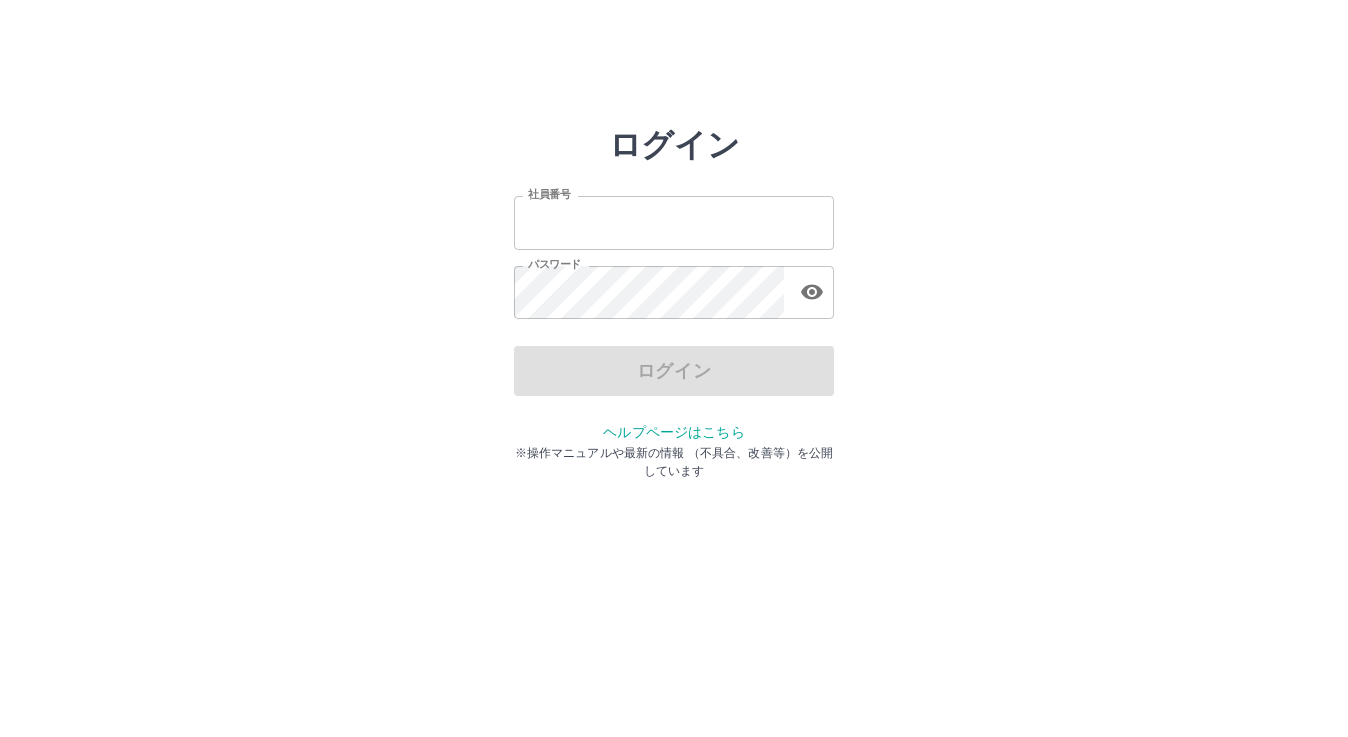 scroll, scrollTop: 0, scrollLeft: 0, axis: both 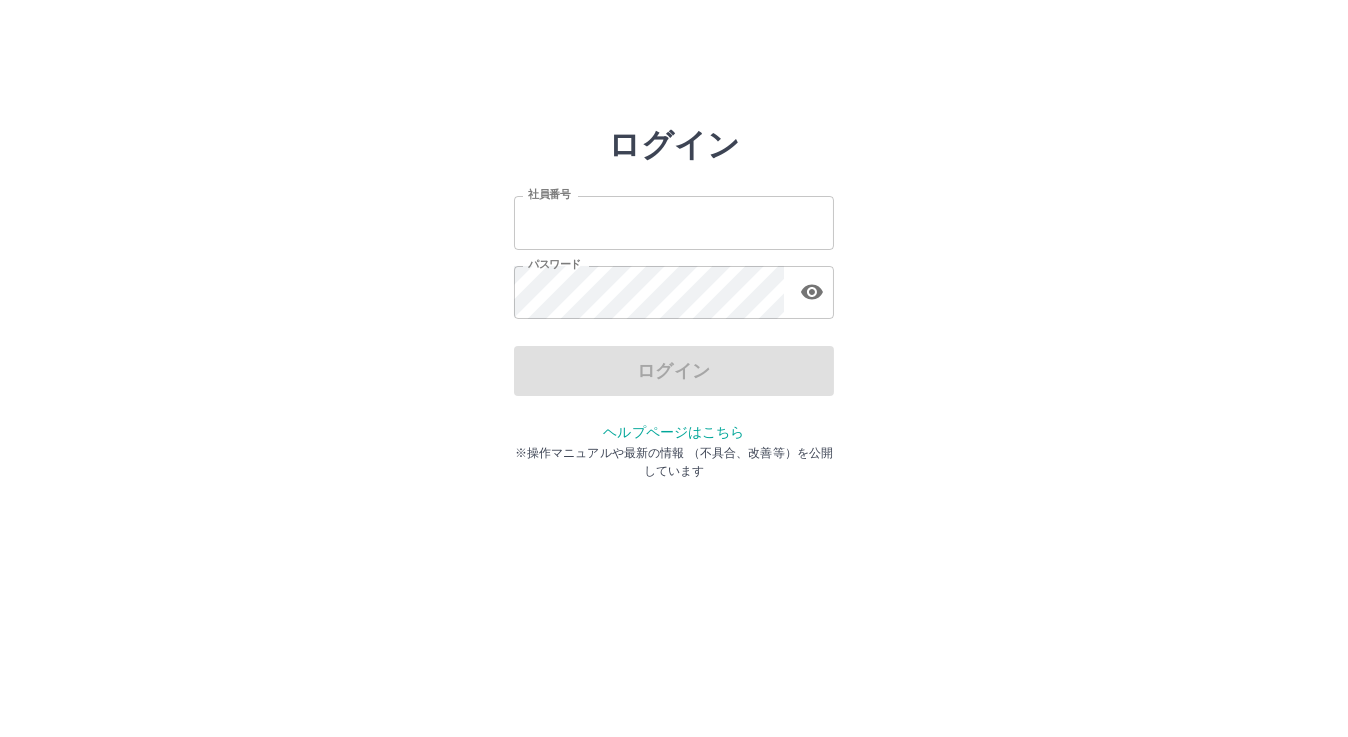 type on "*******" 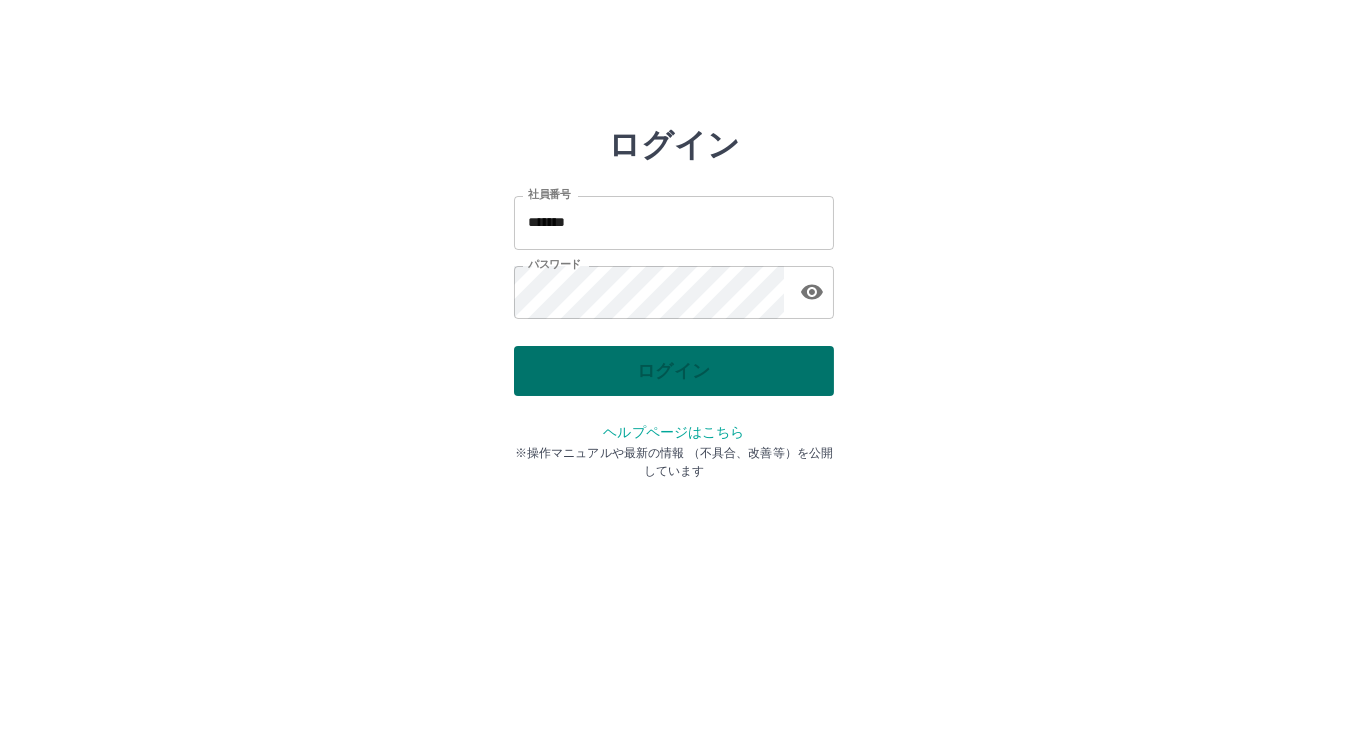 click on "ログイン" at bounding box center [674, 371] 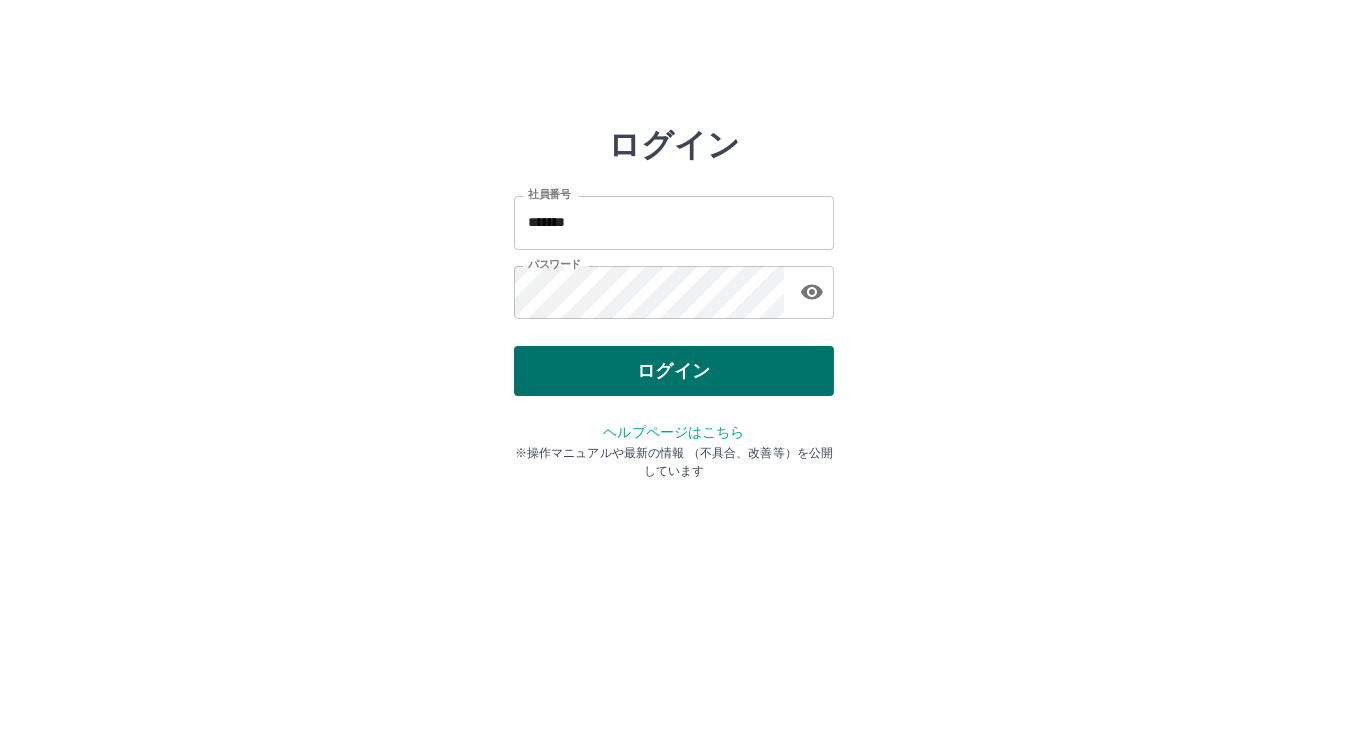 click on "ログイン" at bounding box center (674, 371) 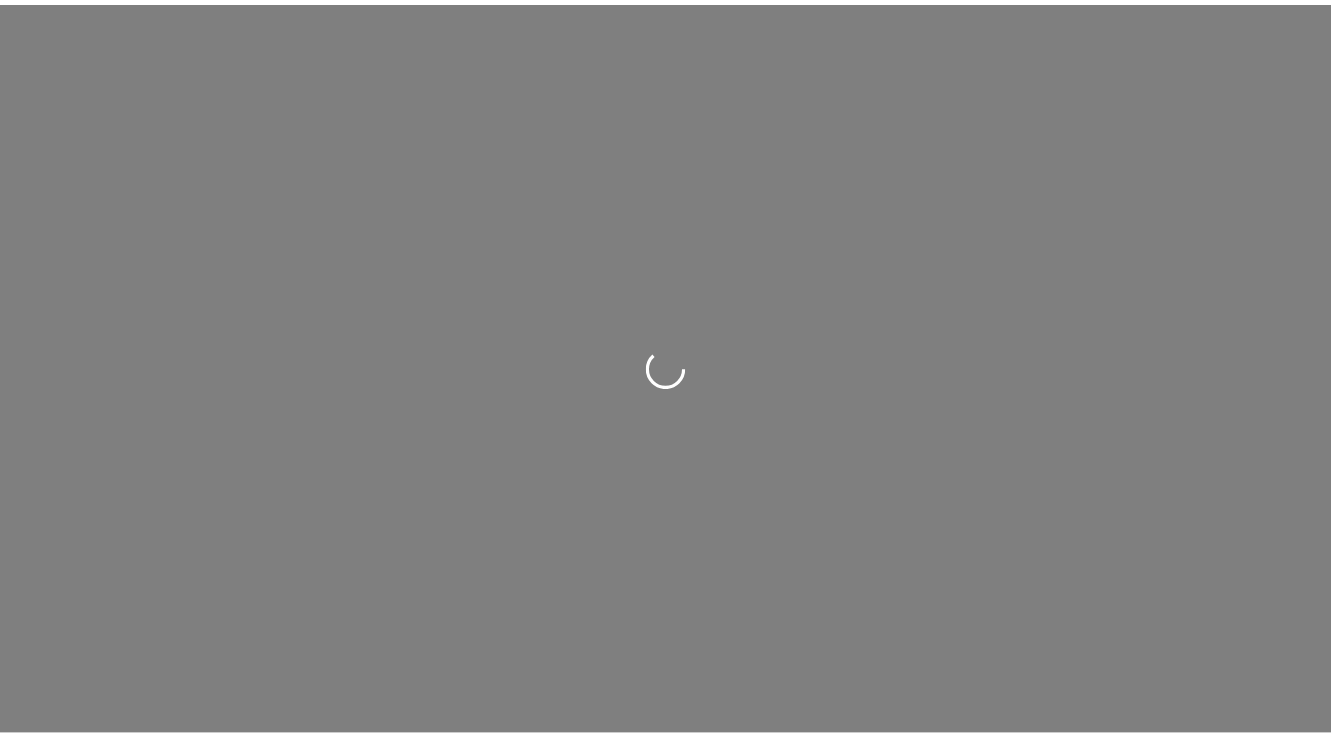 scroll, scrollTop: 0, scrollLeft: 0, axis: both 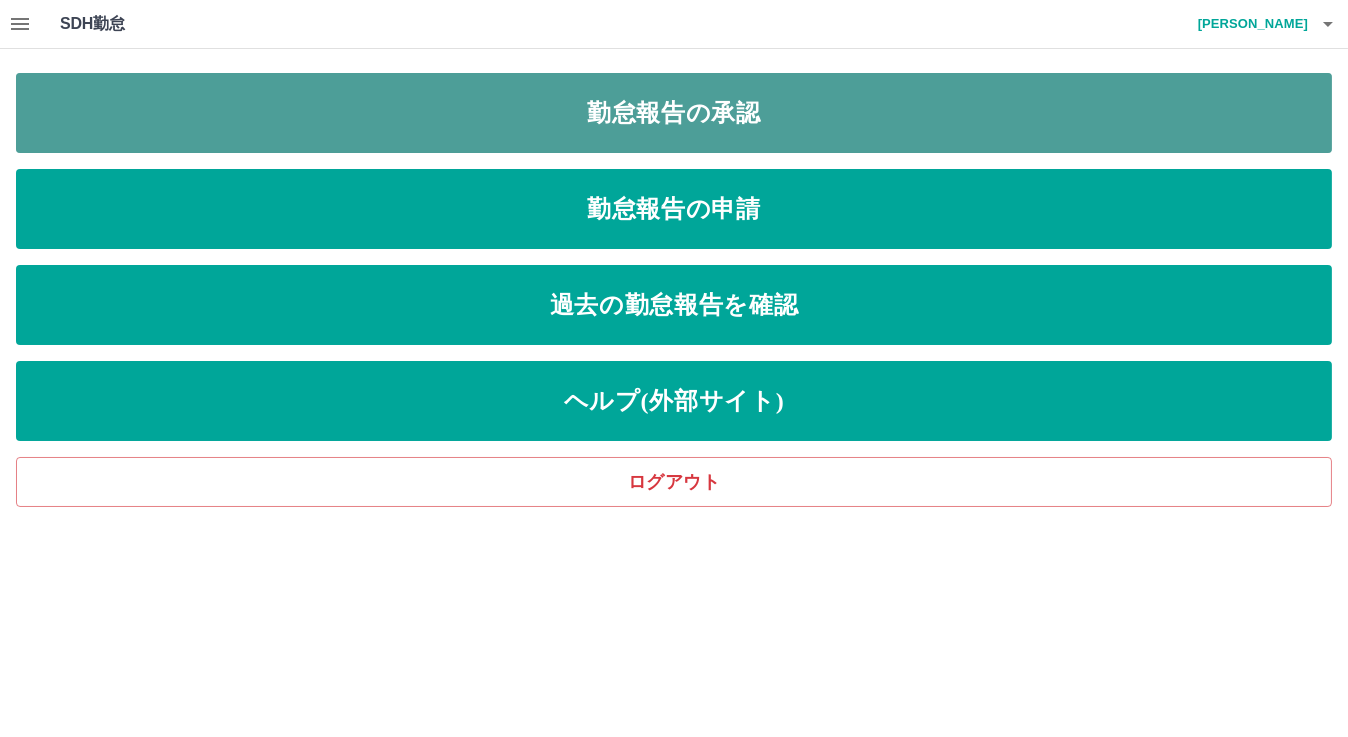 click on "勤怠報告の承認" at bounding box center [674, 113] 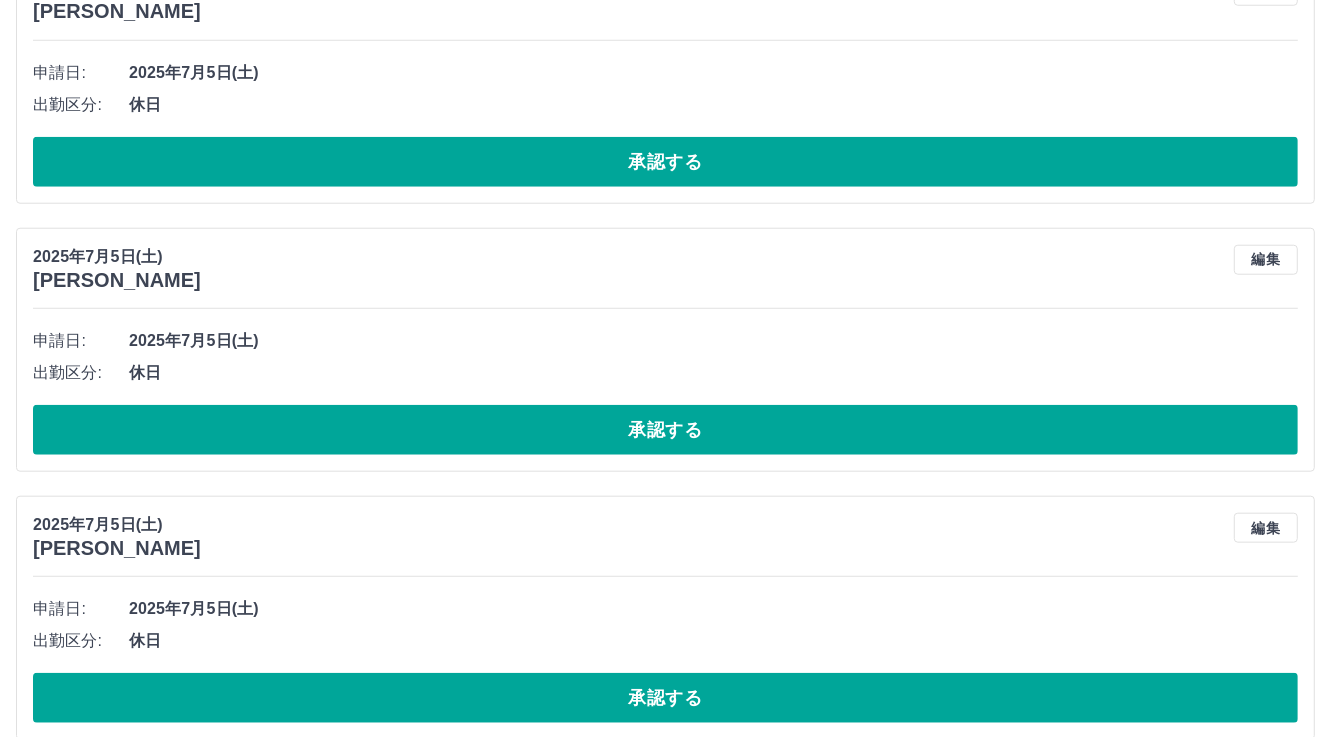 scroll, scrollTop: 1400, scrollLeft: 0, axis: vertical 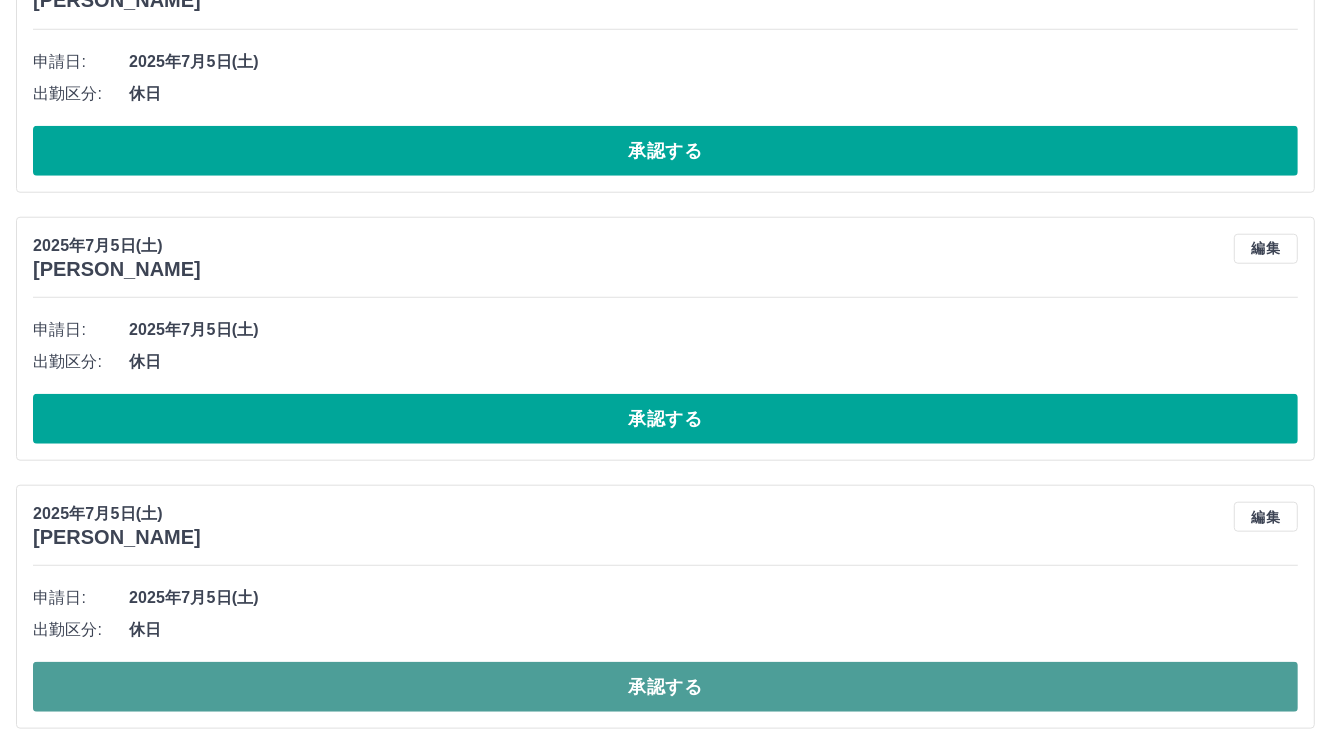 click on "承認する" at bounding box center (665, 687) 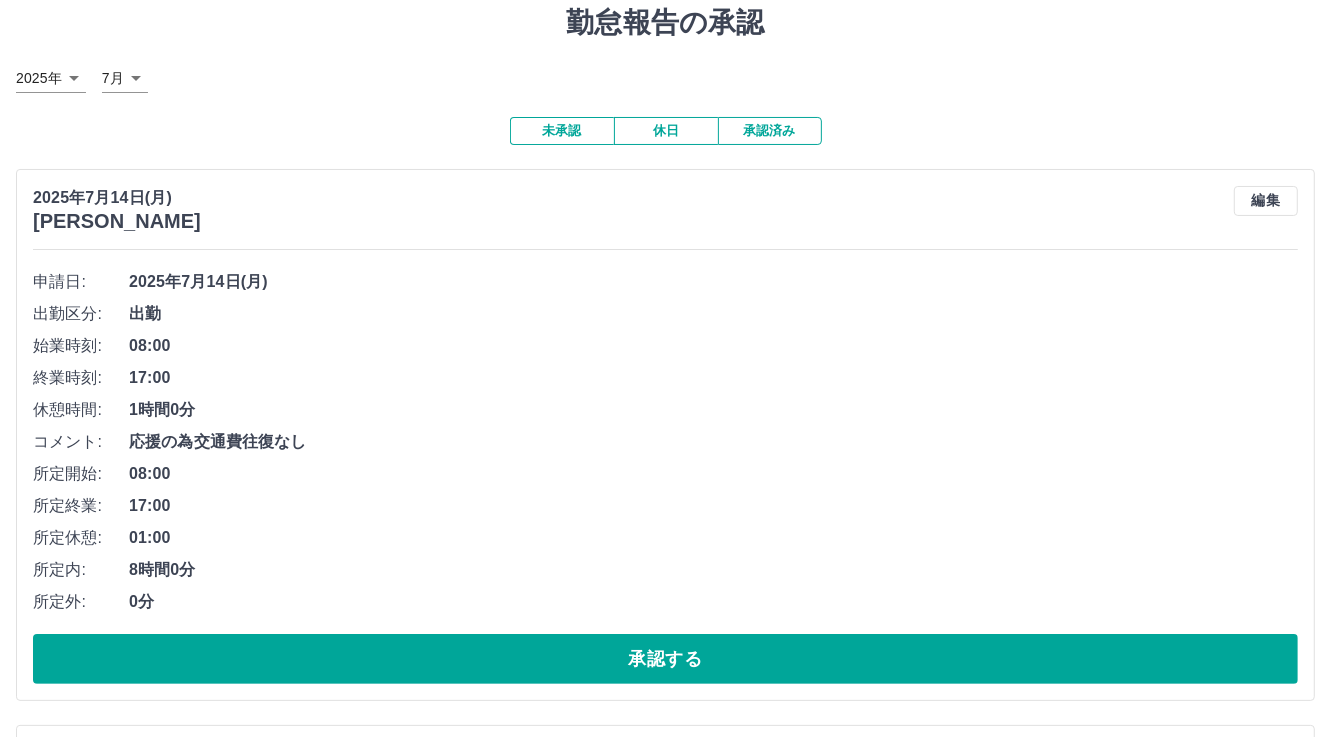 scroll, scrollTop: 0, scrollLeft: 0, axis: both 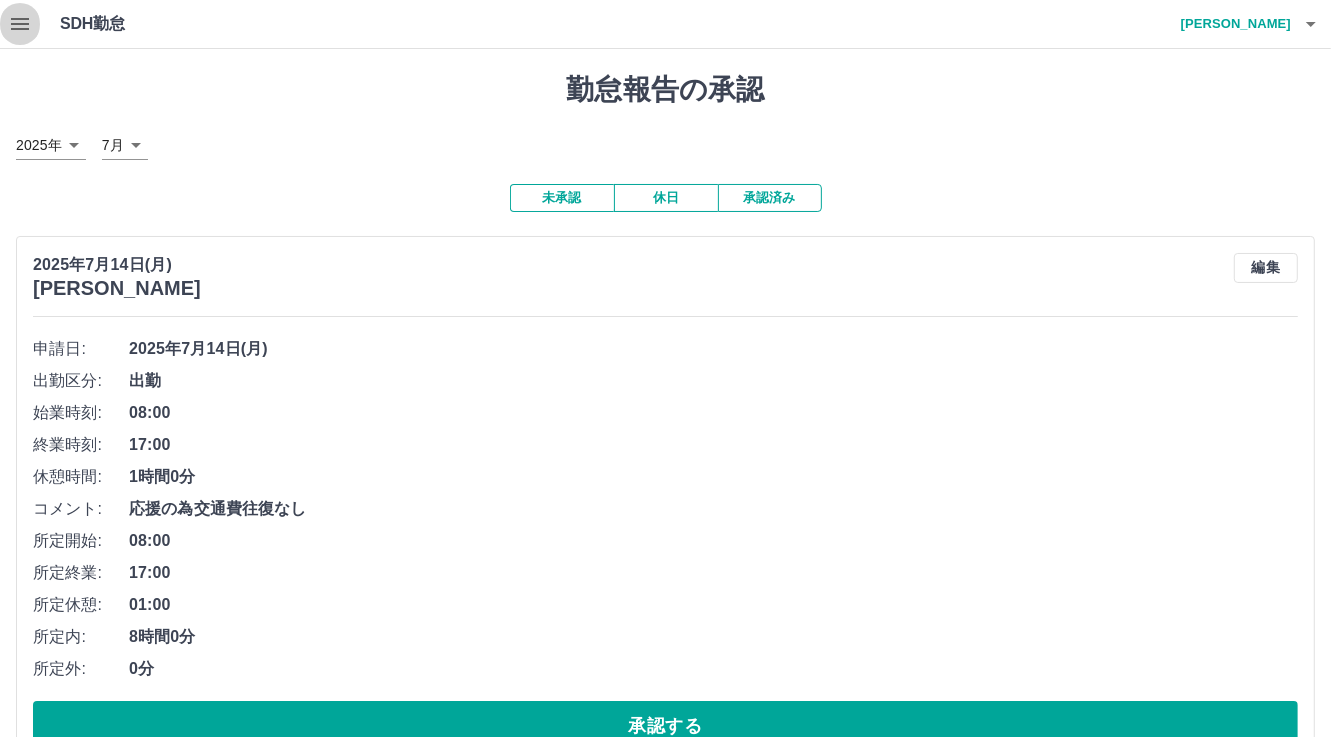 click 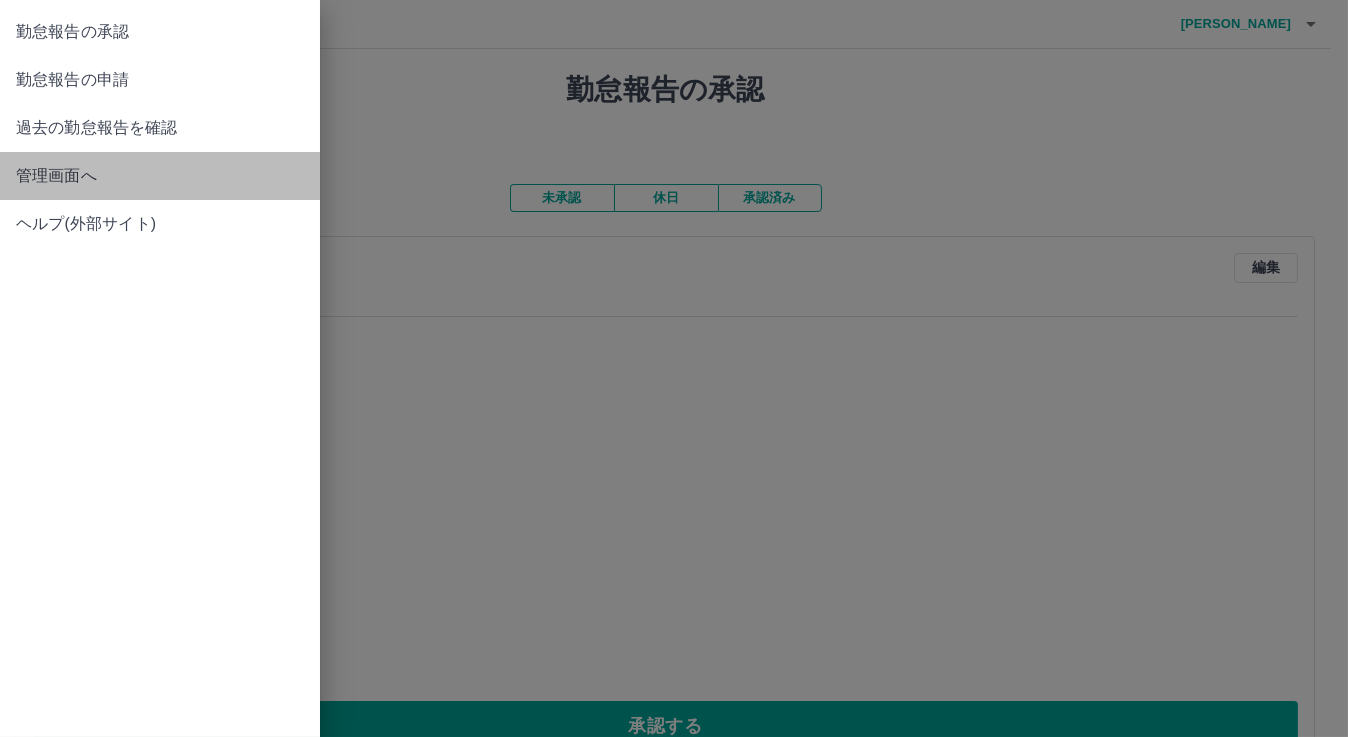 click on "管理画面へ" at bounding box center [160, 176] 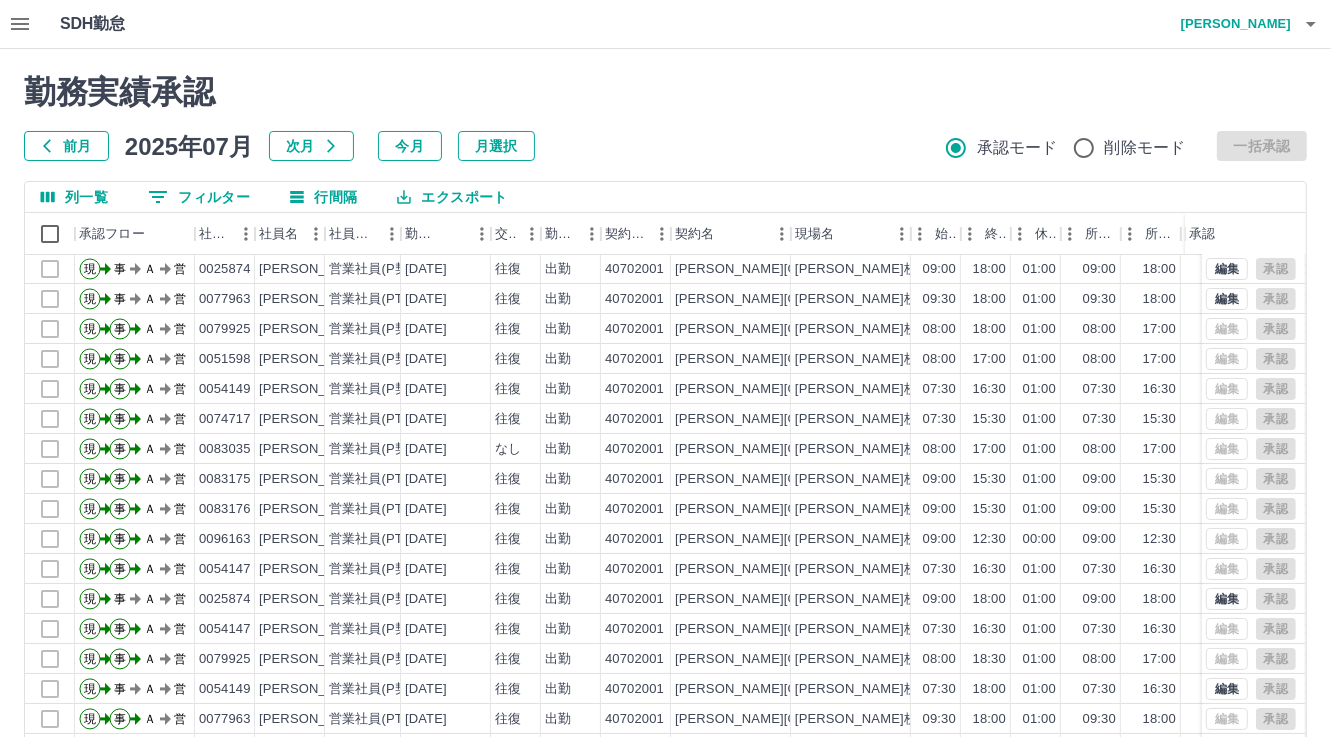 scroll, scrollTop: 103, scrollLeft: 0, axis: vertical 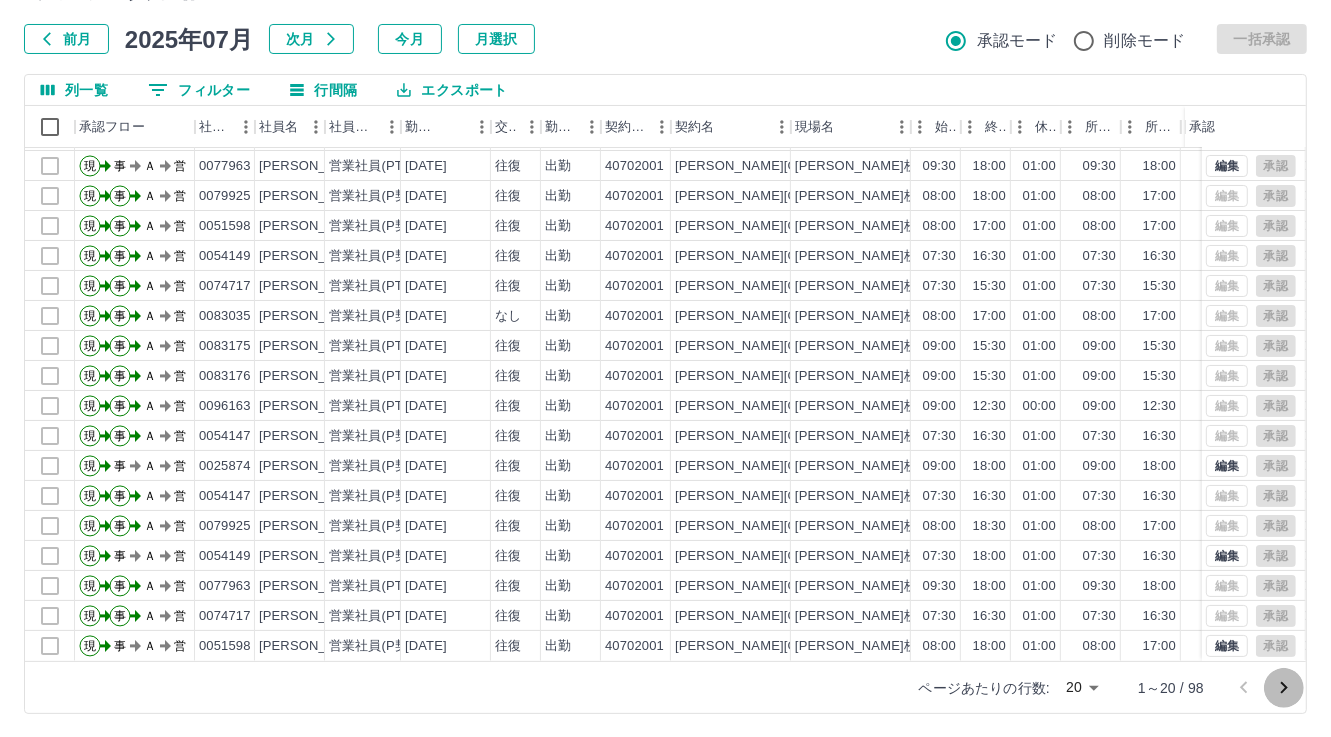 click 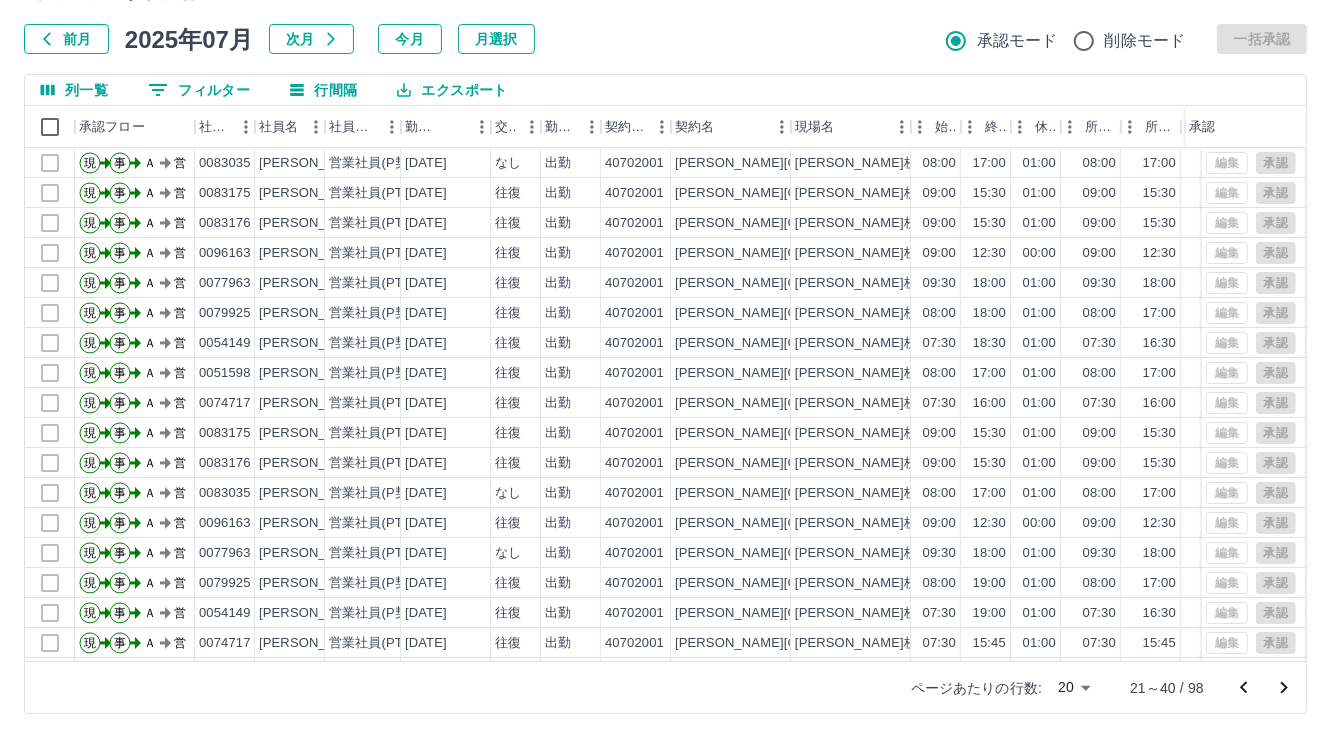 scroll, scrollTop: 103, scrollLeft: 0, axis: vertical 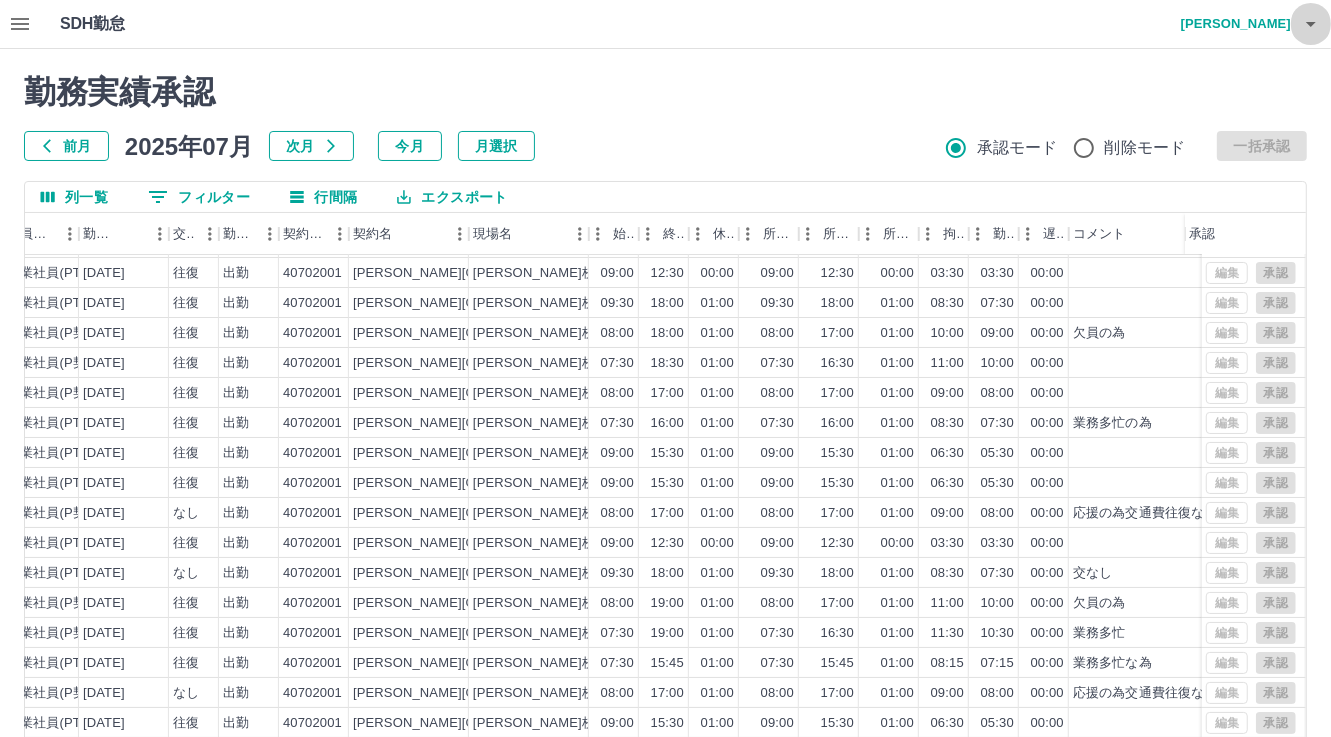 click 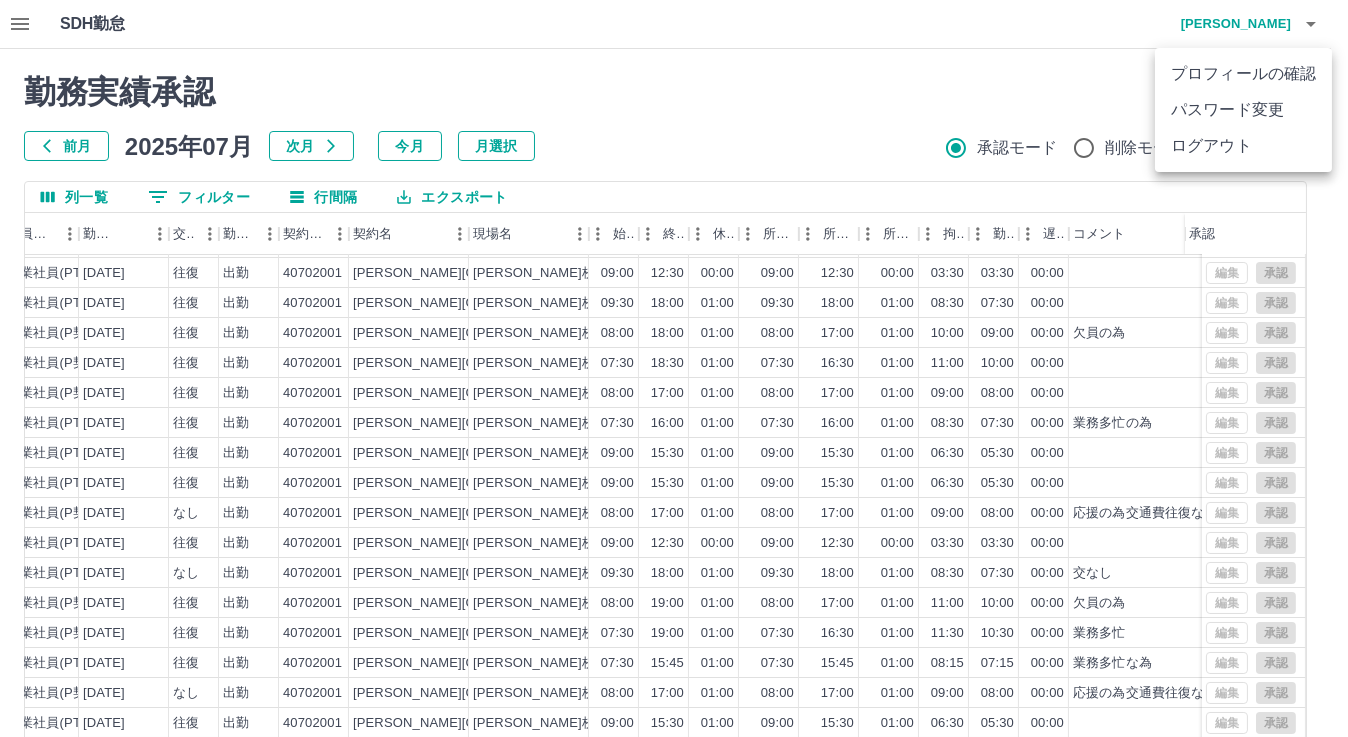 click at bounding box center (674, 368) 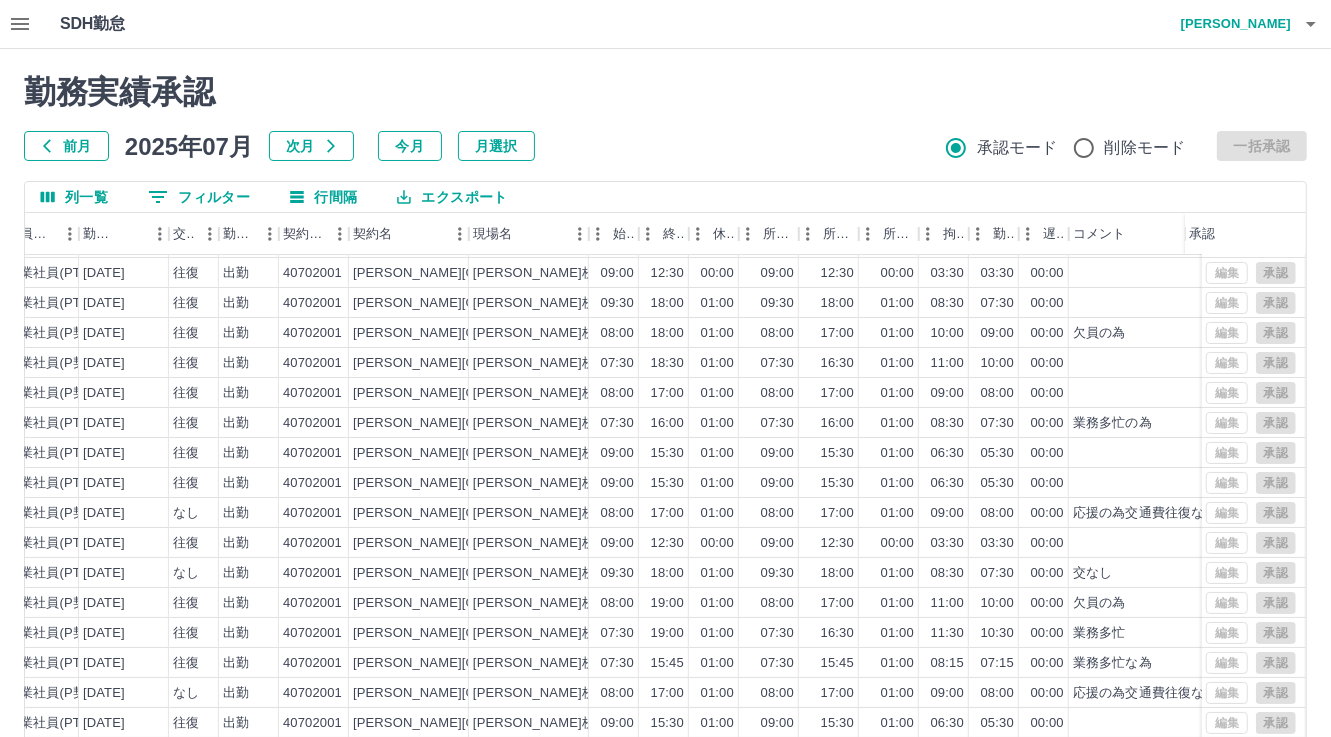 click on "0 フィルター" at bounding box center (199, 197) 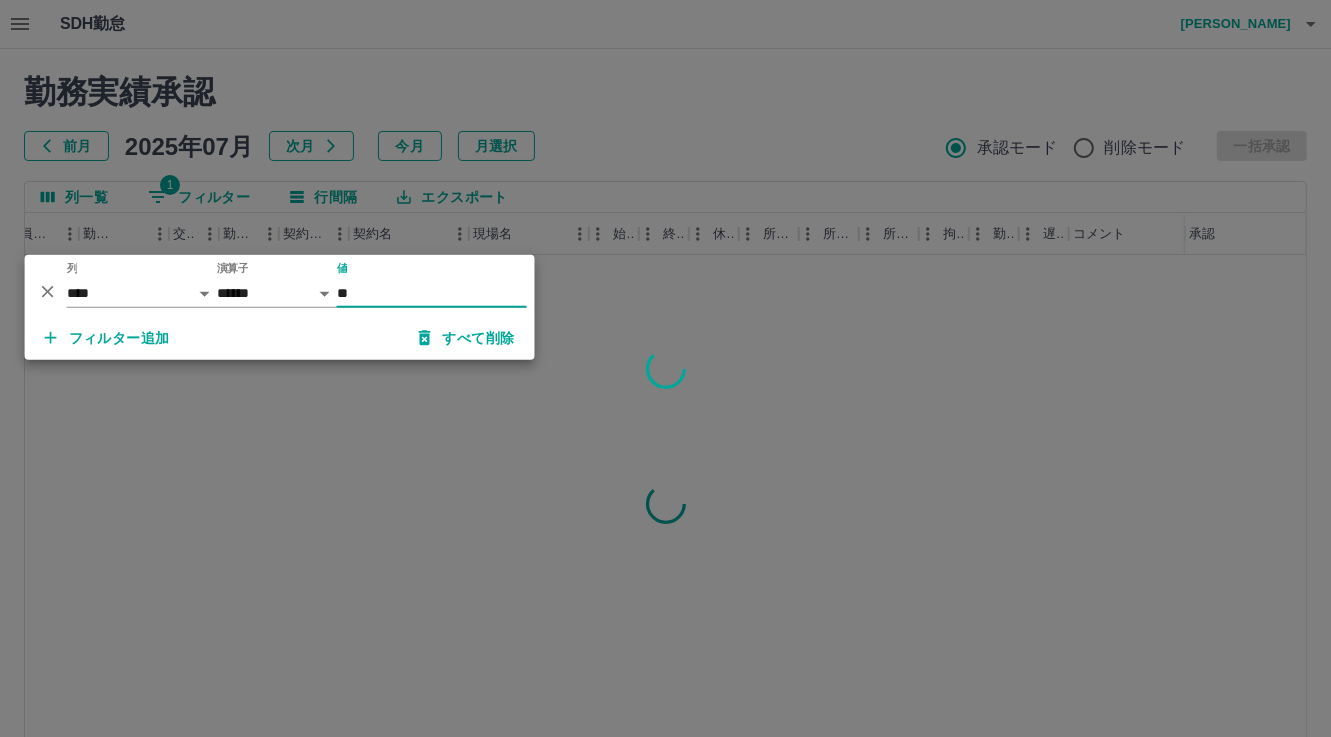 scroll, scrollTop: 0, scrollLeft: 322, axis: horizontal 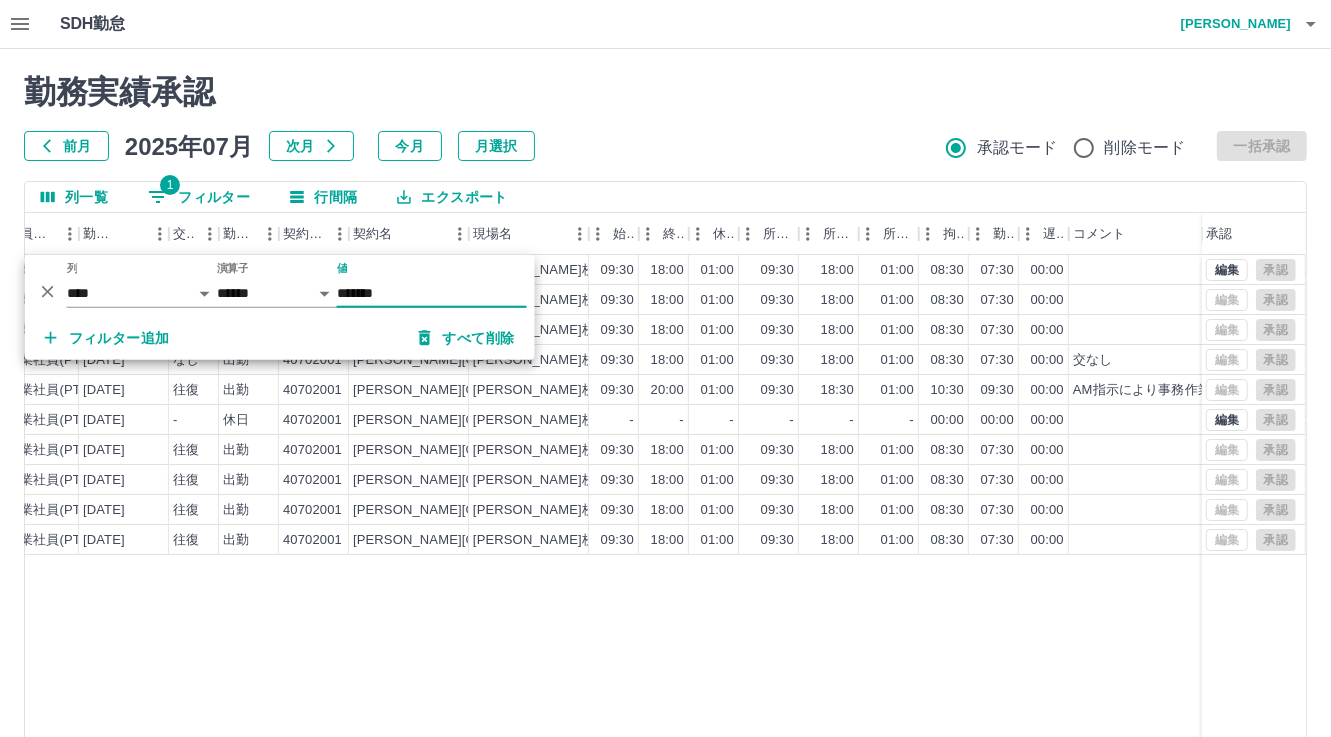 type on "*******" 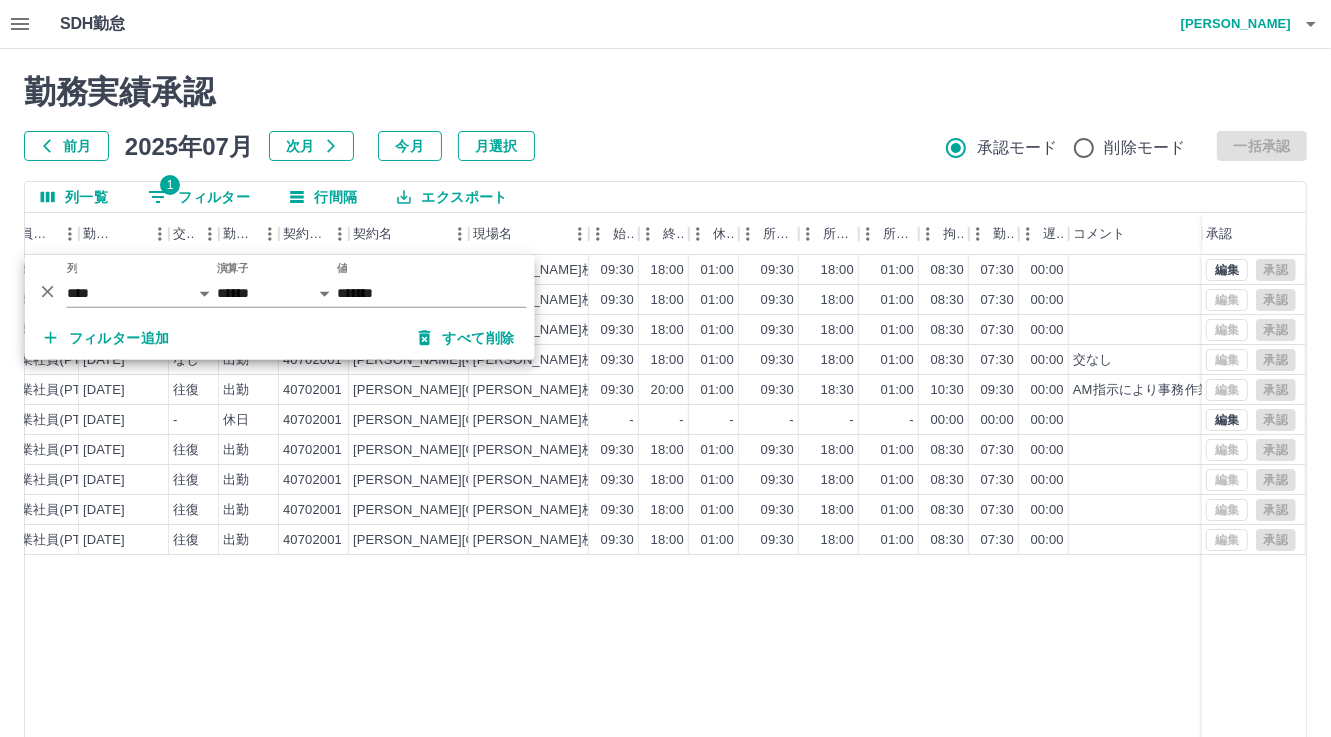 click on "勤務実績承認 前月 2025年07月 次月 今月 月選択 承認モード 削除モード 一括承認" at bounding box center (665, 117) 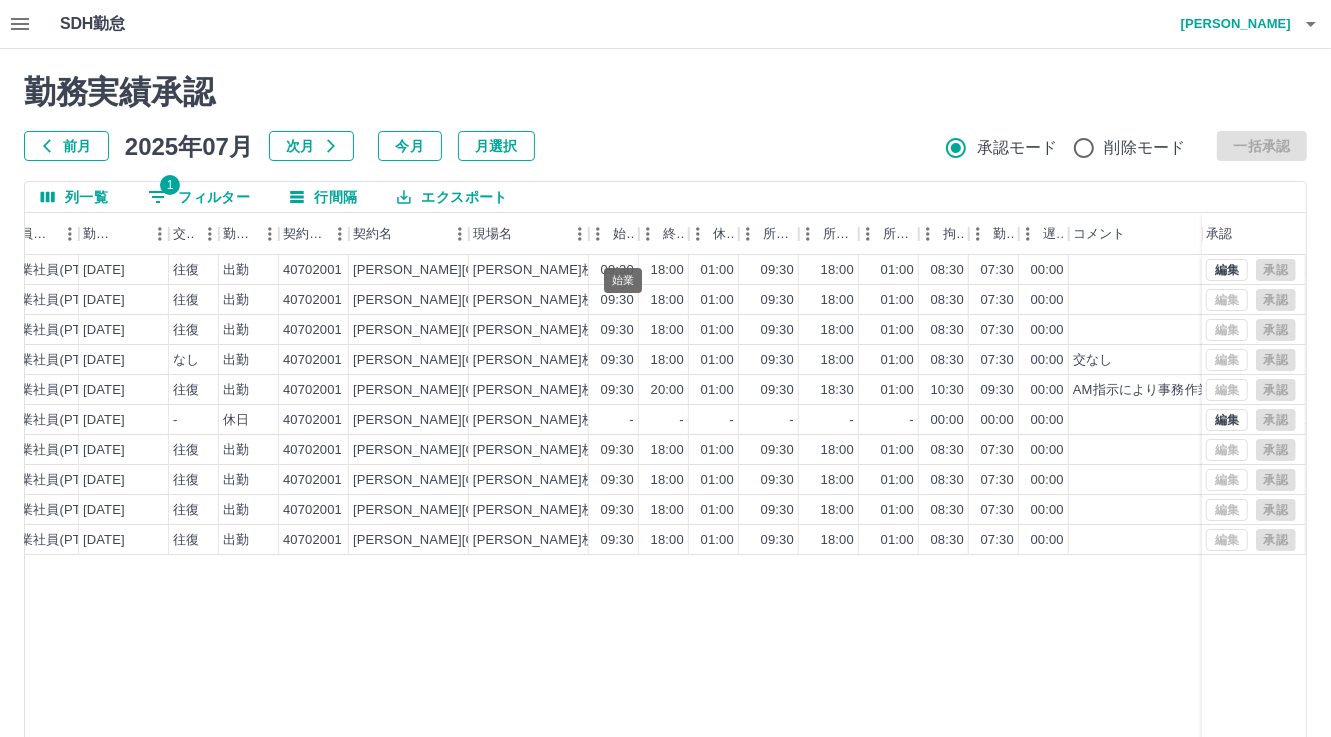 scroll, scrollTop: 107, scrollLeft: 0, axis: vertical 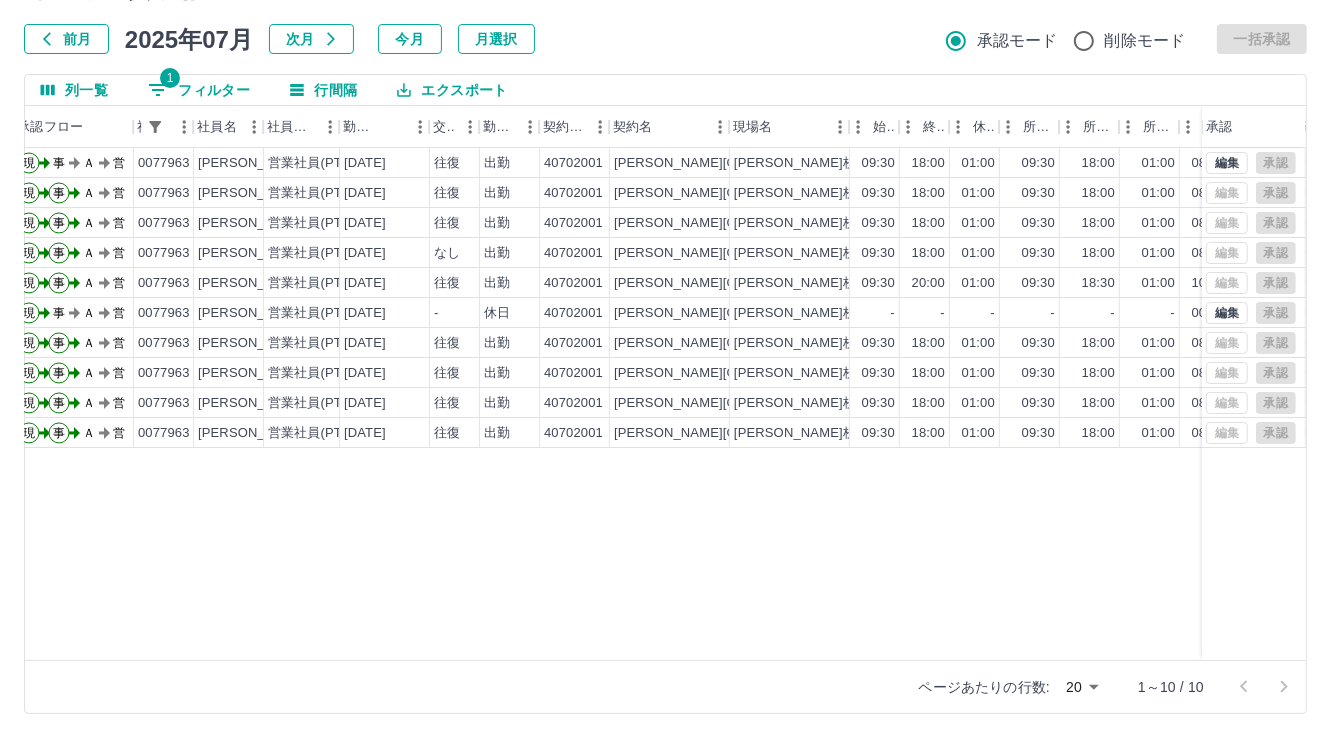 drag, startPoint x: 652, startPoint y: 658, endPoint x: 481, endPoint y: 655, distance: 171.0263 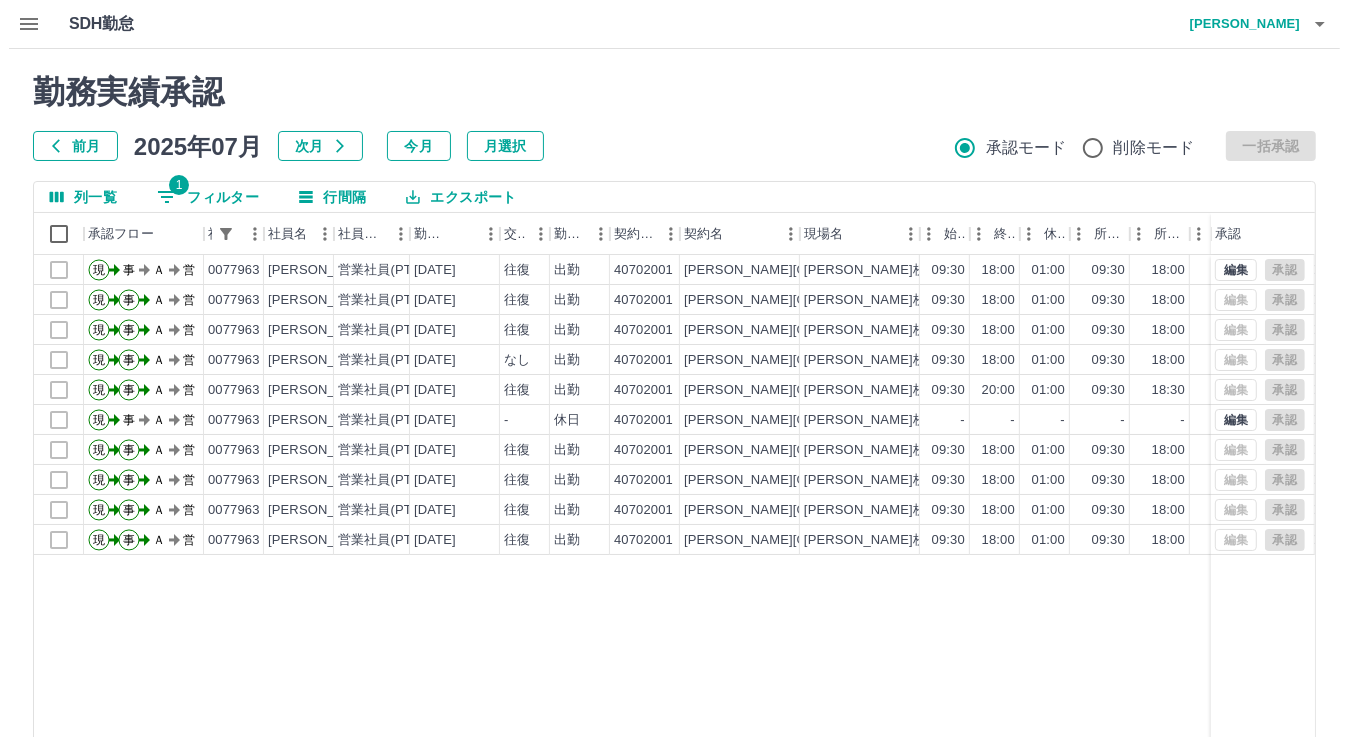scroll, scrollTop: 0, scrollLeft: 0, axis: both 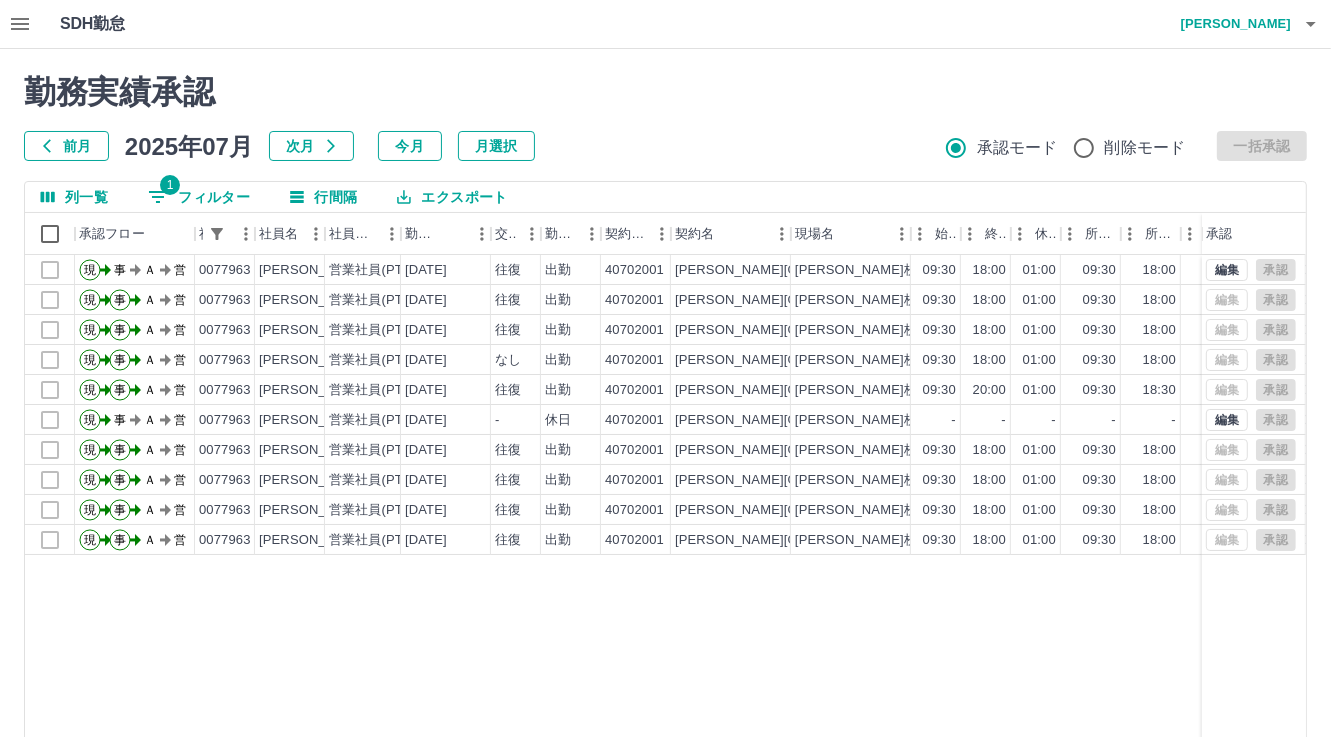 click 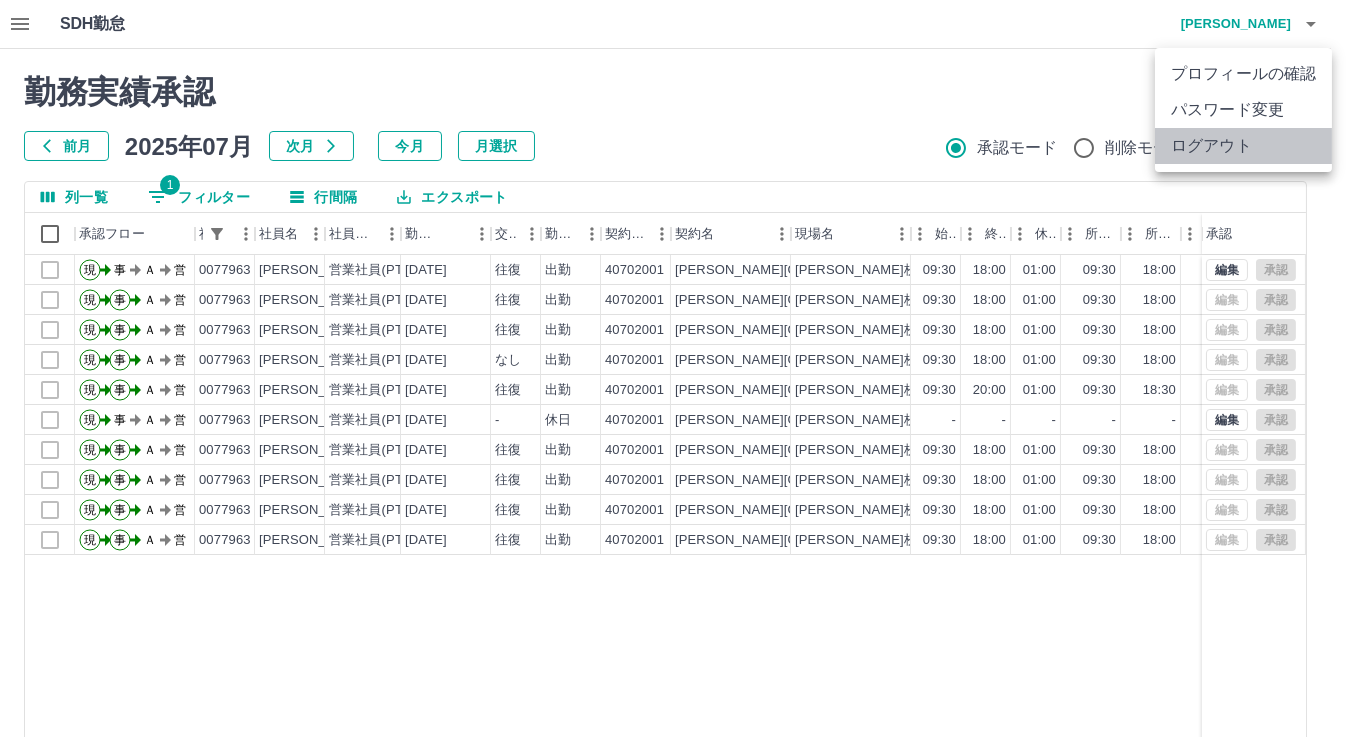 click on "ログアウト" at bounding box center (1243, 146) 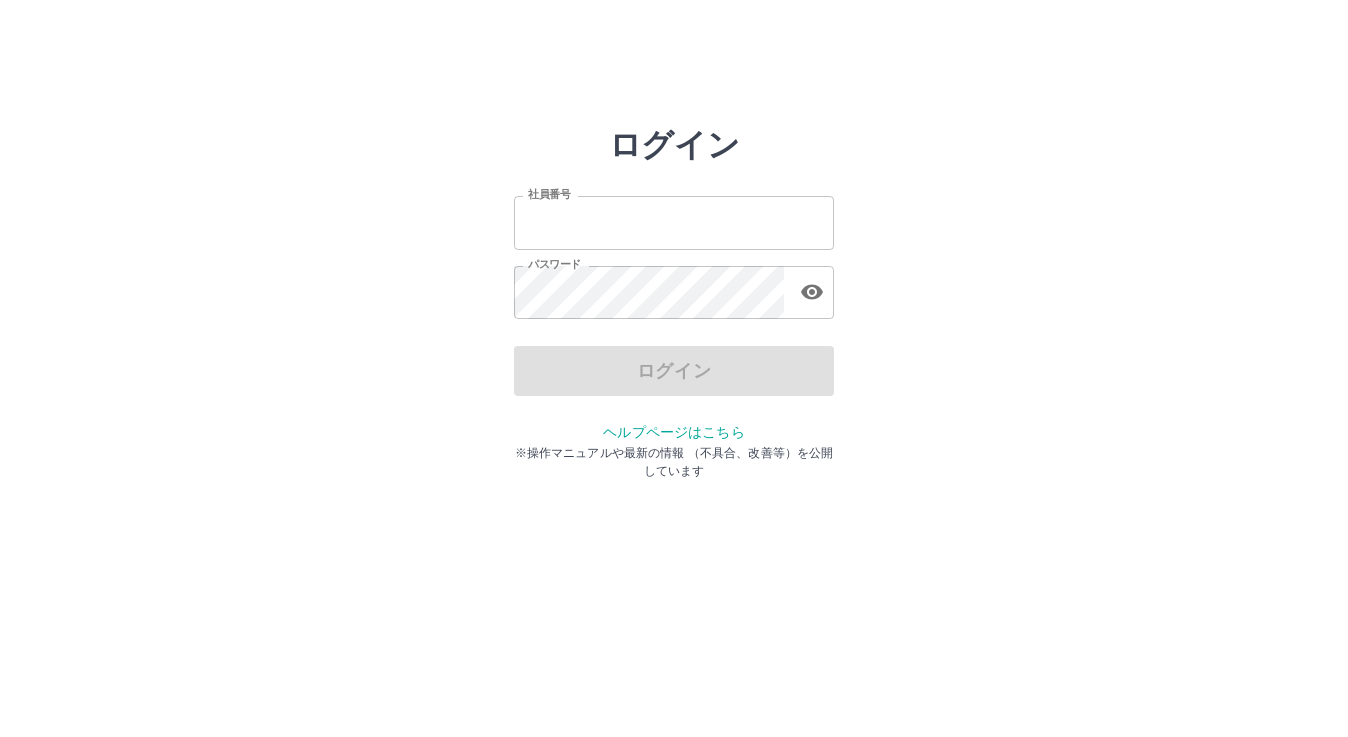 scroll, scrollTop: 0, scrollLeft: 0, axis: both 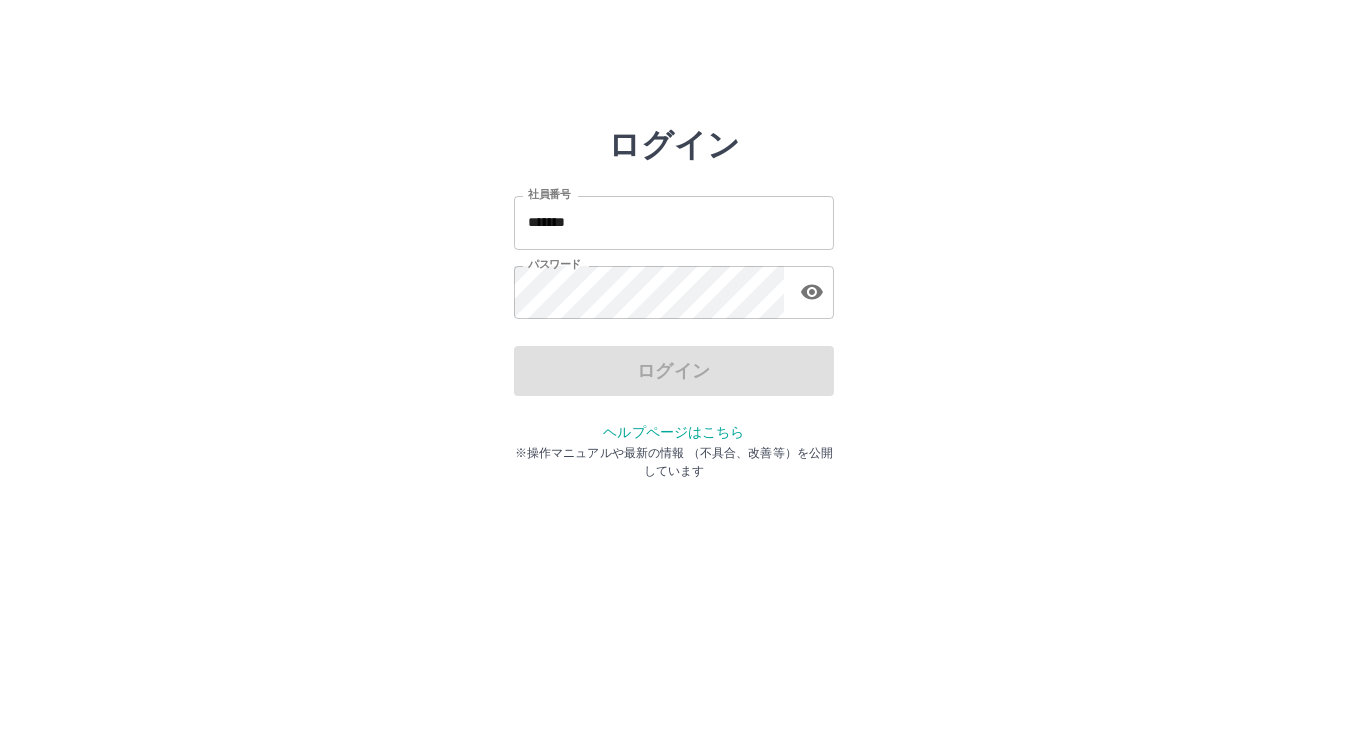 click on "*******" at bounding box center (674, 222) 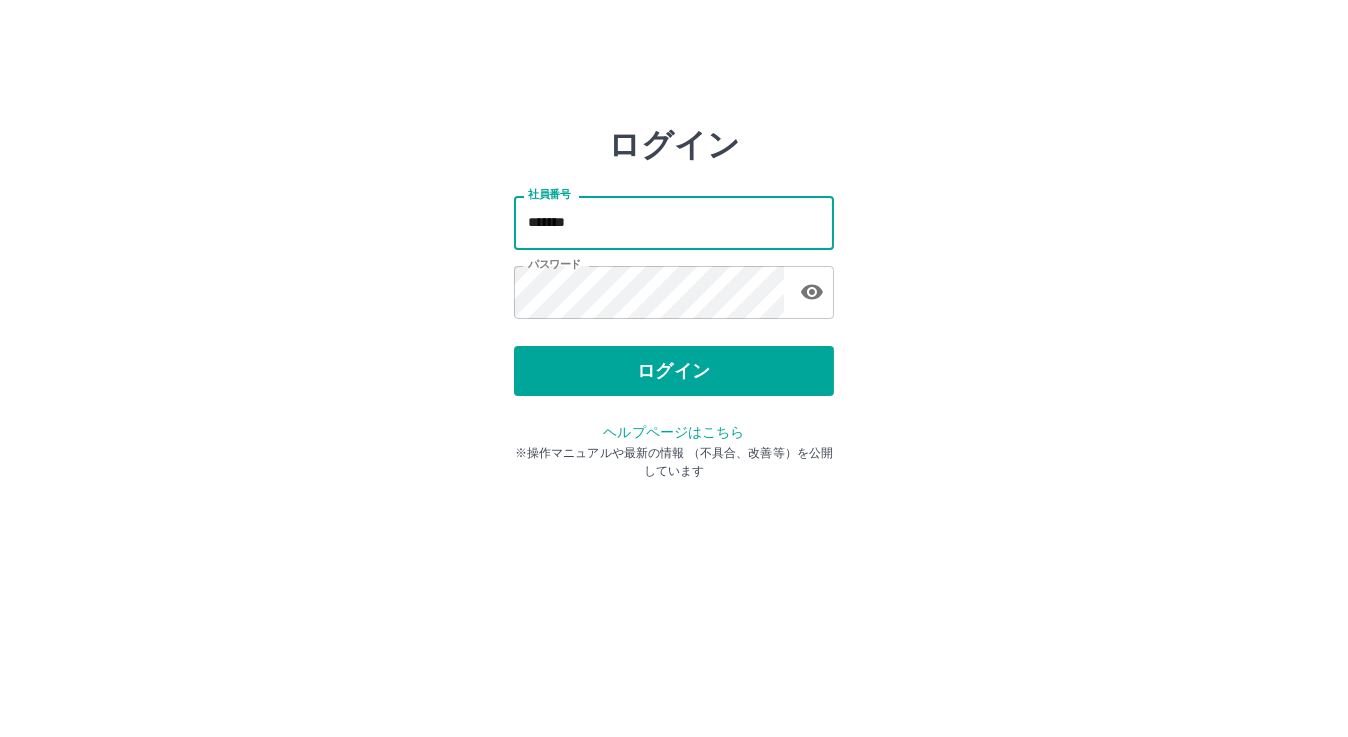 type on "*******" 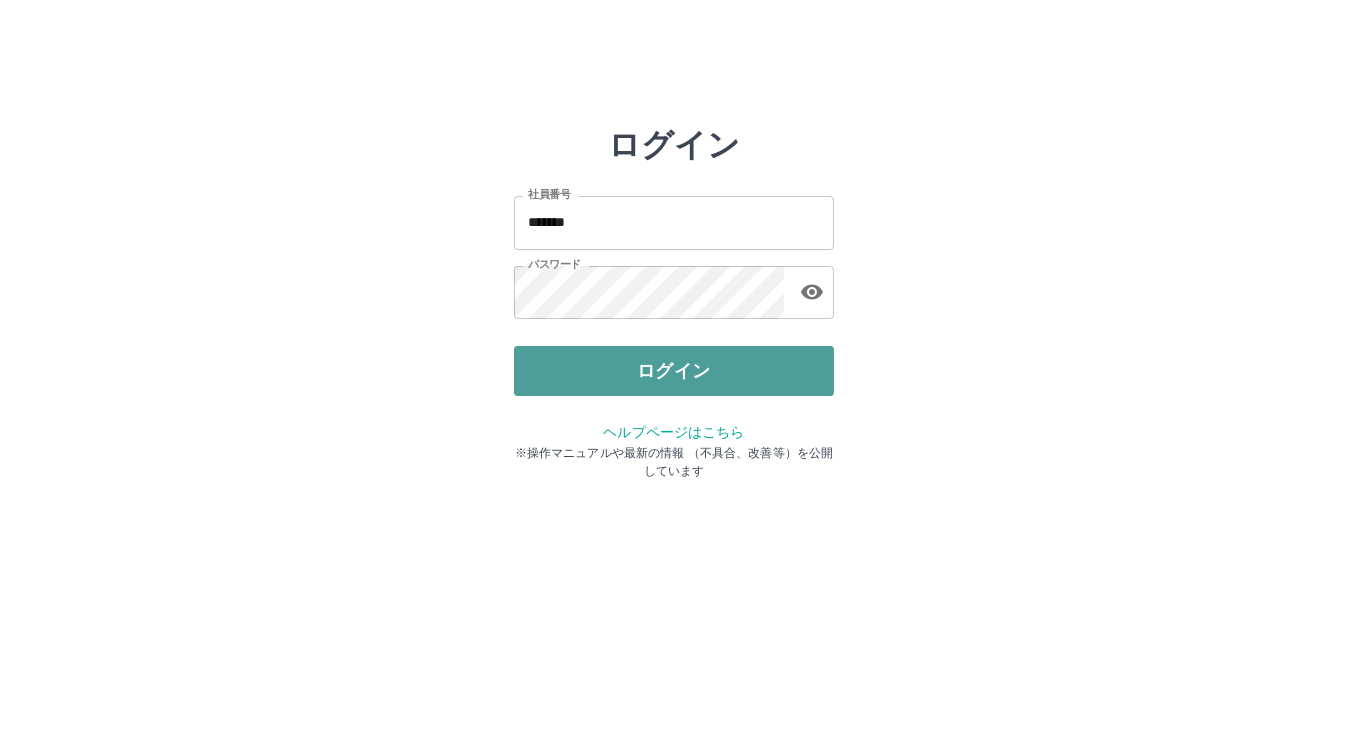 click on "ログイン" at bounding box center [674, 371] 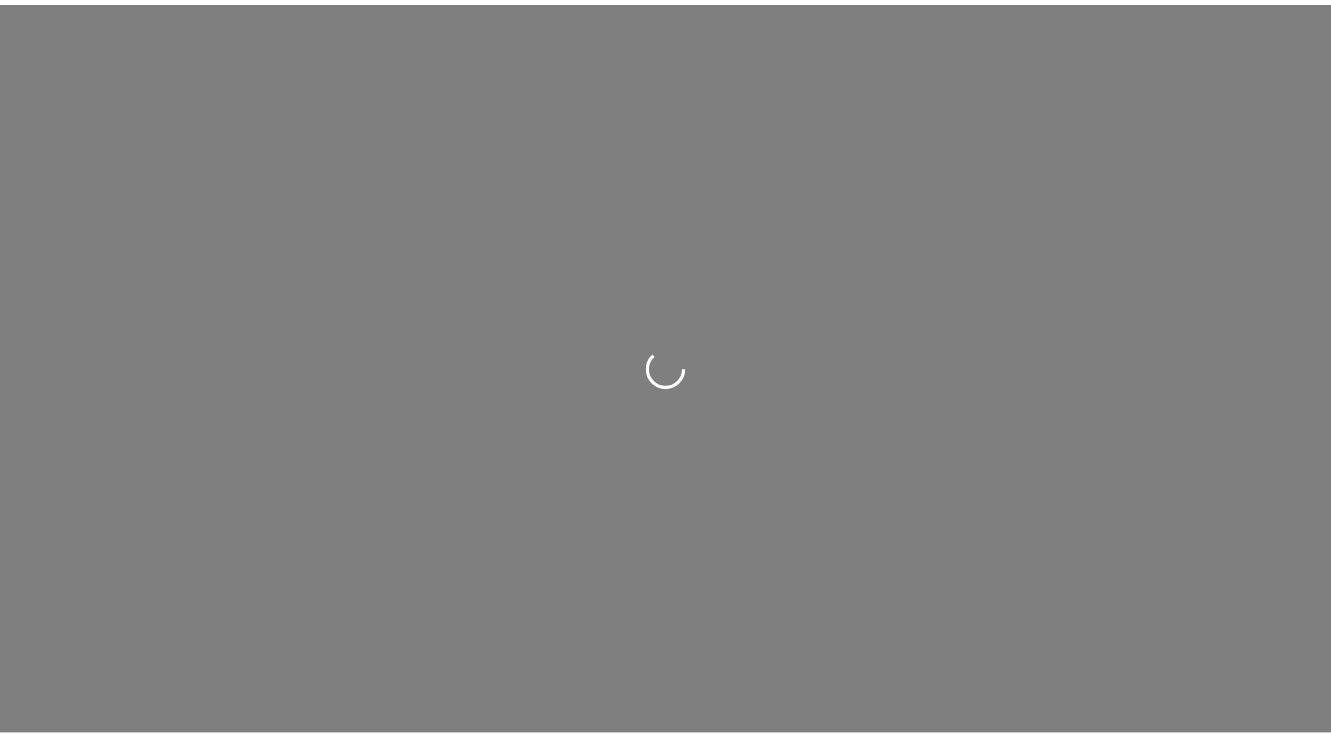 scroll, scrollTop: 0, scrollLeft: 0, axis: both 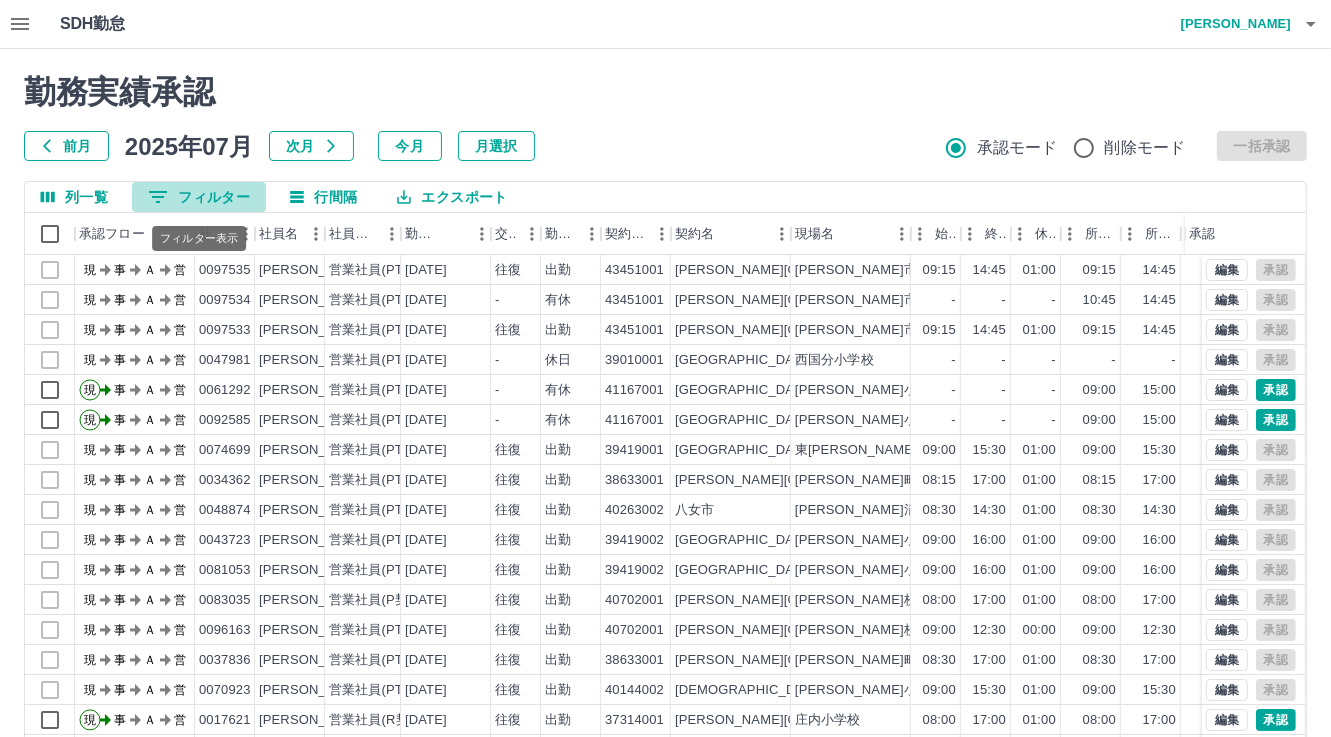 click on "0 フィルター" at bounding box center [199, 197] 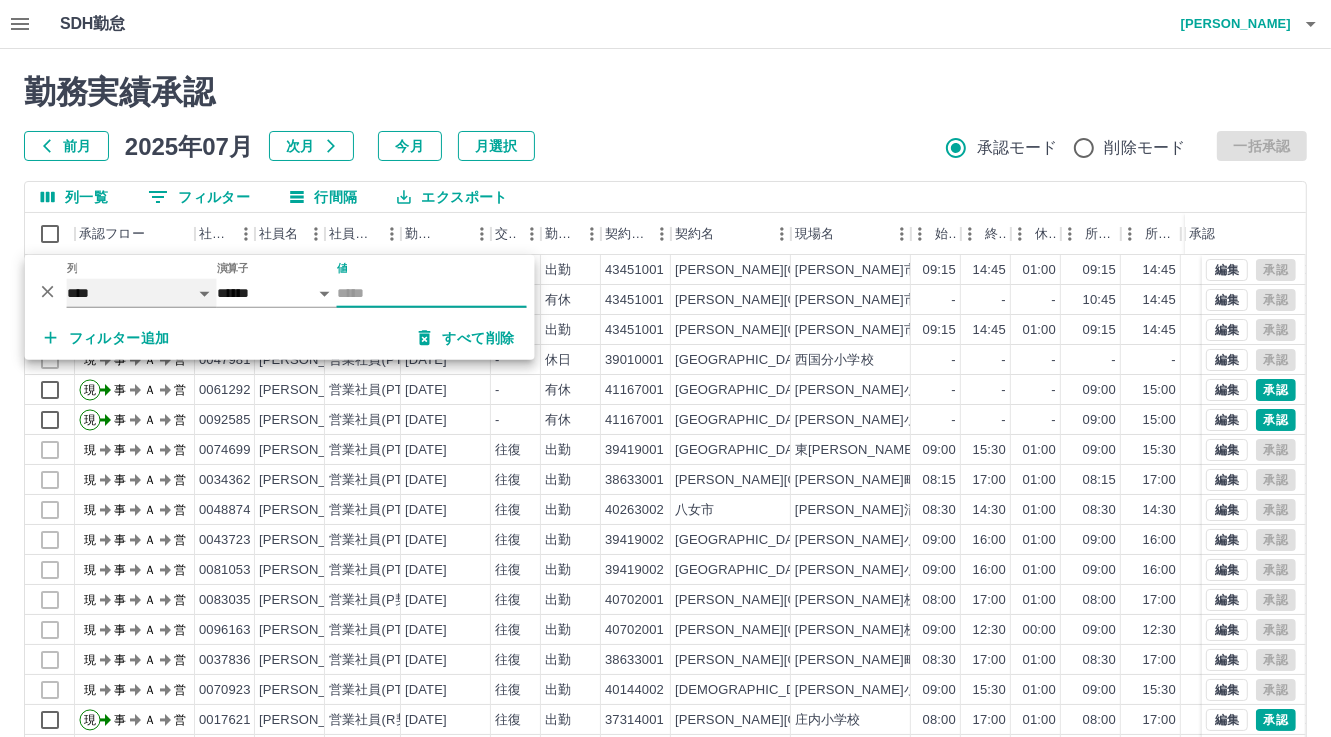 click on "**** *** **** *** *** **** ***** *** *** ** ** ** **** **** **** ** ** *** **** *****" at bounding box center [142, 293] 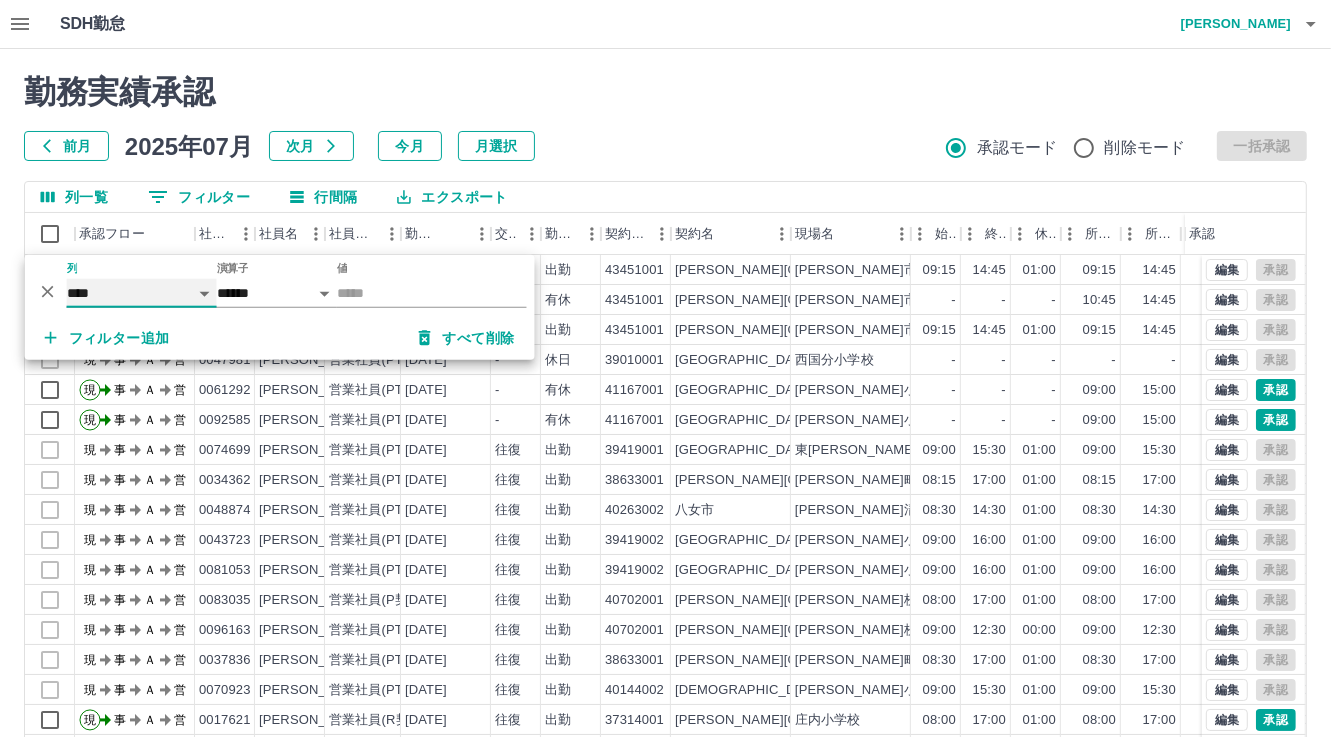 click on "**** *** **** *** *** **** ***** *** *** ** ** ** **** **** **** ** ** *** **** *****" at bounding box center (142, 293) 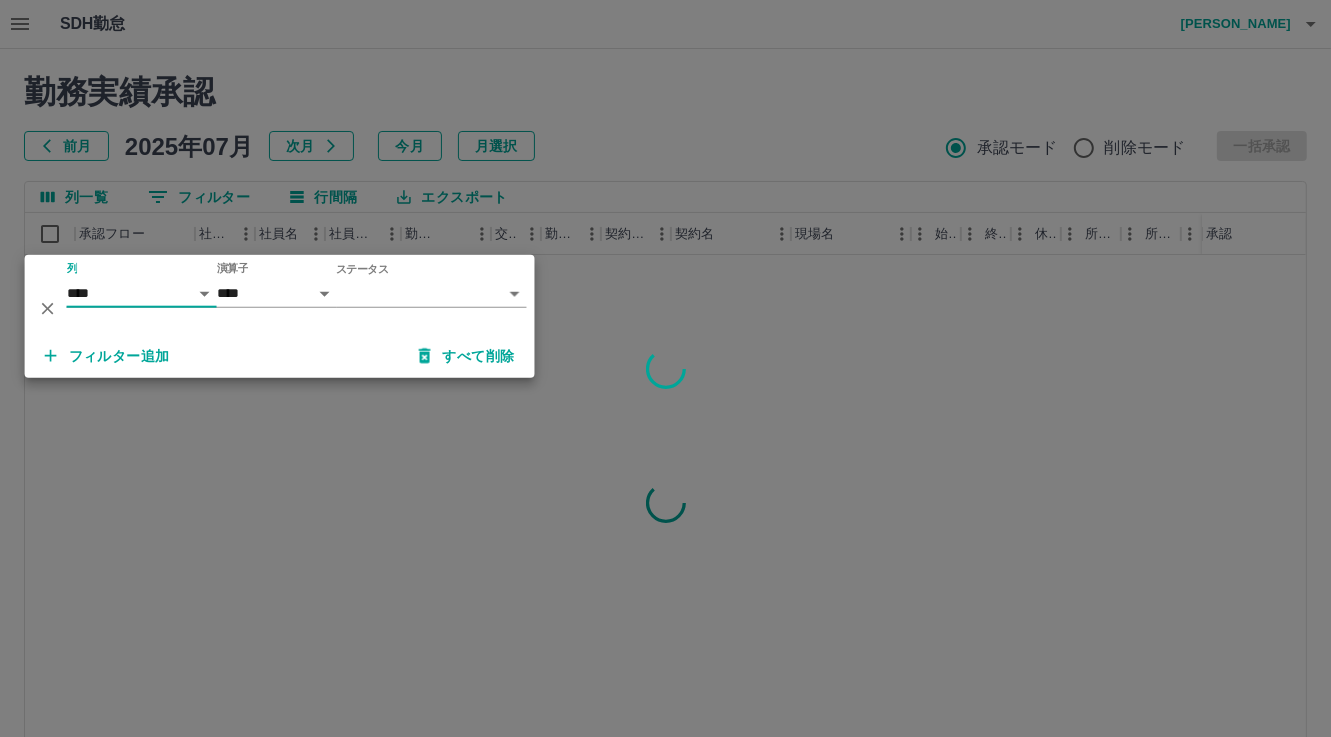 click on "SDH勤怠 [PERSON_NAME] 勤務実績承認 前月 [DATE] 次月 今月 月選択 承認モード 削除モード 一括承認 列一覧 0 フィルター 行間隔 エクスポート 承認フロー 社員番号 社員名 社員区分 勤務日 交通費 勤務区分 契約コード 契約名 現場名 始業 終業 休憩 所定開始 所定終業 所定休憩 拘束 勤務 遅刻等 コメント 承認 ページあたりの行数: 20 ** 1～20 / 7602 SDH勤怠 *** ** 列 **** *** **** *** *** **** ***** *** *** ** ** ** **** **** **** ** ** *** **** ***** 演算子 **** ****** ステータス ​ ********* フィルター追加 すべて削除" at bounding box center (665, 422) 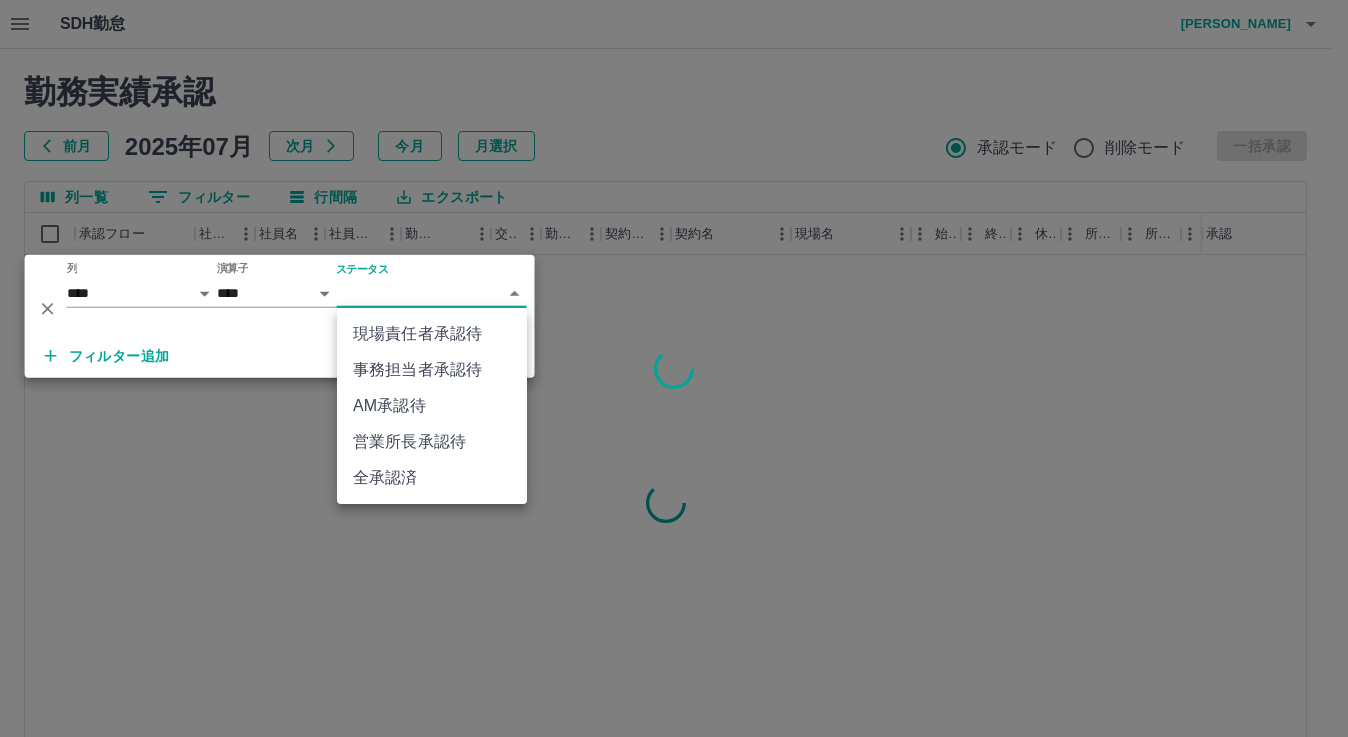 click on "事務担当者承認待" at bounding box center [432, 370] 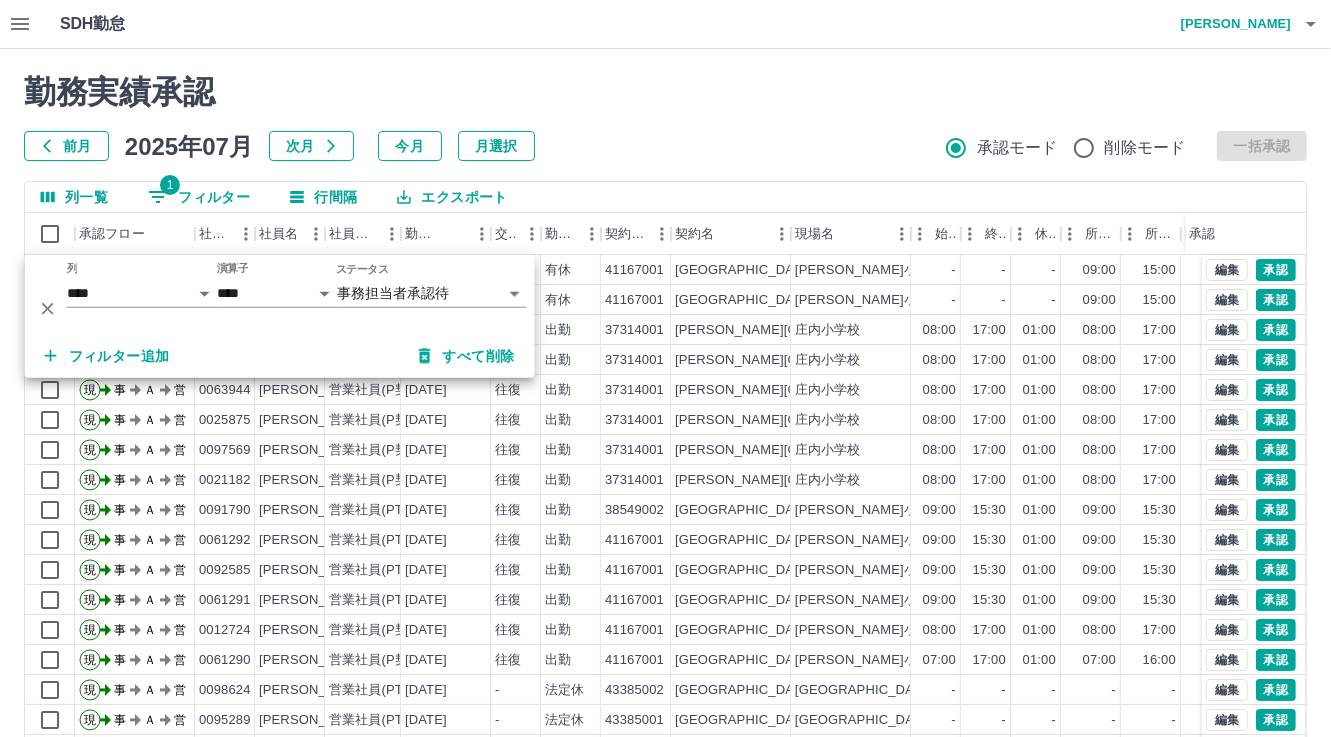 click on "前月 [DATE] 次月 今月 月選択 承認モード 削除モード 一括承認" at bounding box center (665, 146) 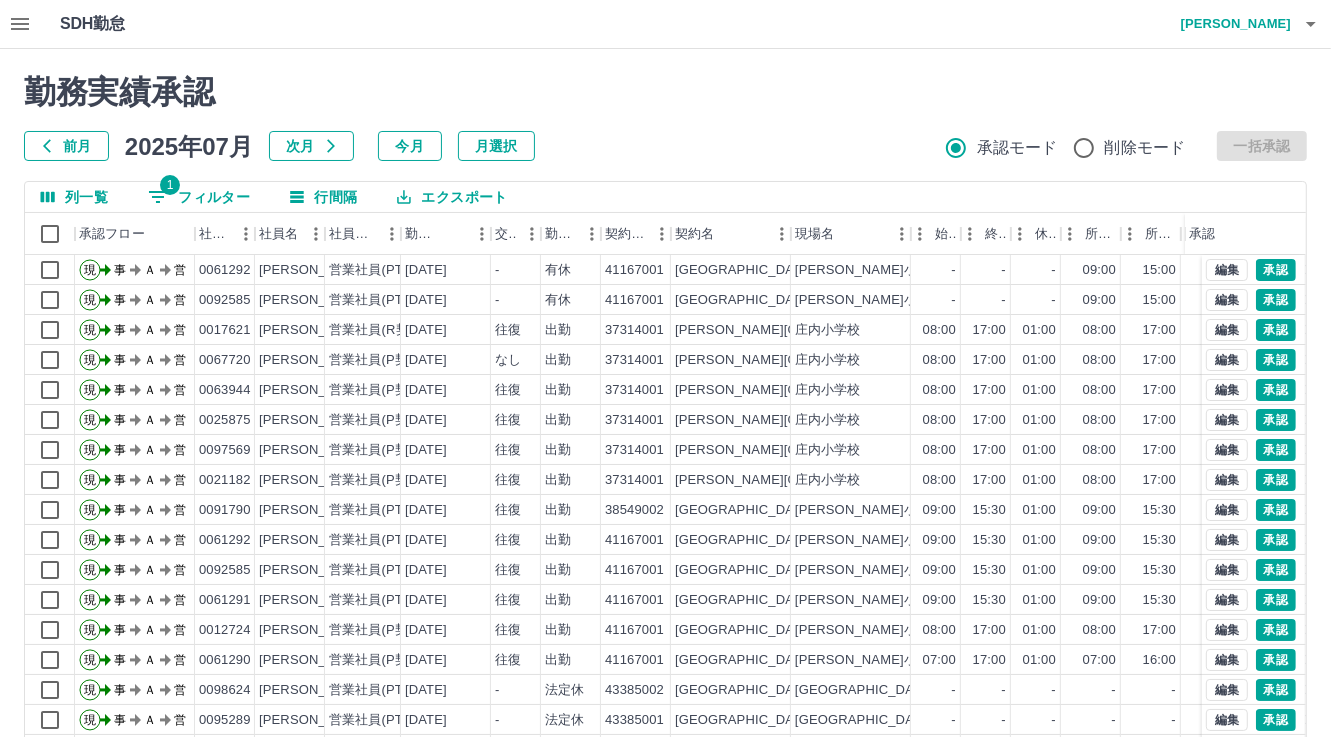 click on "1 フィルター" at bounding box center (199, 197) 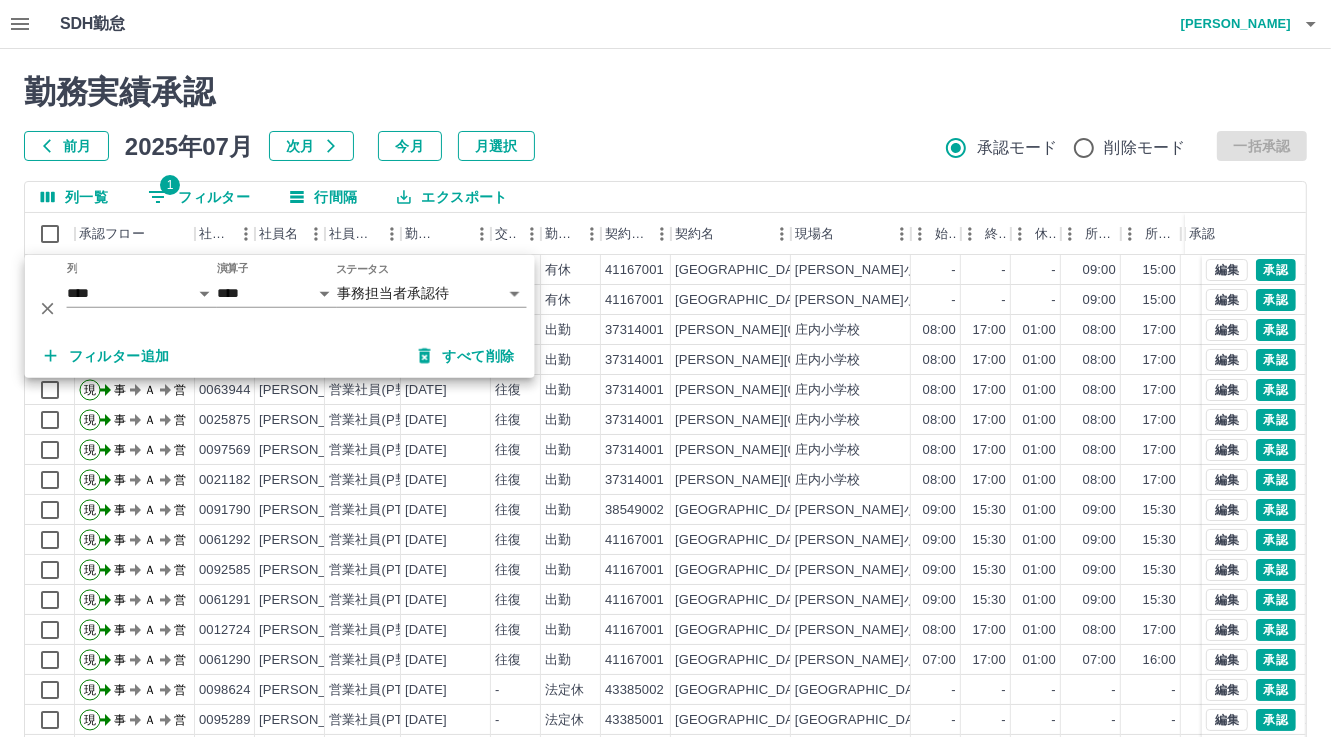 click on "前月 [DATE] 次月 今月 月選択 承認モード 削除モード 一括承認" at bounding box center [665, 146] 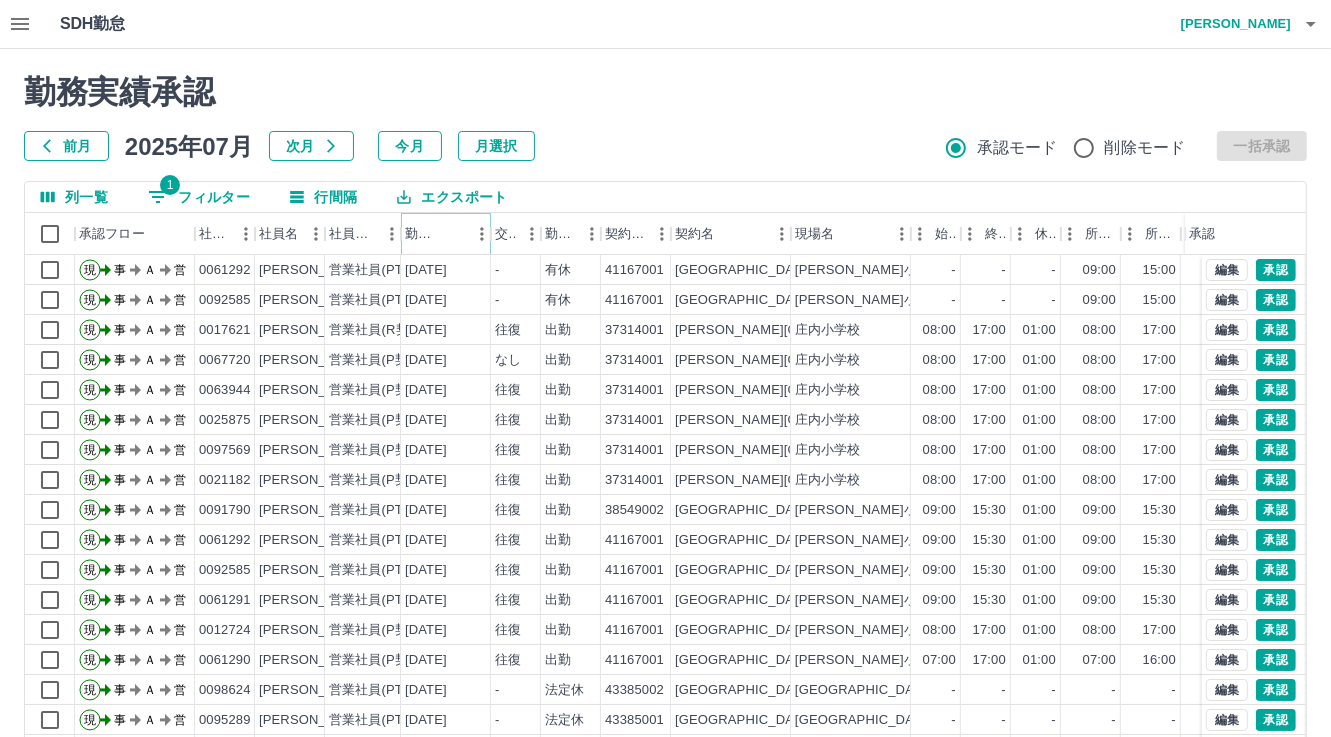 click 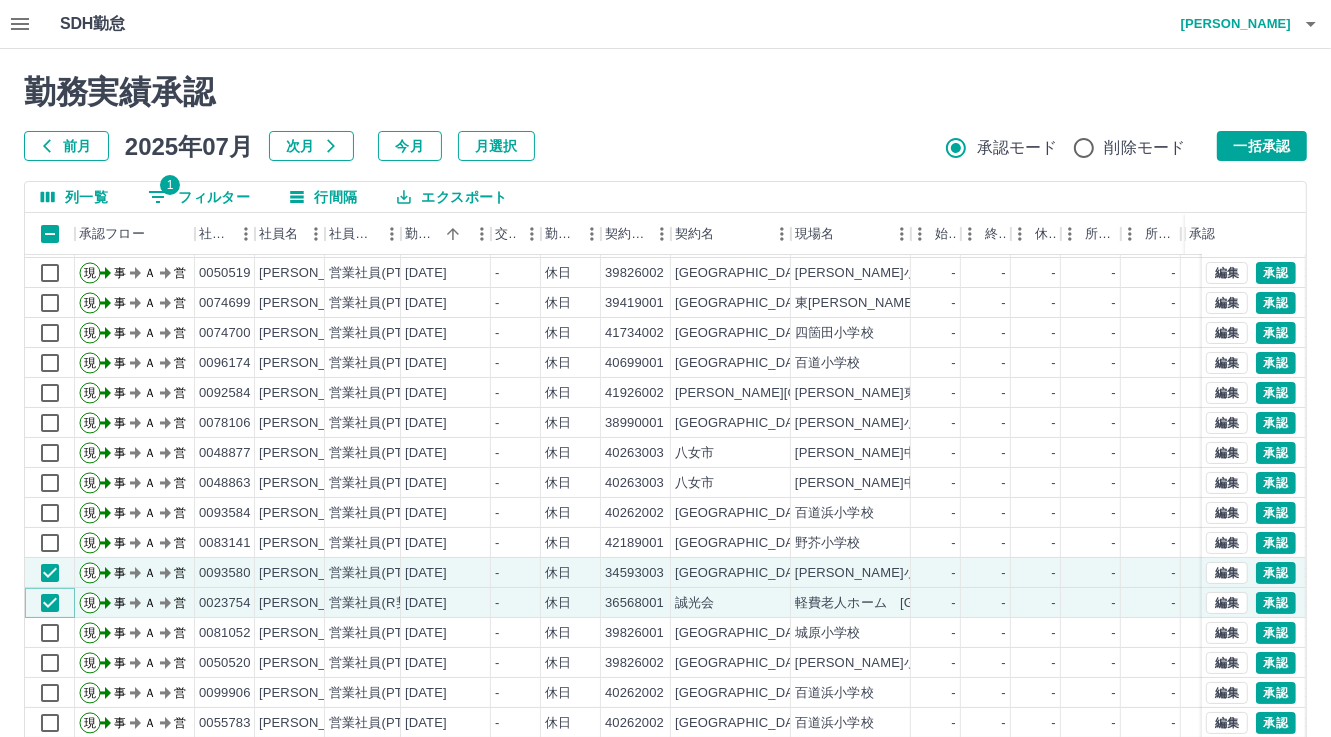 scroll, scrollTop: 103, scrollLeft: 0, axis: vertical 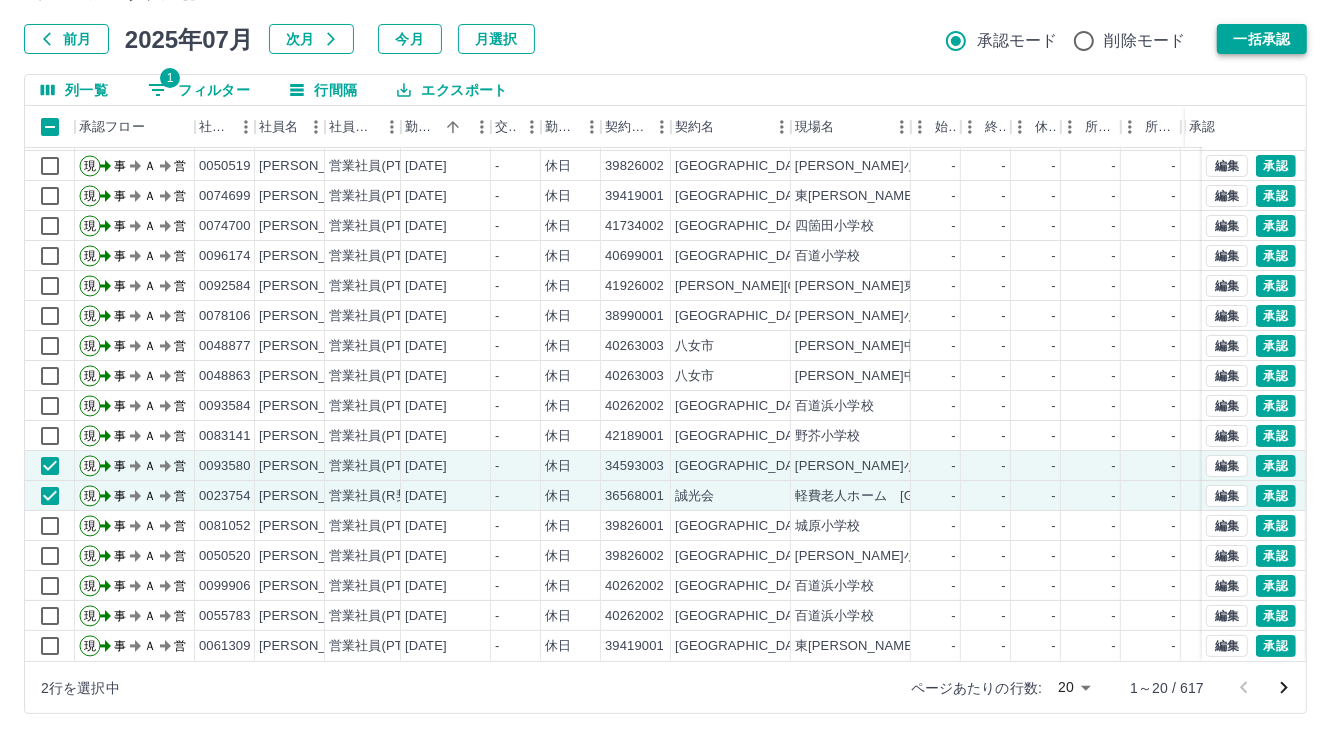 click on "一括承認" at bounding box center [1262, 39] 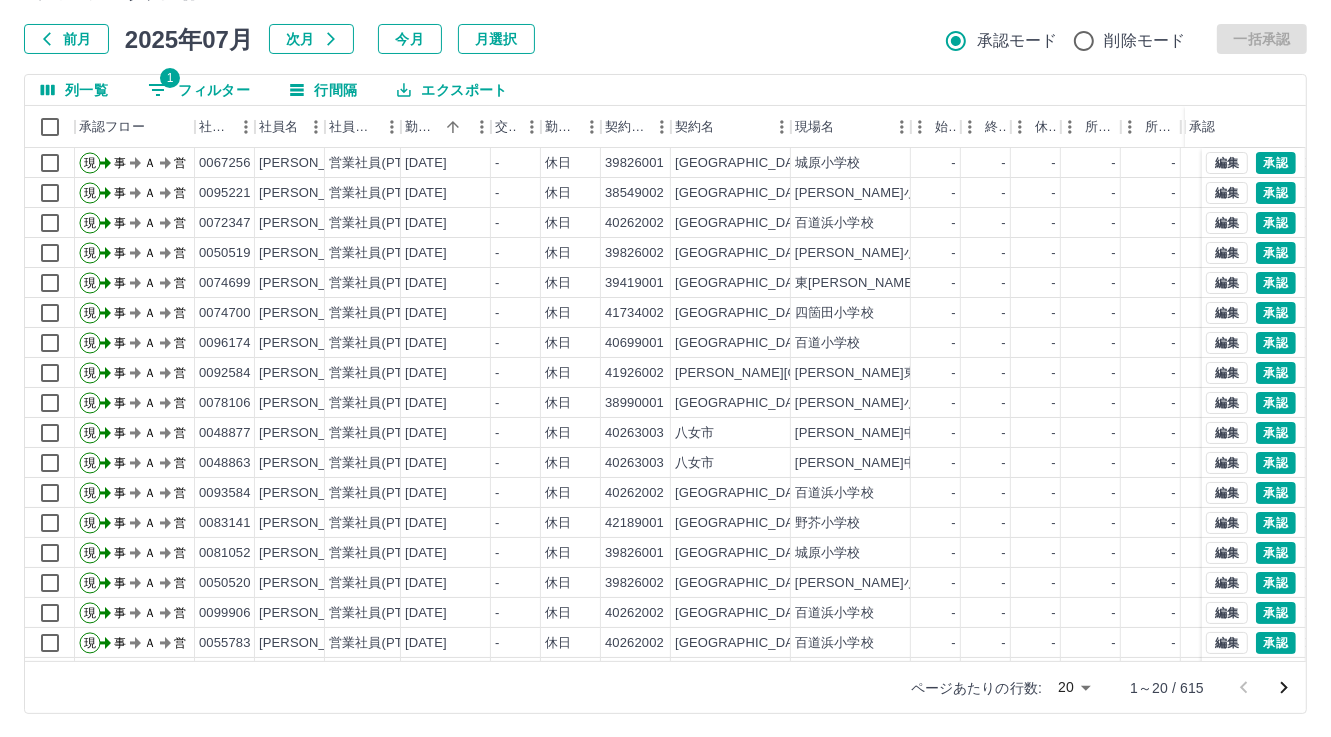 scroll, scrollTop: 103, scrollLeft: 0, axis: vertical 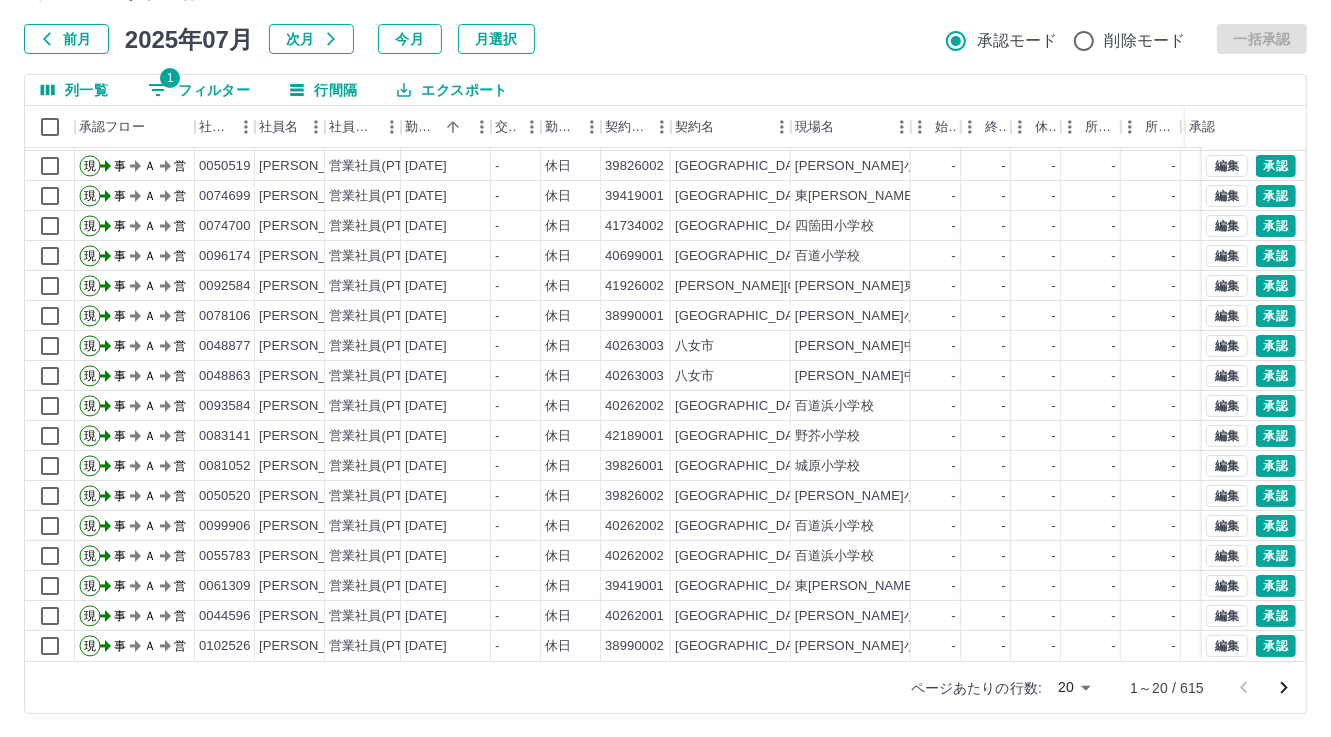 drag, startPoint x: 1286, startPoint y: 690, endPoint x: 1276, endPoint y: 686, distance: 10.770329 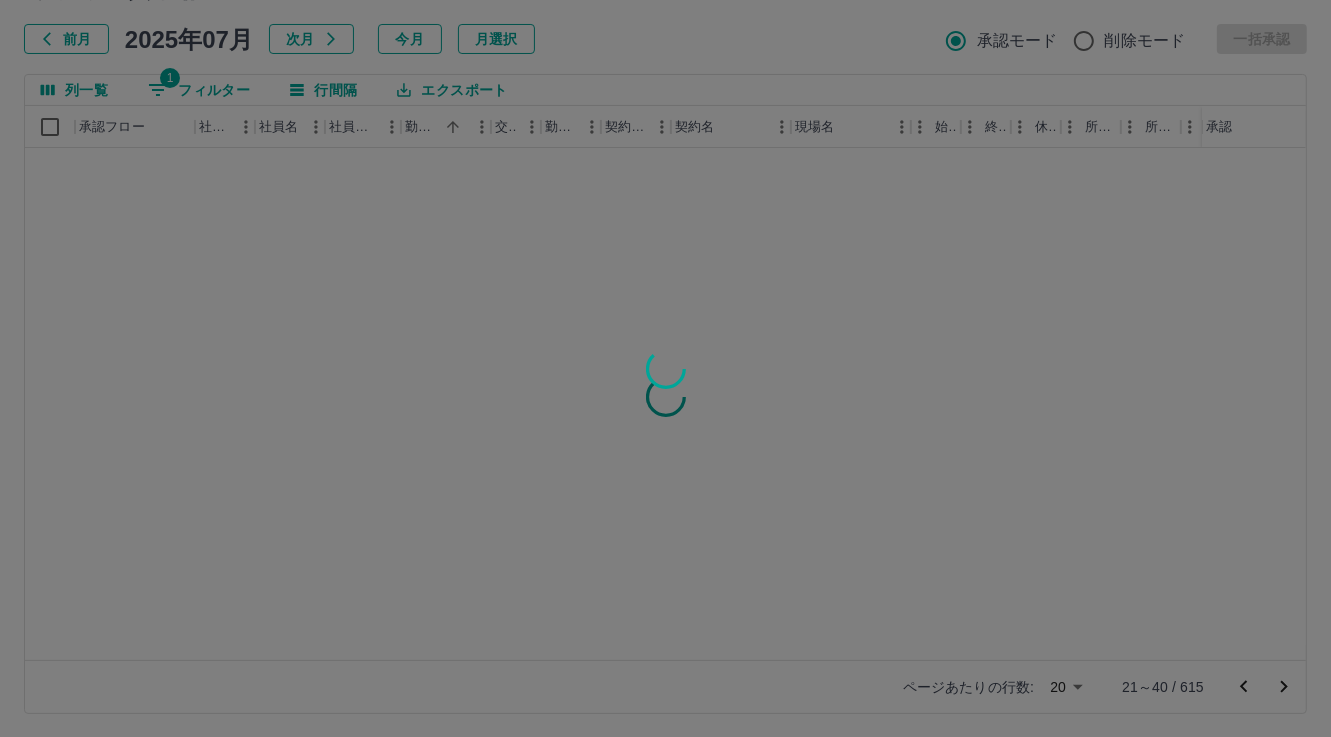 scroll, scrollTop: 0, scrollLeft: 0, axis: both 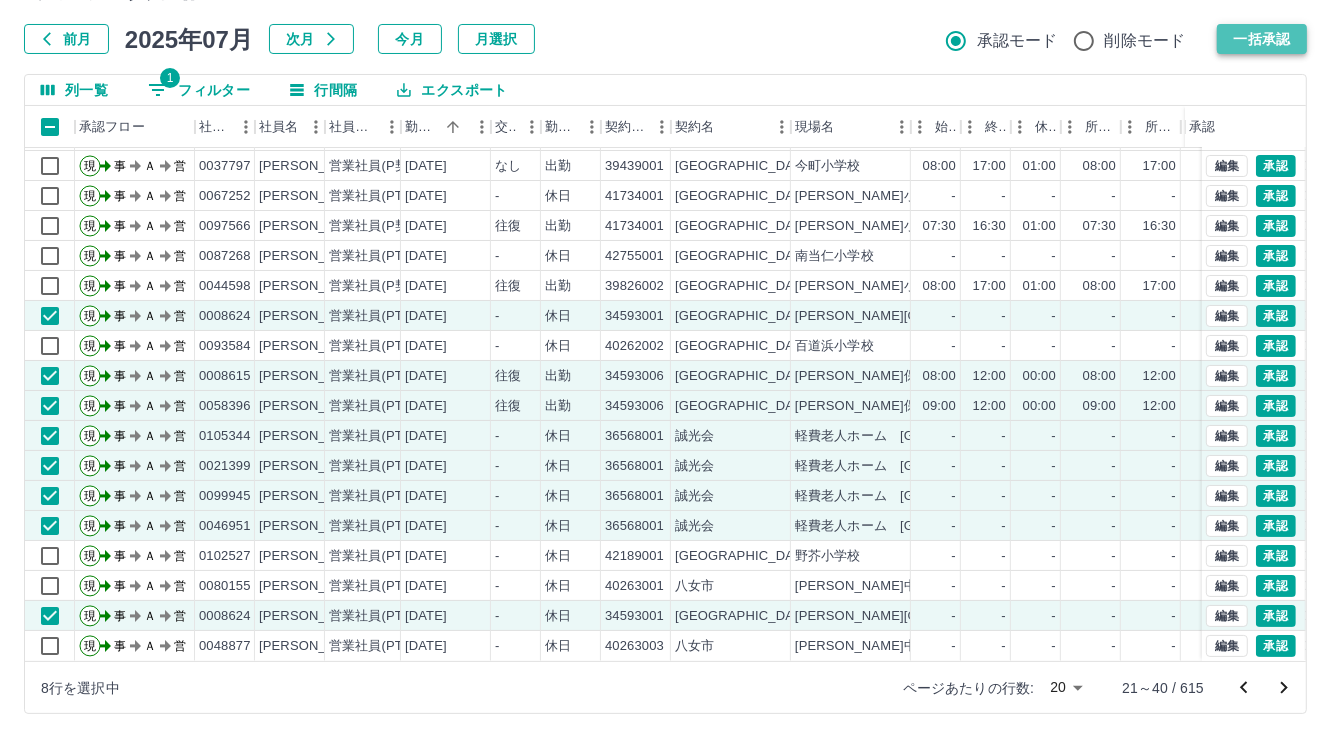 click on "一括承認" at bounding box center (1262, 39) 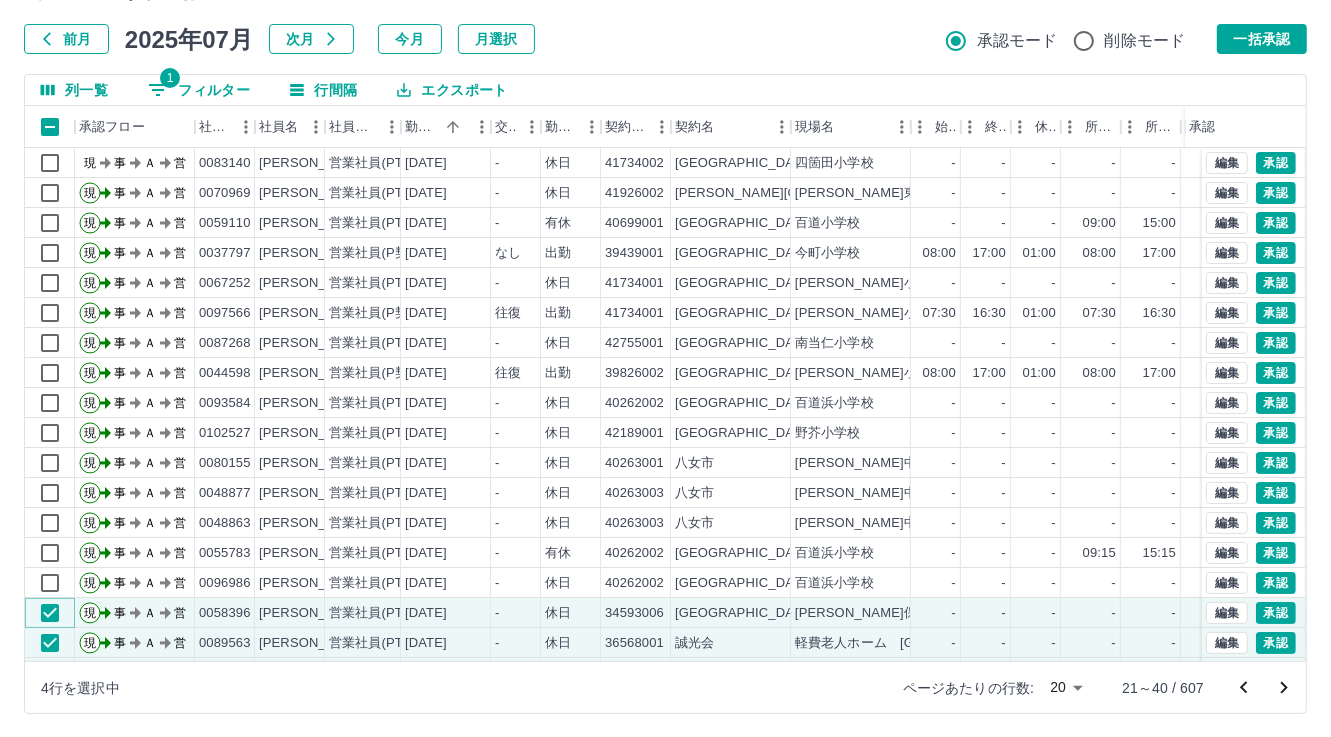 scroll, scrollTop: 0, scrollLeft: 0, axis: both 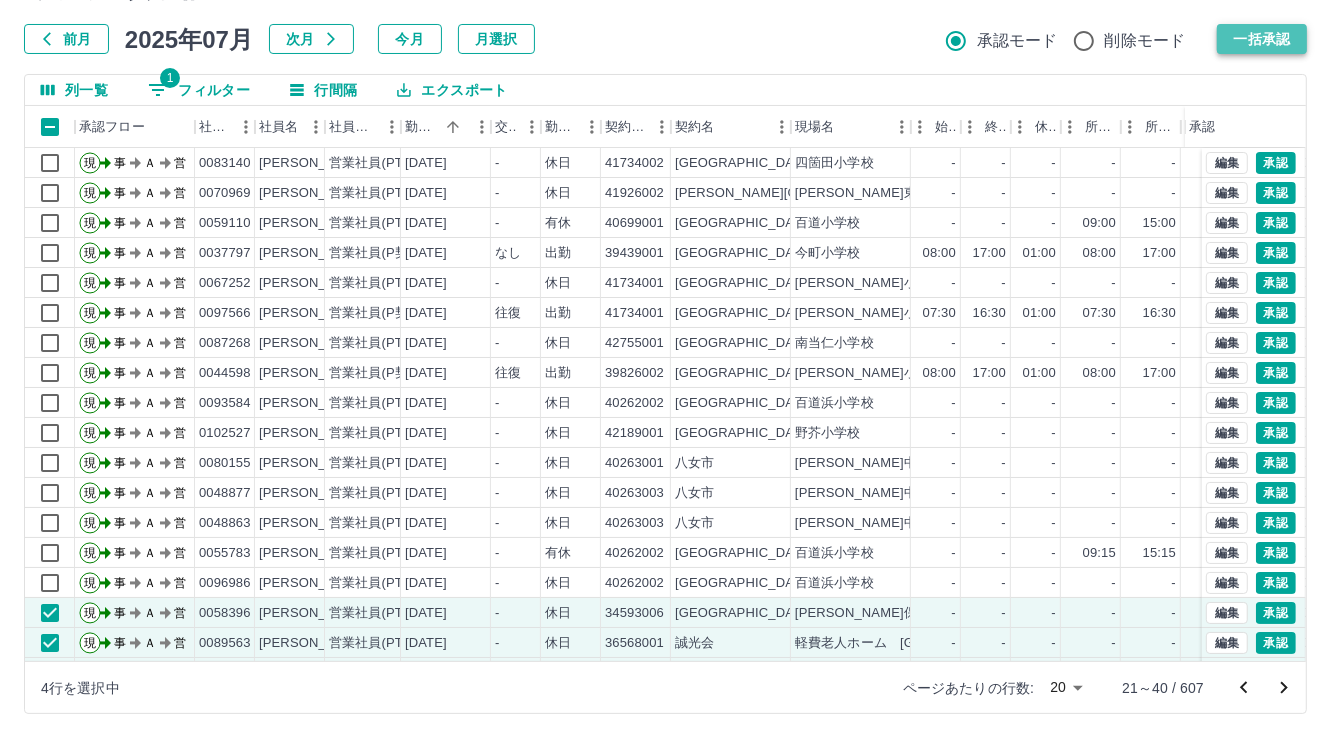 click on "一括承認" at bounding box center [1262, 39] 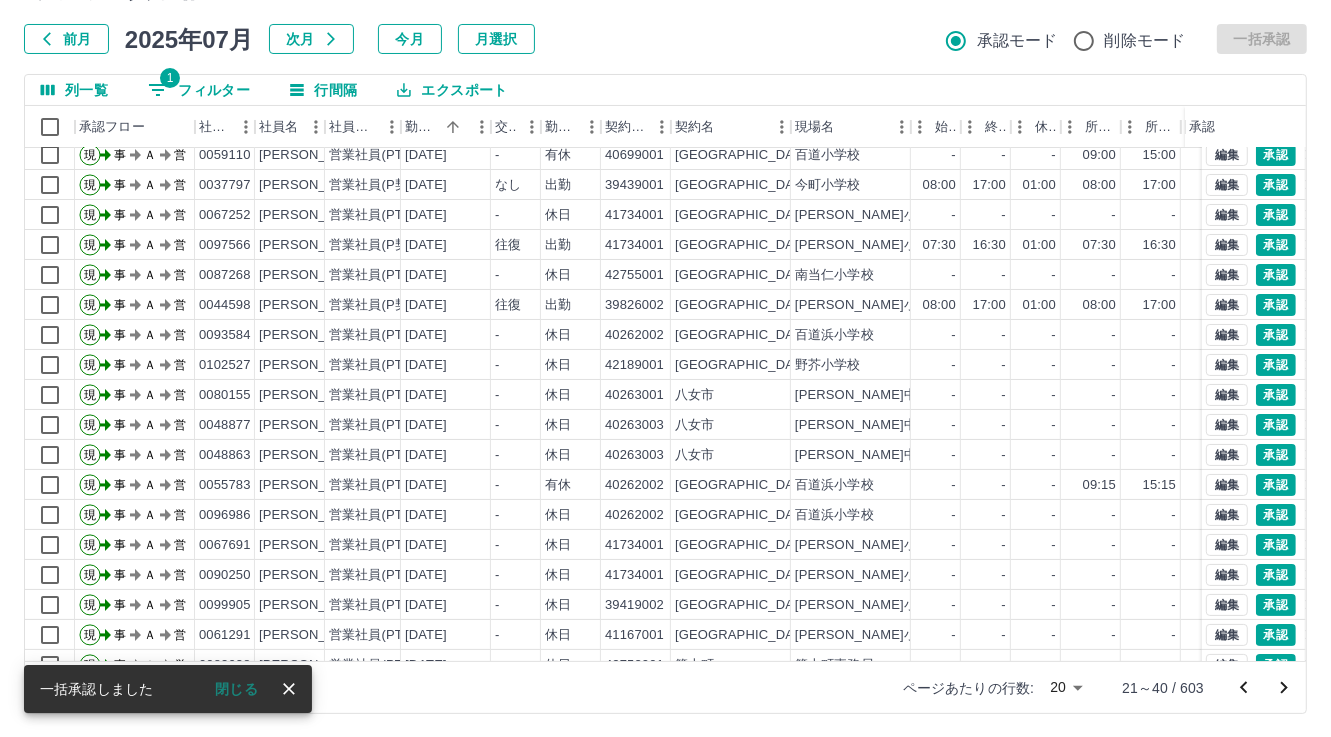 scroll, scrollTop: 103, scrollLeft: 0, axis: vertical 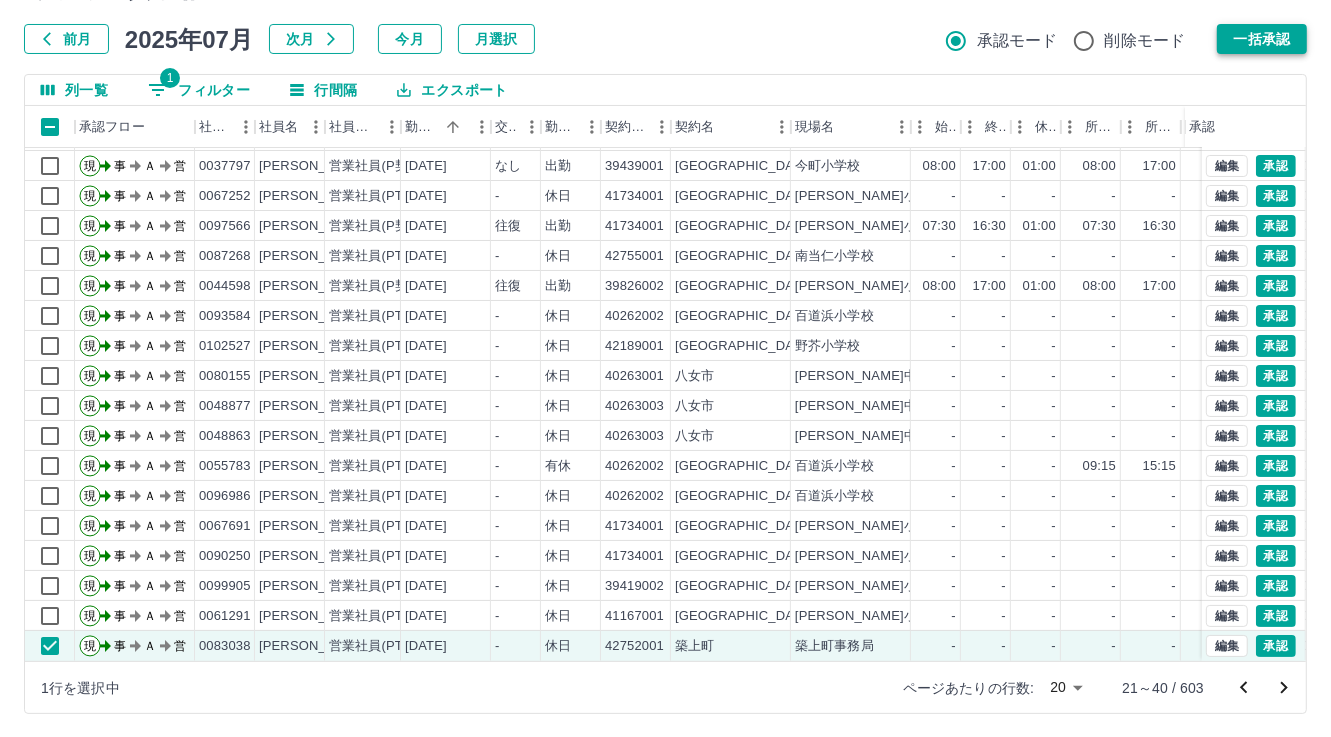 click on "一括承認" at bounding box center [1262, 39] 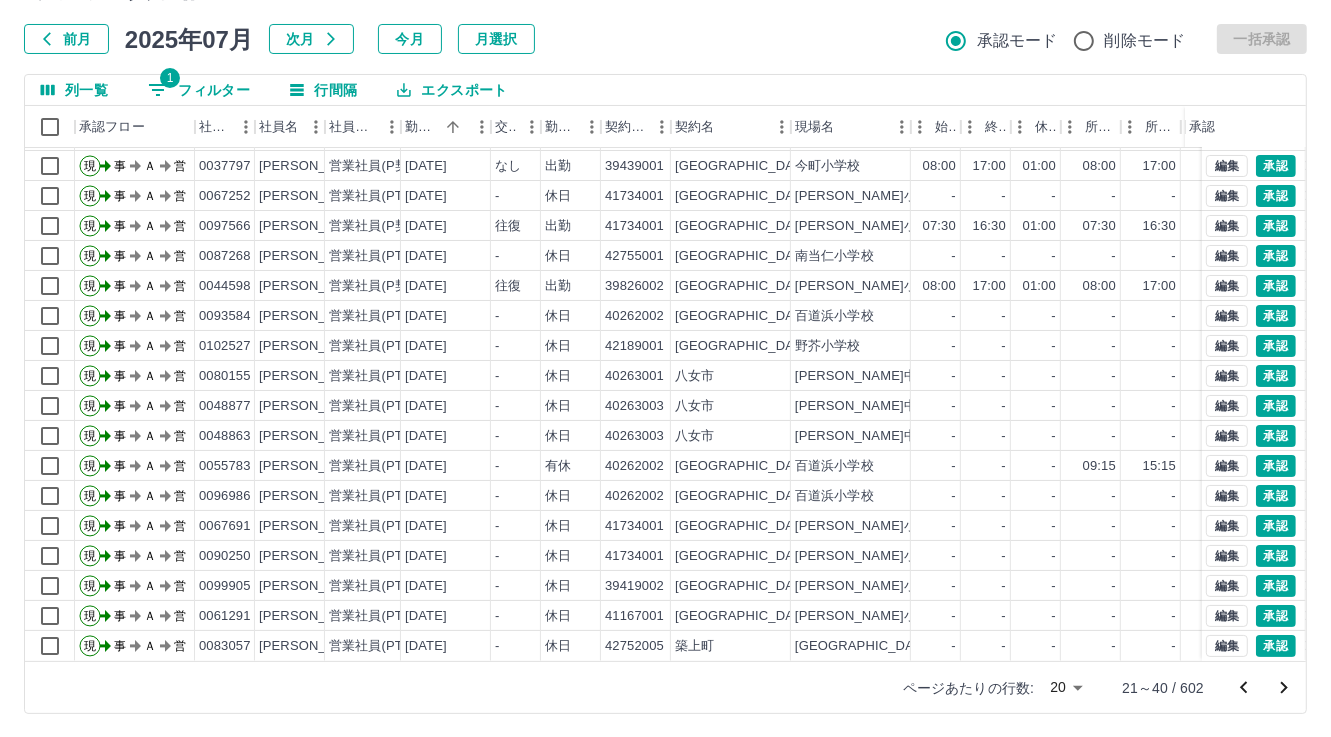 click on "1 フィルター" at bounding box center [199, 90] 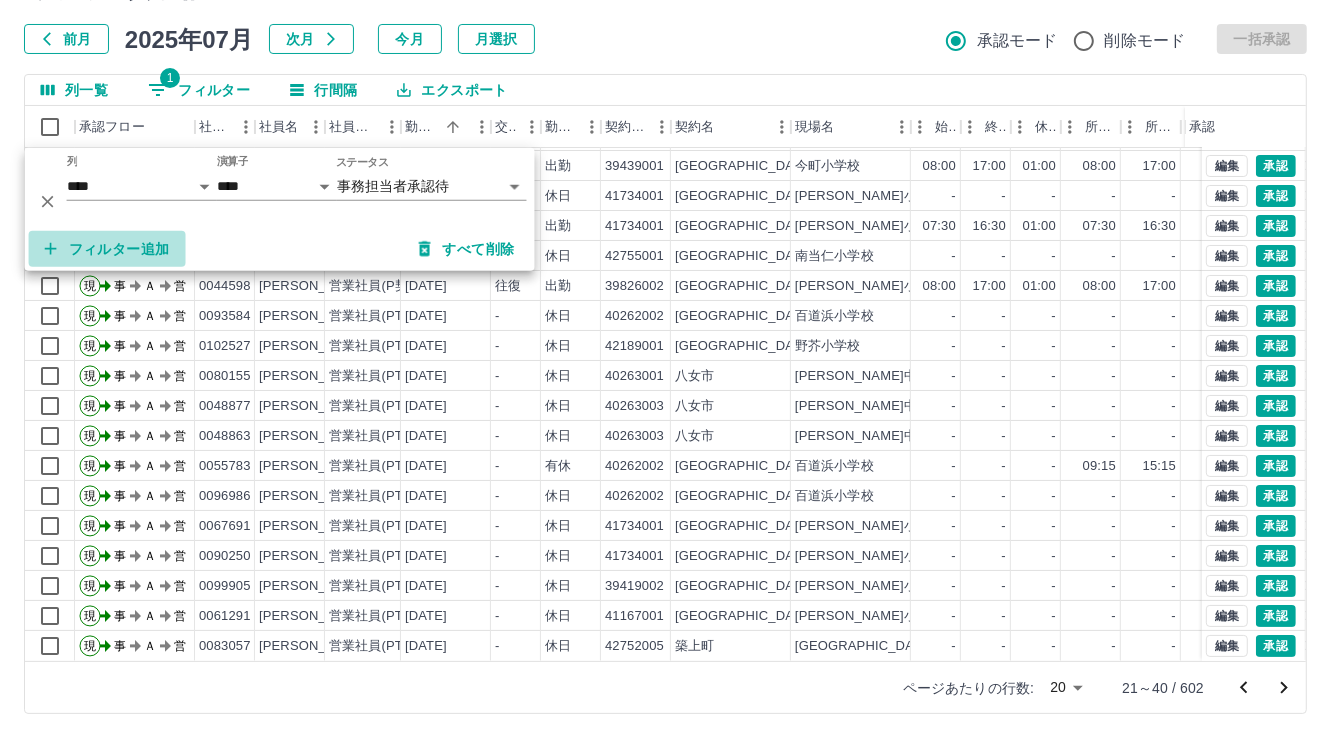click on "フィルター追加" at bounding box center [107, 249] 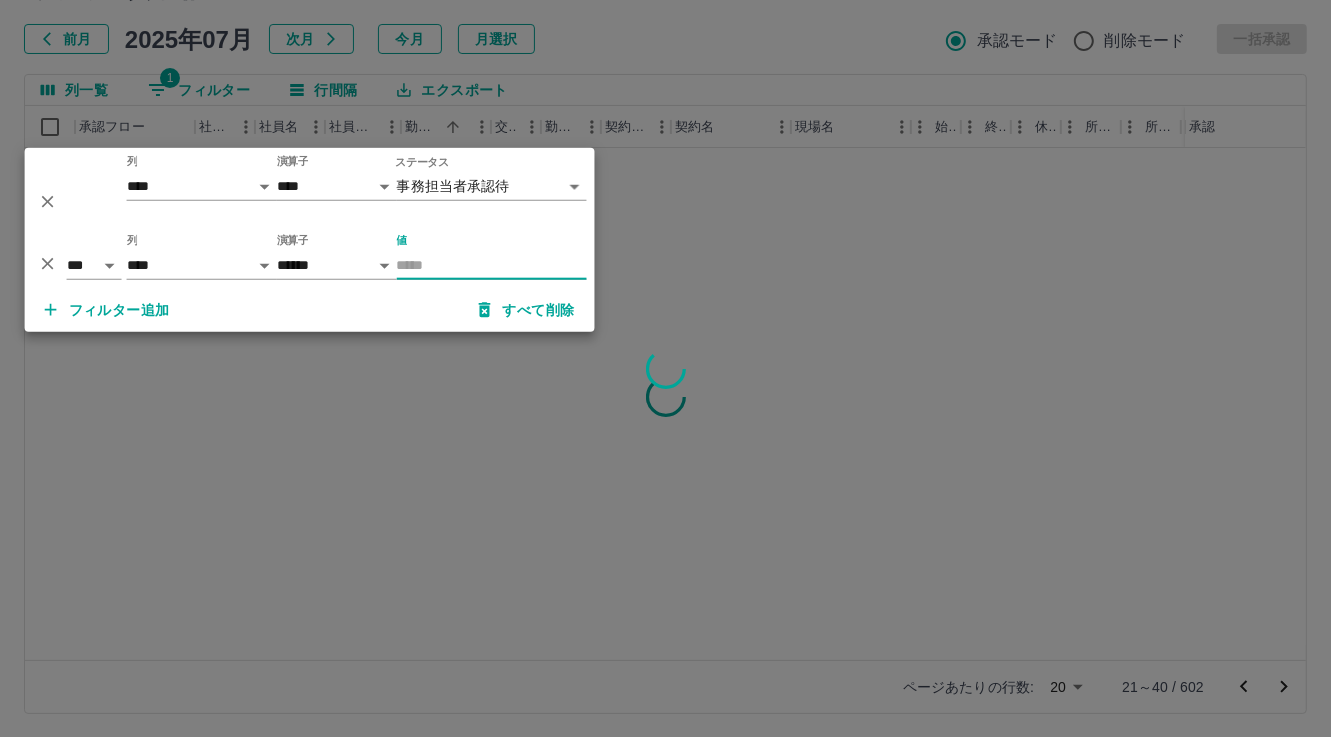 scroll, scrollTop: 0, scrollLeft: 0, axis: both 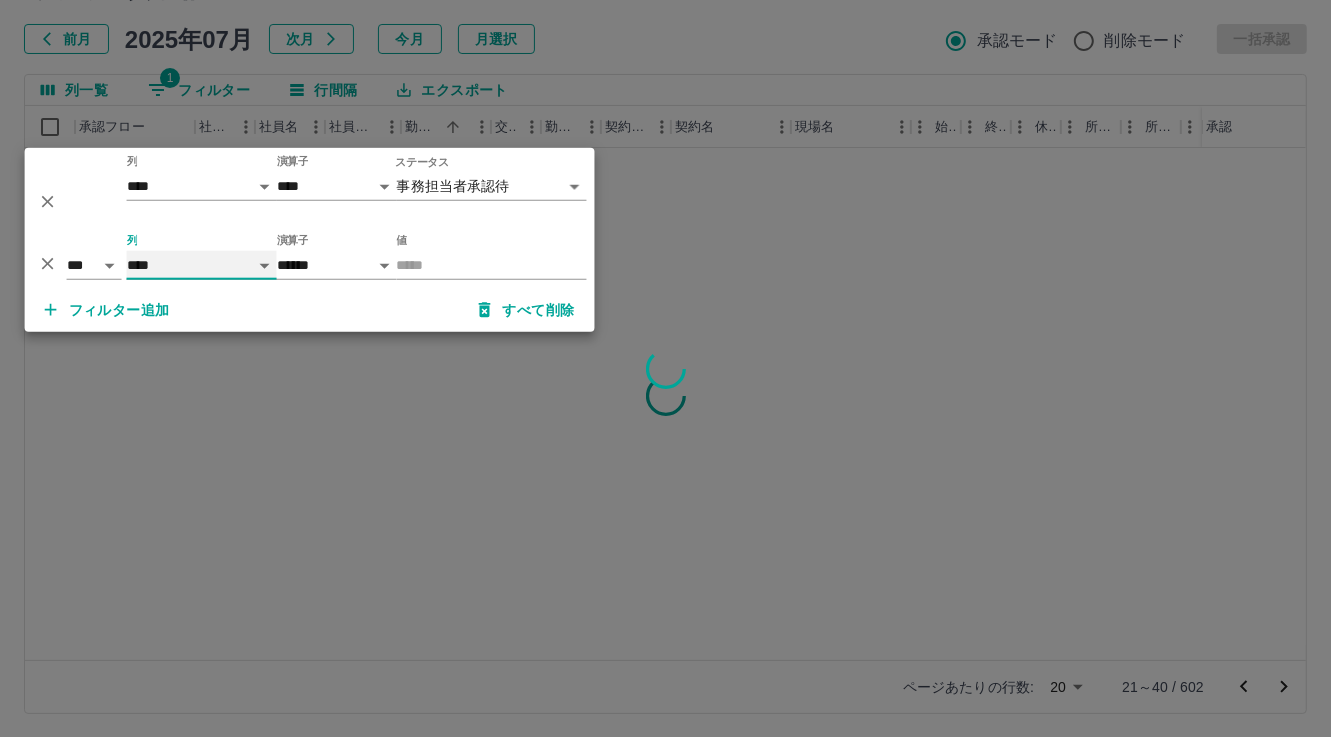 click on "**** *** **** *** *** **** ***** *** *** ** ** ** **** **** **** ** ** *** **** *****" at bounding box center (202, 265) 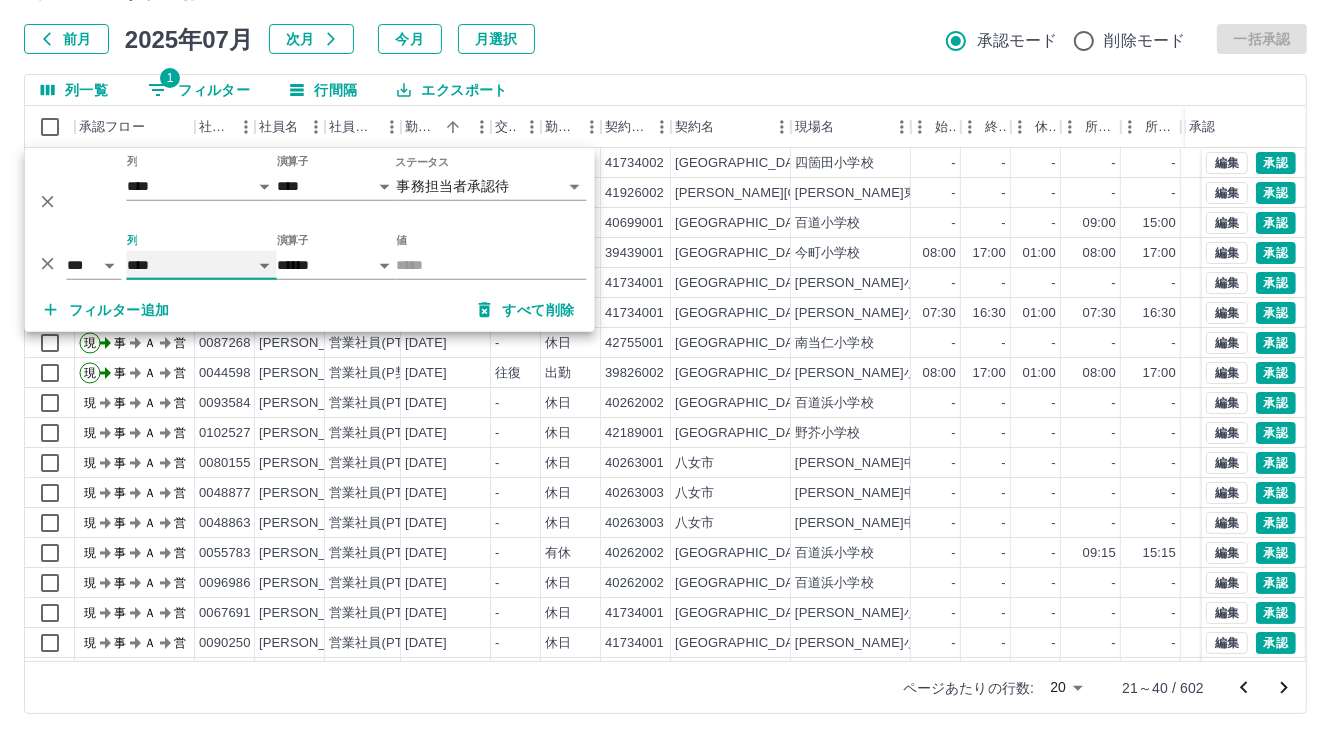 click on "**** *** **** *** *** **** ***** *** *** ** ** ** **** **** **** ** ** *** **** *****" at bounding box center [202, 265] 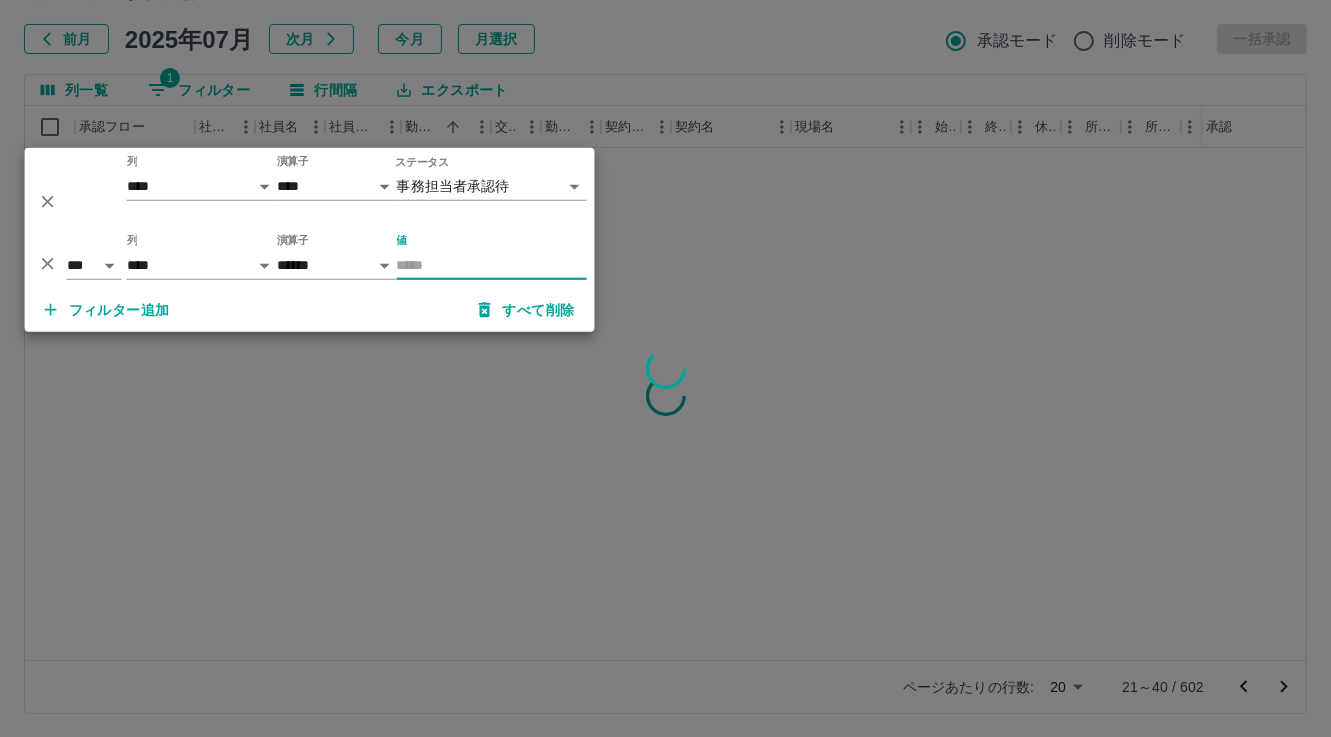 click on "値" at bounding box center [492, 265] 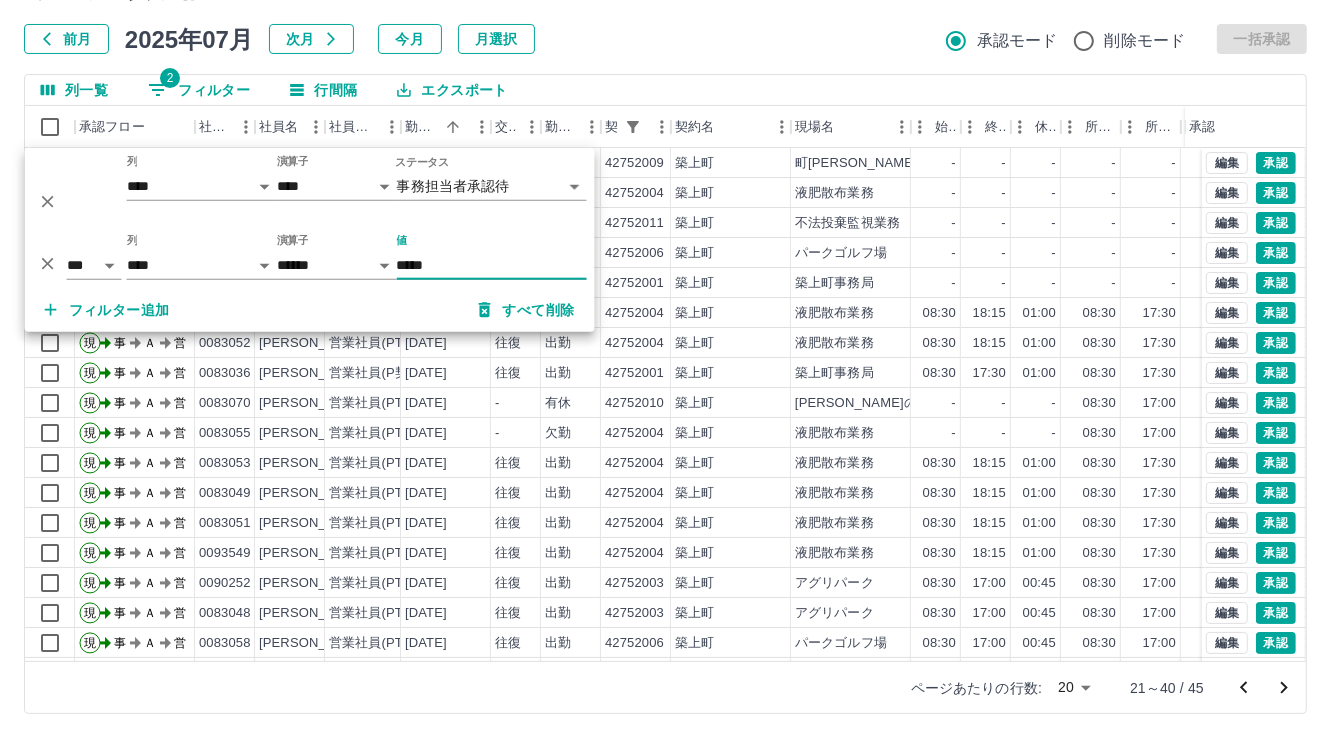 type on "*****" 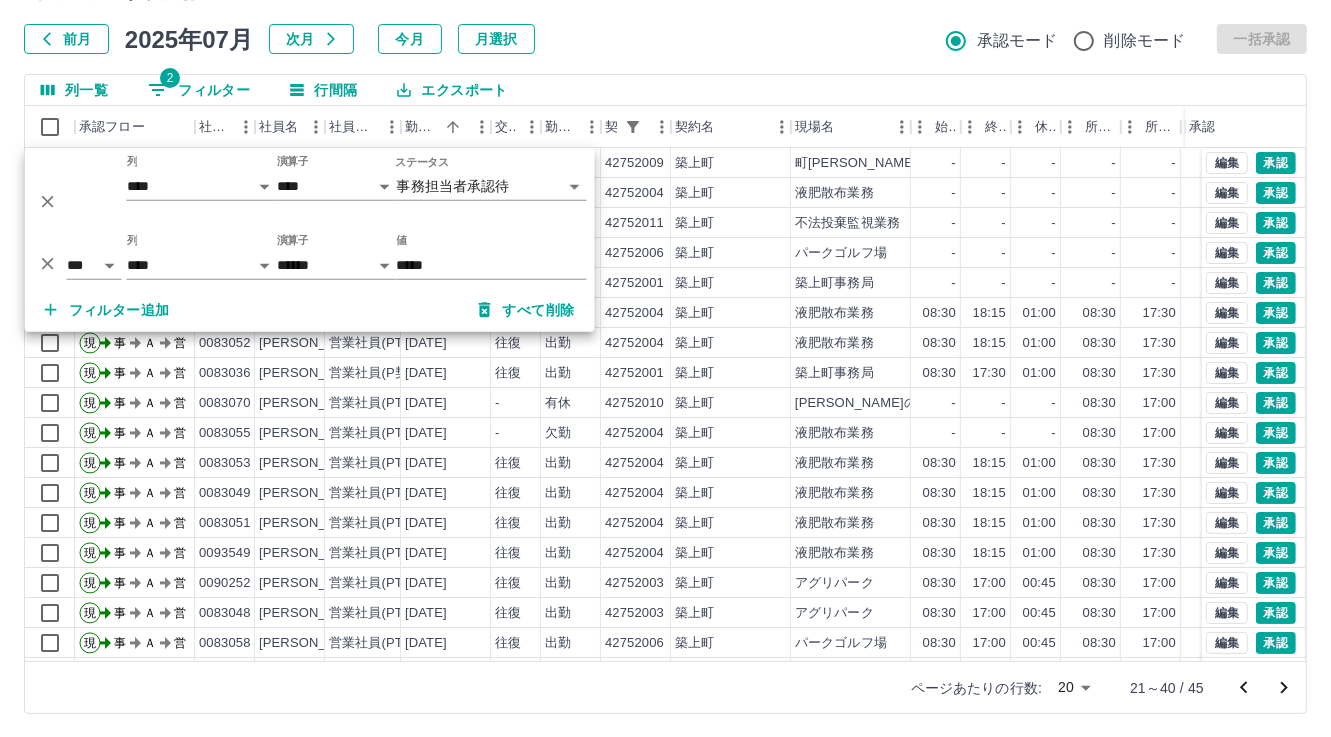 click on "列一覧 2 フィルター 行間隔 エクスポート" at bounding box center [665, 90] 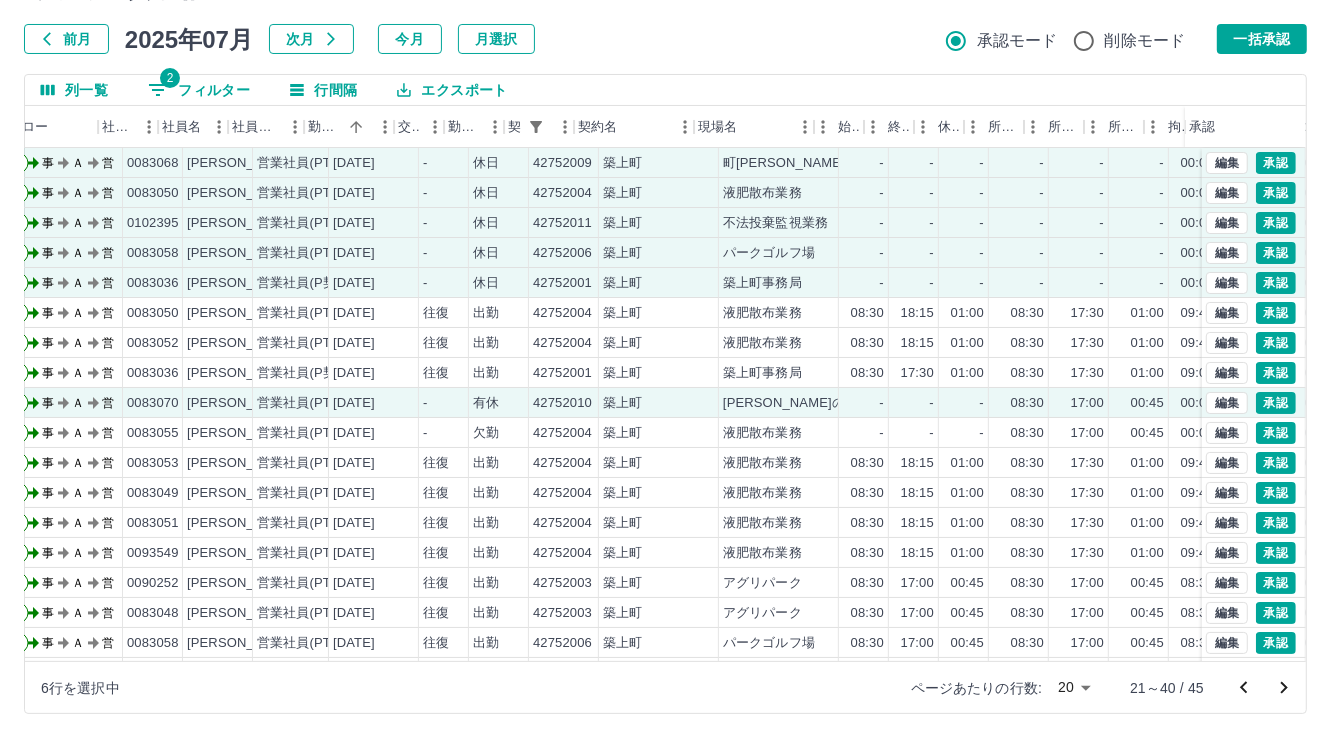scroll, scrollTop: 0, scrollLeft: 0, axis: both 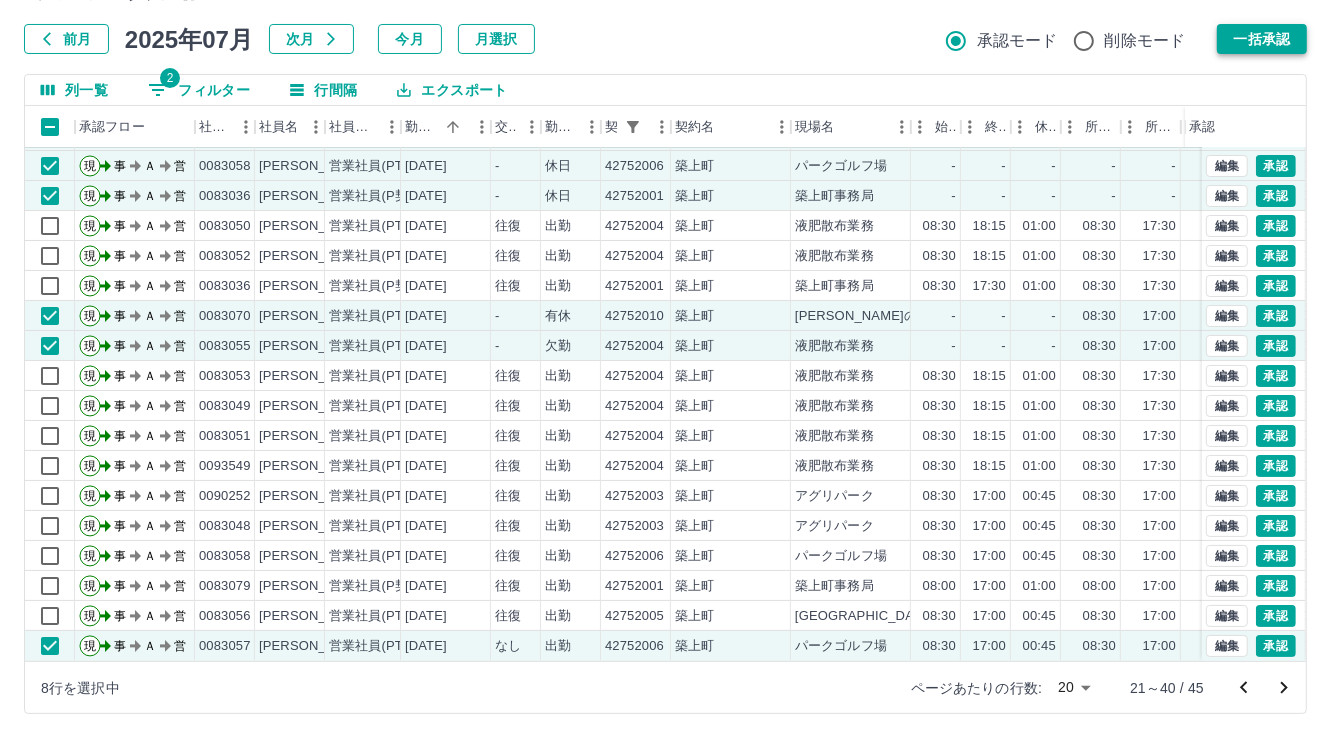 click on "一括承認" at bounding box center [1262, 39] 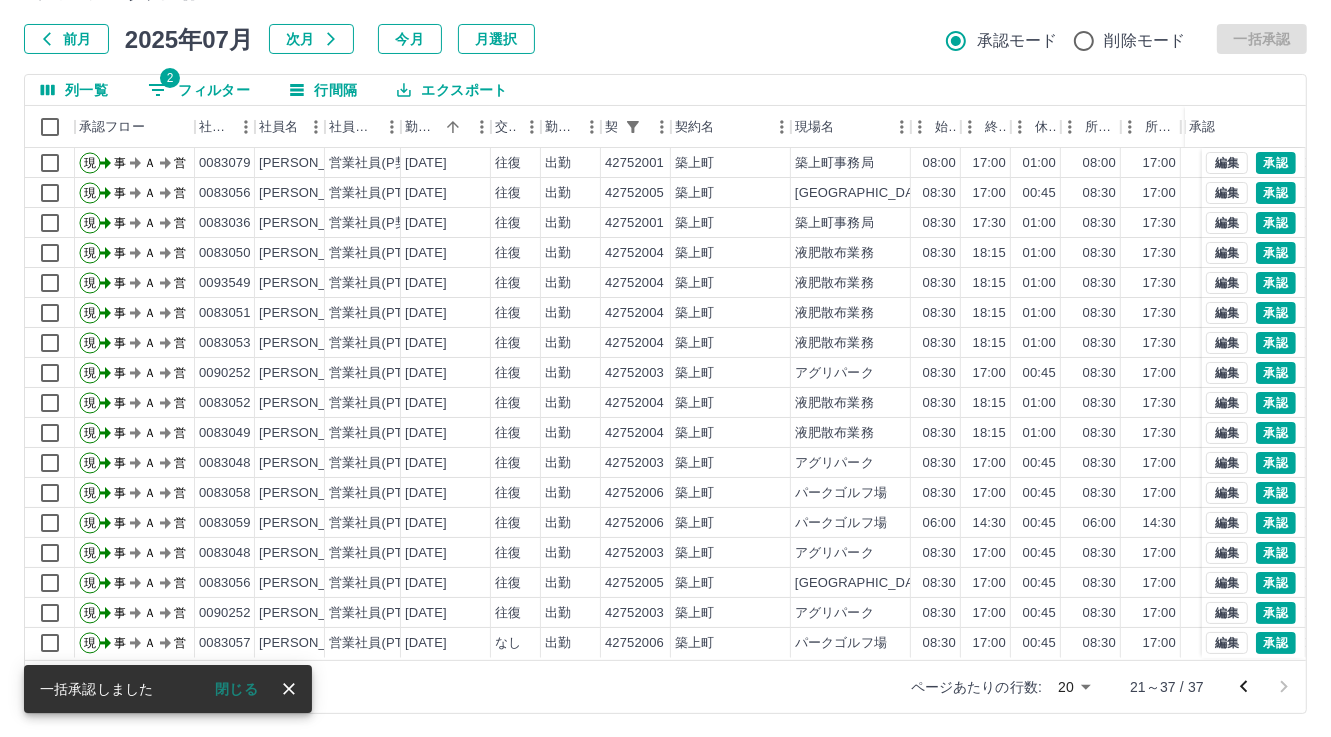 scroll, scrollTop: 0, scrollLeft: 0, axis: both 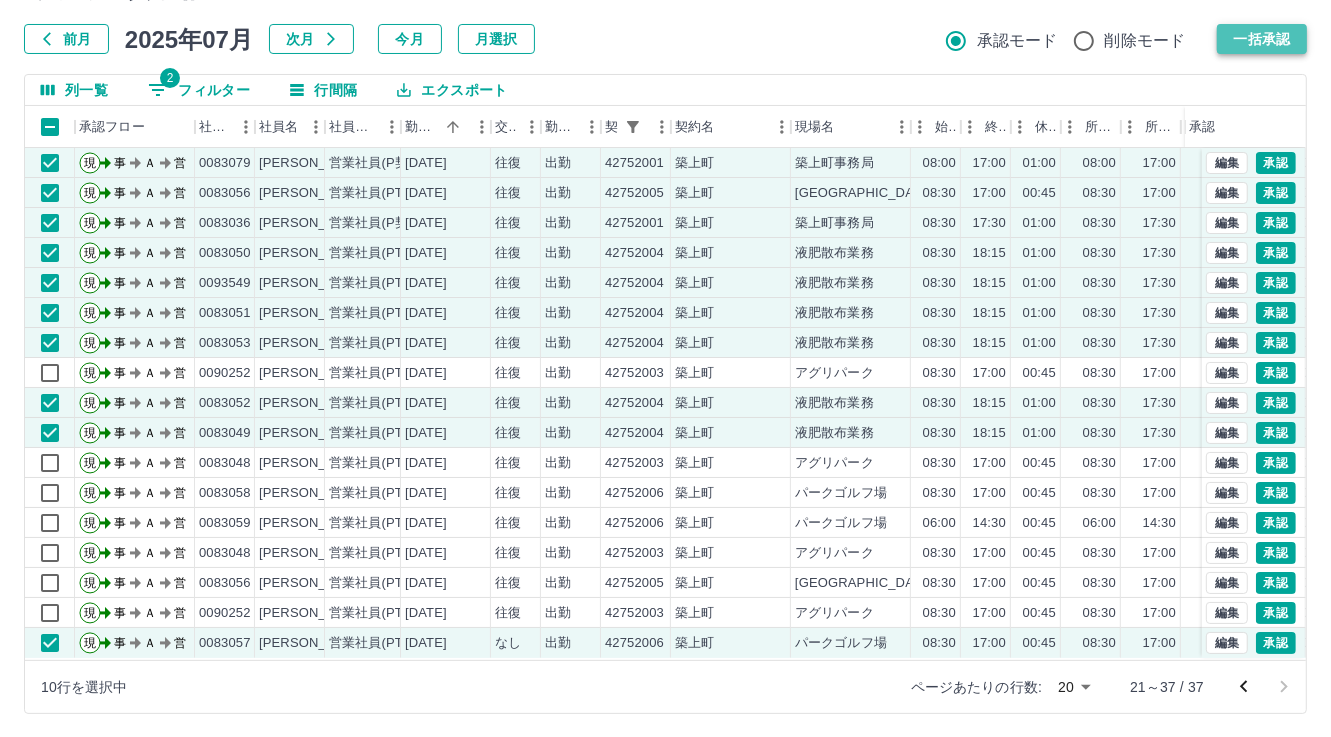 click on "一括承認" at bounding box center (1262, 39) 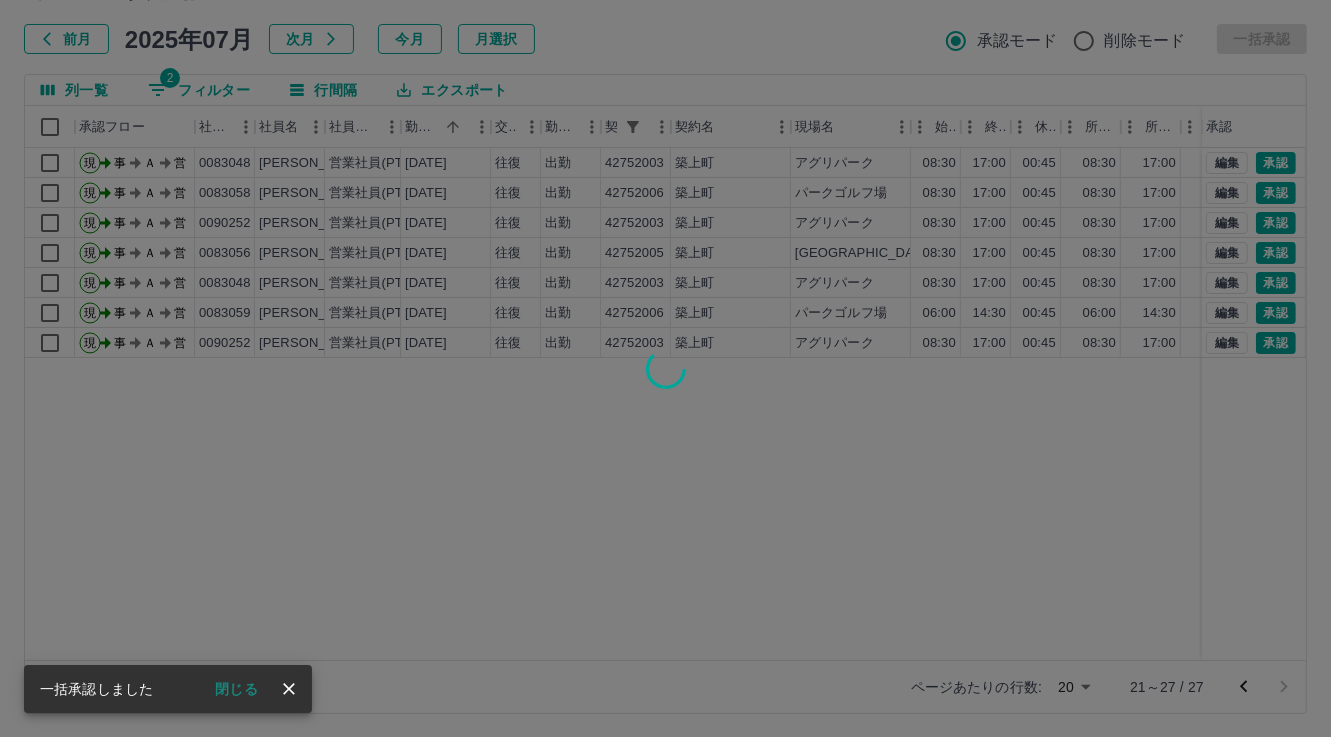 scroll, scrollTop: 0, scrollLeft: 0, axis: both 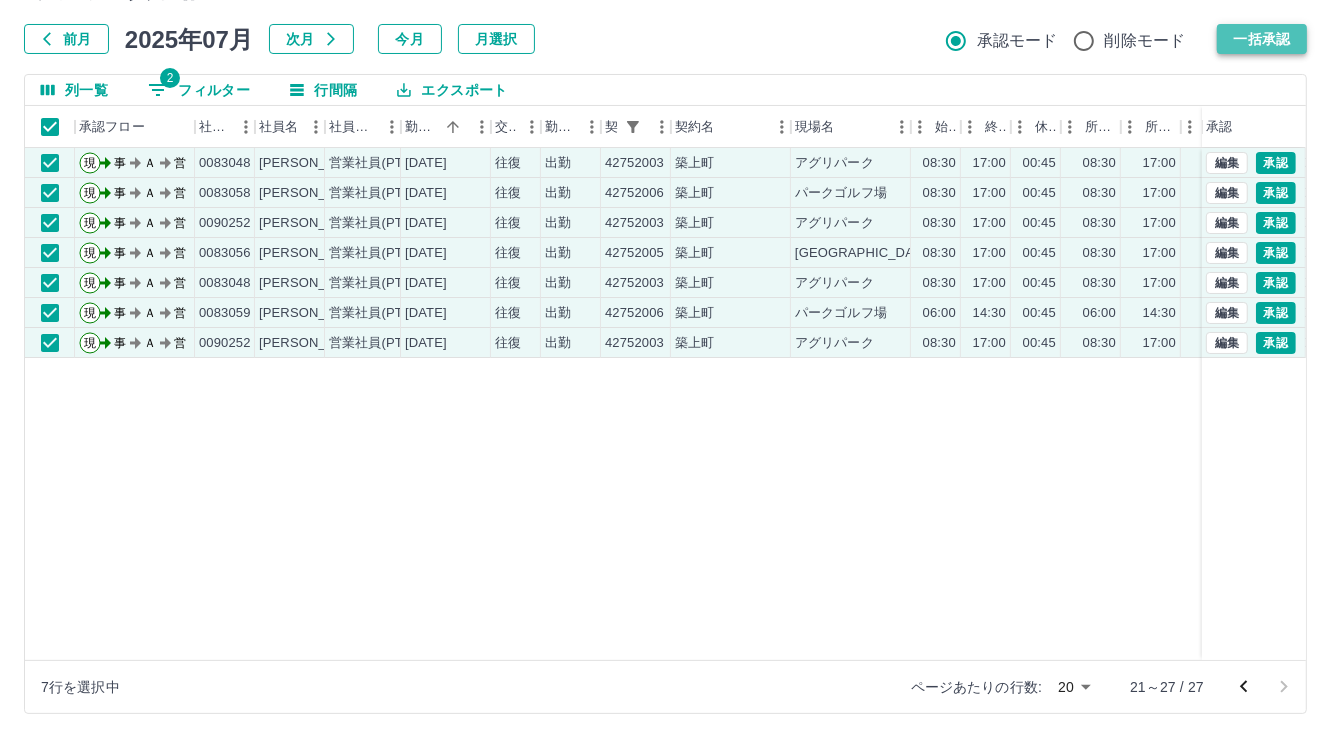 click on "一括承認" at bounding box center (1262, 39) 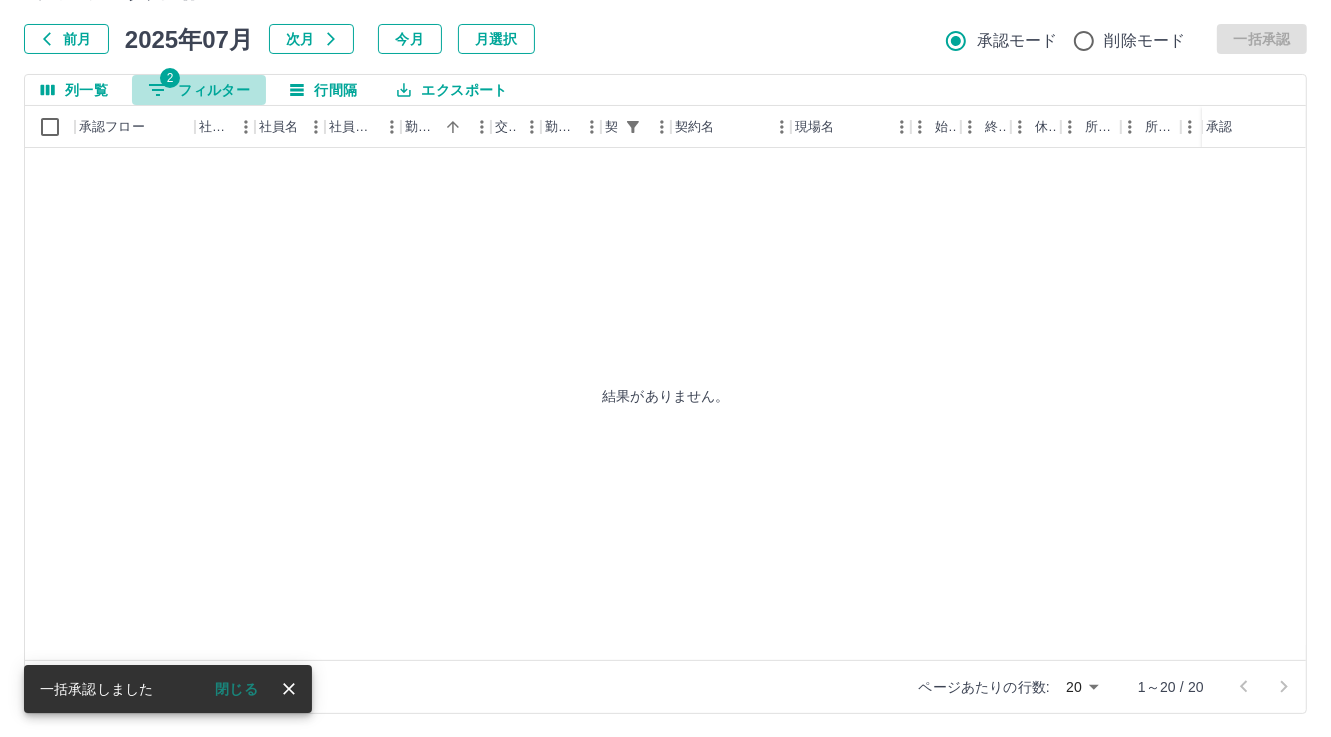 drag, startPoint x: 212, startPoint y: 85, endPoint x: 230, endPoint y: 110, distance: 30.805843 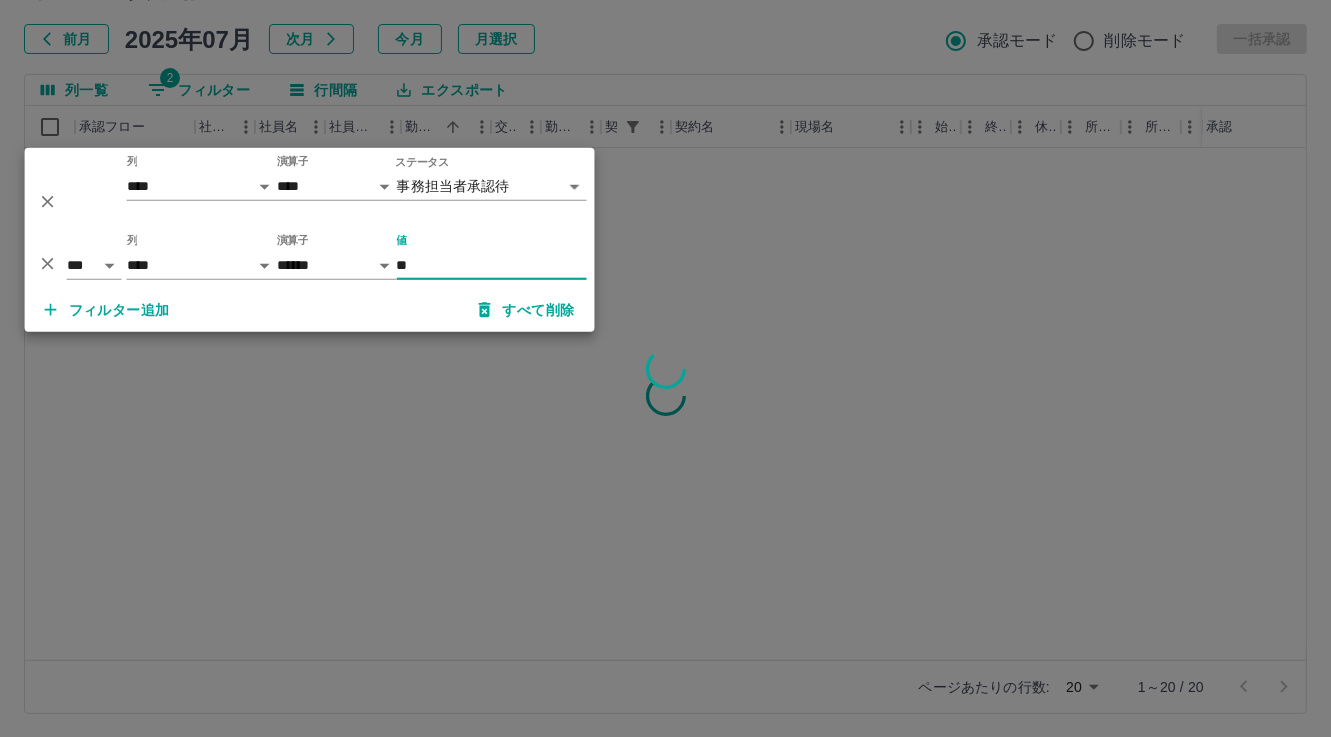 type on "*" 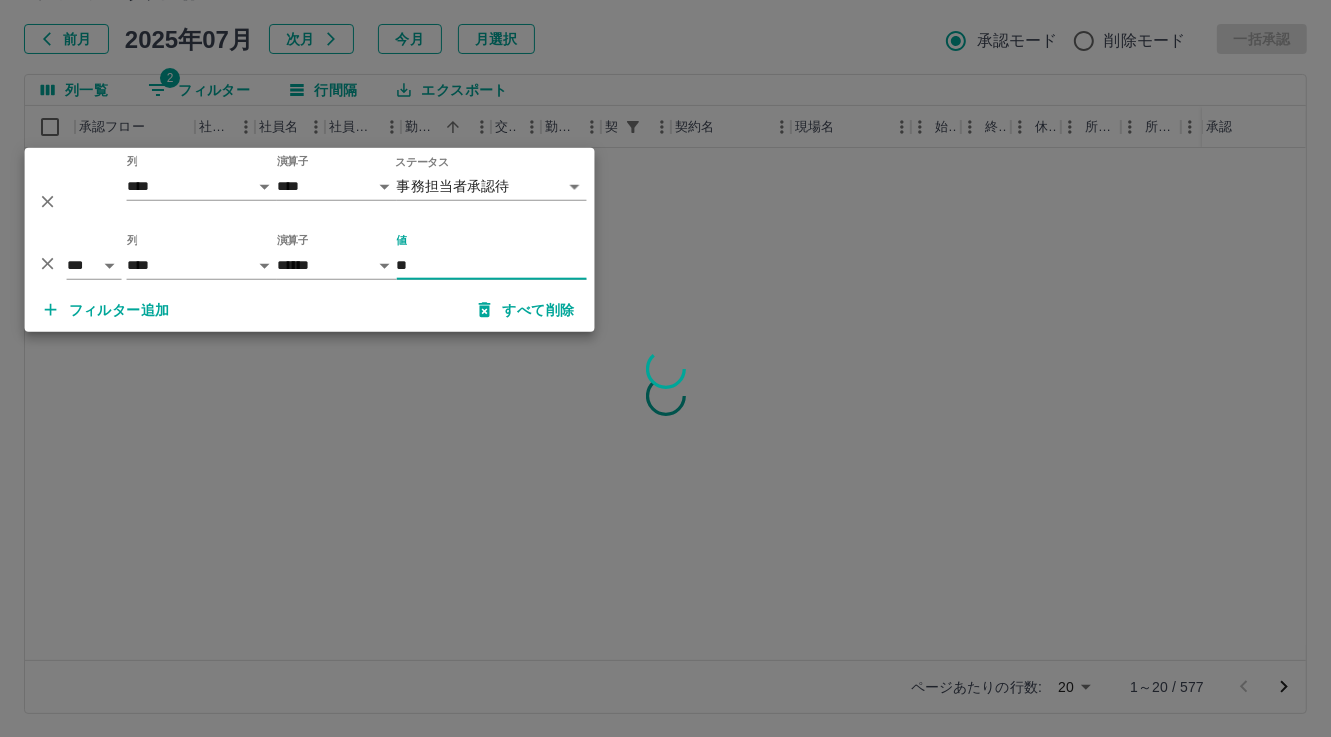scroll, scrollTop: 0, scrollLeft: 0, axis: both 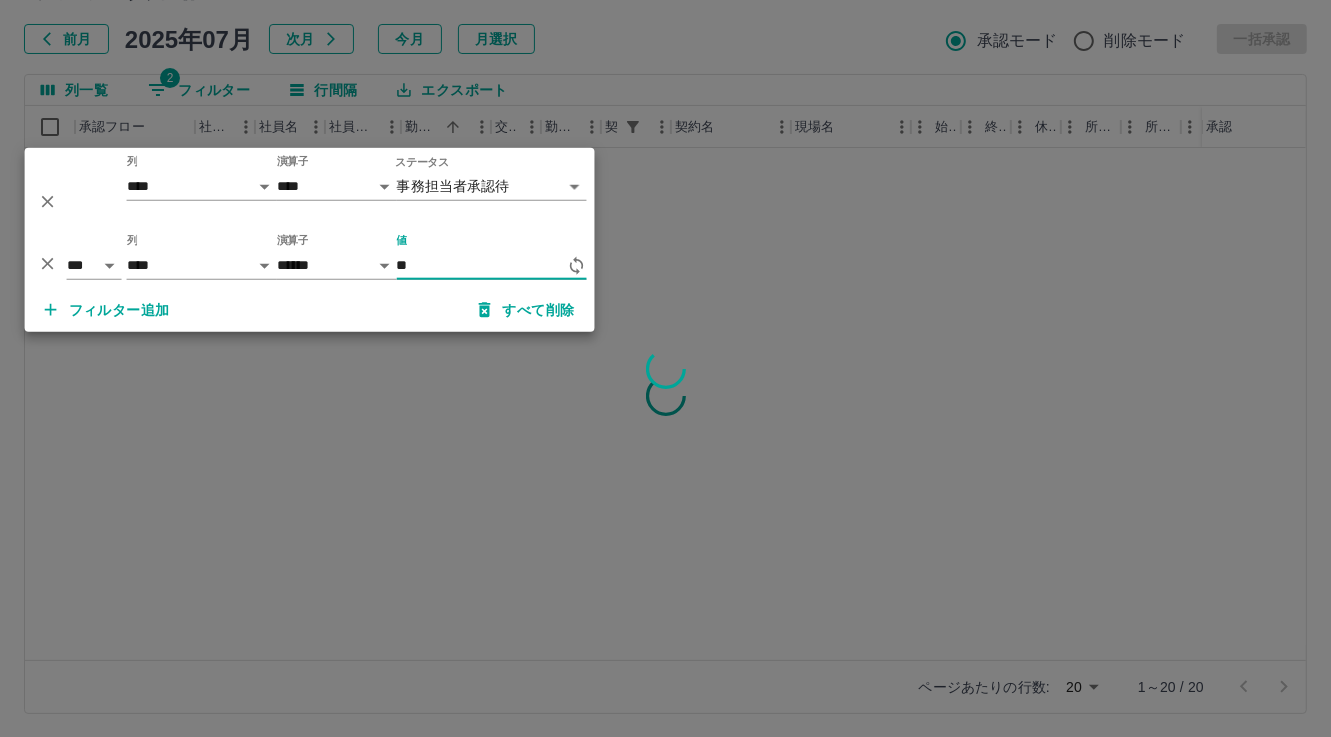 type on "*" 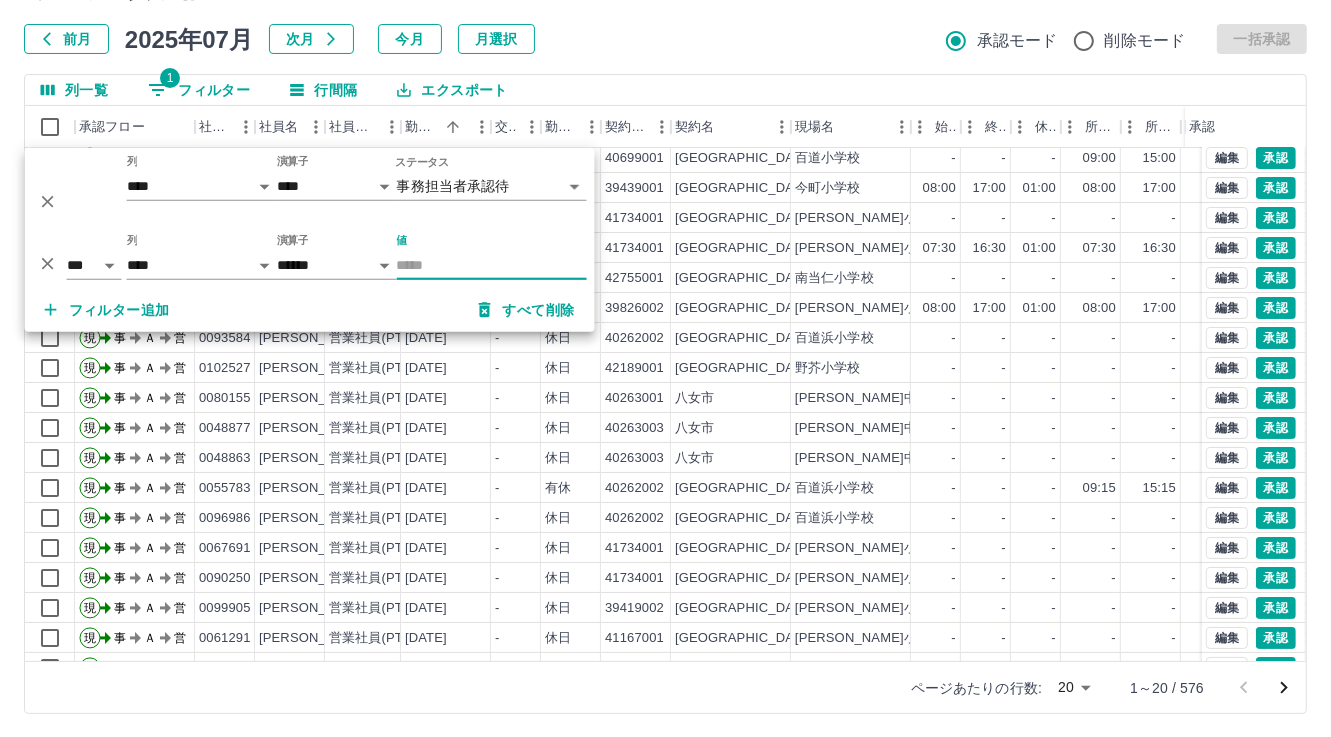 scroll, scrollTop: 103, scrollLeft: 0, axis: vertical 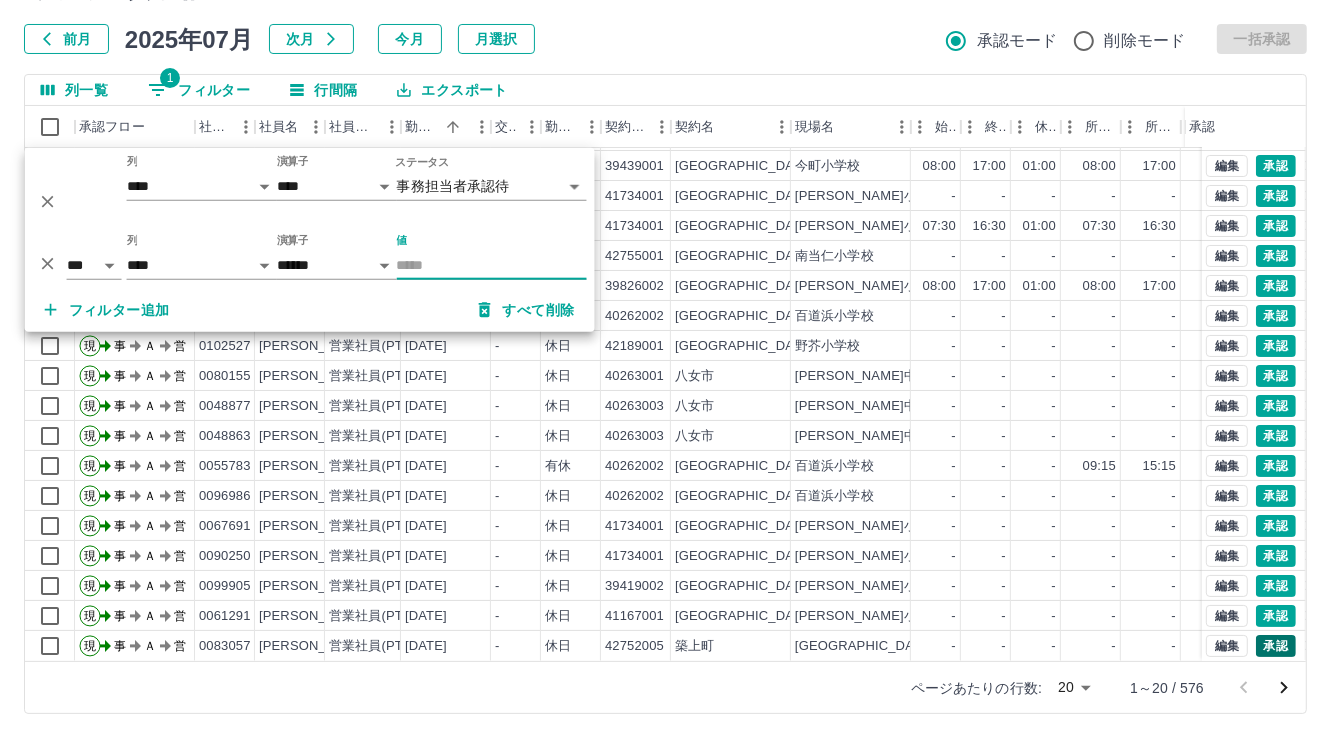 type 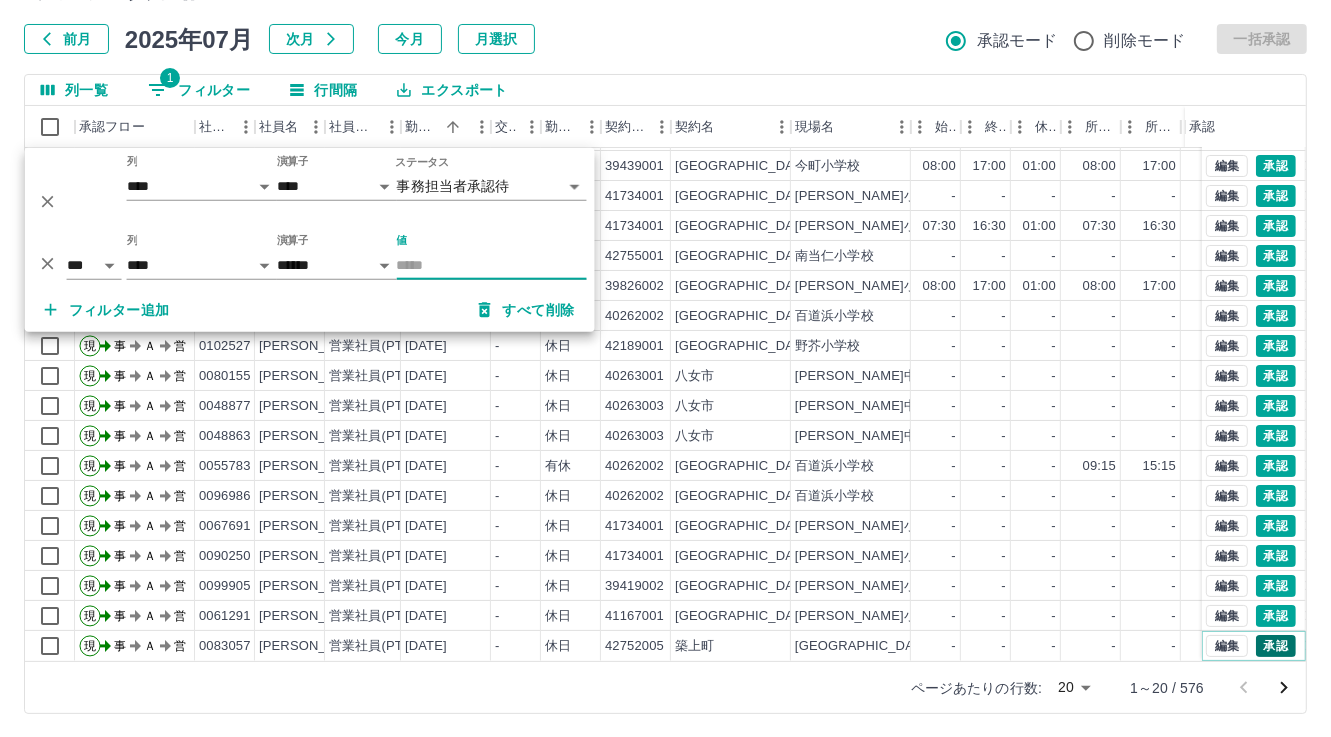click on "承認" at bounding box center (1276, 646) 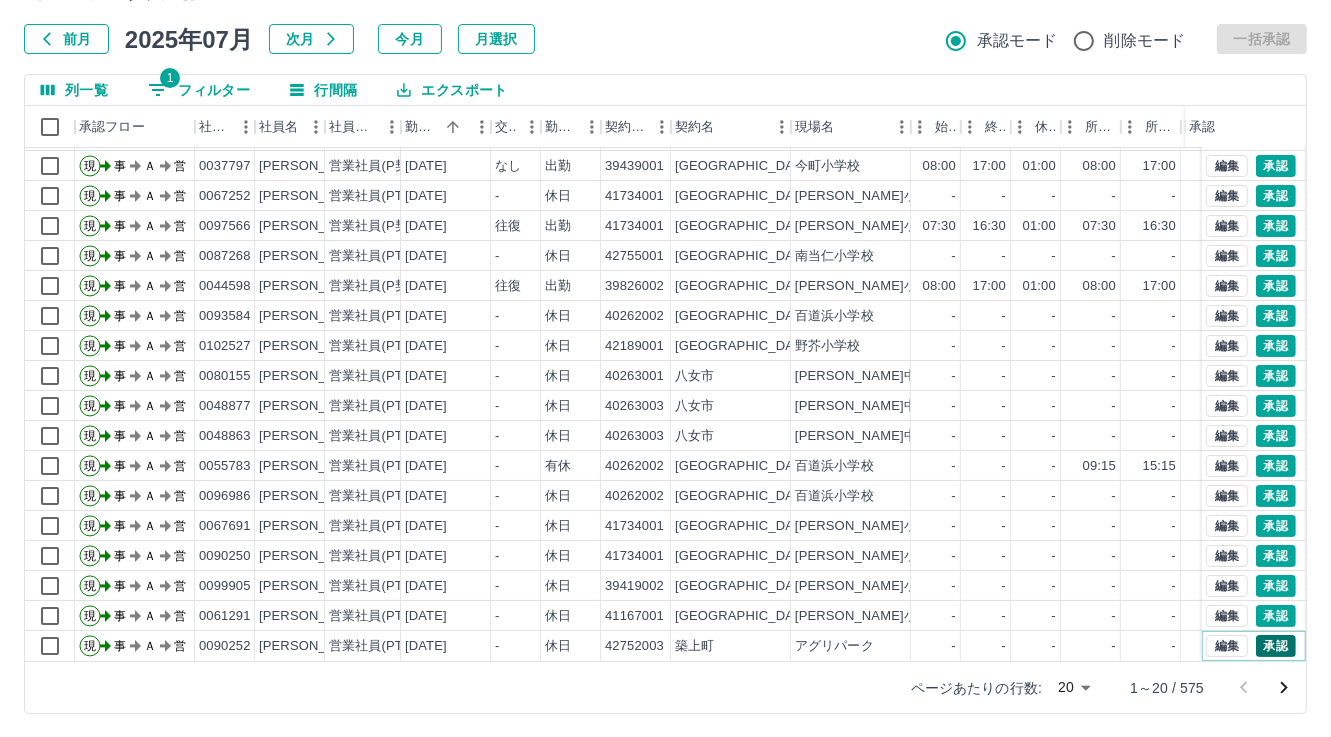click on "承認" at bounding box center (1276, 646) 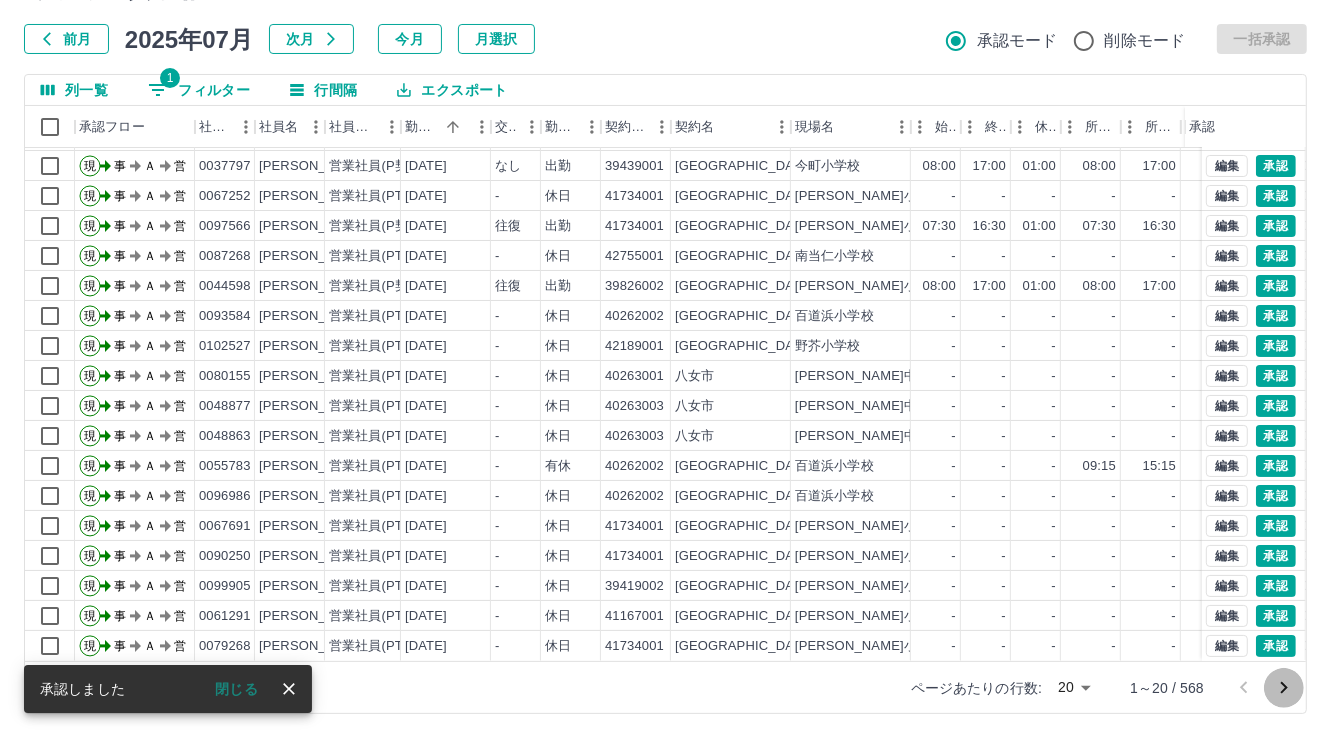 click 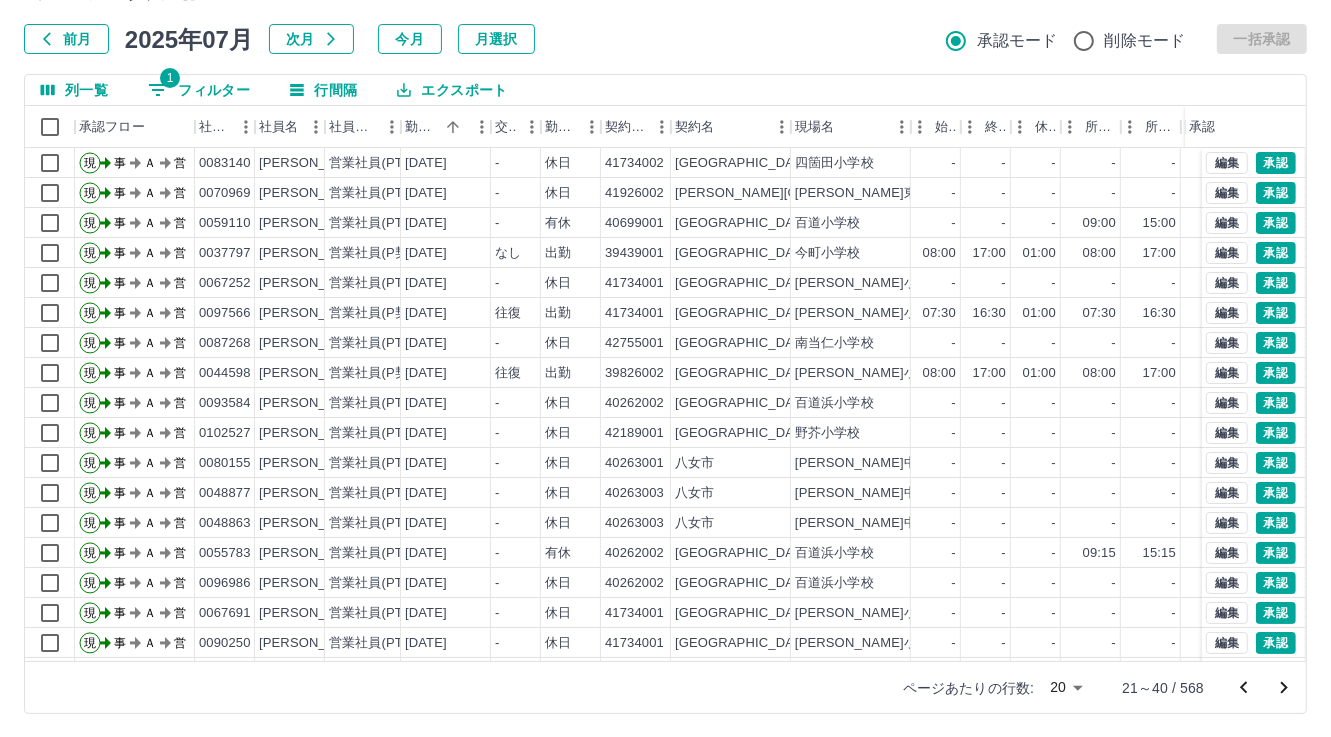 scroll, scrollTop: 103, scrollLeft: 0, axis: vertical 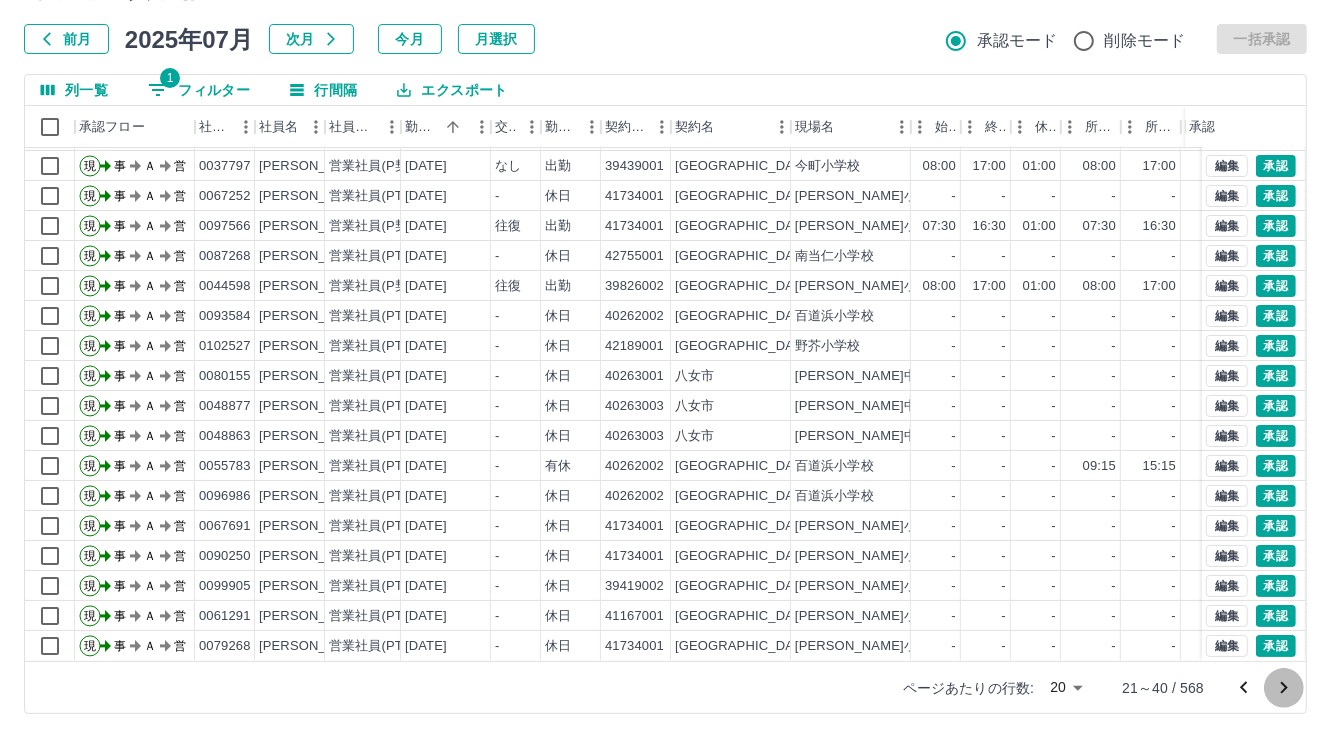 click 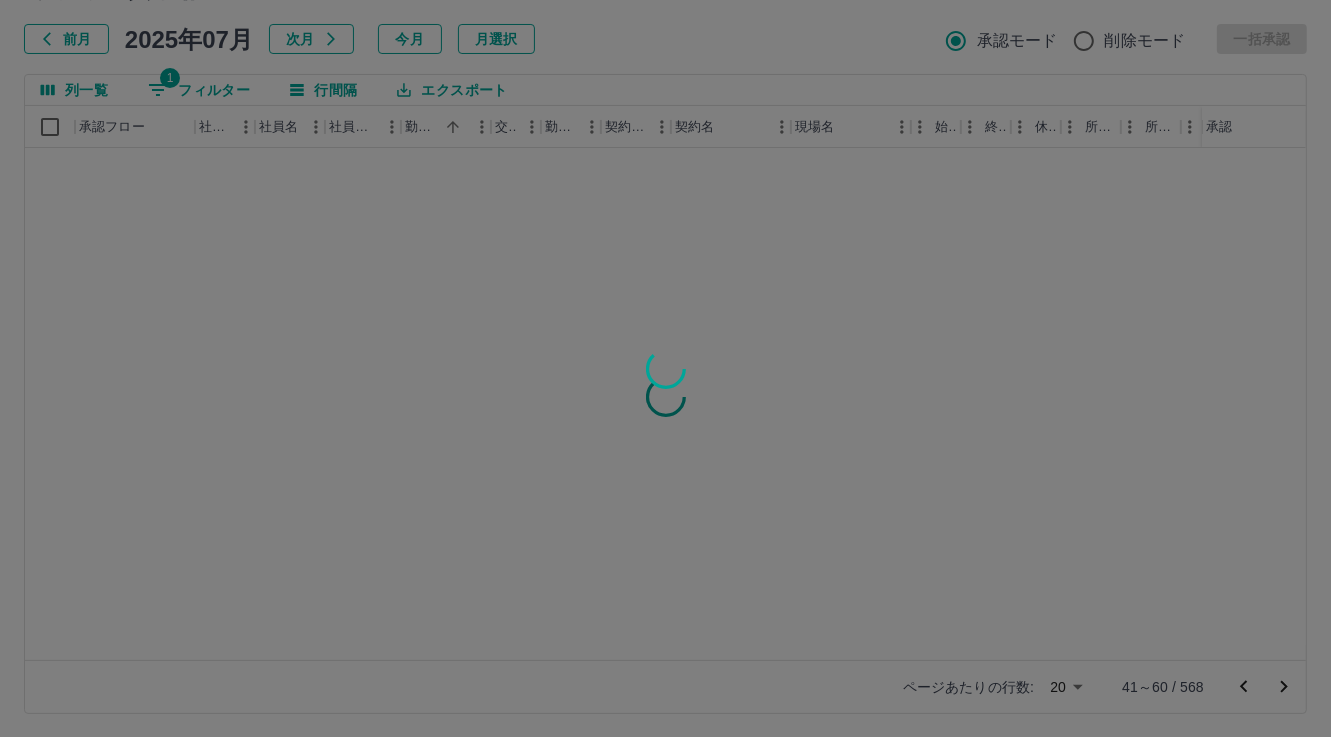scroll, scrollTop: 0, scrollLeft: 0, axis: both 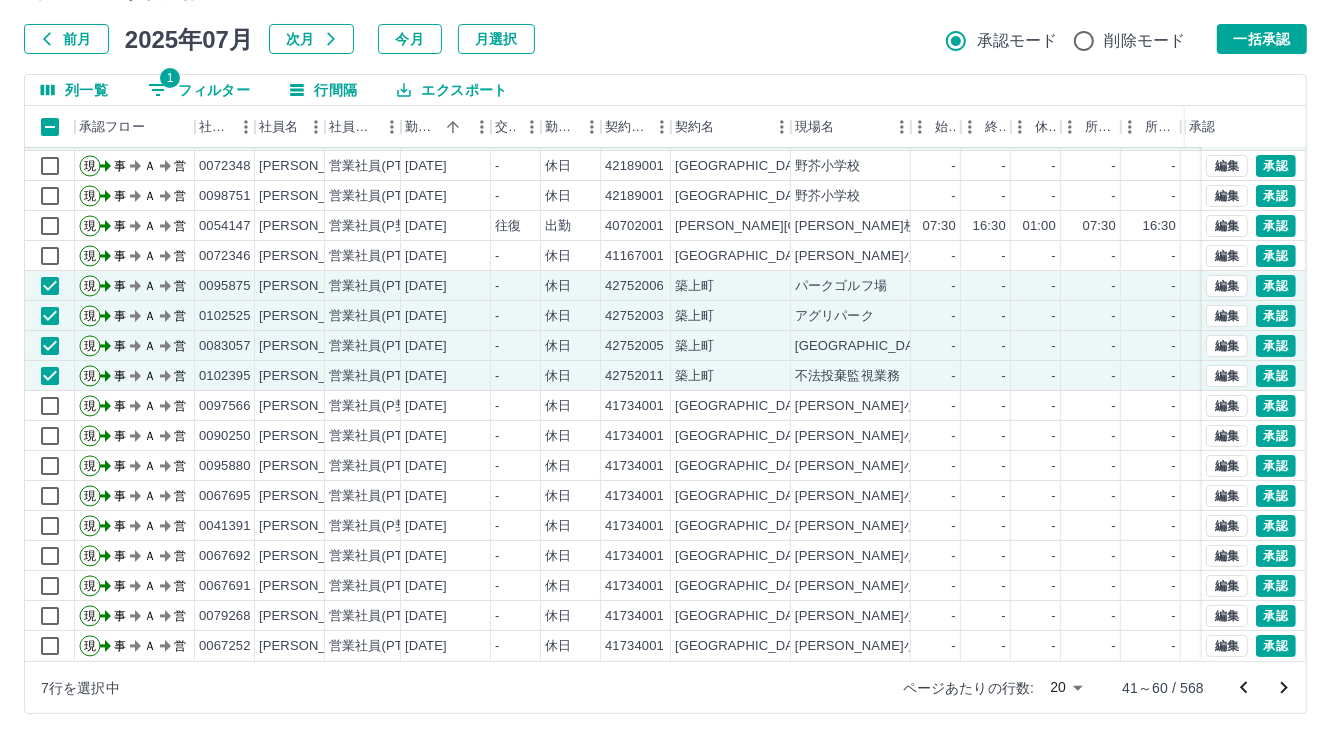 click on "一括承認" at bounding box center [1262, 39] 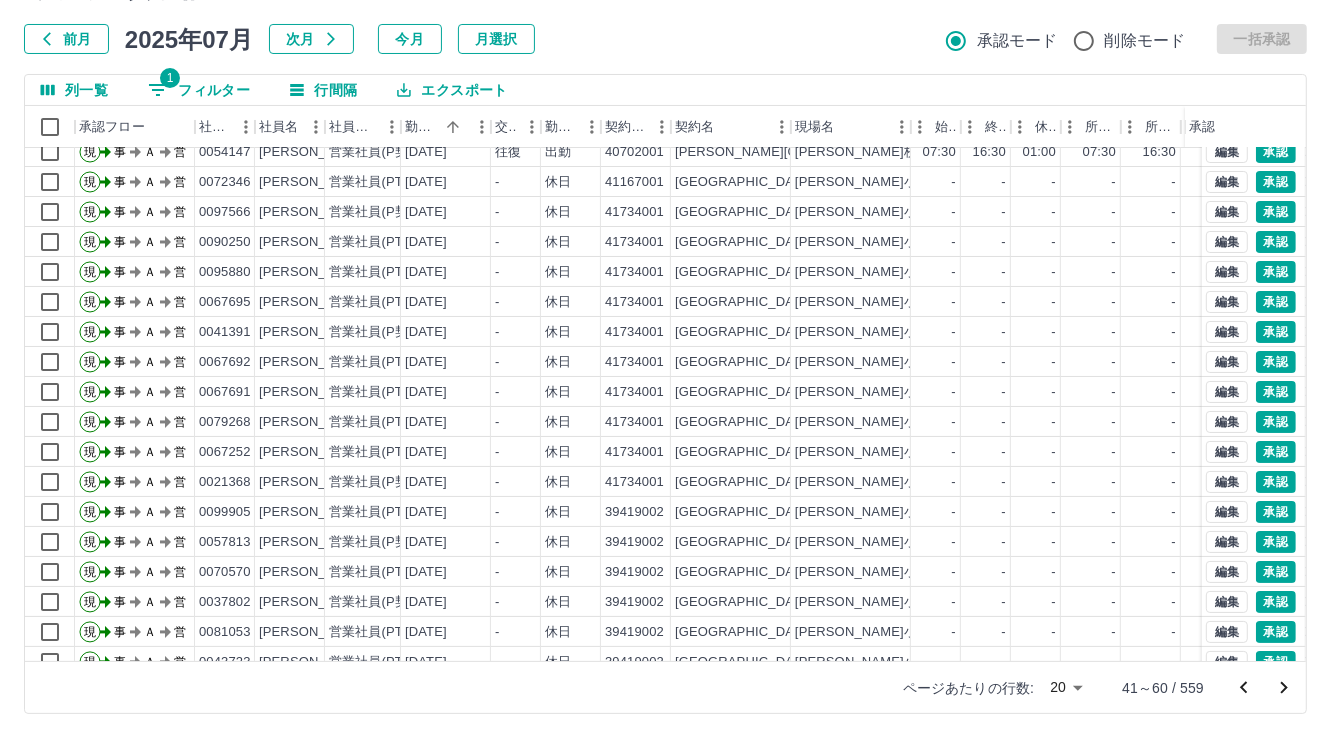 scroll, scrollTop: 103, scrollLeft: 0, axis: vertical 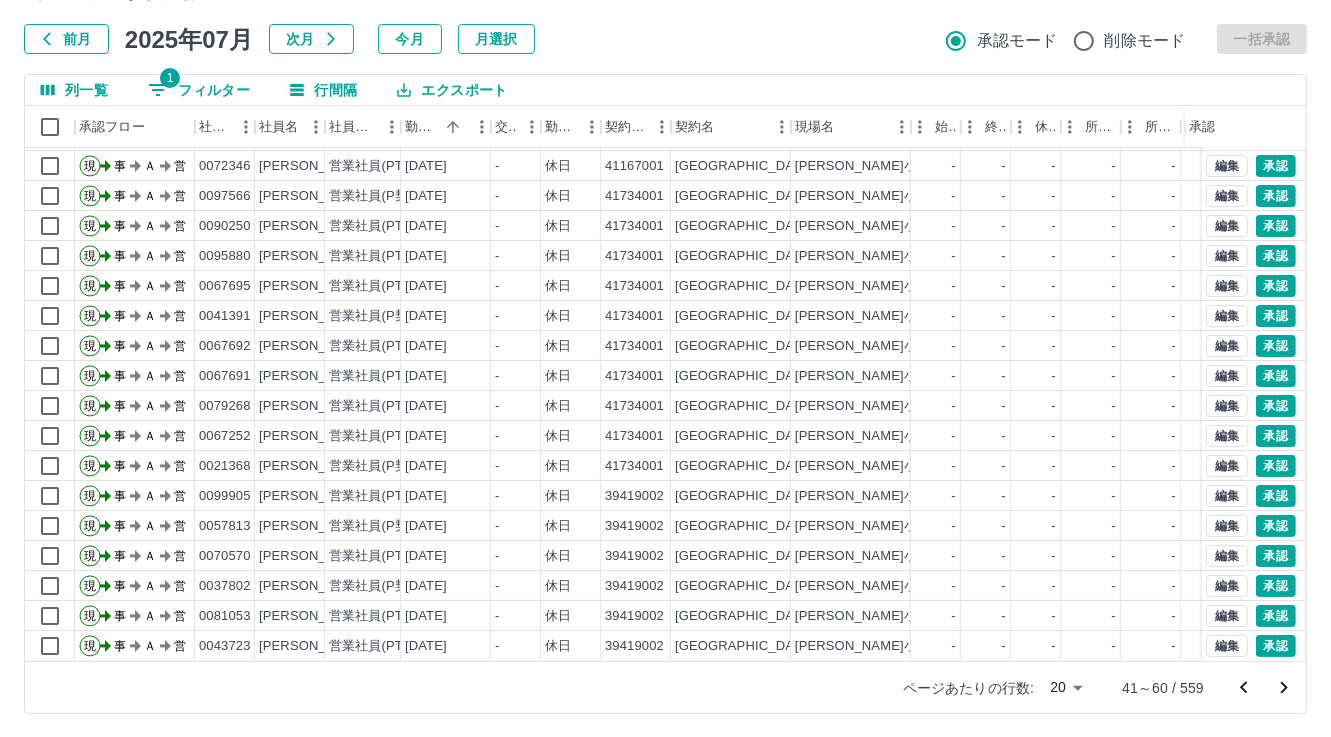 drag, startPoint x: 1281, startPoint y: 689, endPoint x: 1251, endPoint y: 672, distance: 34.48188 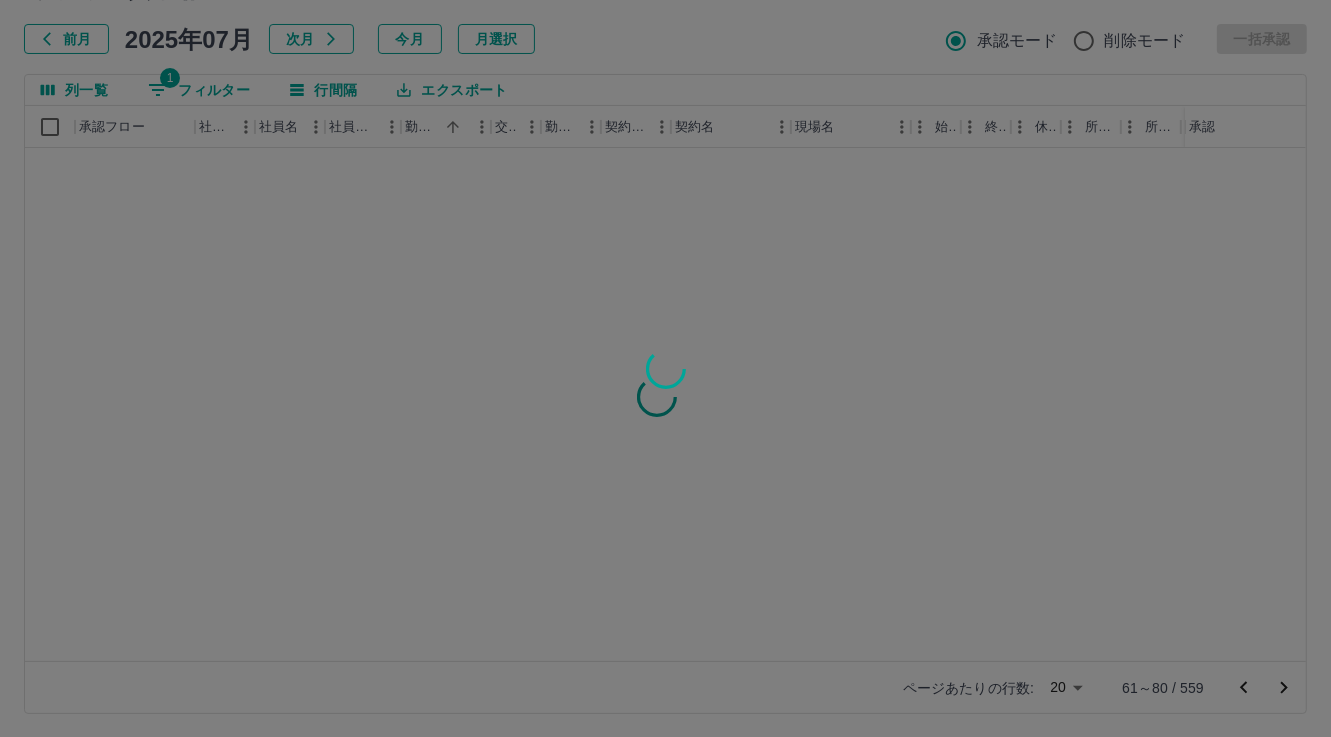scroll, scrollTop: 0, scrollLeft: 0, axis: both 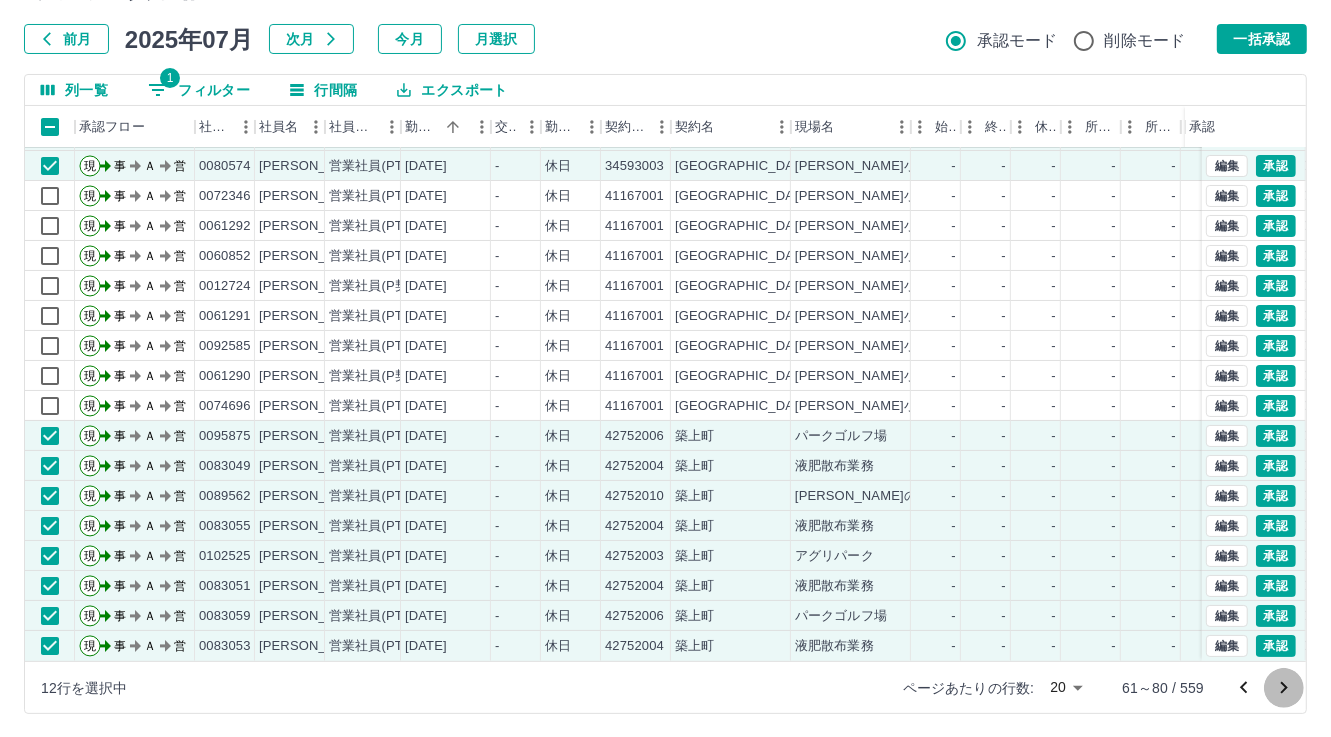 click 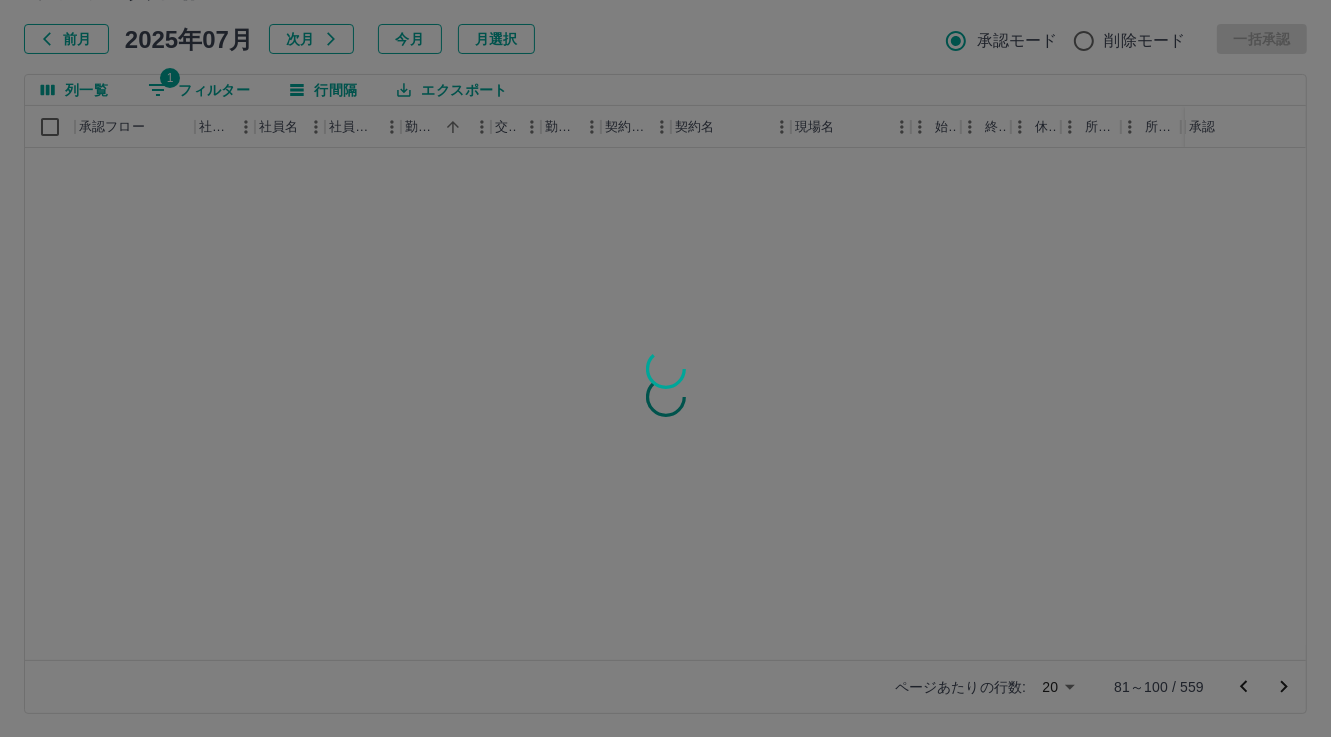 scroll, scrollTop: 0, scrollLeft: 0, axis: both 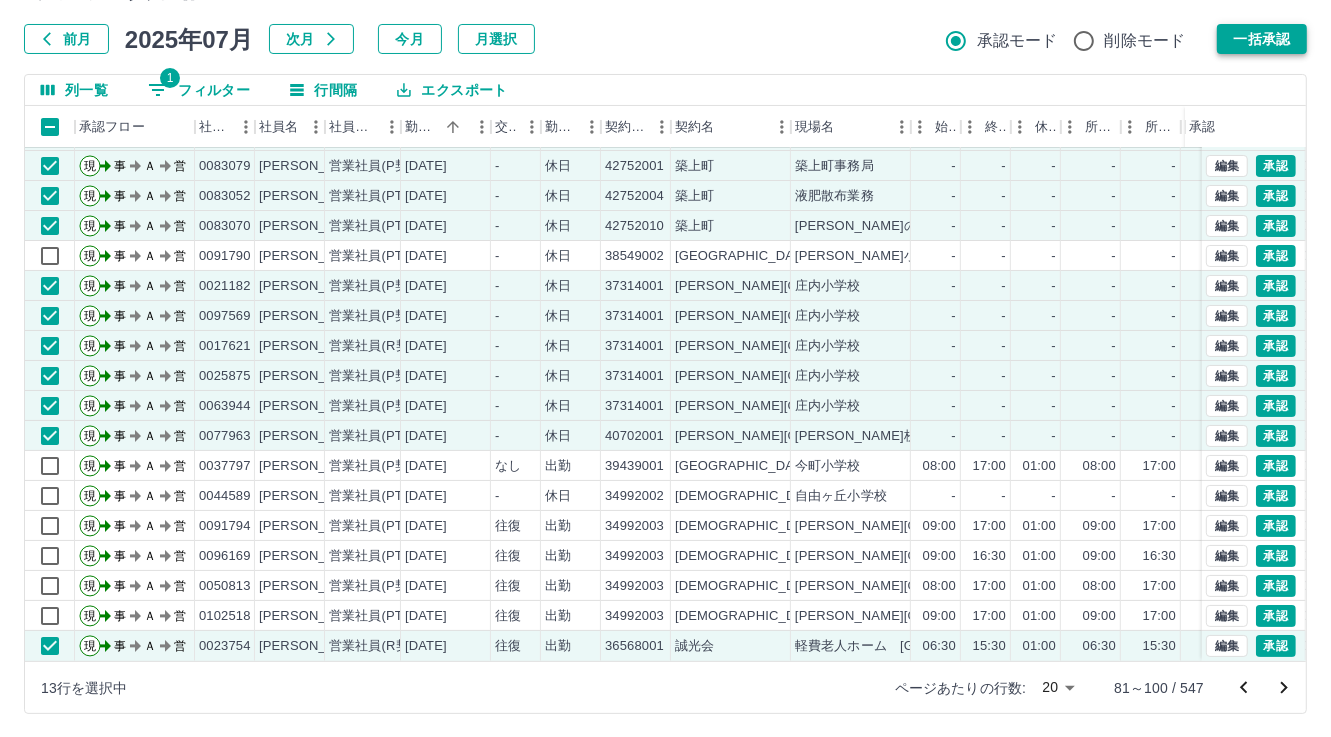 drag, startPoint x: 1284, startPoint y: 27, endPoint x: 1268, endPoint y: 24, distance: 16.27882 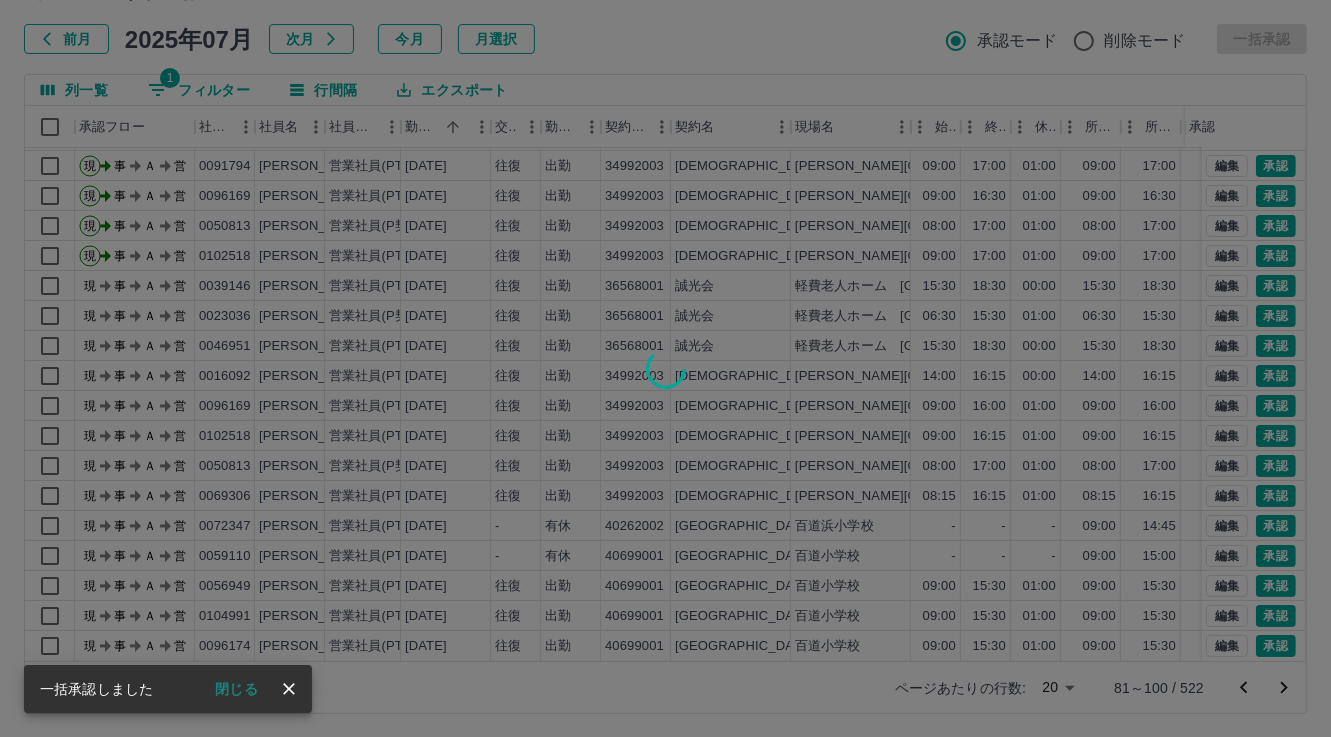 scroll, scrollTop: 0, scrollLeft: 0, axis: both 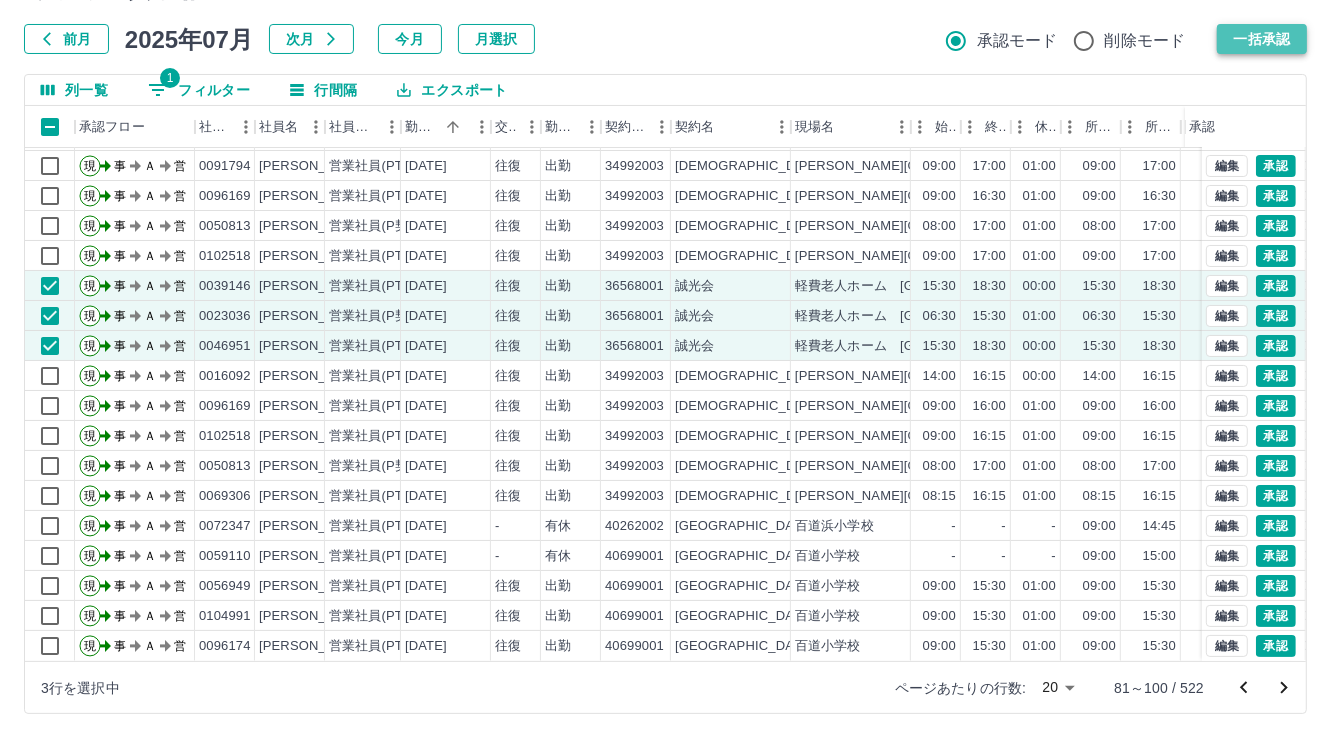 click on "一括承認" at bounding box center (1262, 39) 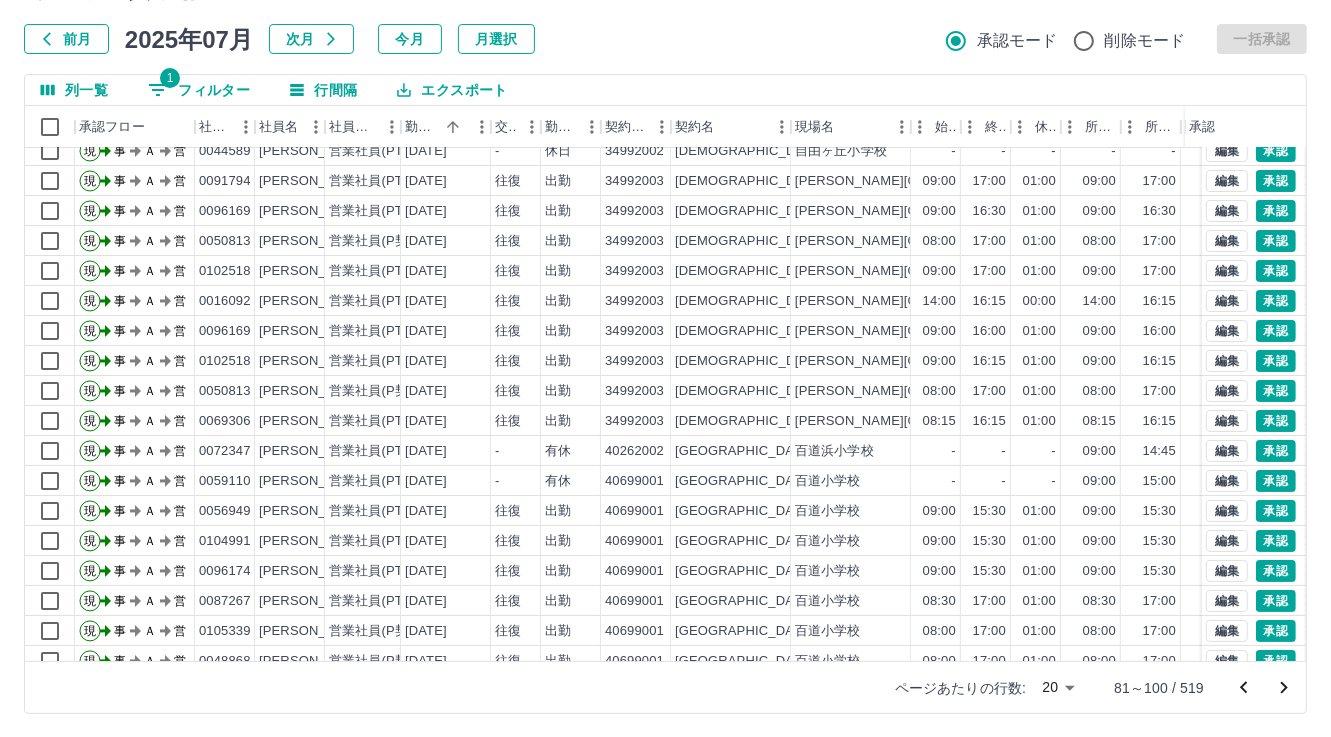 scroll, scrollTop: 103, scrollLeft: 0, axis: vertical 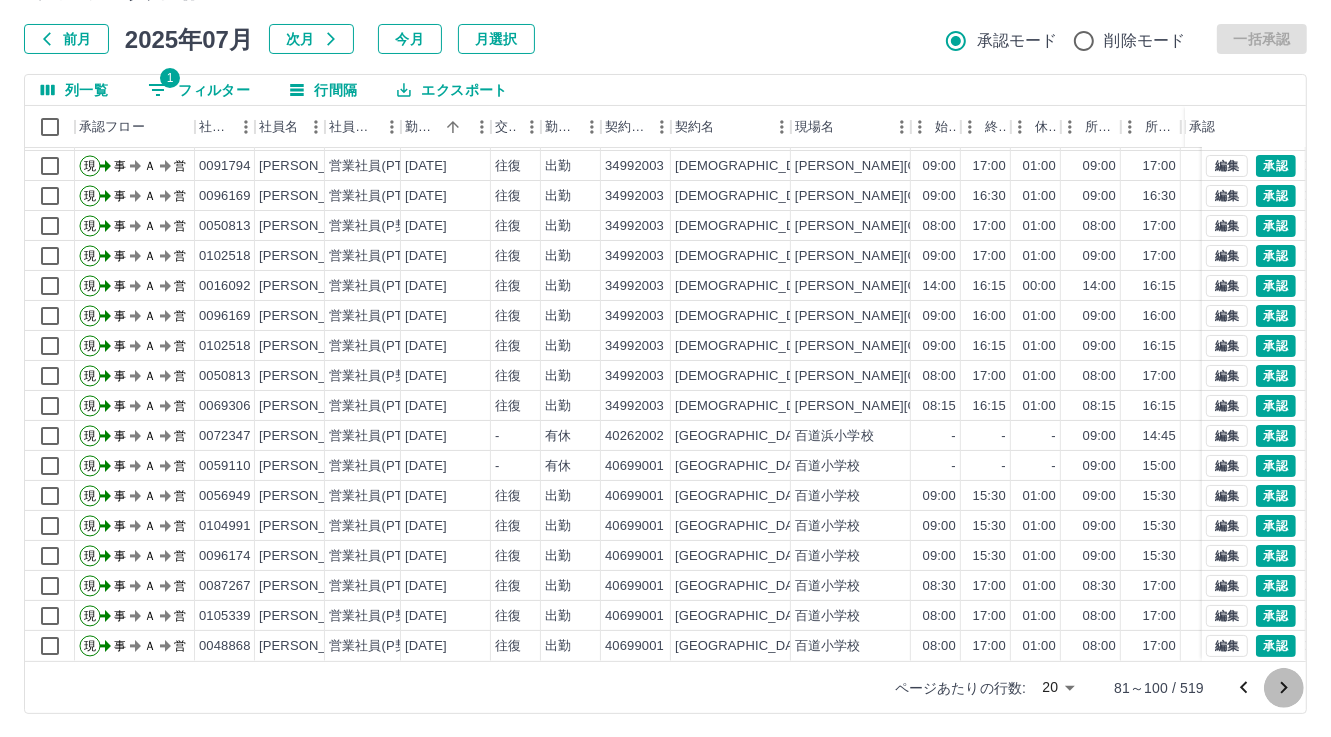 click 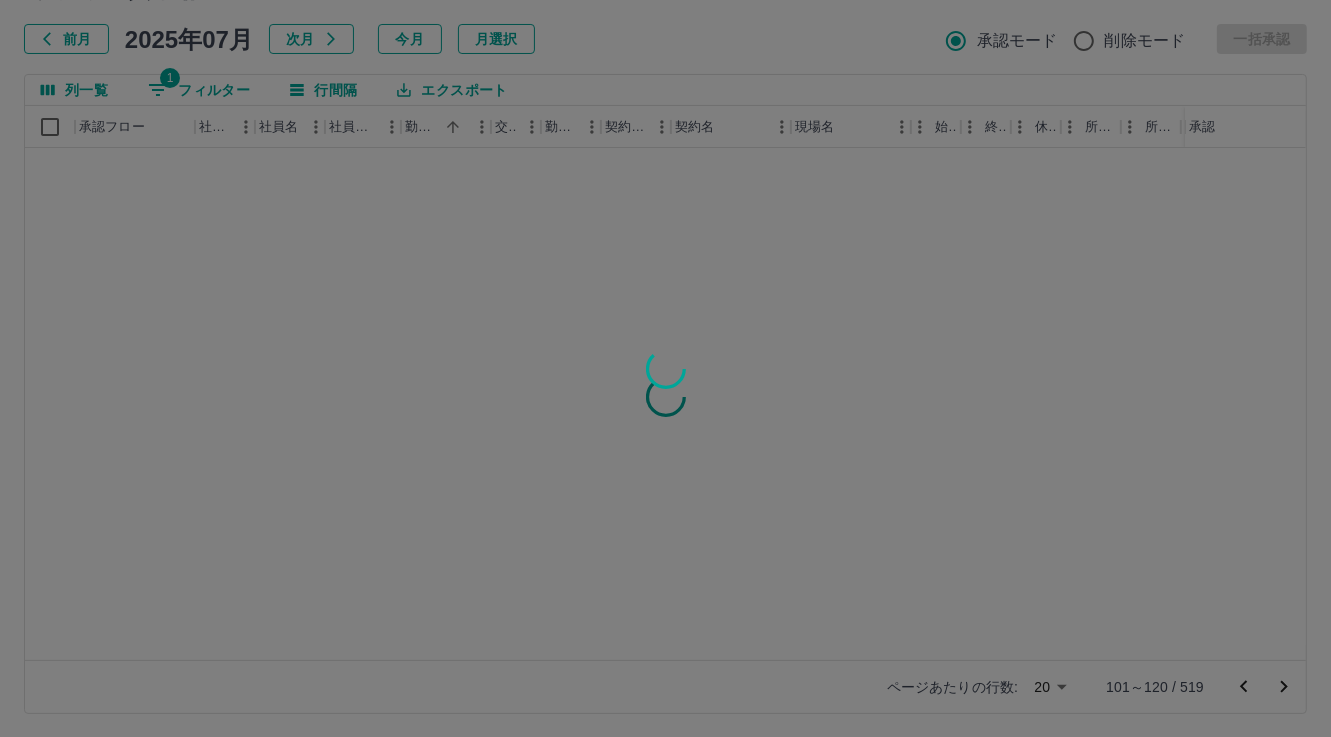 scroll, scrollTop: 0, scrollLeft: 0, axis: both 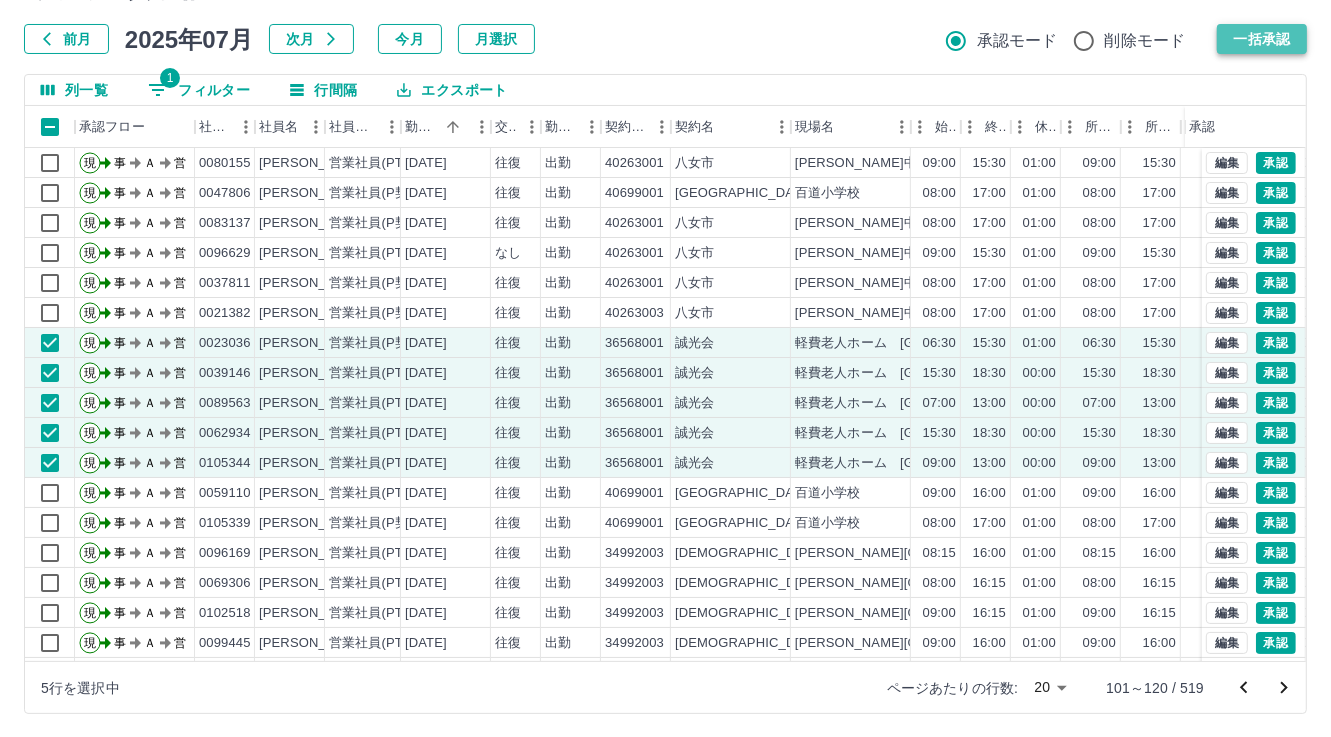 click on "一括承認" at bounding box center [1262, 39] 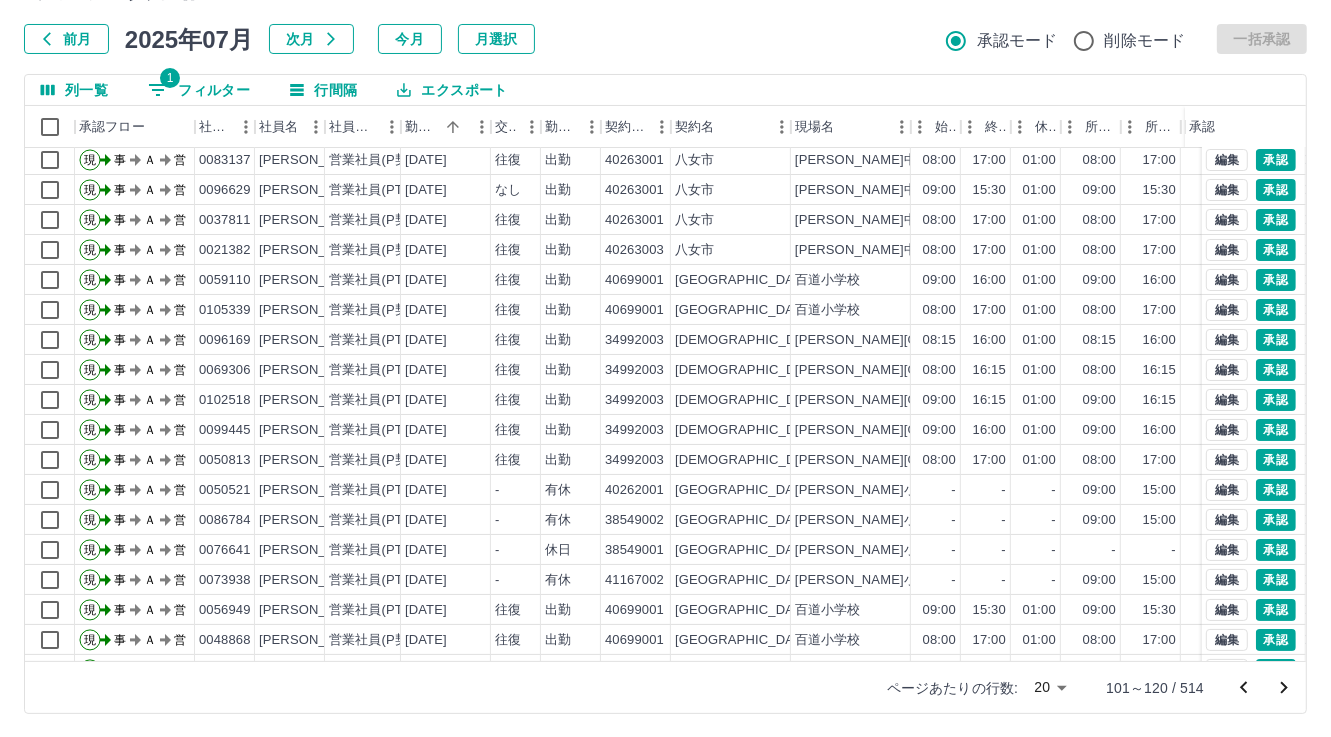 scroll, scrollTop: 103, scrollLeft: 0, axis: vertical 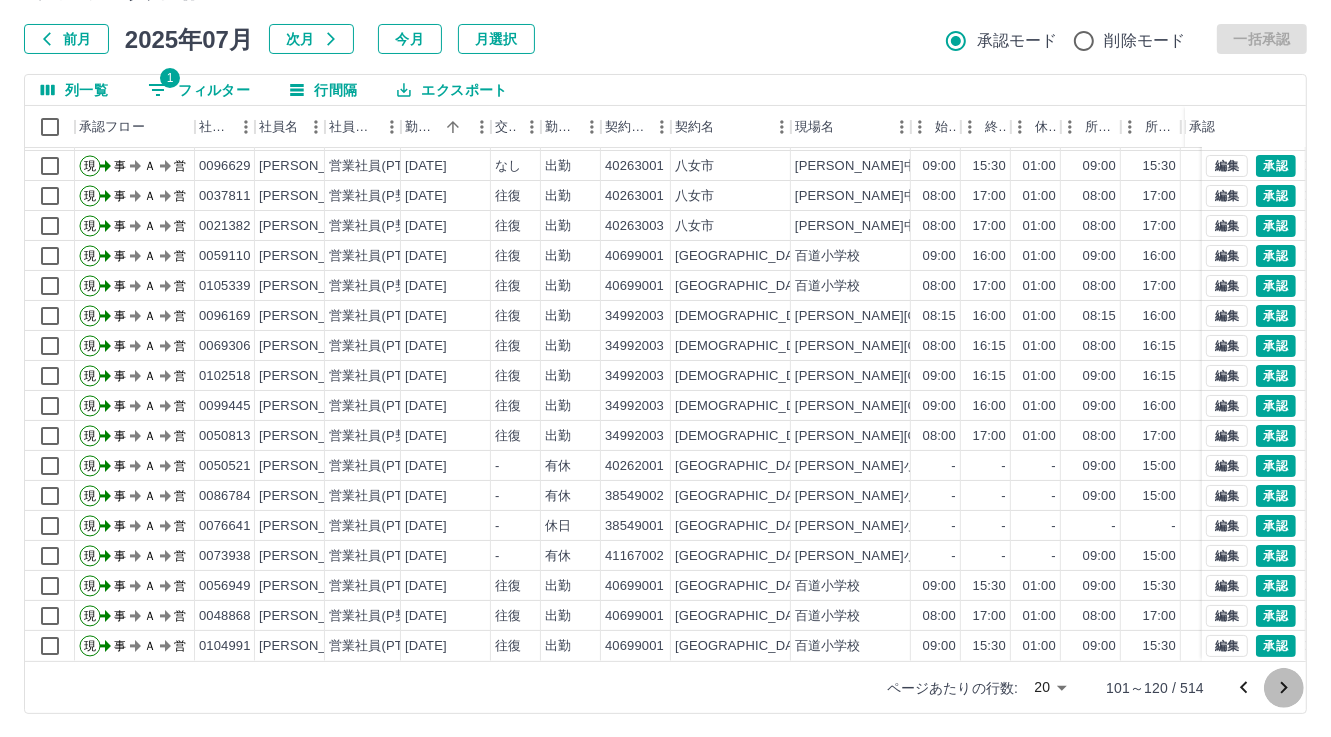 click 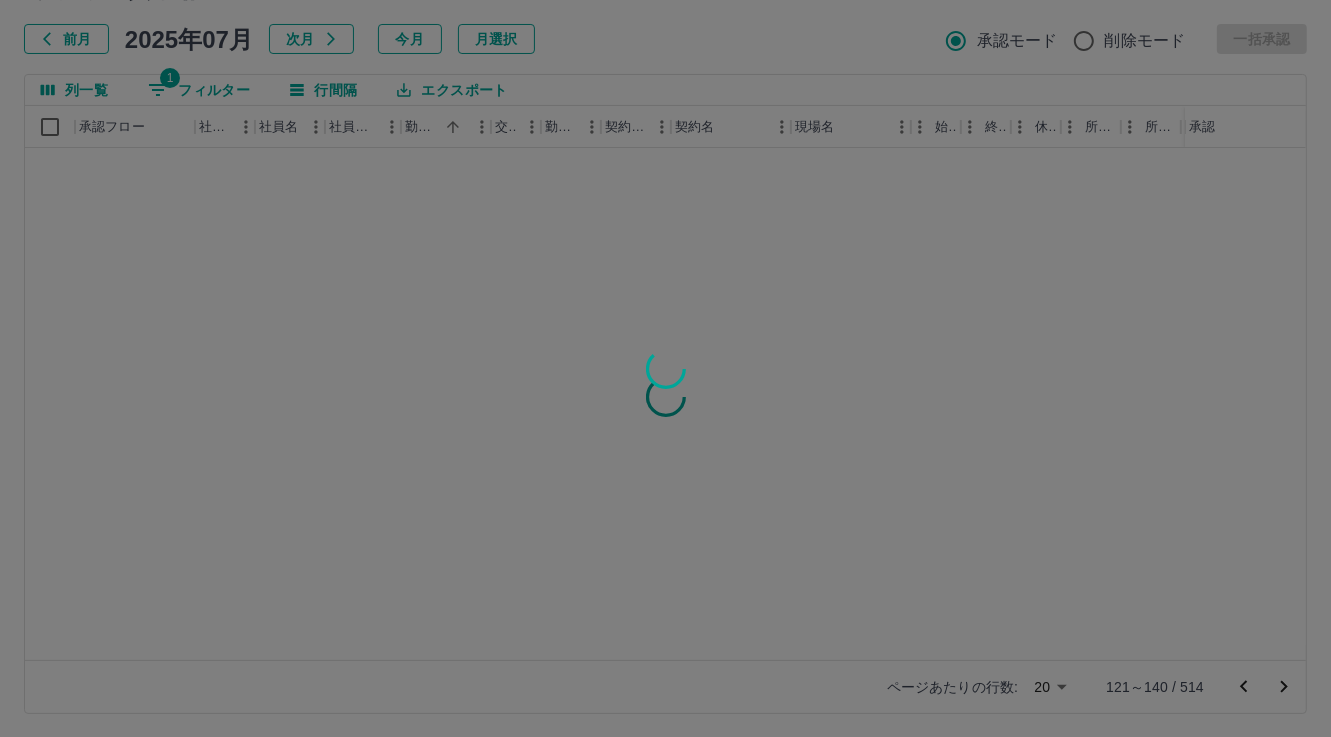 scroll, scrollTop: 0, scrollLeft: 0, axis: both 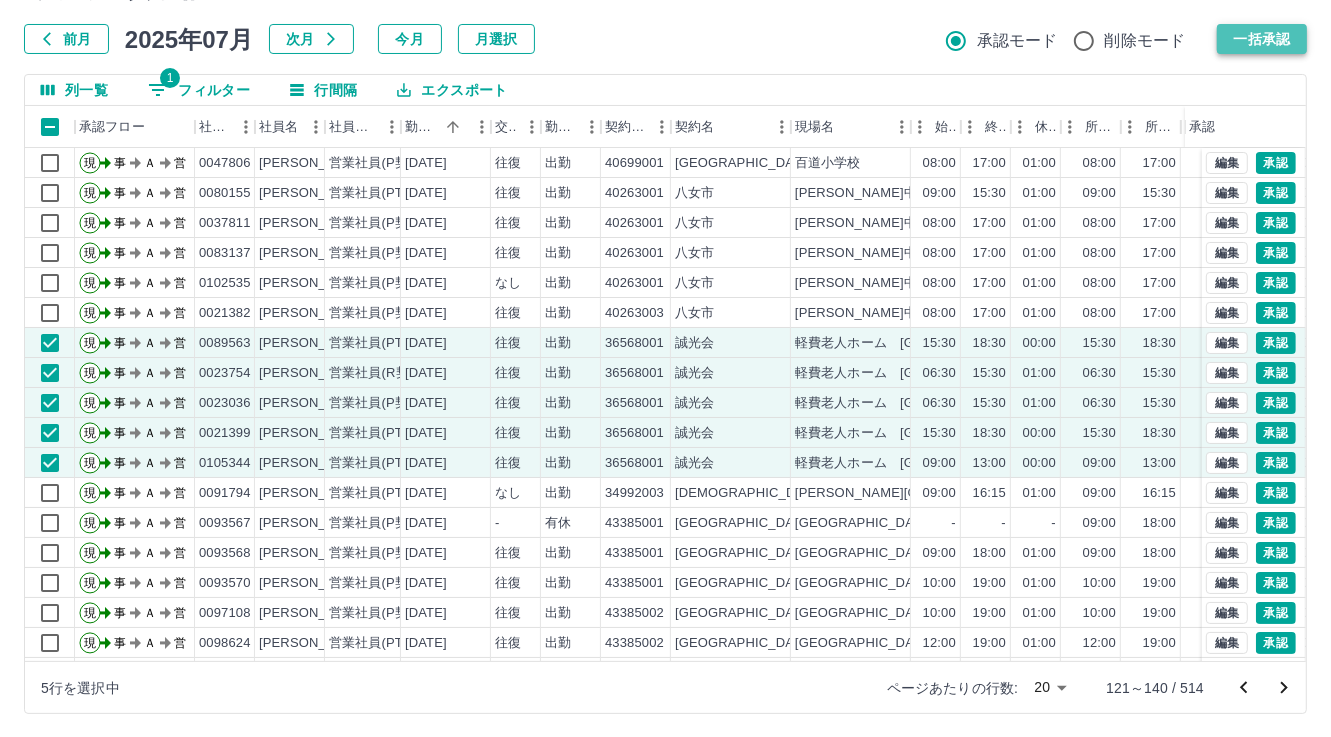 click on "一括承認" at bounding box center [1262, 39] 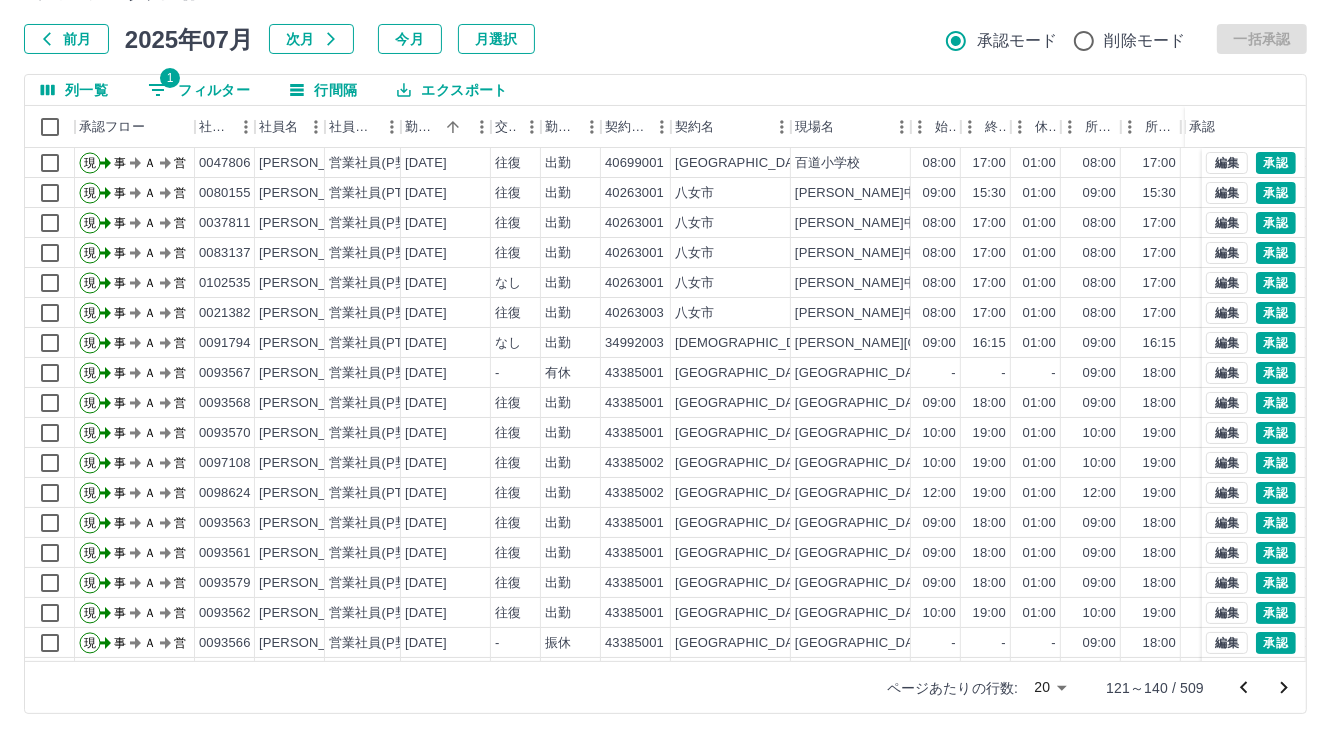 scroll, scrollTop: 103, scrollLeft: 0, axis: vertical 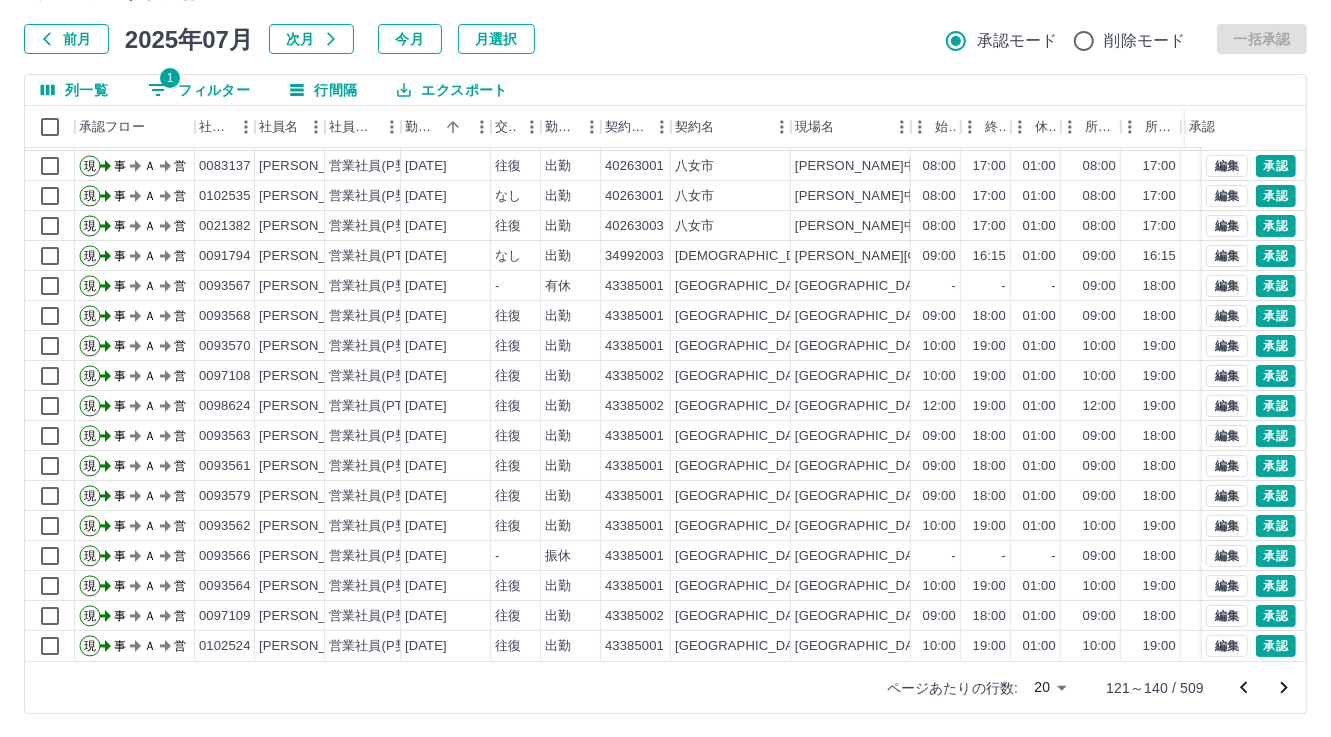 click 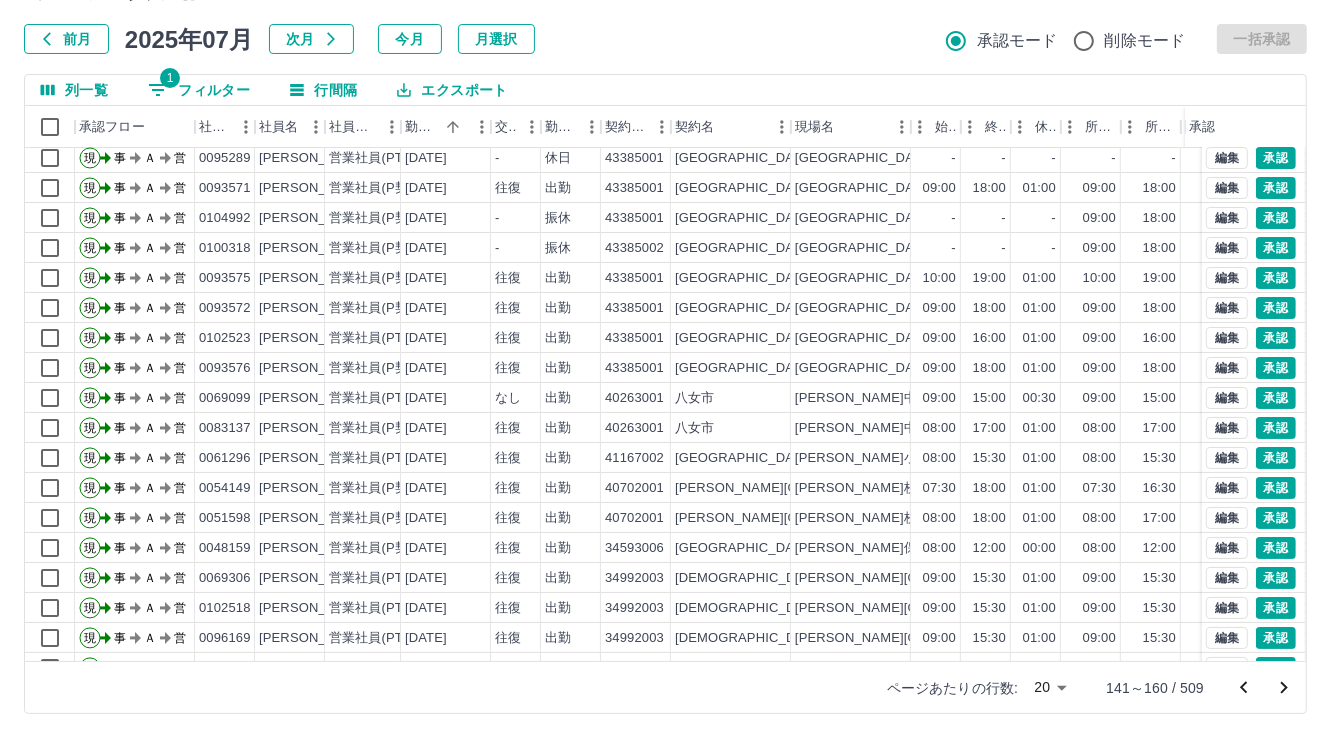 scroll, scrollTop: 103, scrollLeft: 0, axis: vertical 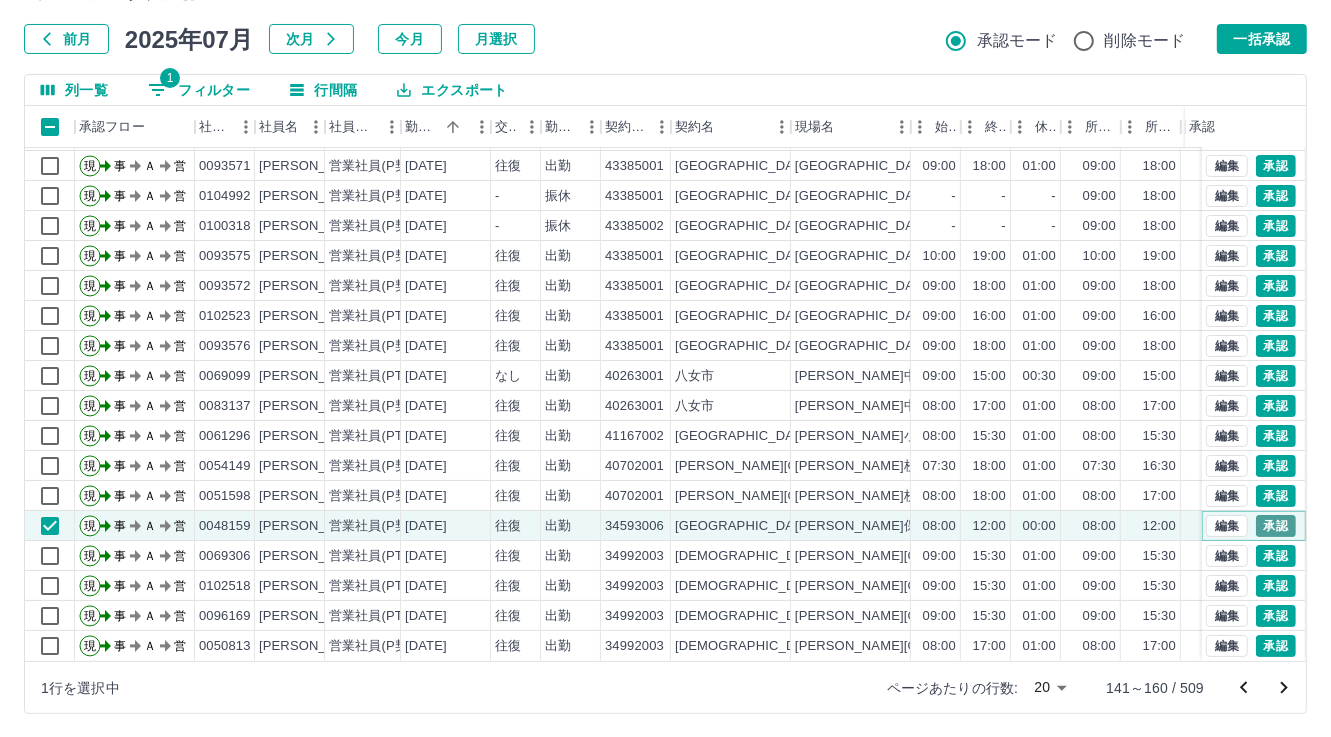 click on "承認" at bounding box center (1276, 526) 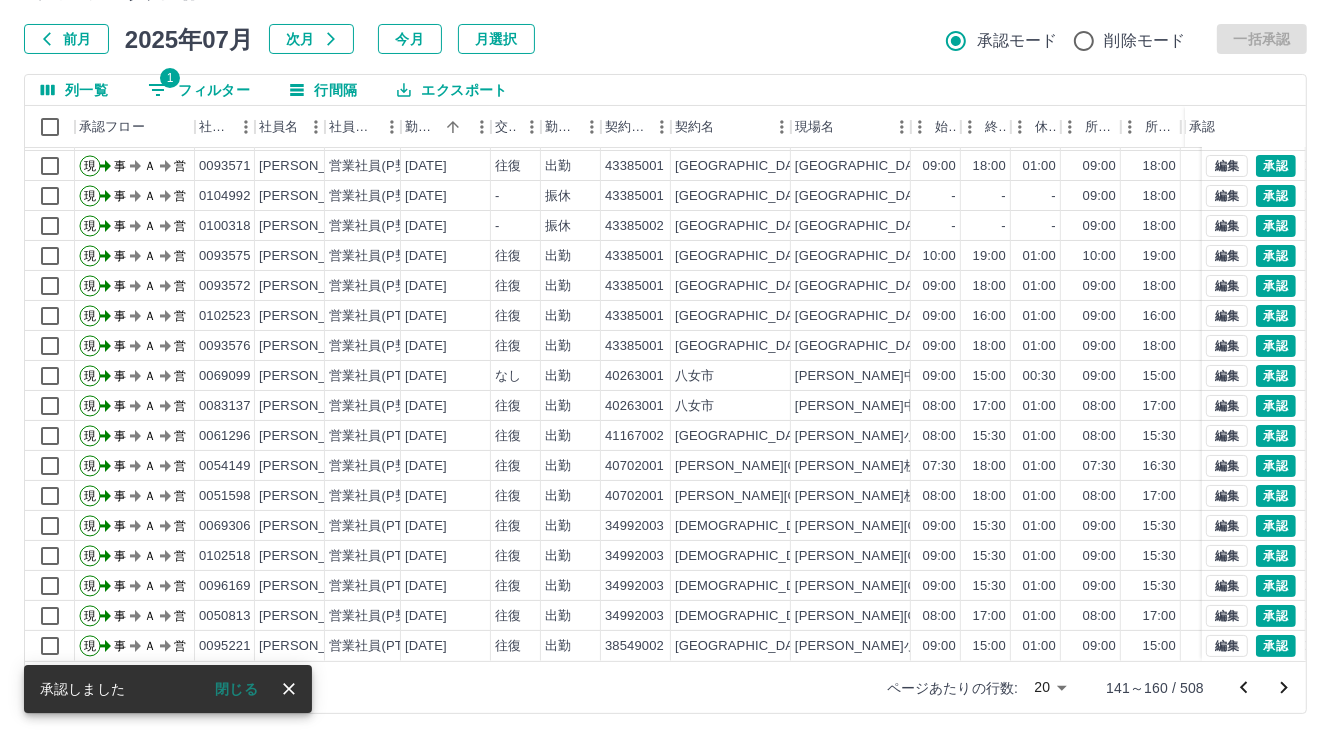click 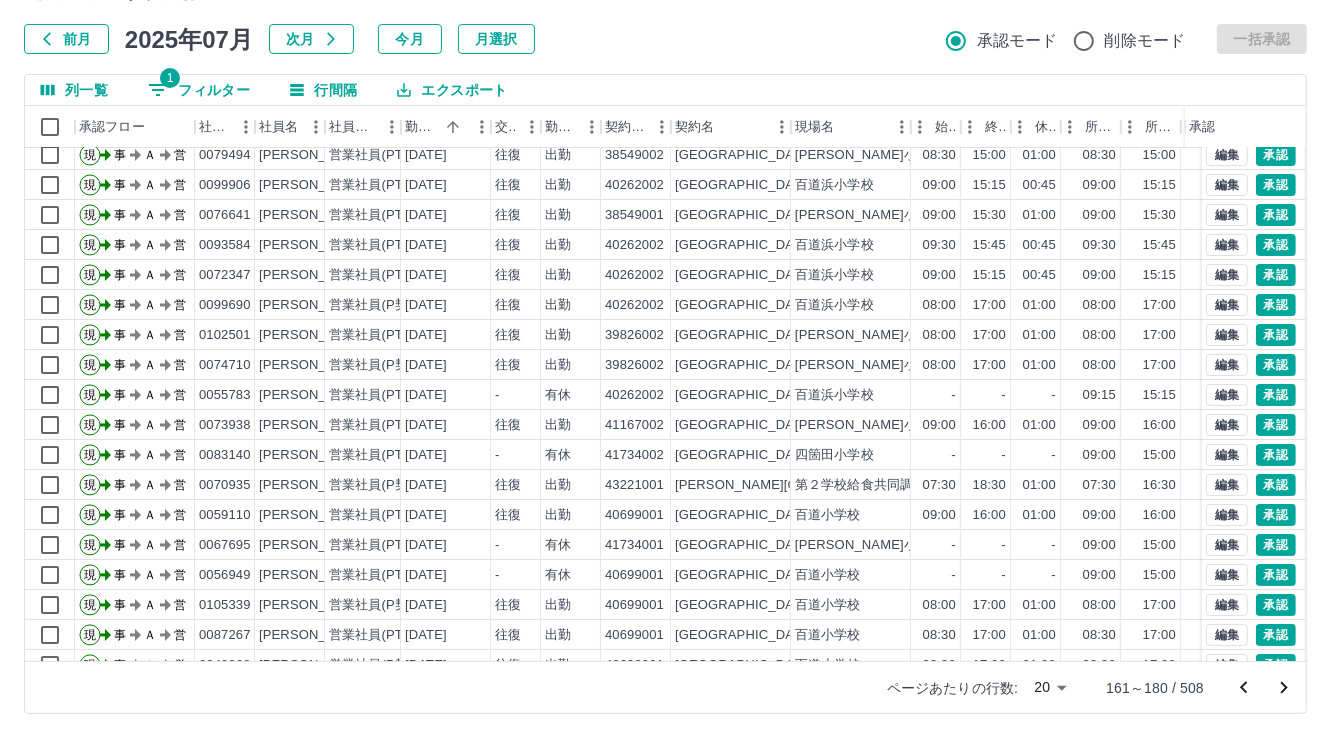 scroll, scrollTop: 103, scrollLeft: 0, axis: vertical 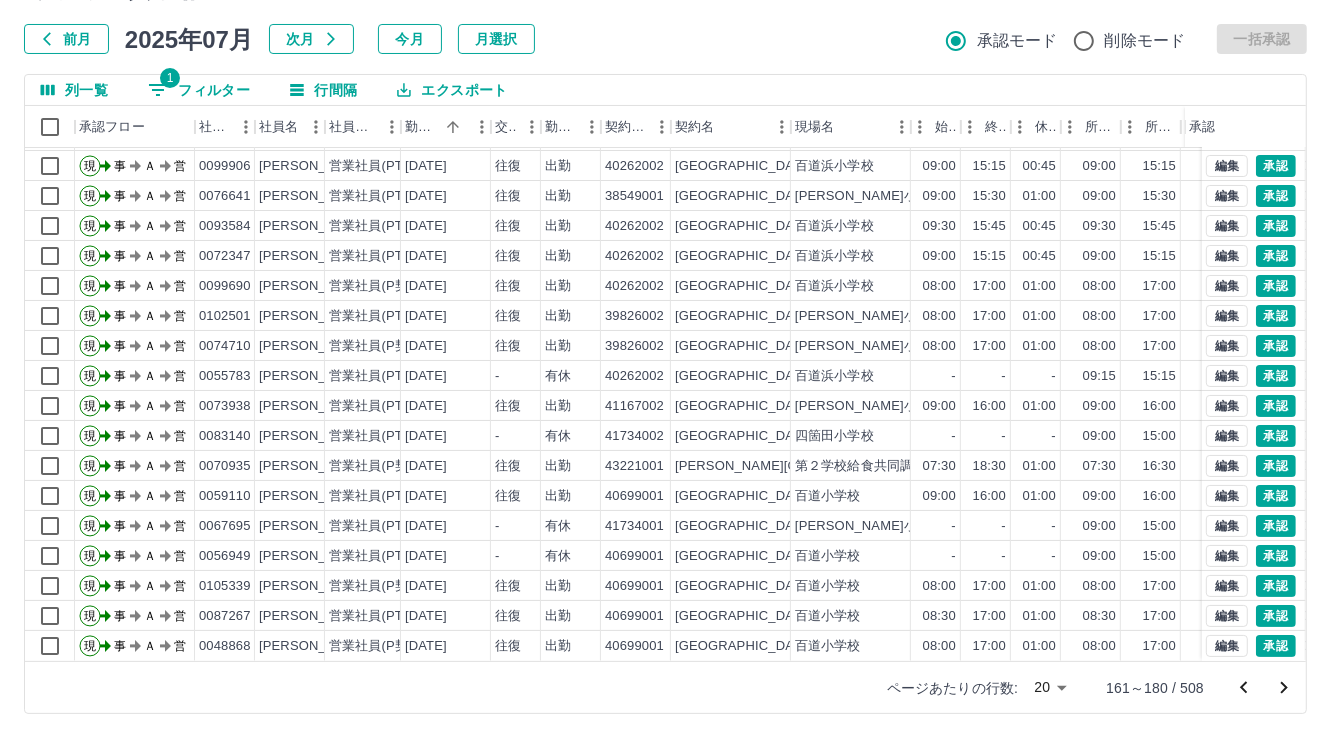 click 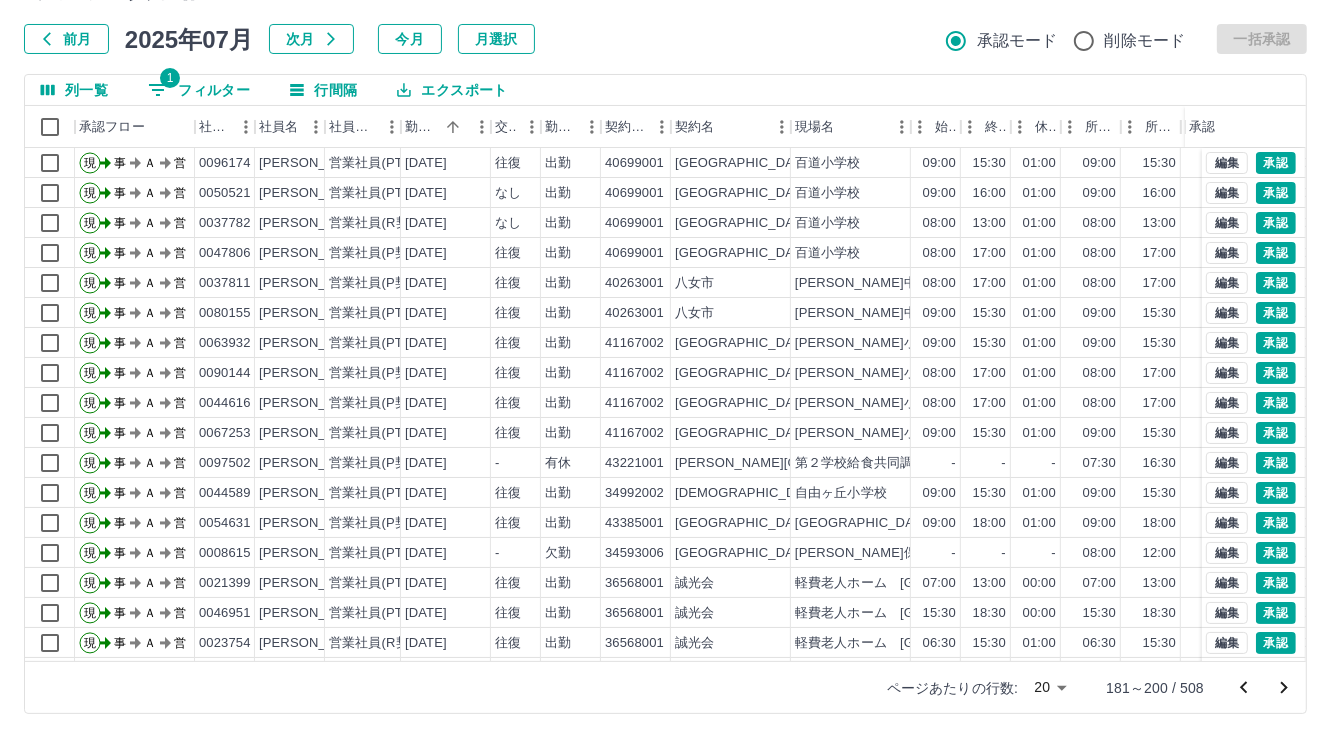 scroll, scrollTop: 103, scrollLeft: 0, axis: vertical 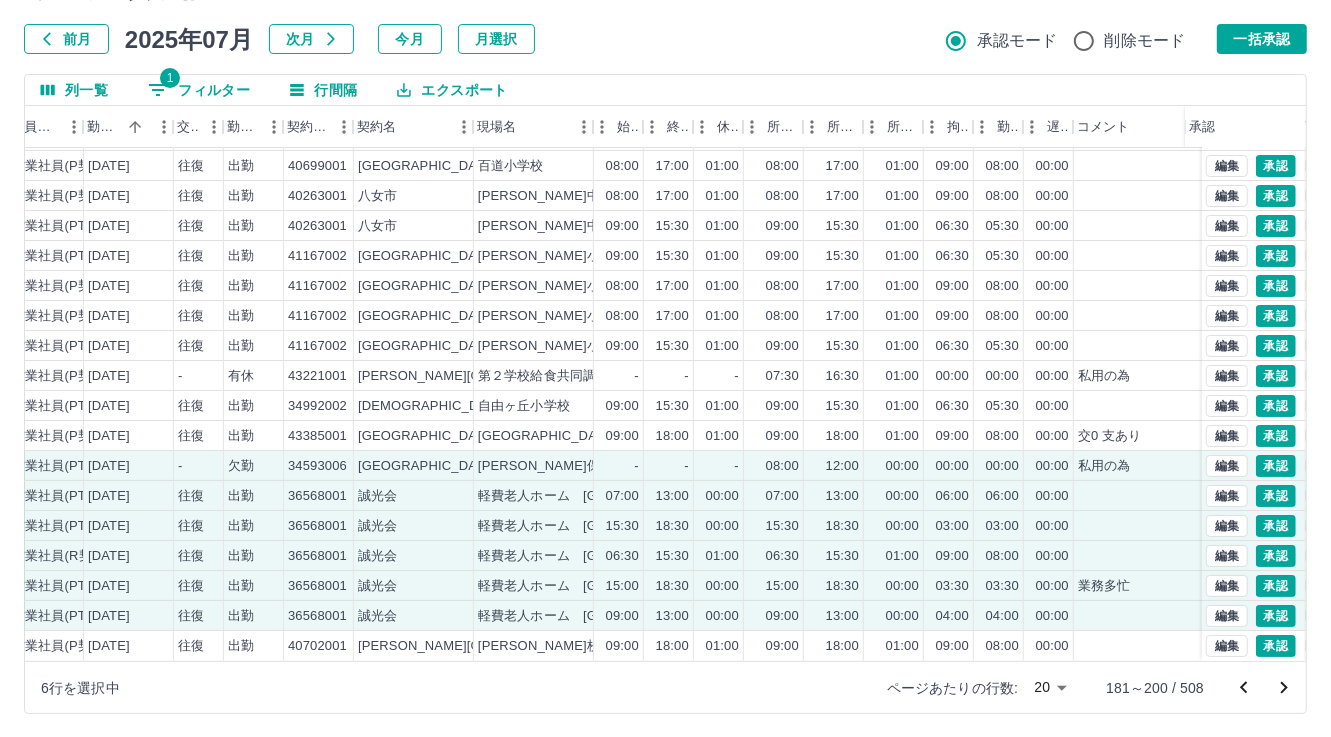 click on "一括承認" at bounding box center [1262, 39] 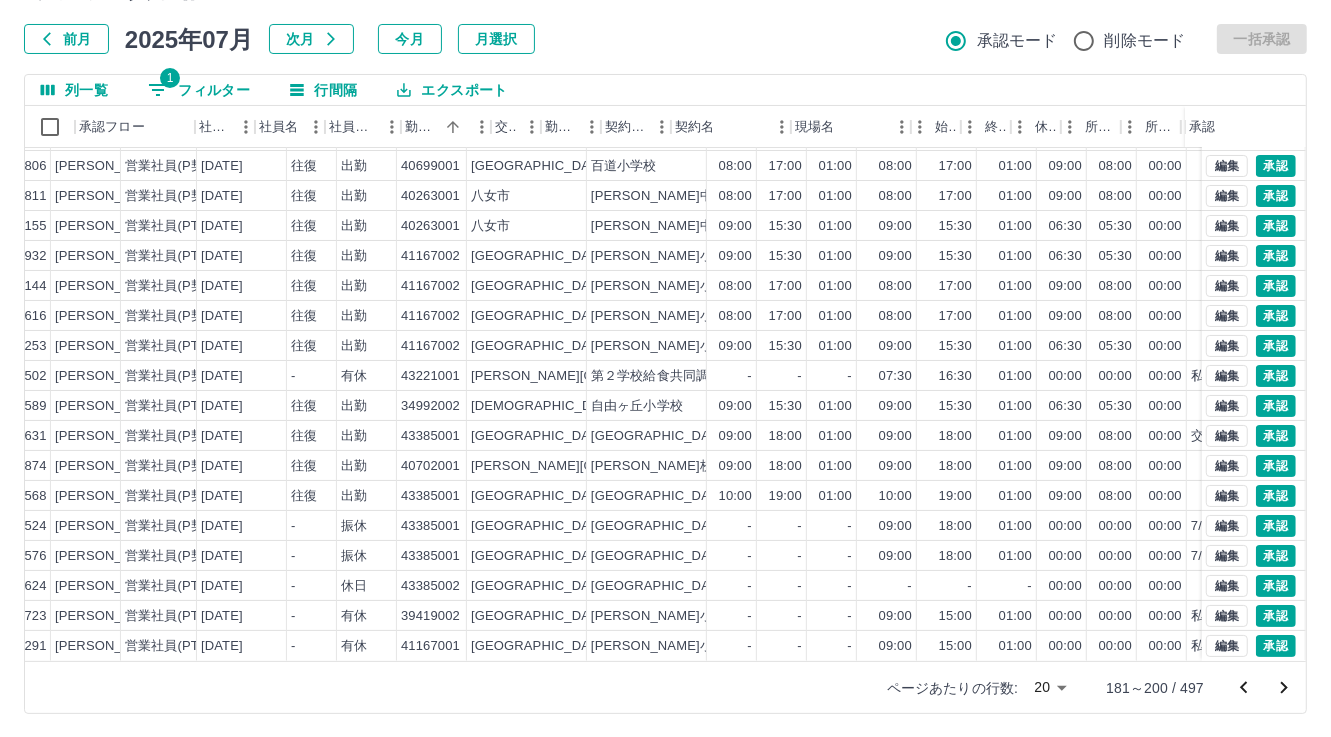 scroll, scrollTop: 103, scrollLeft: 0, axis: vertical 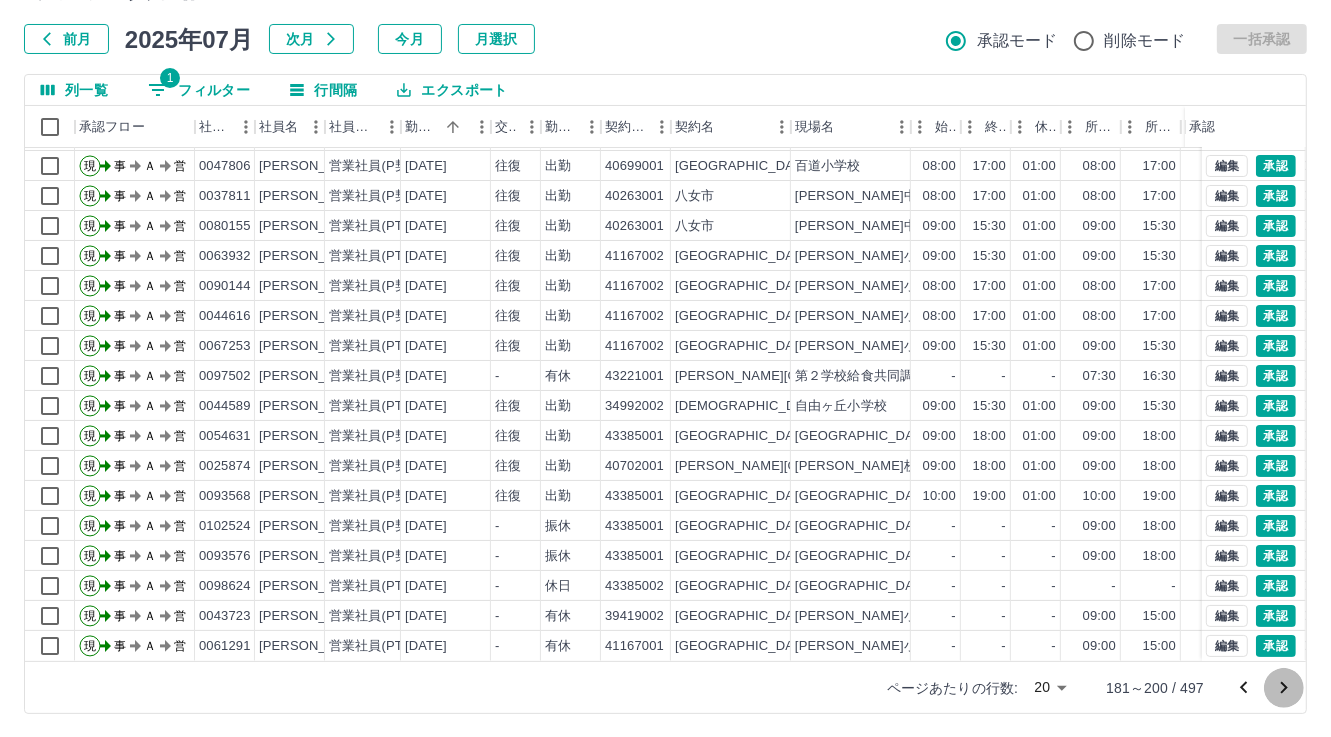 click 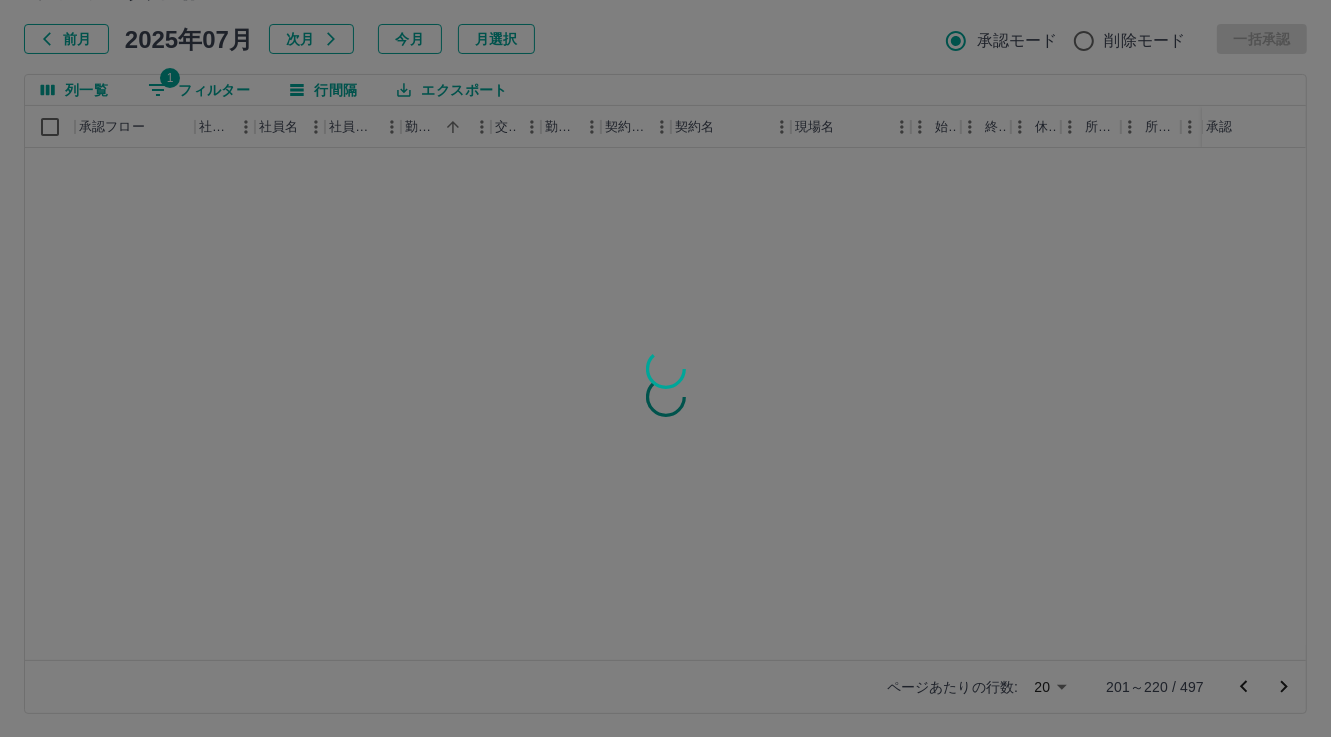 scroll, scrollTop: 0, scrollLeft: 0, axis: both 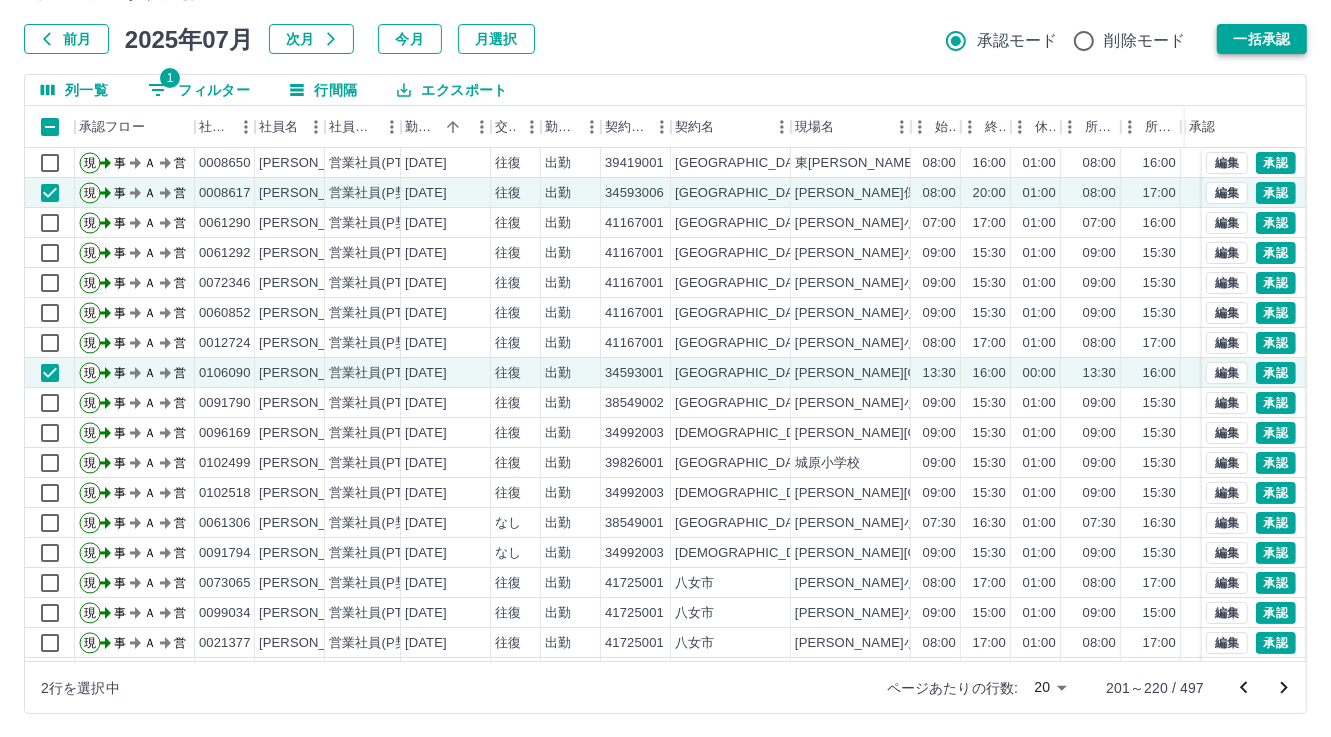 click on "一括承認" at bounding box center [1262, 39] 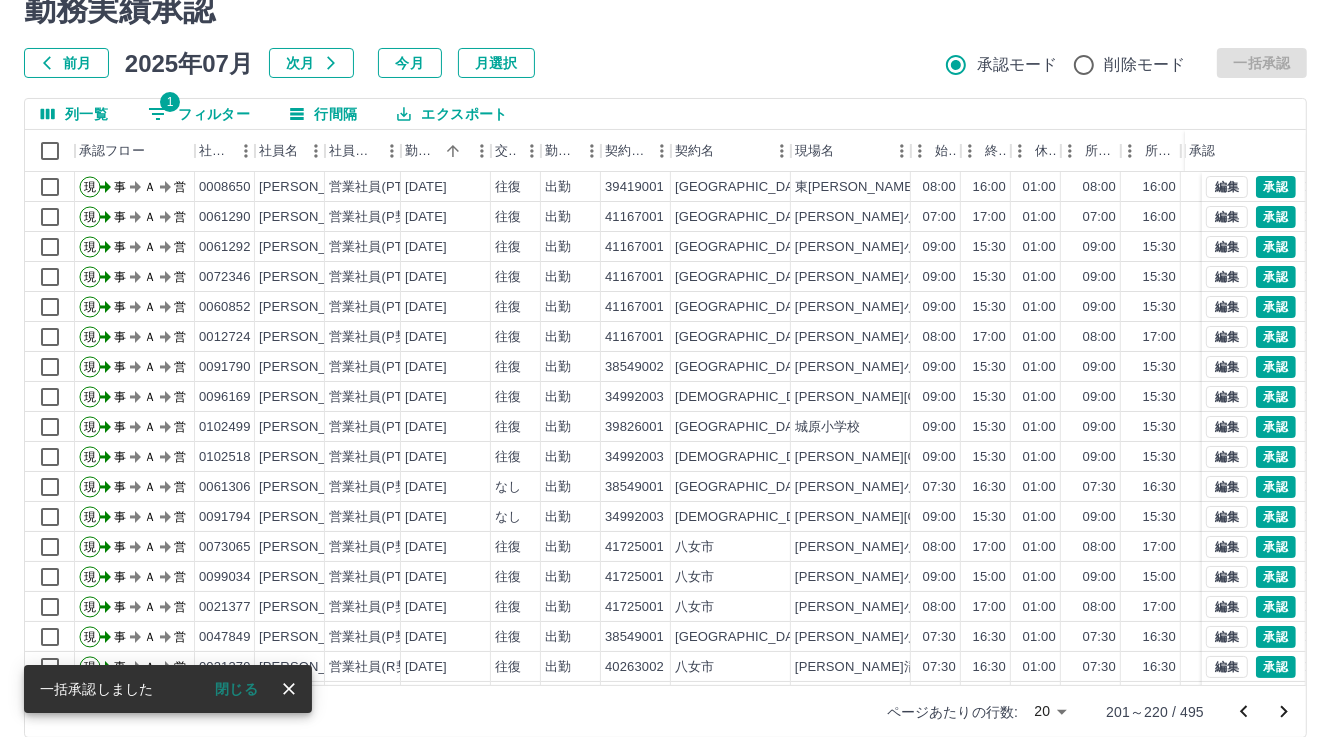 scroll, scrollTop: 107, scrollLeft: 0, axis: vertical 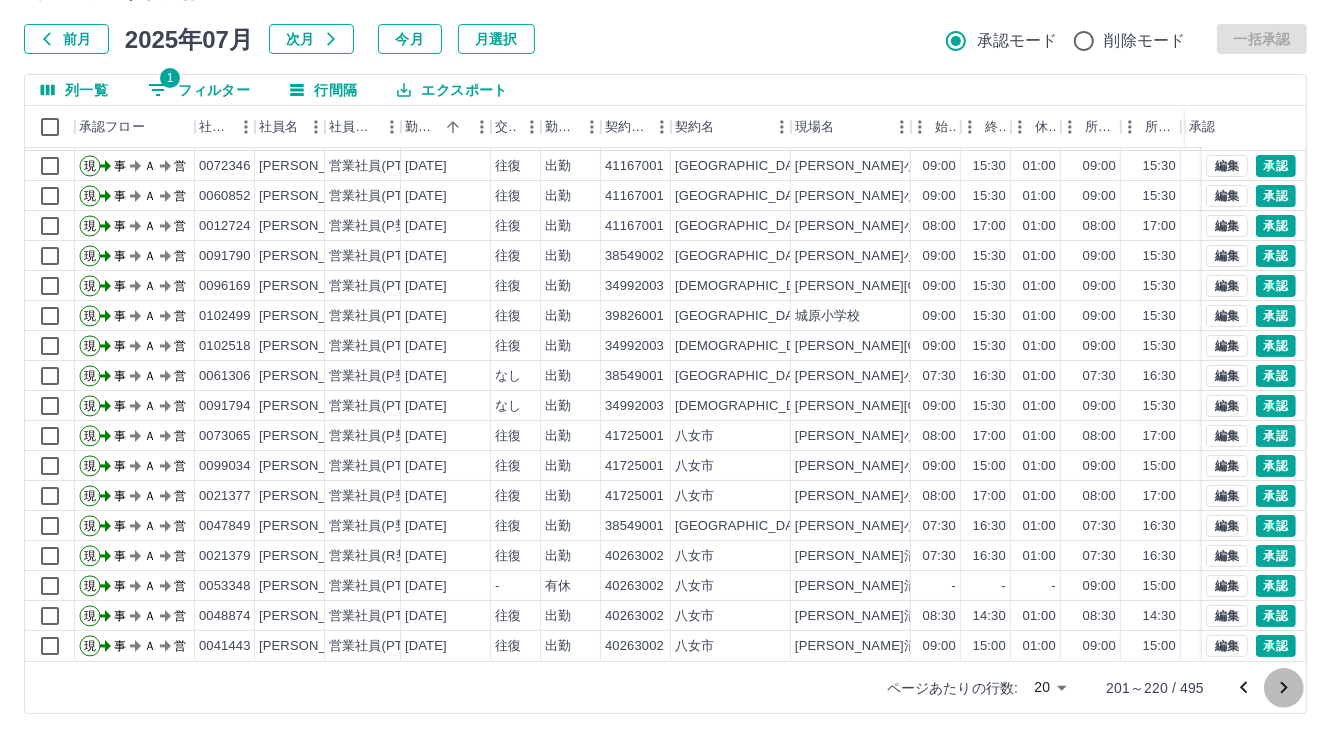 click at bounding box center (1284, 688) 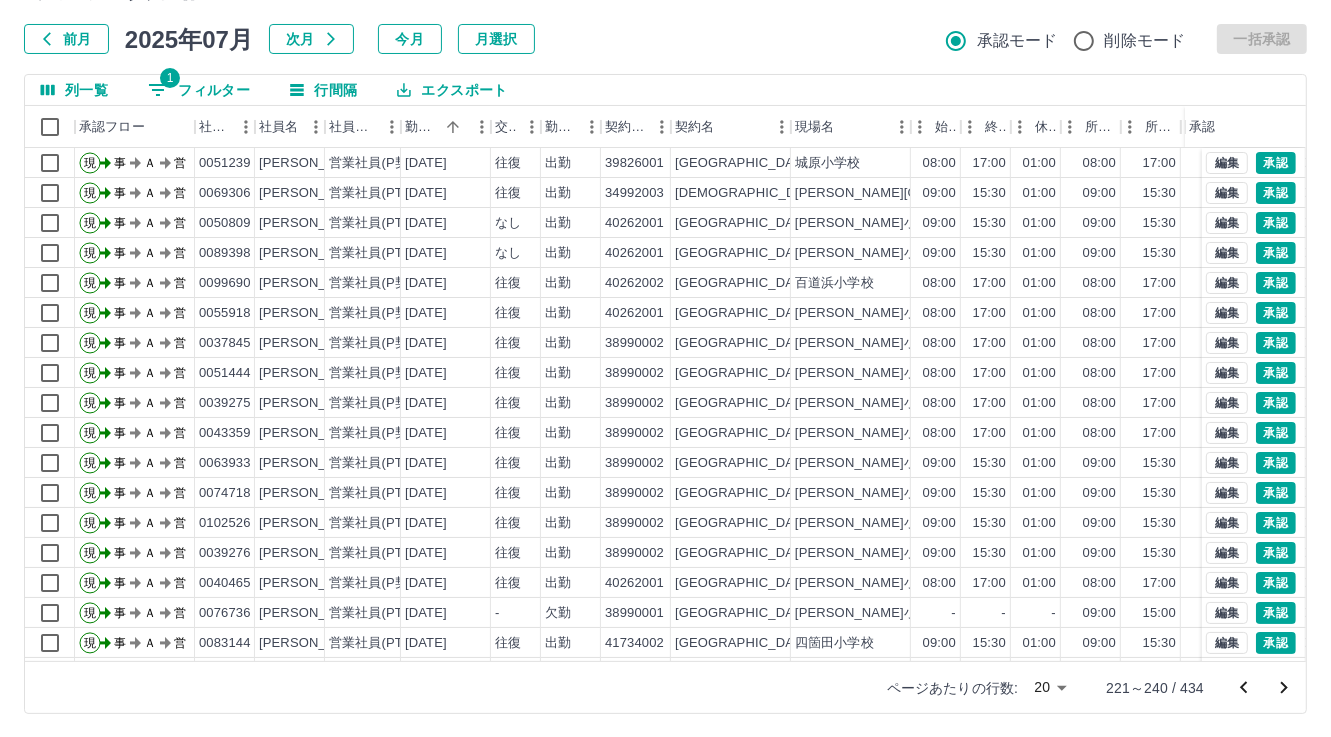 scroll, scrollTop: 103, scrollLeft: 0, axis: vertical 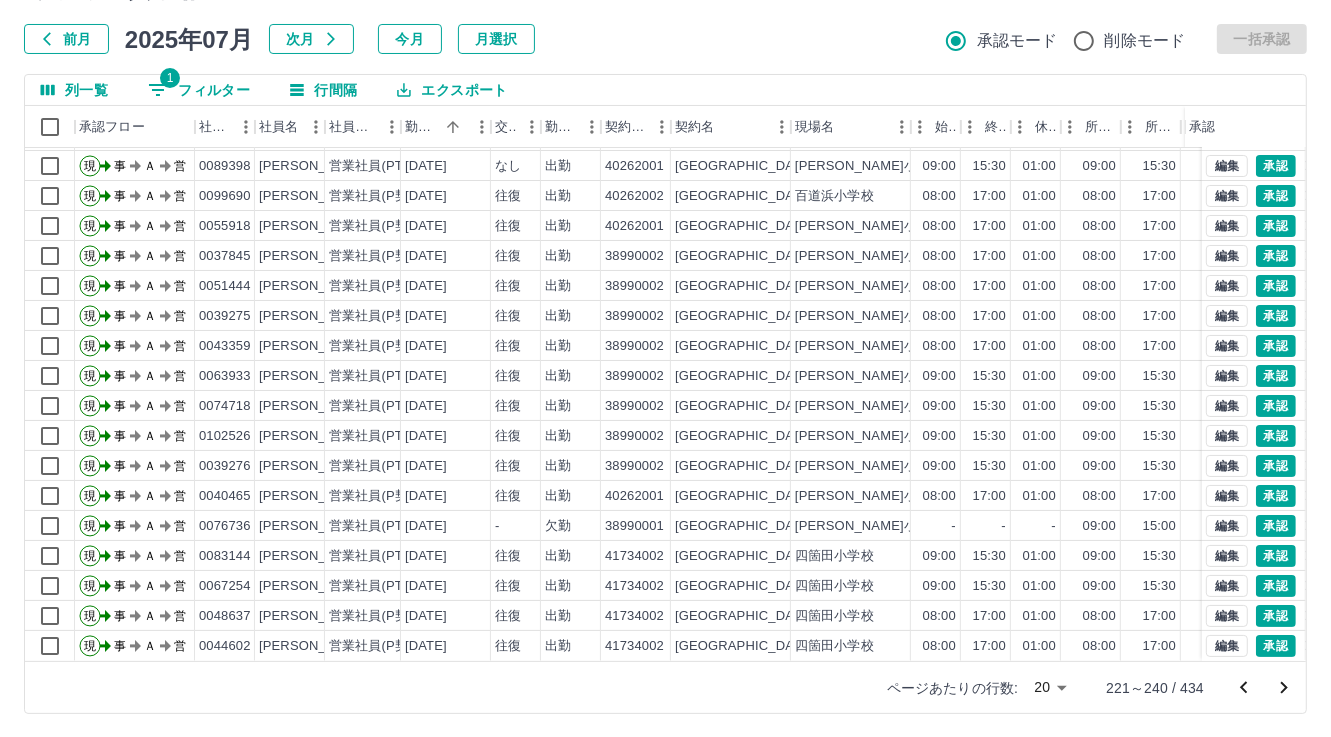 click 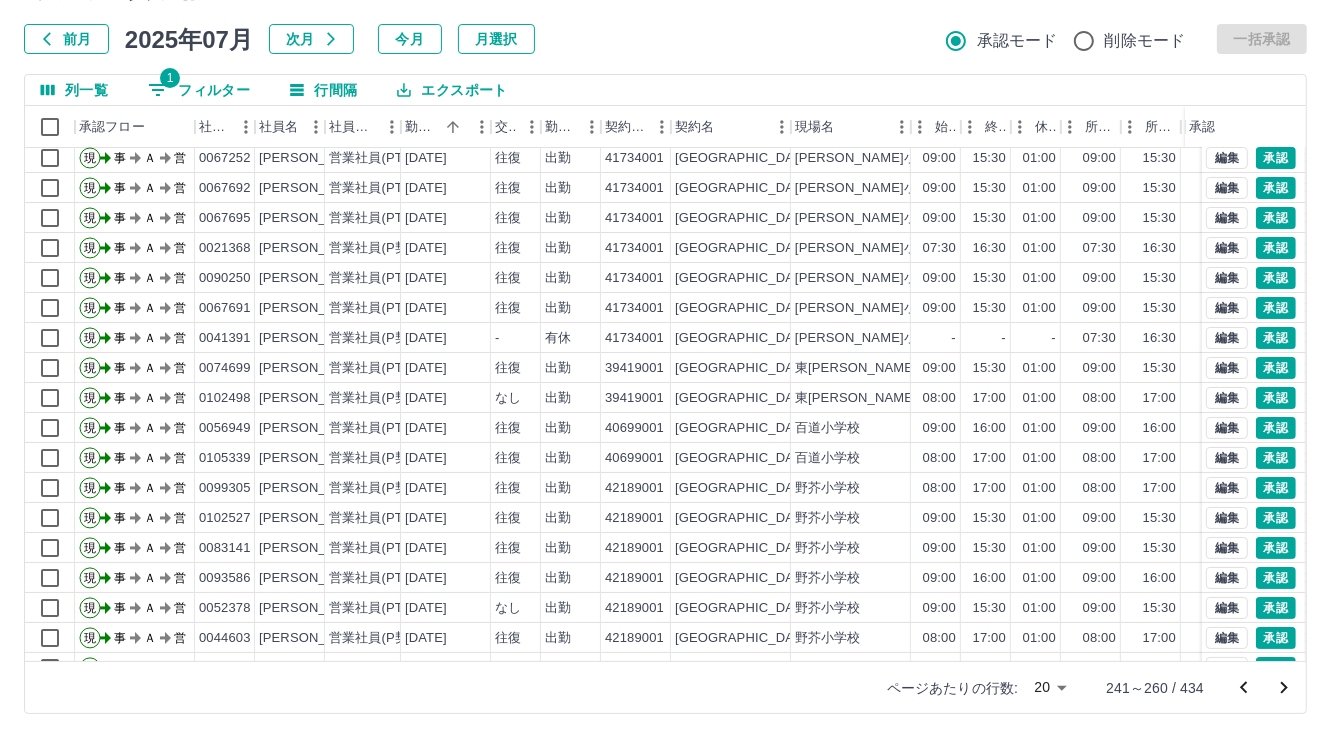 scroll, scrollTop: 103, scrollLeft: 0, axis: vertical 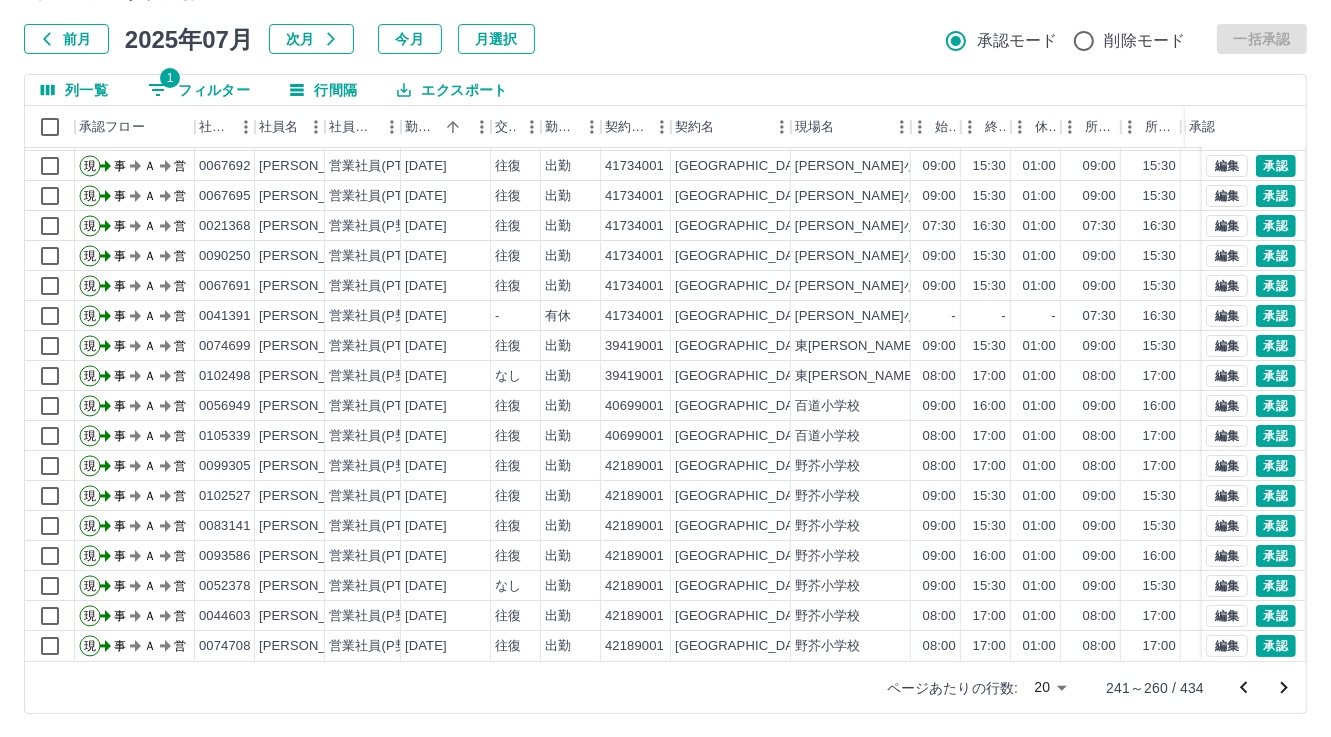 click 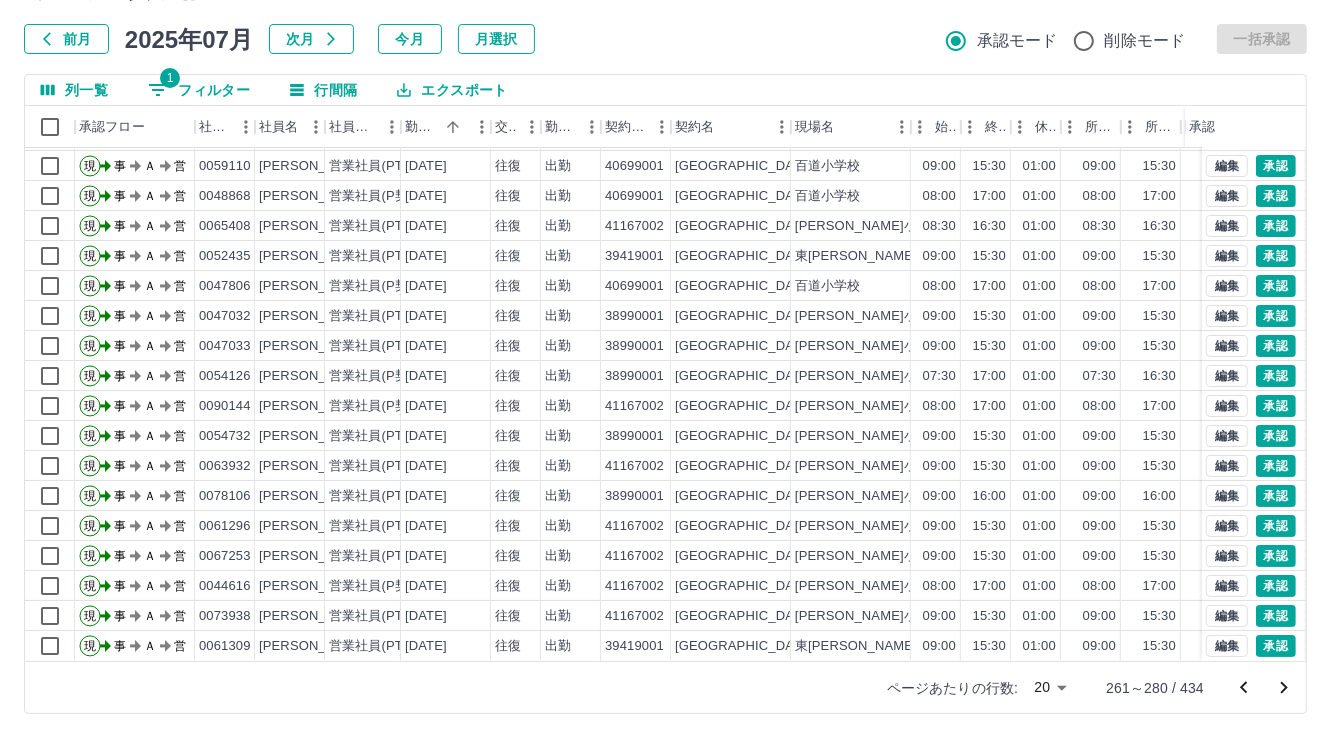 scroll, scrollTop: 103, scrollLeft: 0, axis: vertical 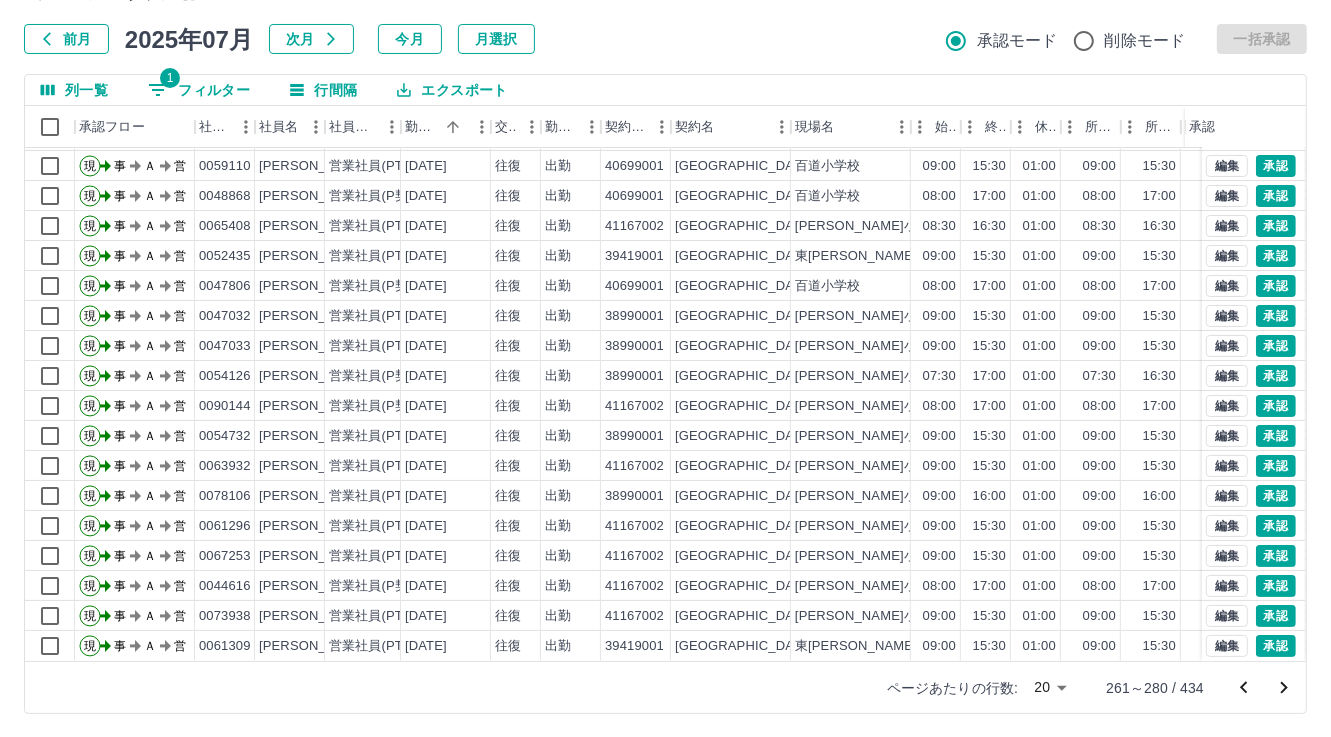 click 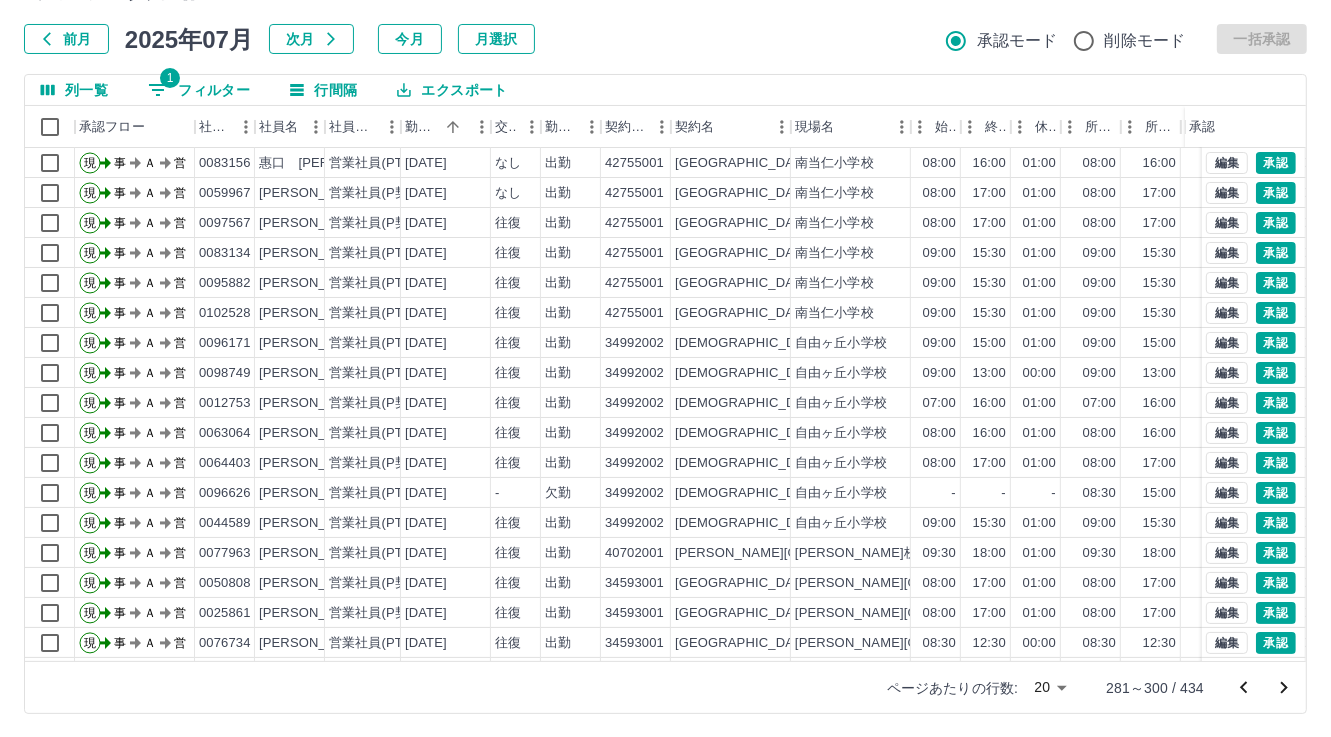 scroll, scrollTop: 103, scrollLeft: 0, axis: vertical 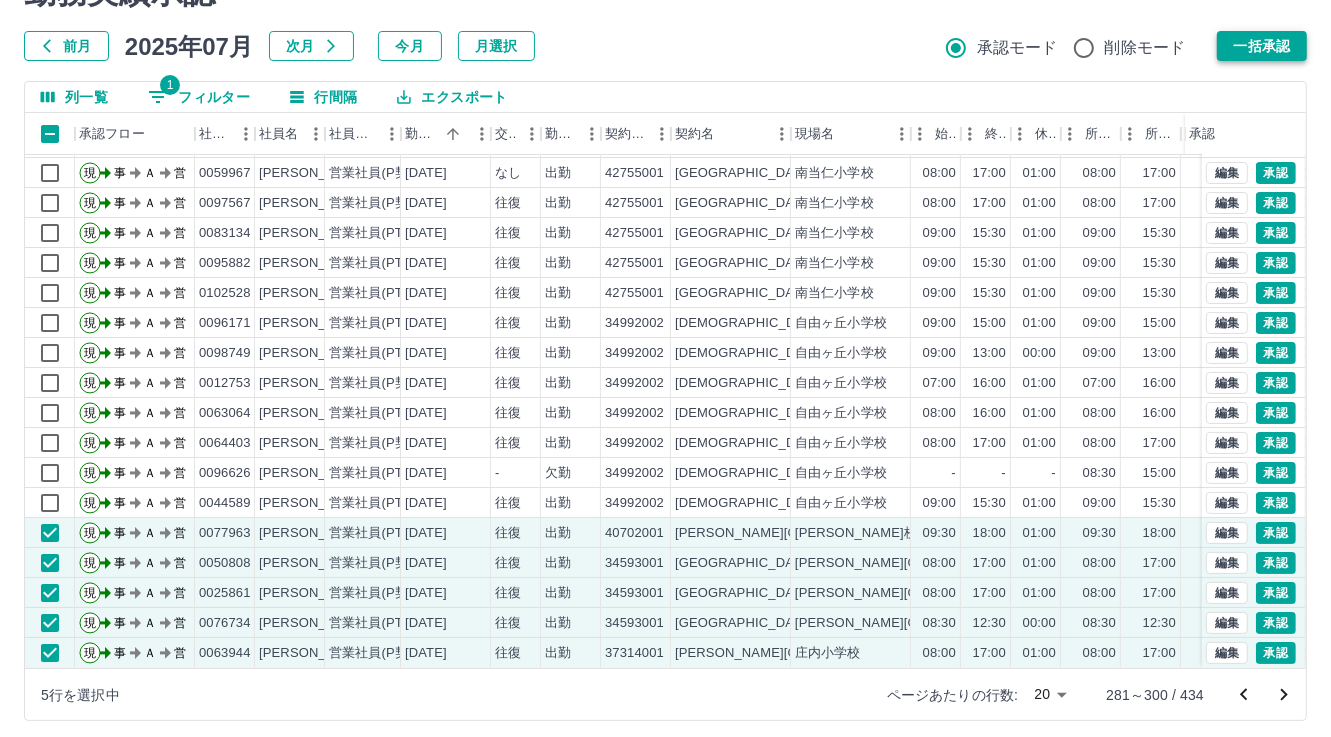 click on "一括承認" at bounding box center (1262, 46) 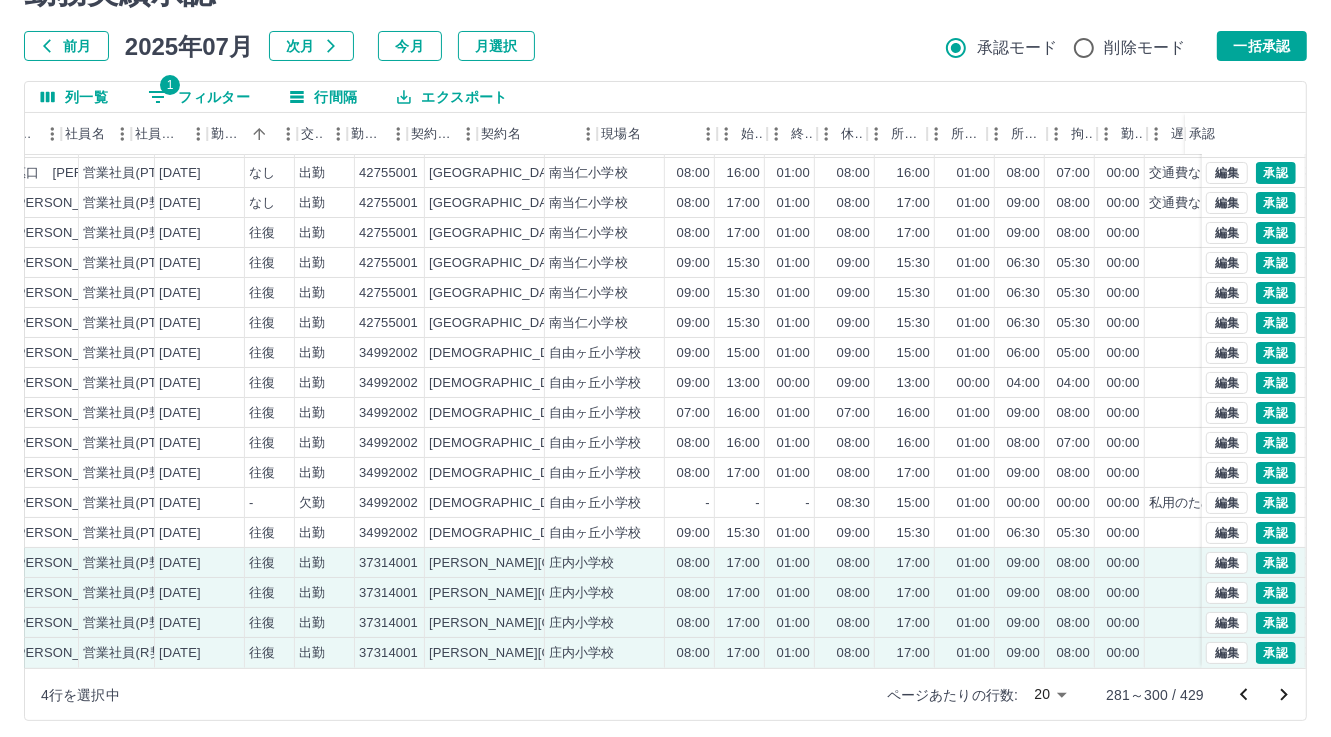 scroll, scrollTop: 103, scrollLeft: 0, axis: vertical 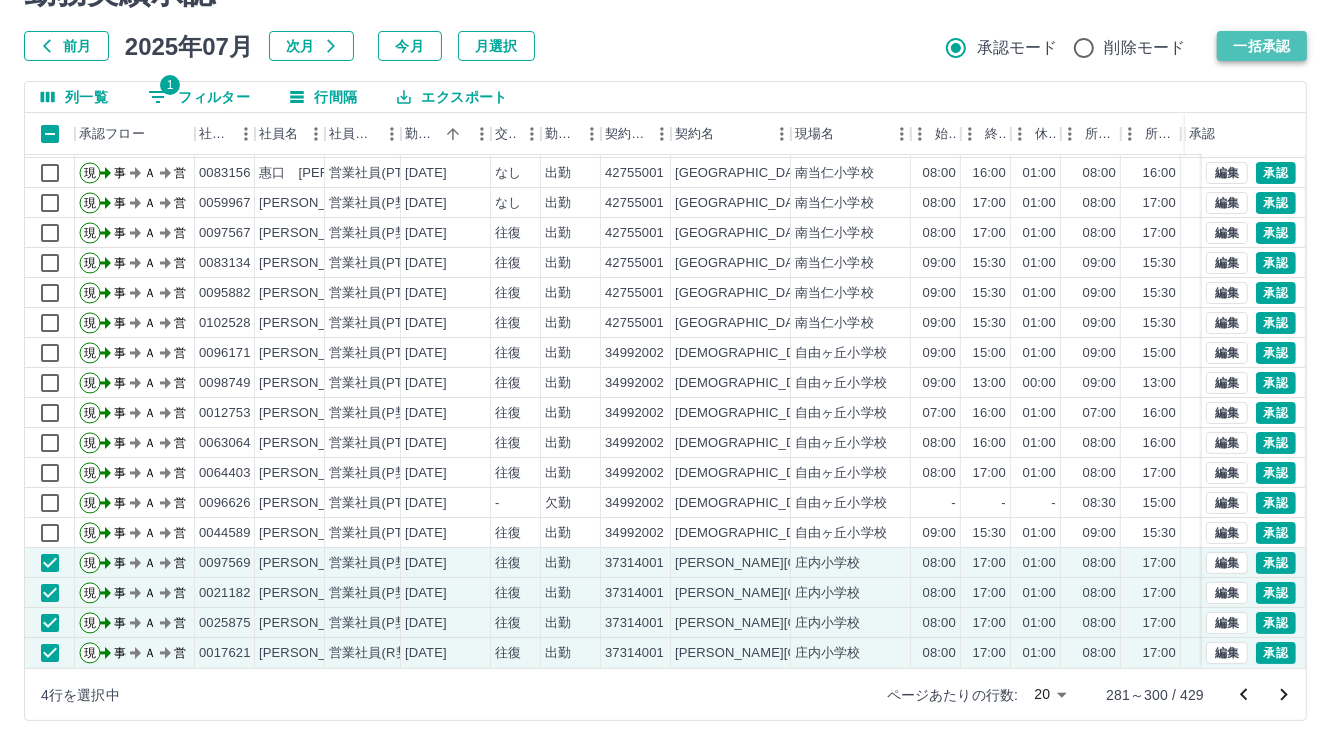 click on "一括承認" at bounding box center [1262, 46] 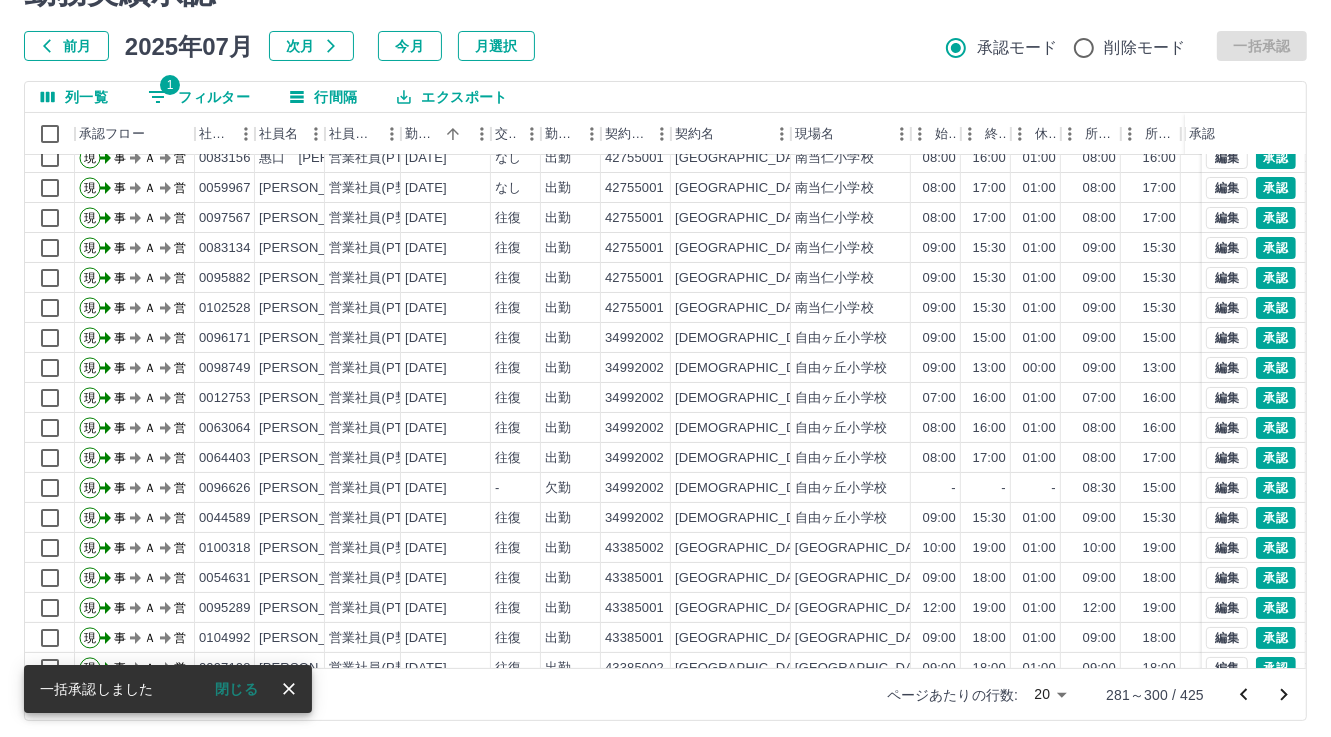 scroll, scrollTop: 0, scrollLeft: 0, axis: both 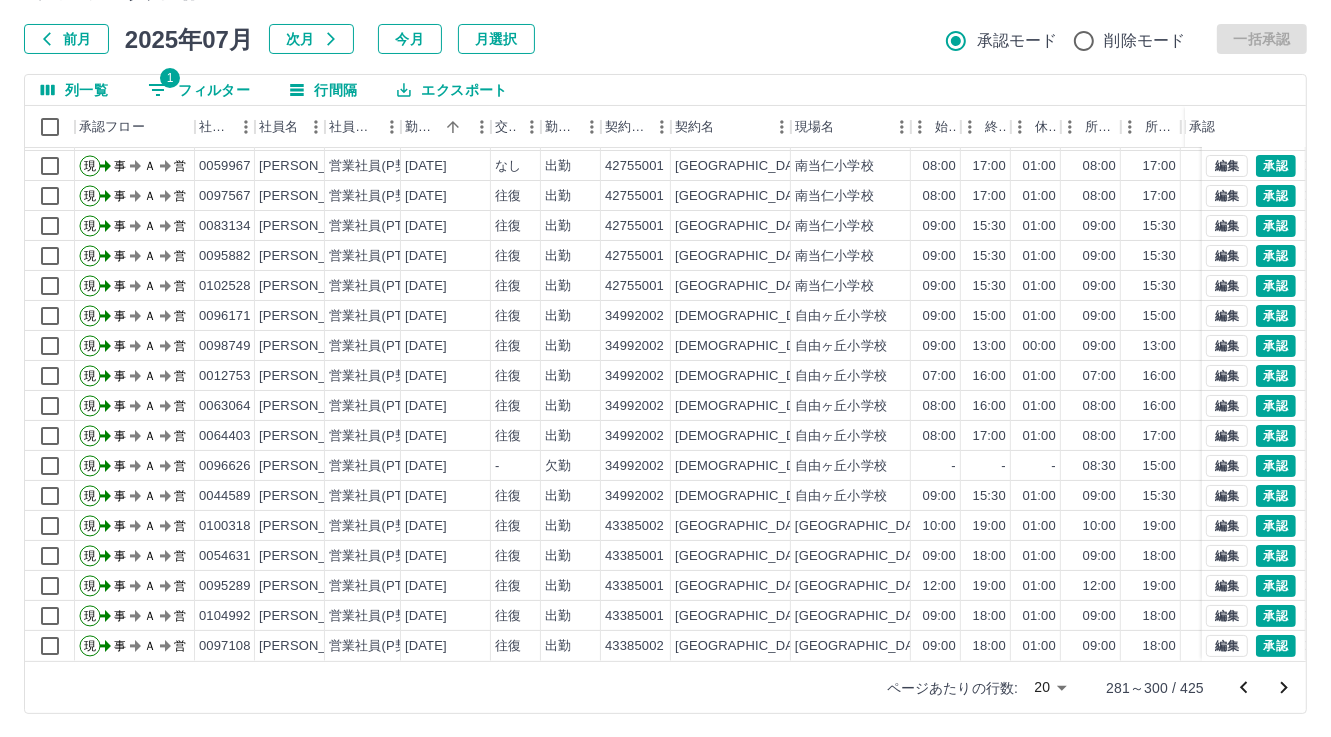 click 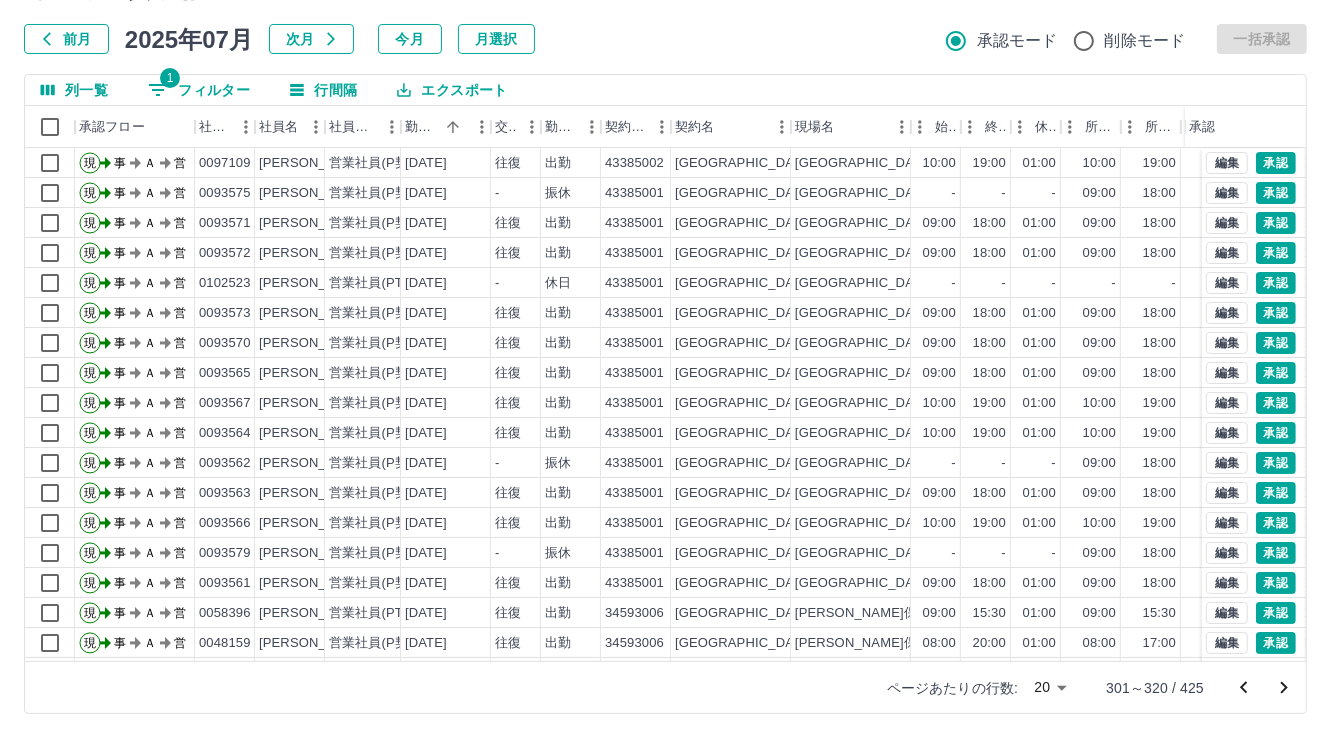 scroll, scrollTop: 103, scrollLeft: 0, axis: vertical 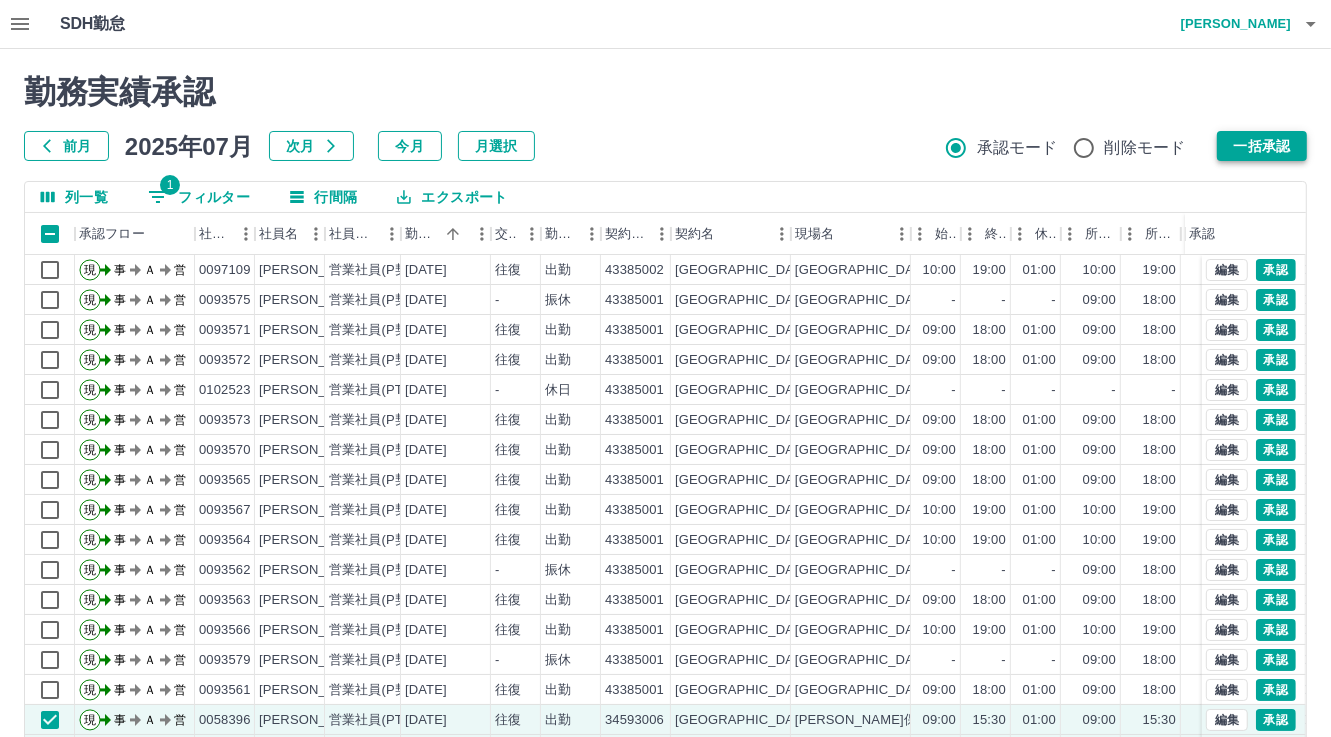 click on "一括承認" at bounding box center [1262, 146] 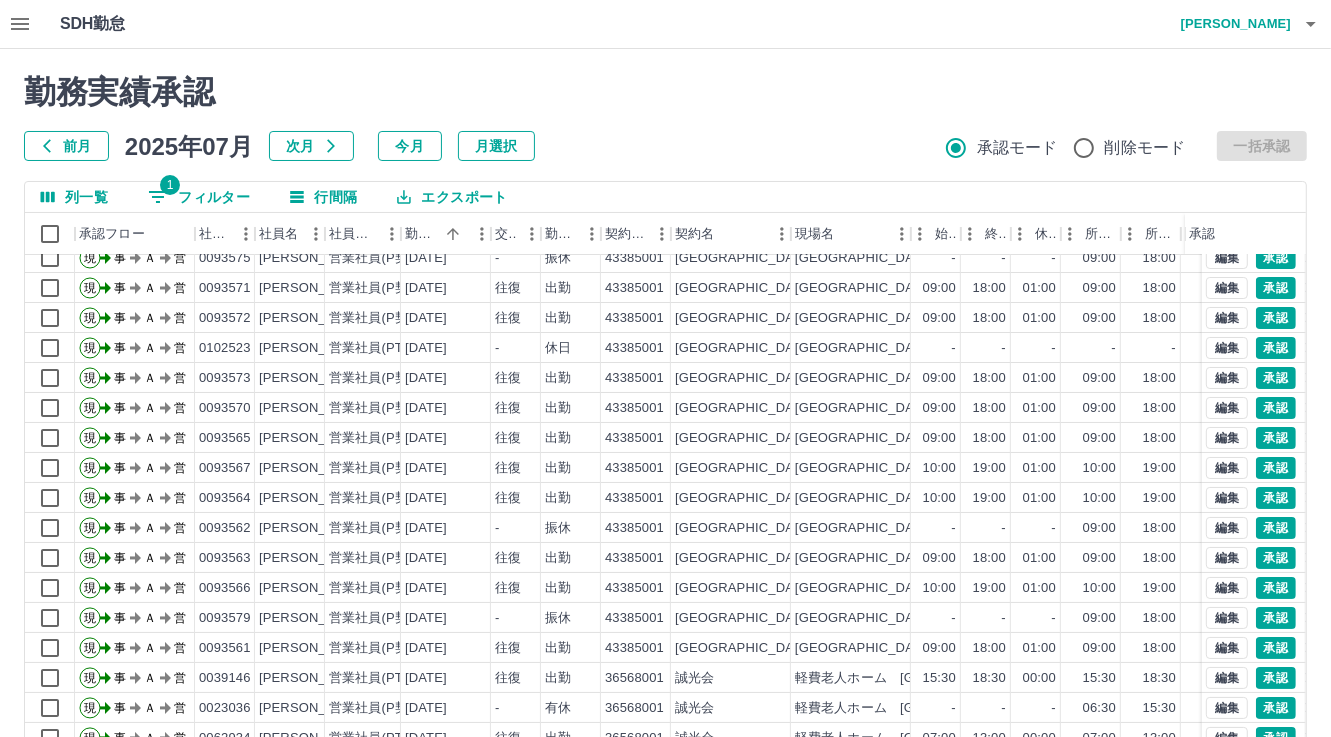 scroll, scrollTop: 103, scrollLeft: 0, axis: vertical 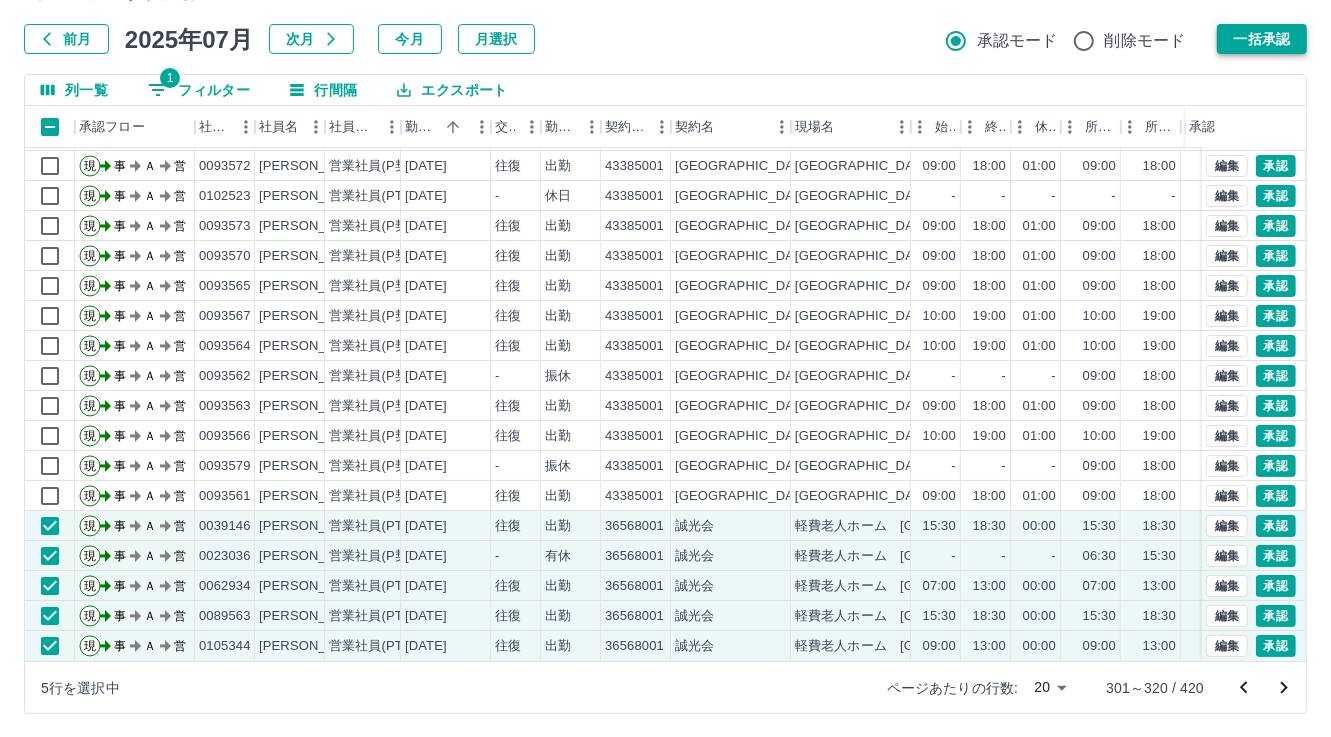 click on "一括承認" at bounding box center [1262, 39] 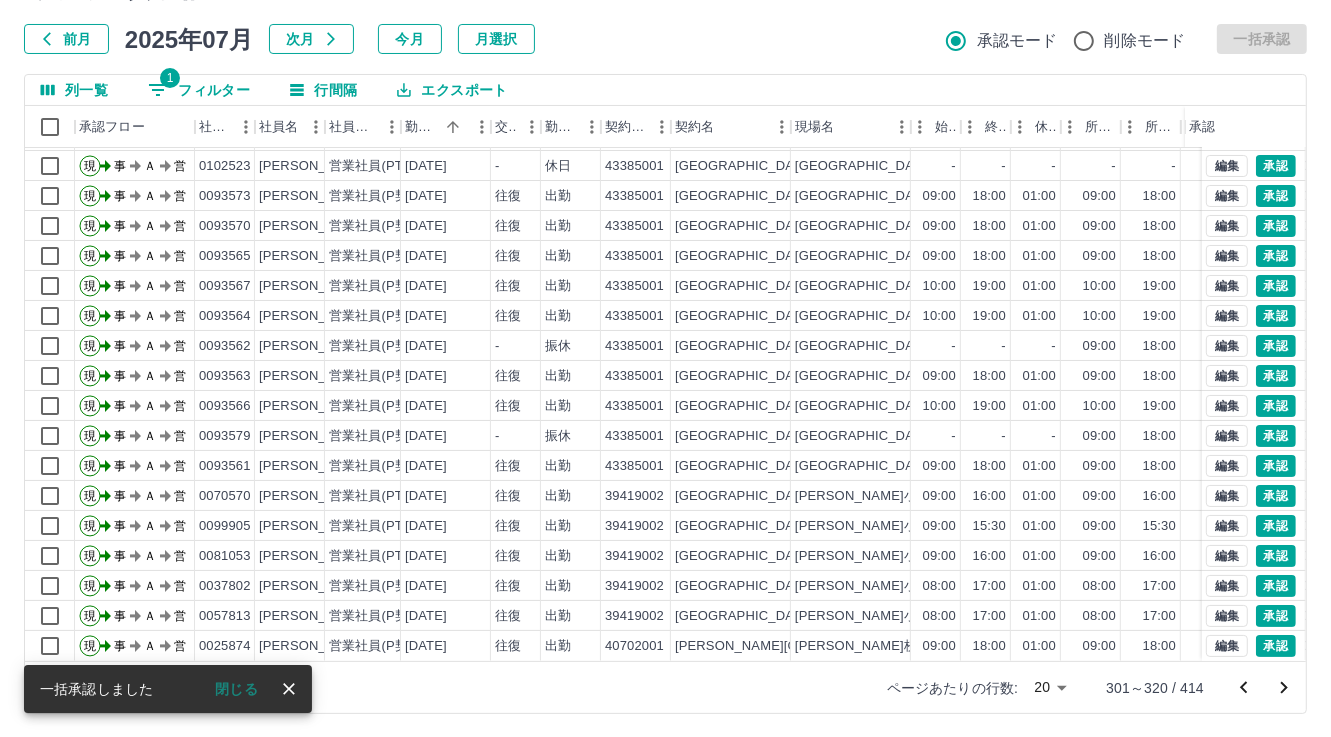scroll, scrollTop: 103, scrollLeft: 0, axis: vertical 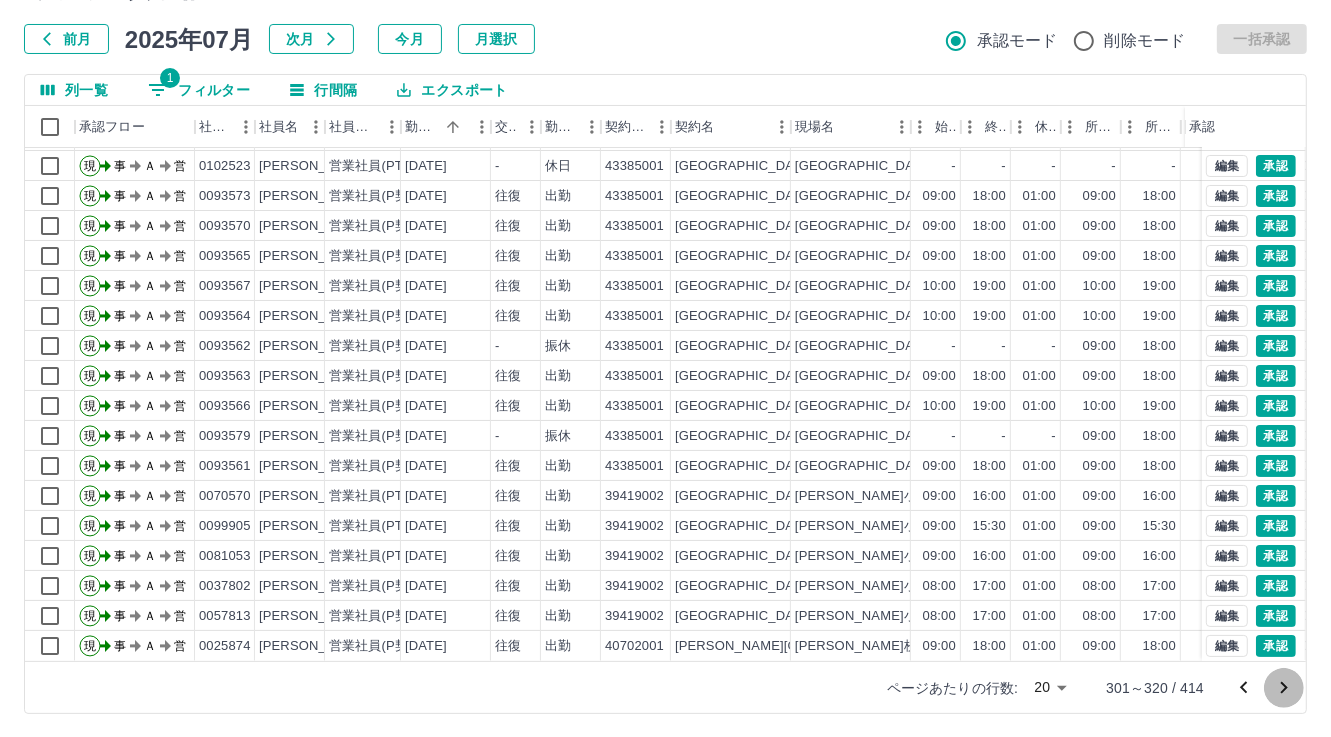 drag, startPoint x: 1295, startPoint y: 686, endPoint x: 1259, endPoint y: 681, distance: 36.345562 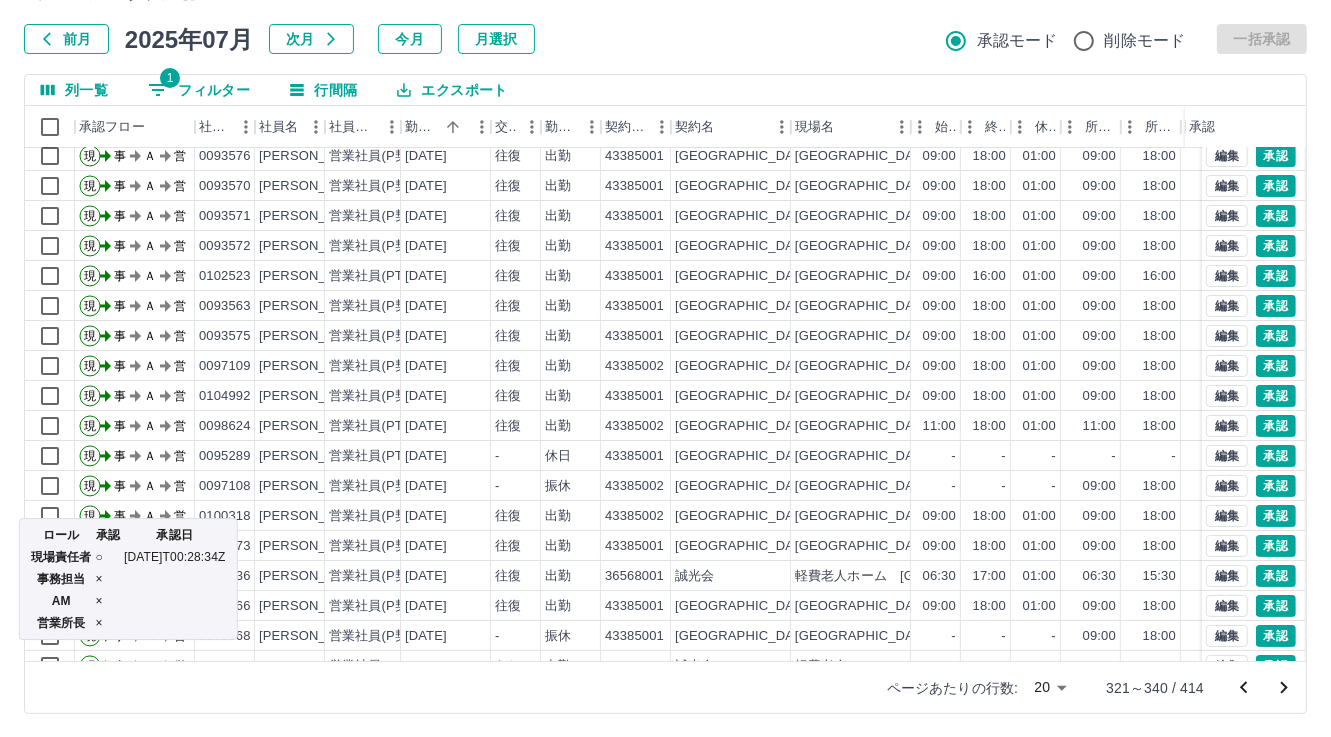 scroll, scrollTop: 103, scrollLeft: 0, axis: vertical 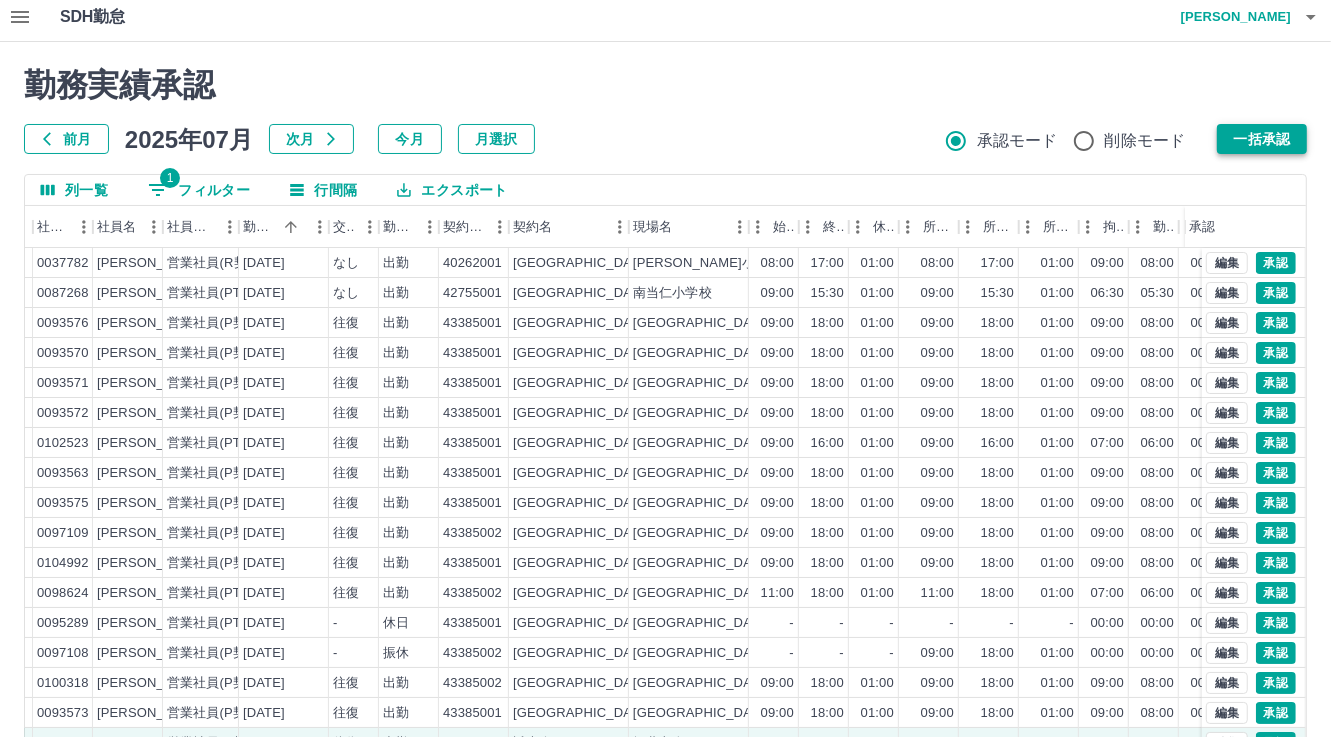 click on "一括承認" at bounding box center [1262, 139] 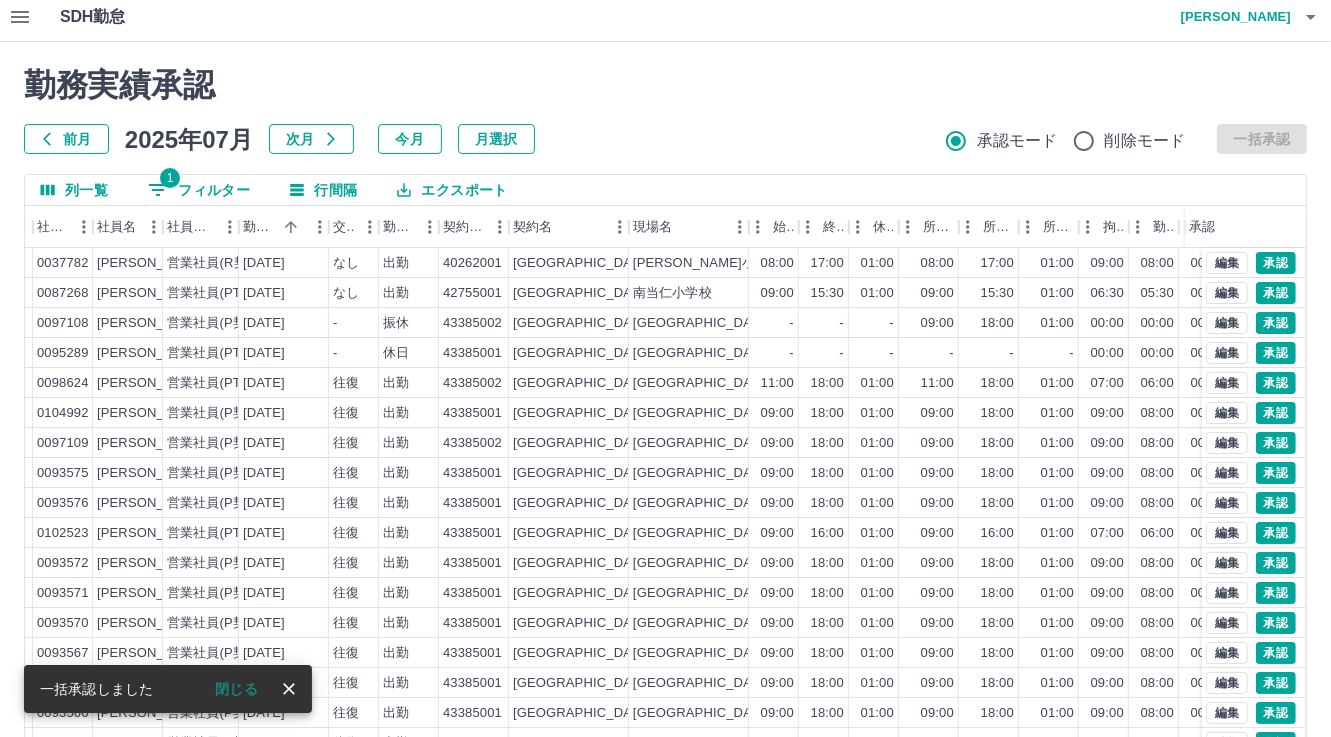 scroll, scrollTop: 107, scrollLeft: 0, axis: vertical 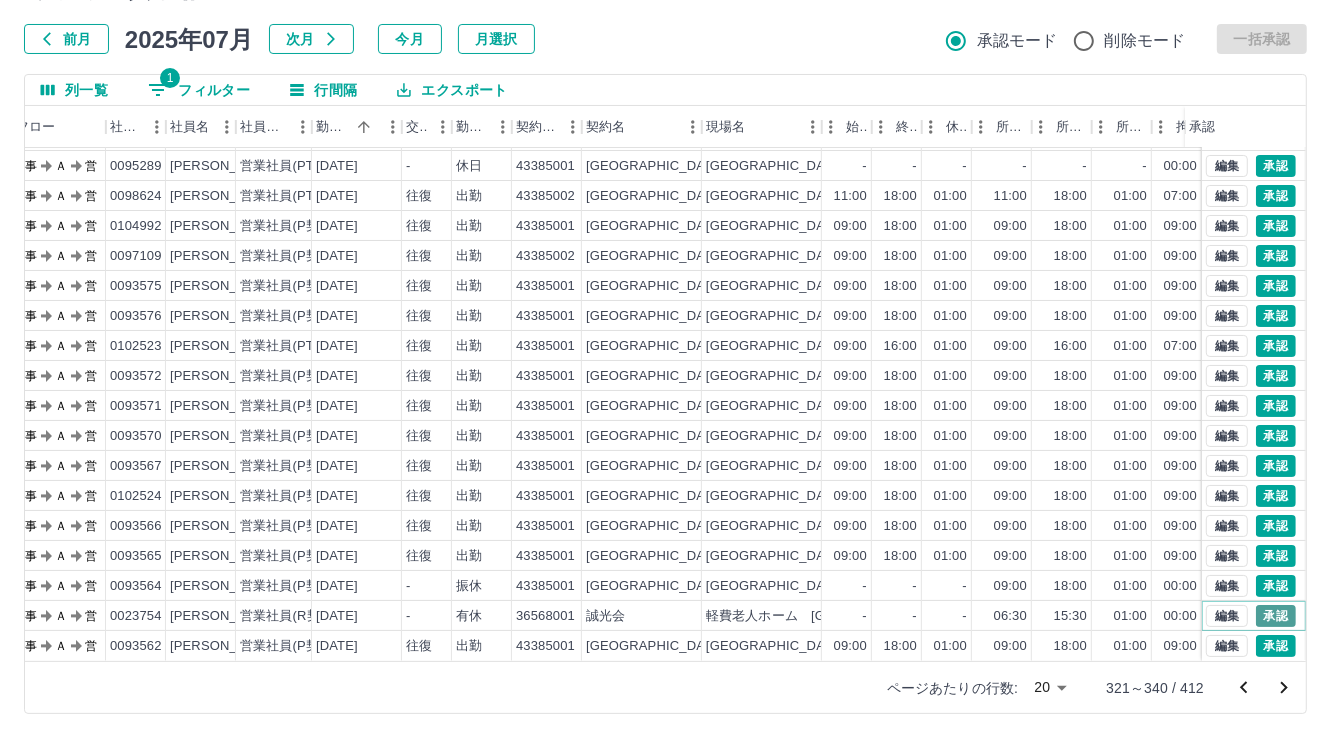 click on "承認" at bounding box center (1276, 616) 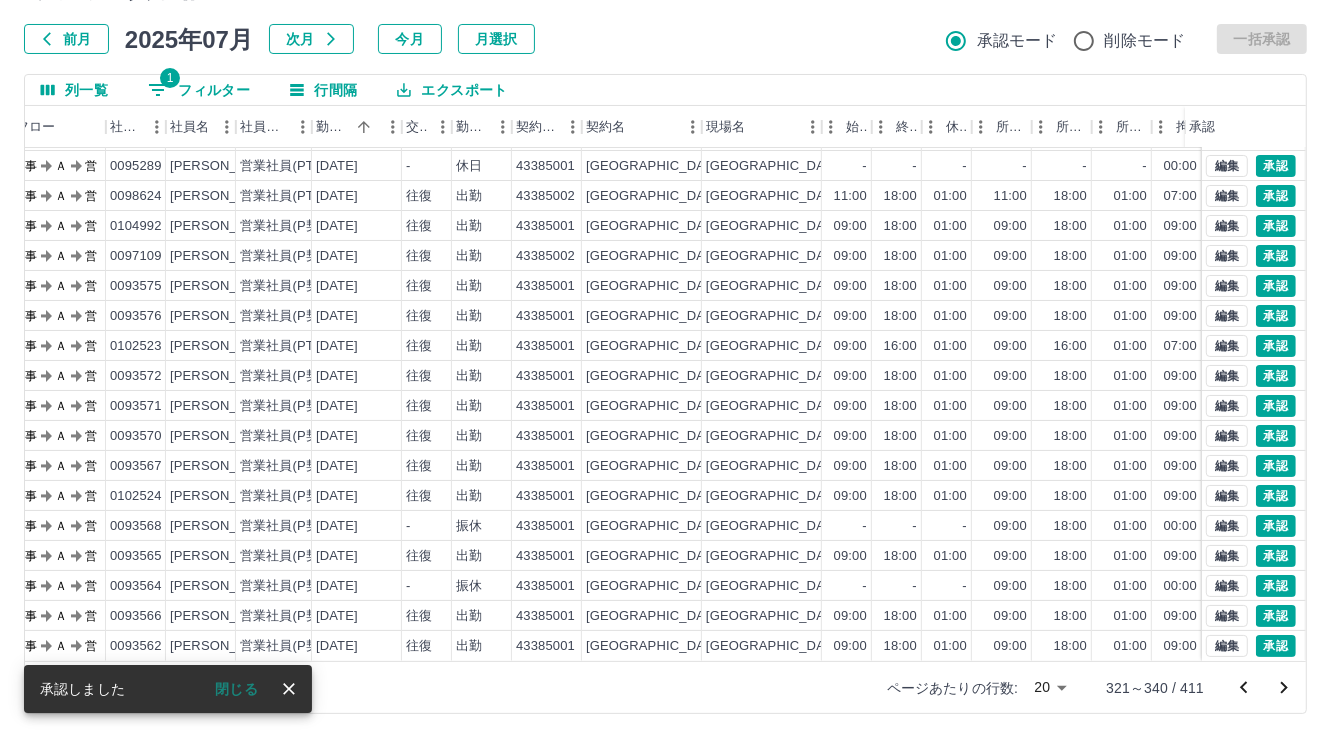 click 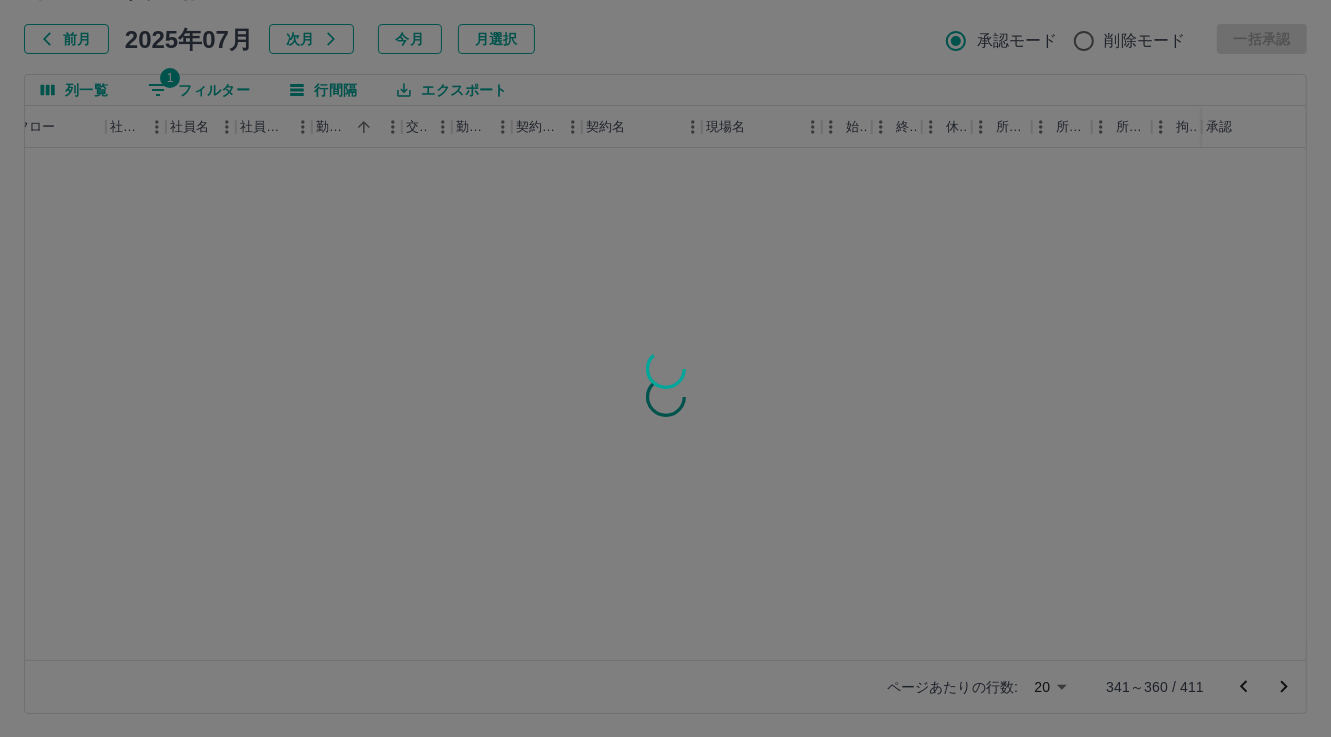 scroll, scrollTop: 0, scrollLeft: 89, axis: horizontal 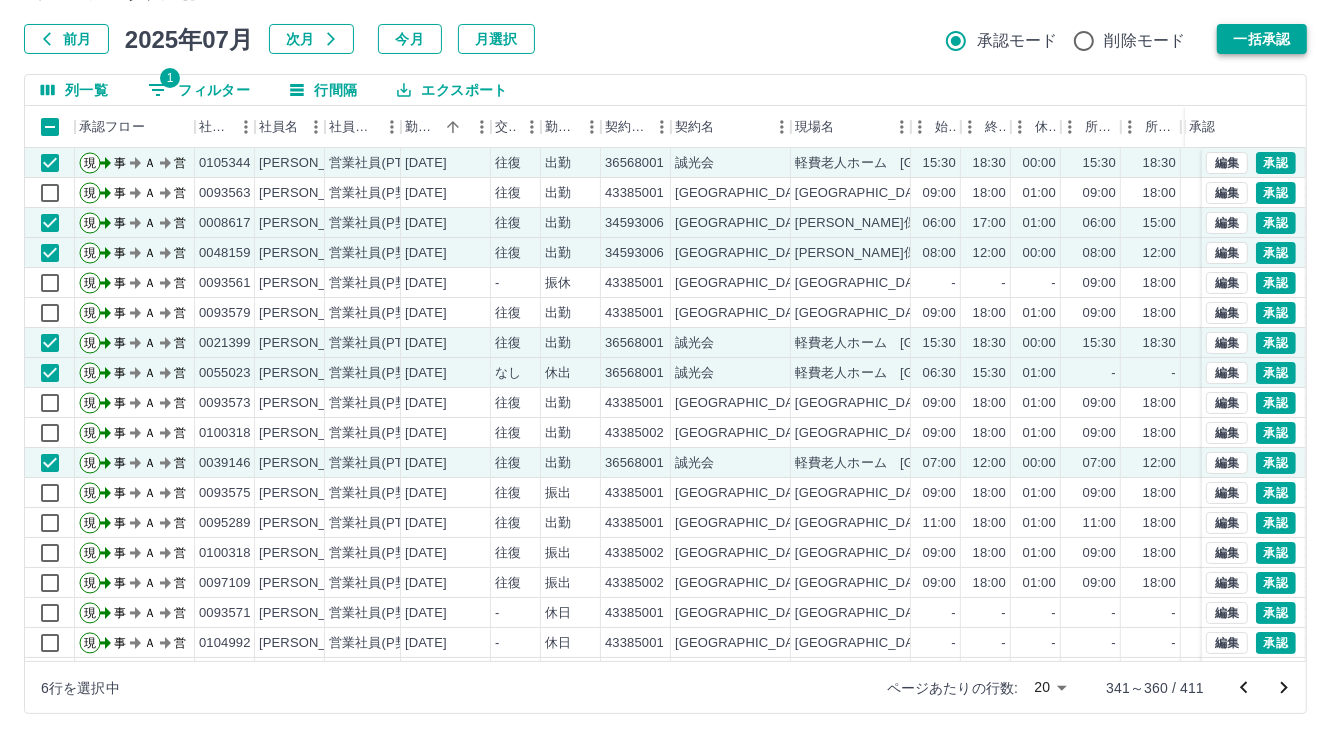 click on "一括承認" at bounding box center (1262, 39) 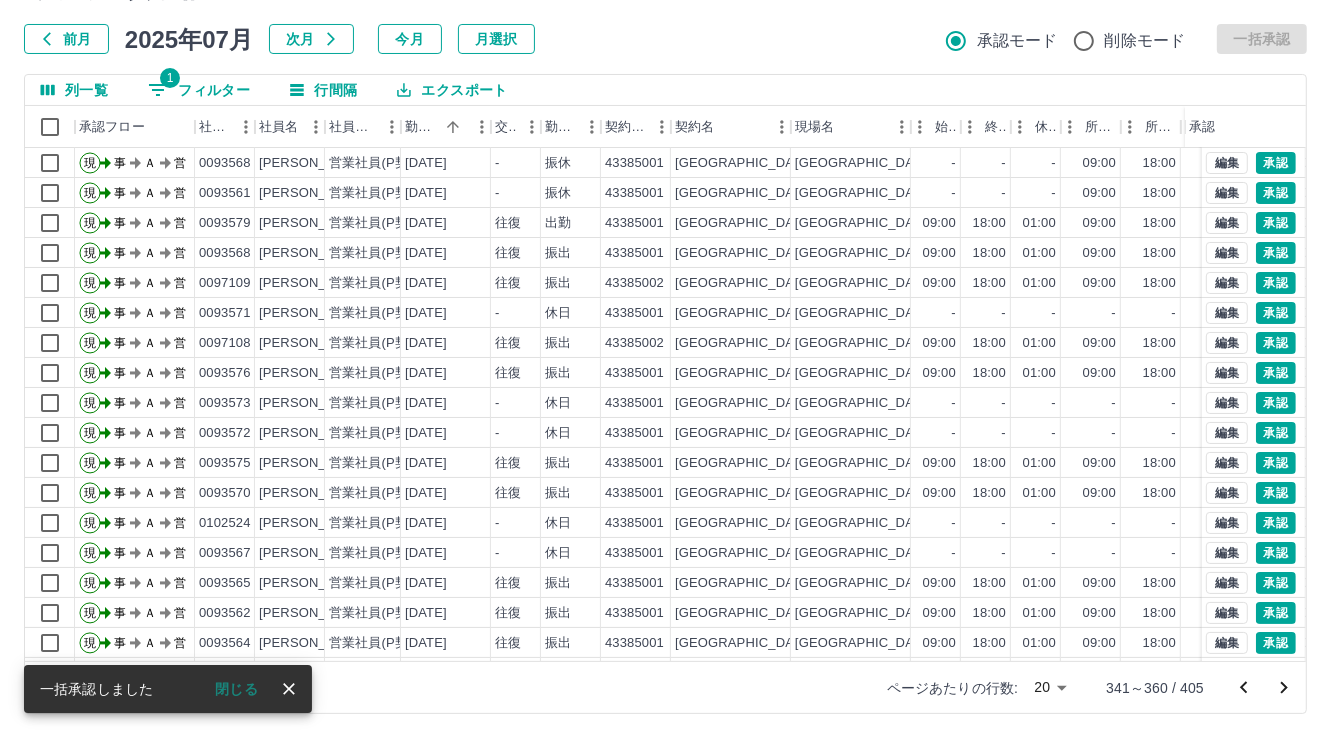scroll, scrollTop: 103, scrollLeft: 0, axis: vertical 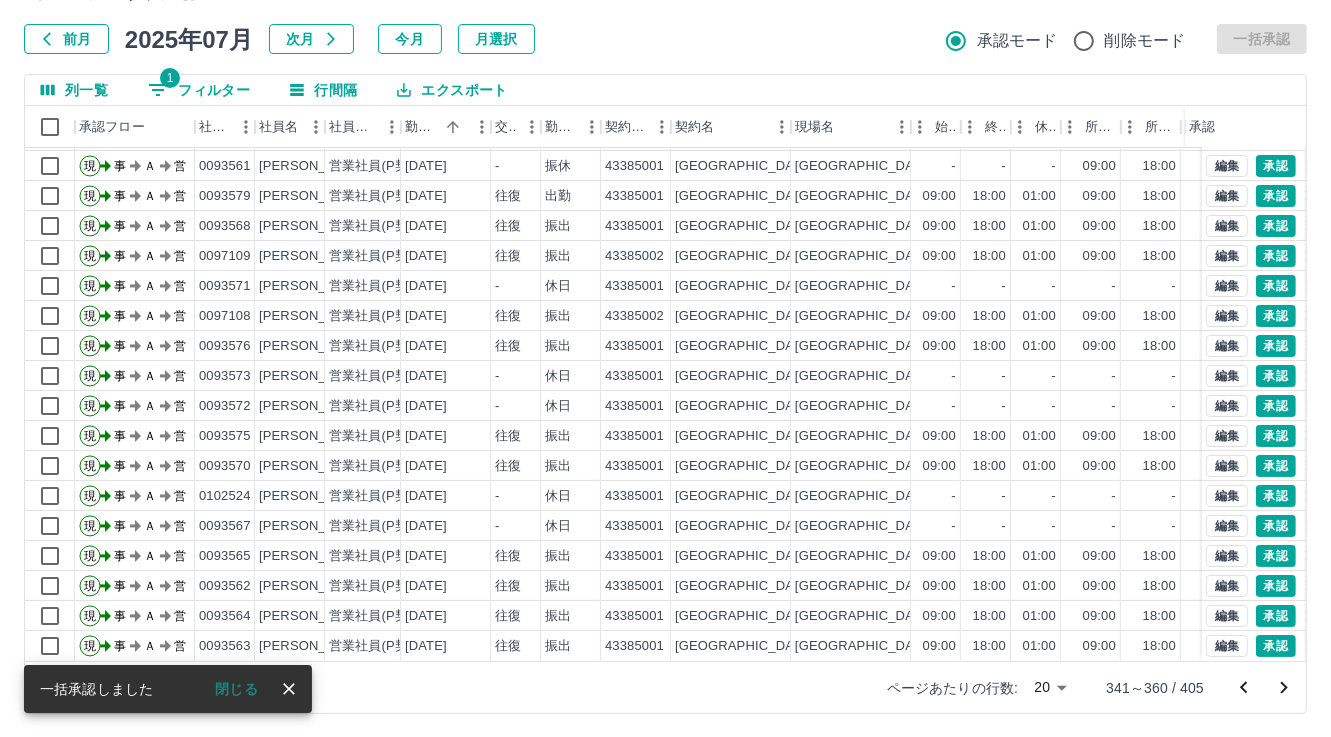 click 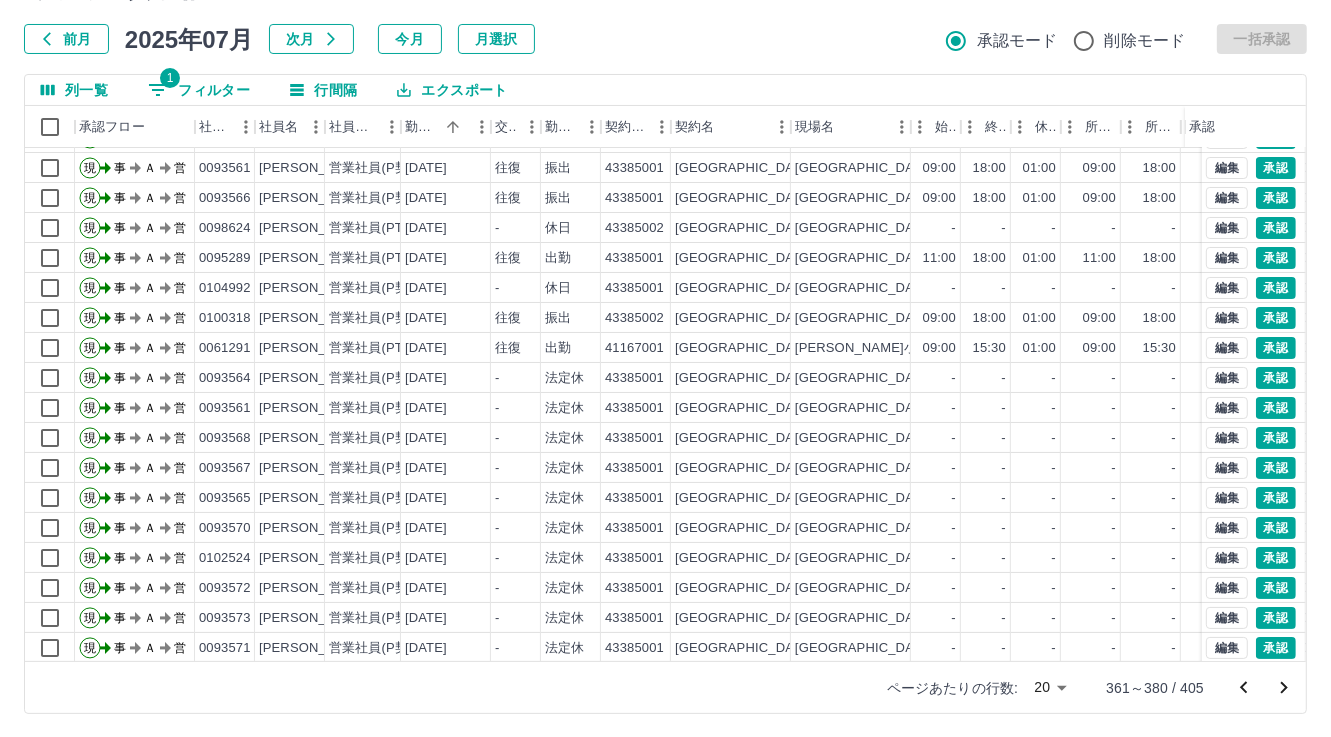 scroll, scrollTop: 103, scrollLeft: 0, axis: vertical 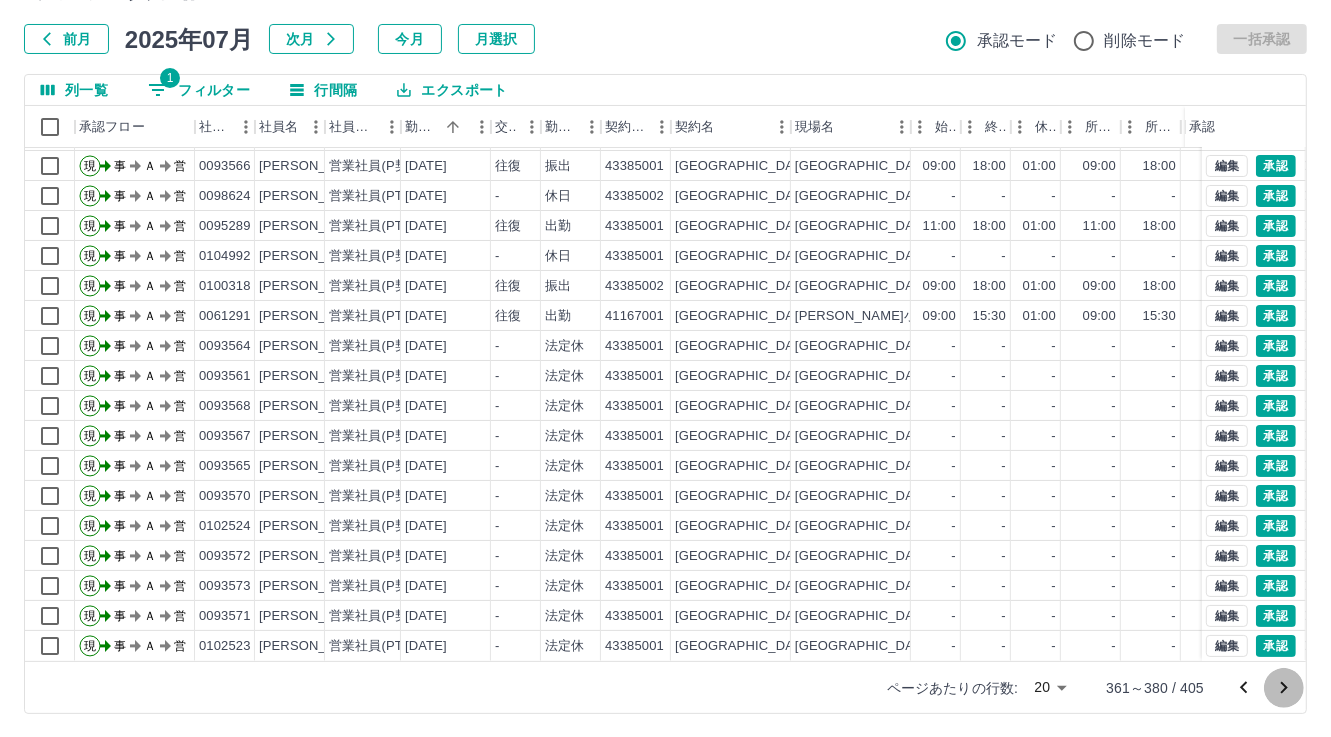 click 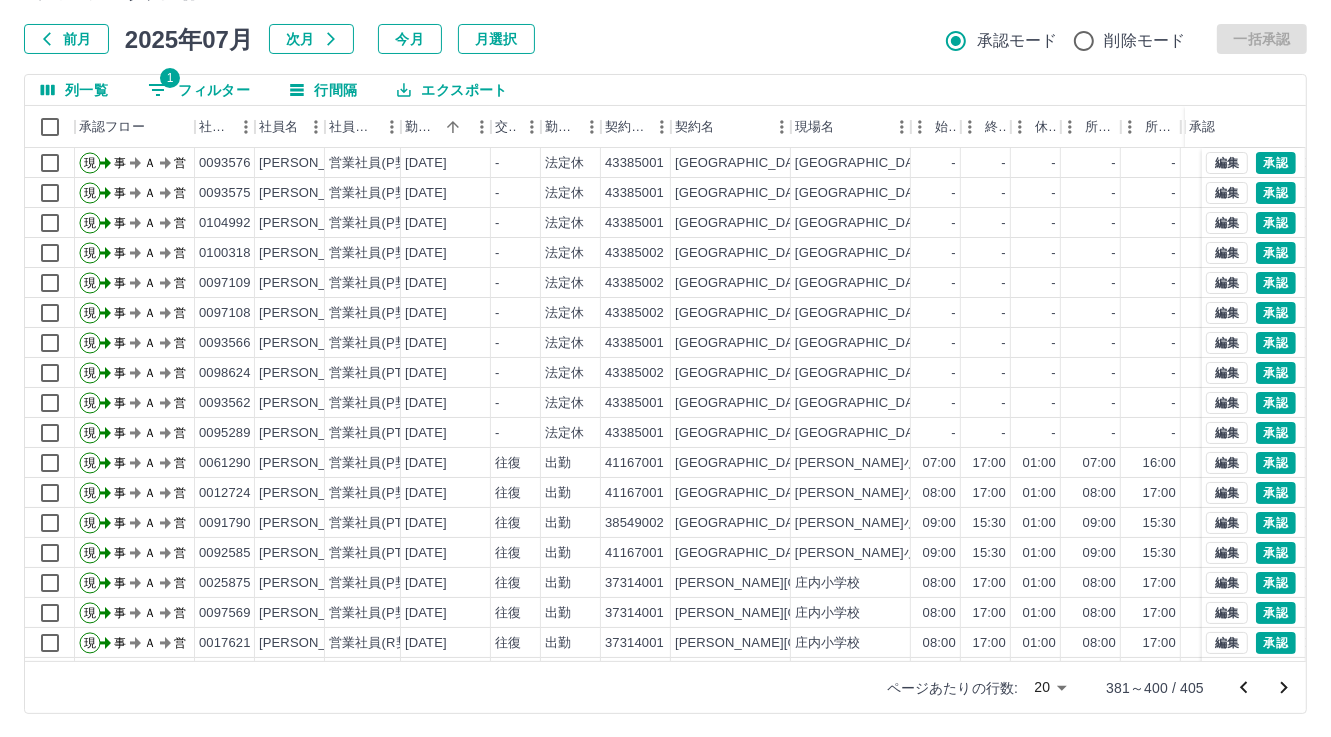 scroll, scrollTop: 103, scrollLeft: 0, axis: vertical 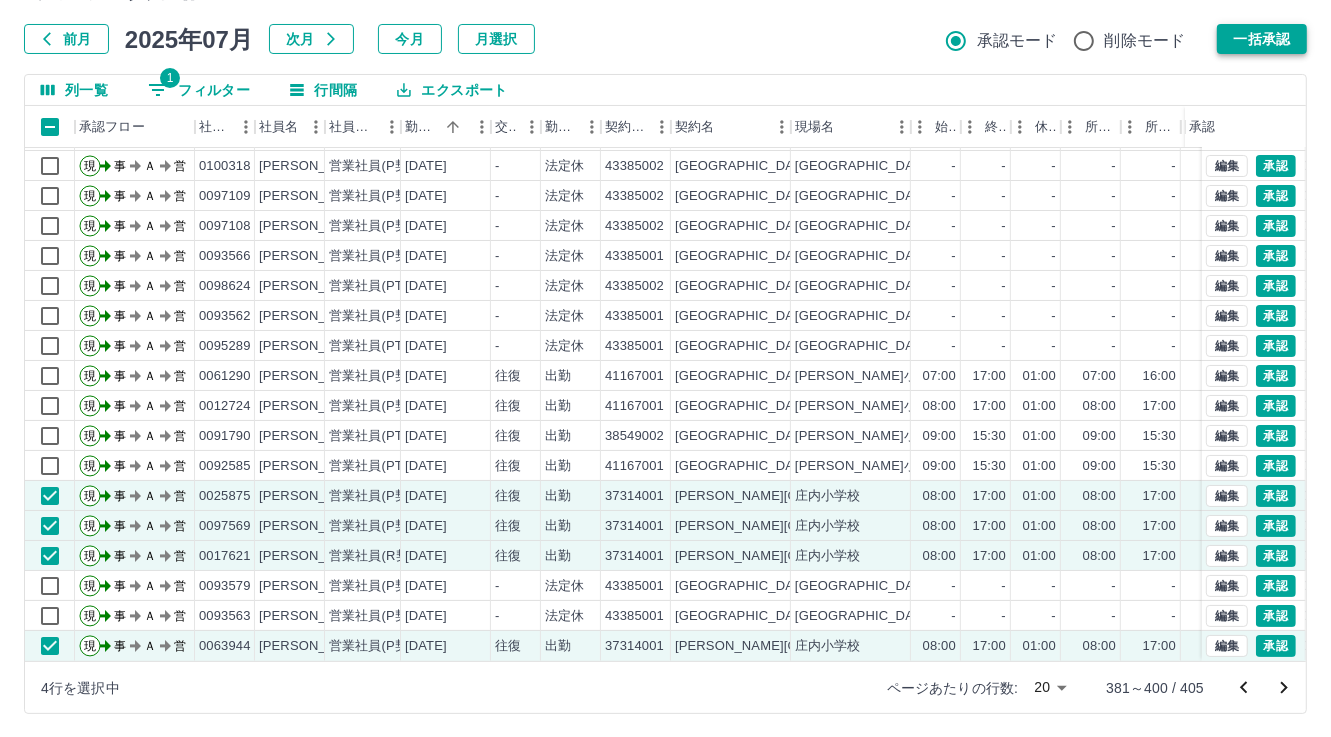 drag, startPoint x: 1272, startPoint y: 34, endPoint x: 171, endPoint y: 696, distance: 1284.6964 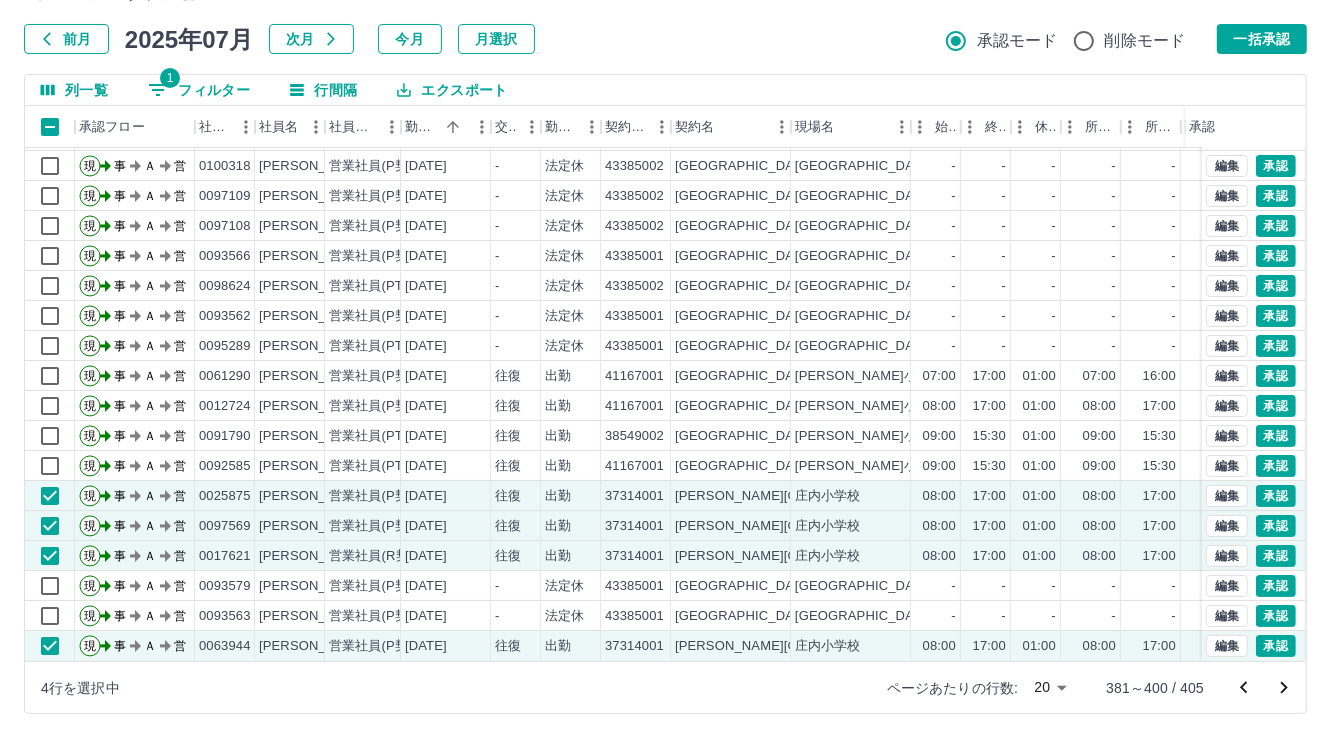 click on "一括承認" at bounding box center [1262, 39] 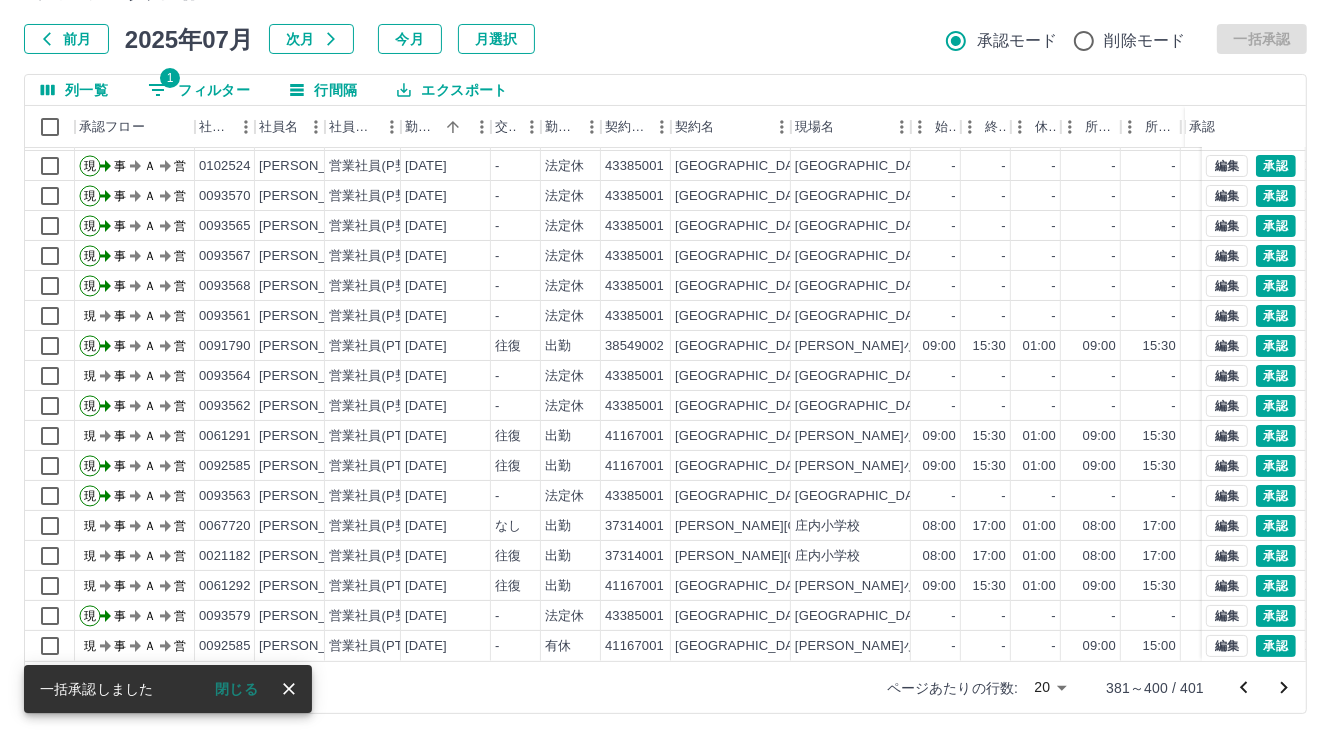 scroll, scrollTop: 13, scrollLeft: 0, axis: vertical 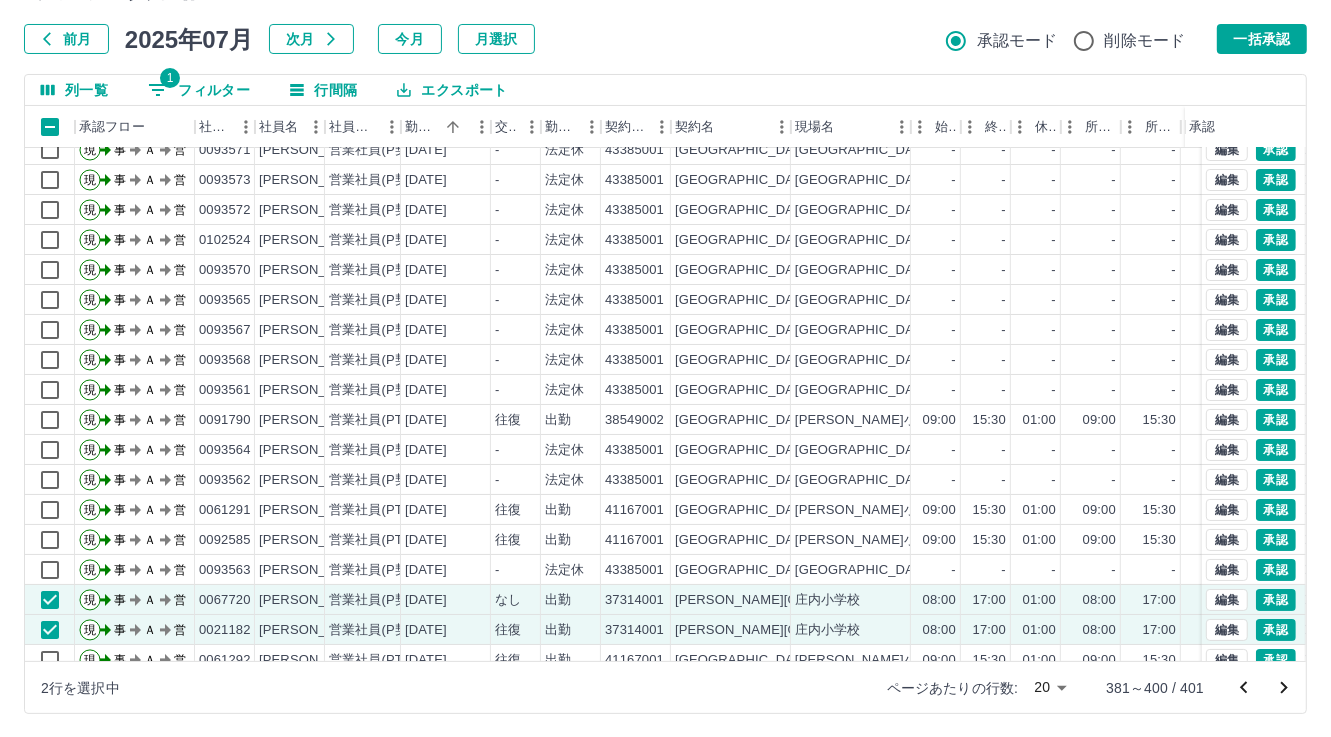 drag, startPoint x: 1259, startPoint y: 31, endPoint x: 353, endPoint y: 351, distance: 960.8517 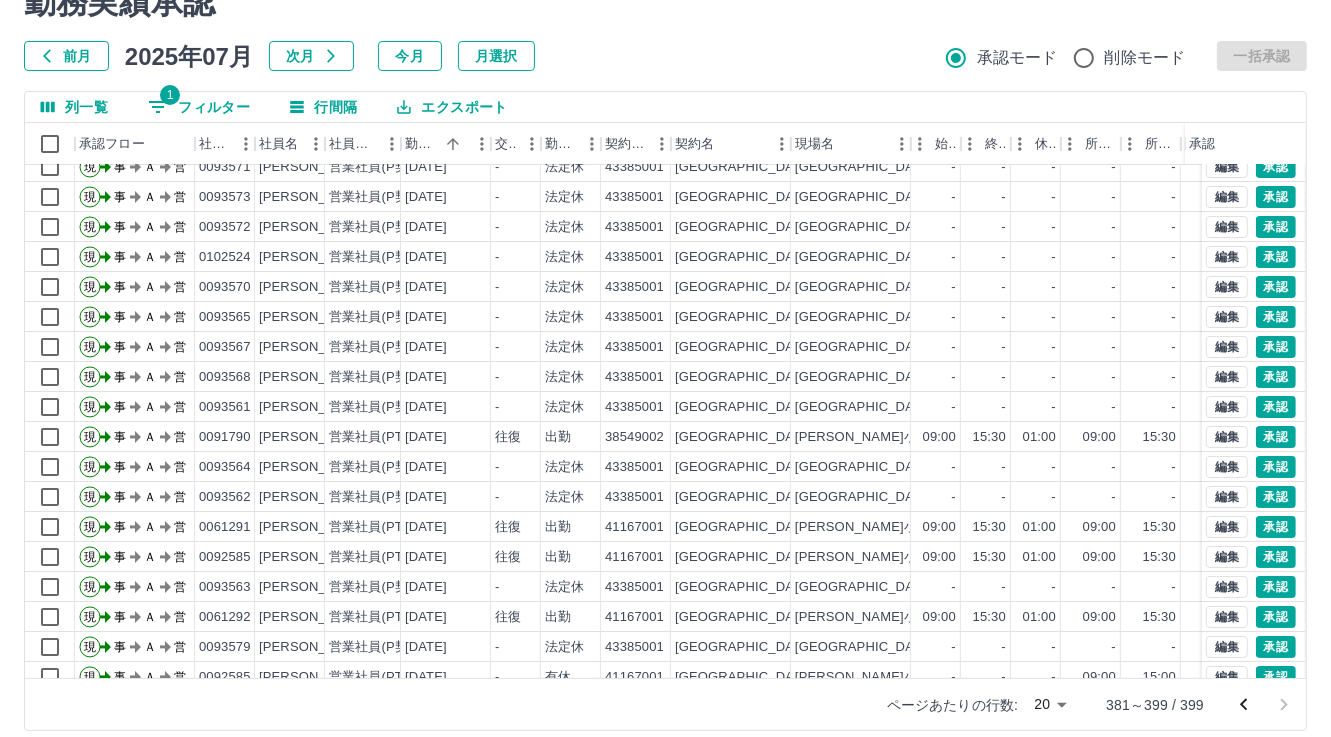 scroll, scrollTop: 0, scrollLeft: 0, axis: both 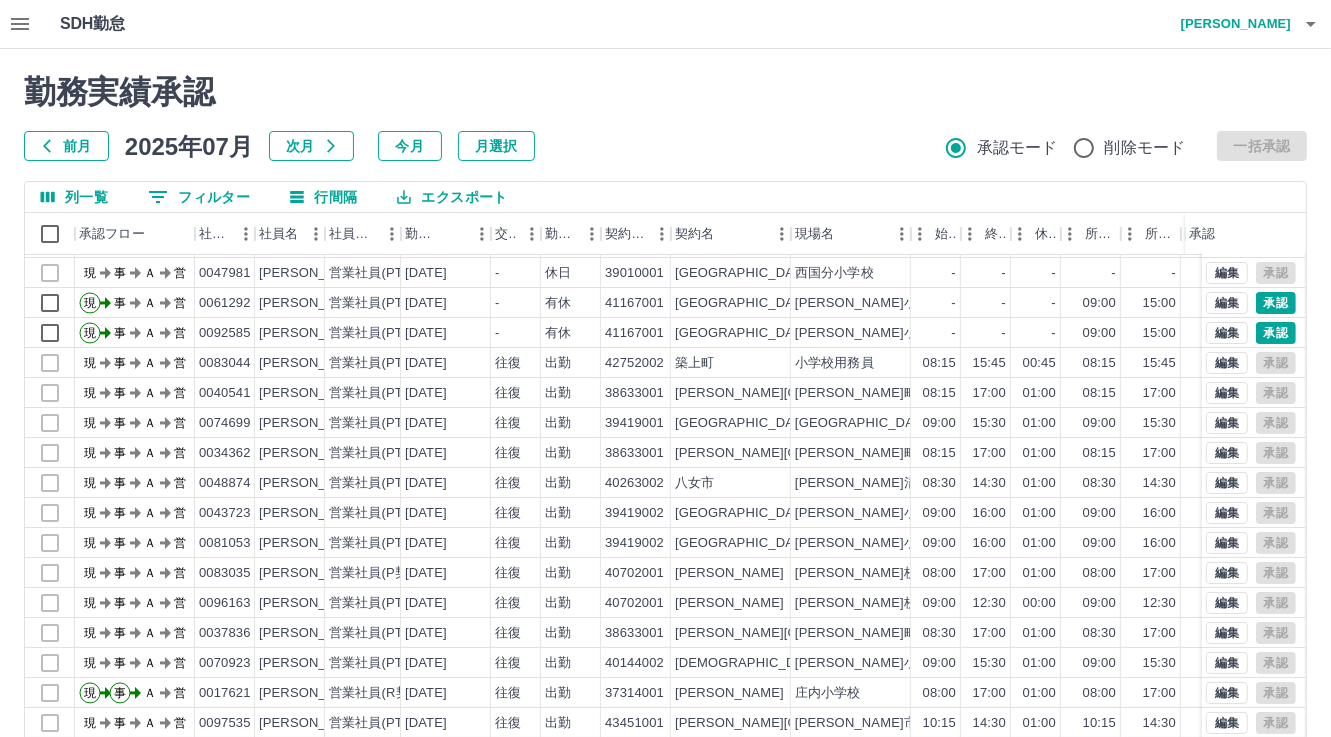 click on "0 フィルター" at bounding box center (199, 197) 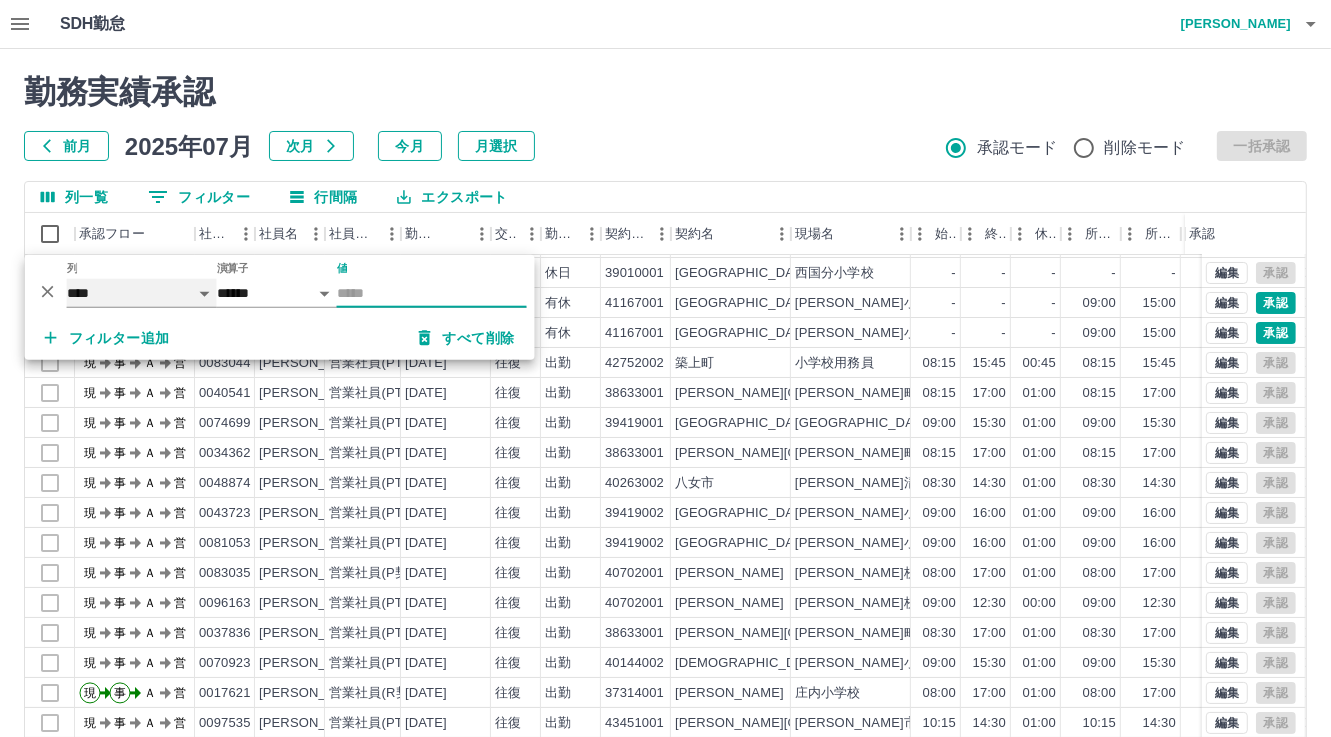click on "**** *** **** *** *** **** ***** *** *** ** ** ** **** **** **** ** ** *** **** *****" at bounding box center (142, 293) 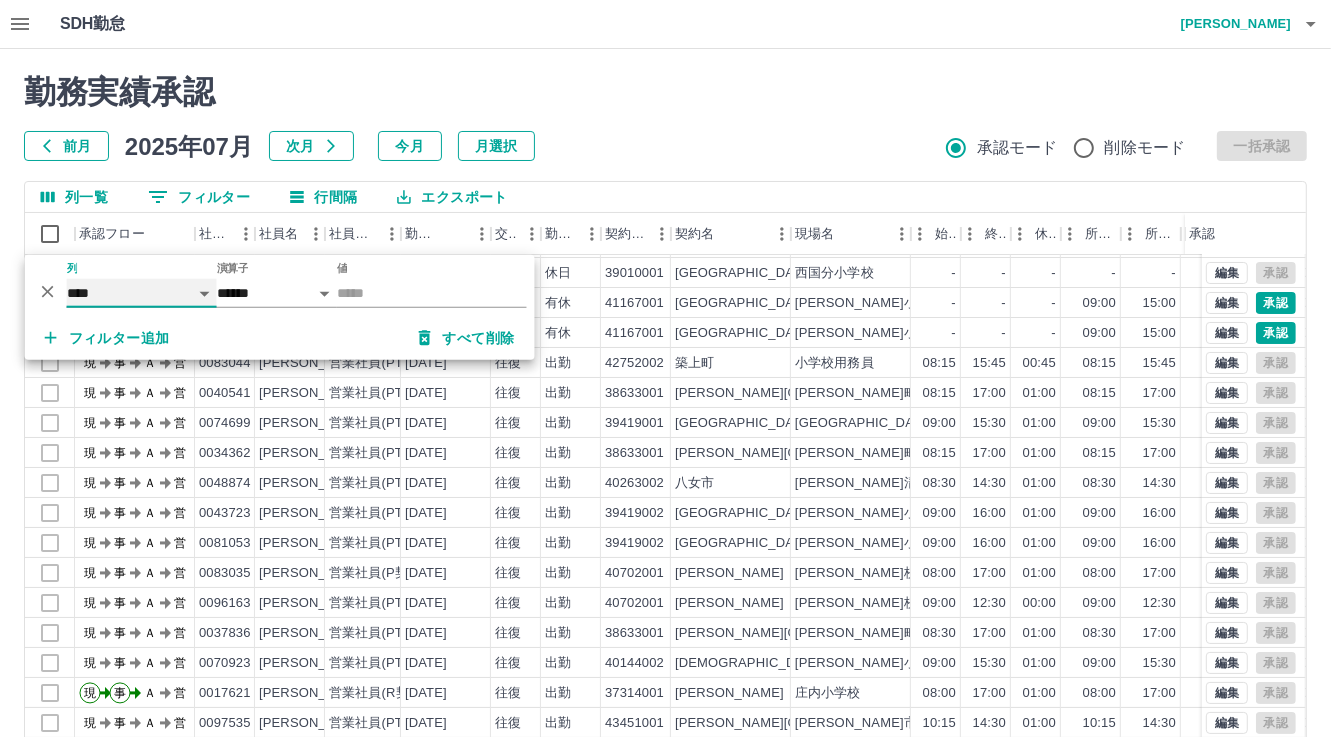 click on "**** *** **** *** *** **** ***** *** *** ** ** ** **** **** **** ** ** *** **** *****" at bounding box center [142, 293] 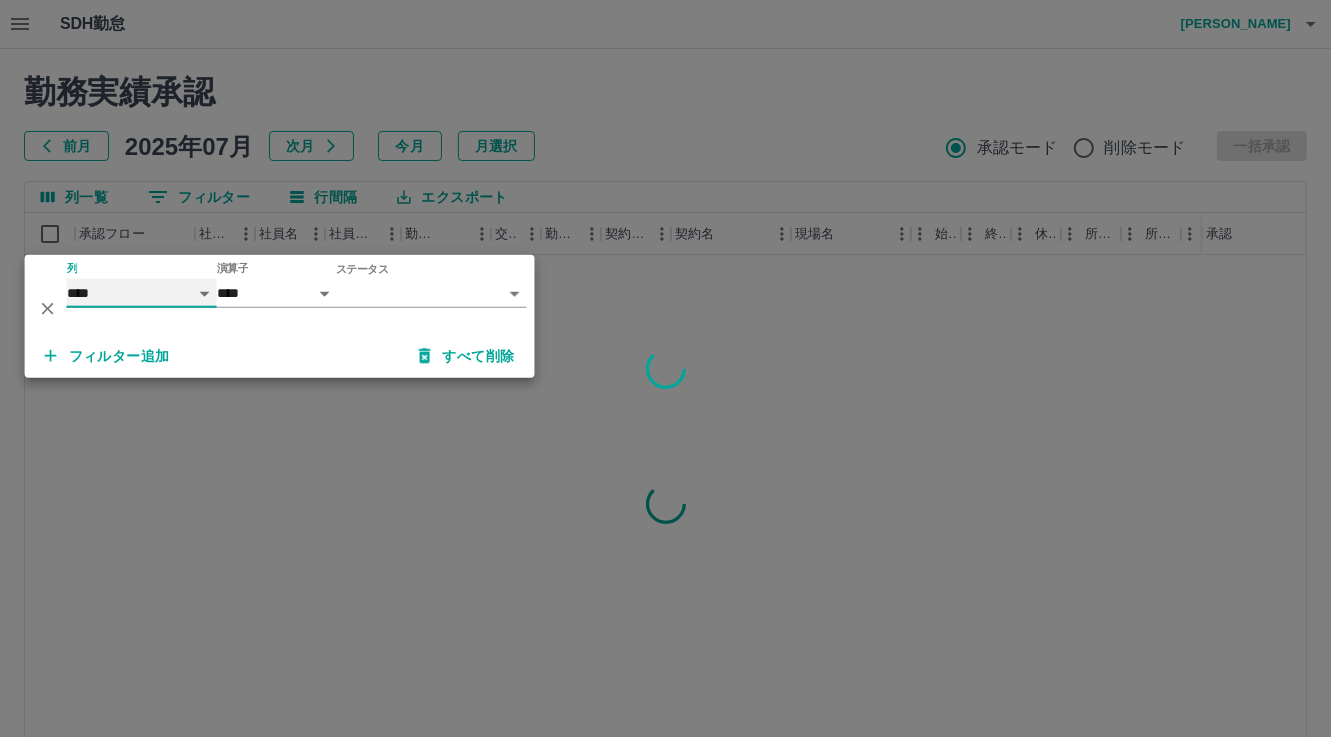 scroll, scrollTop: 0, scrollLeft: 0, axis: both 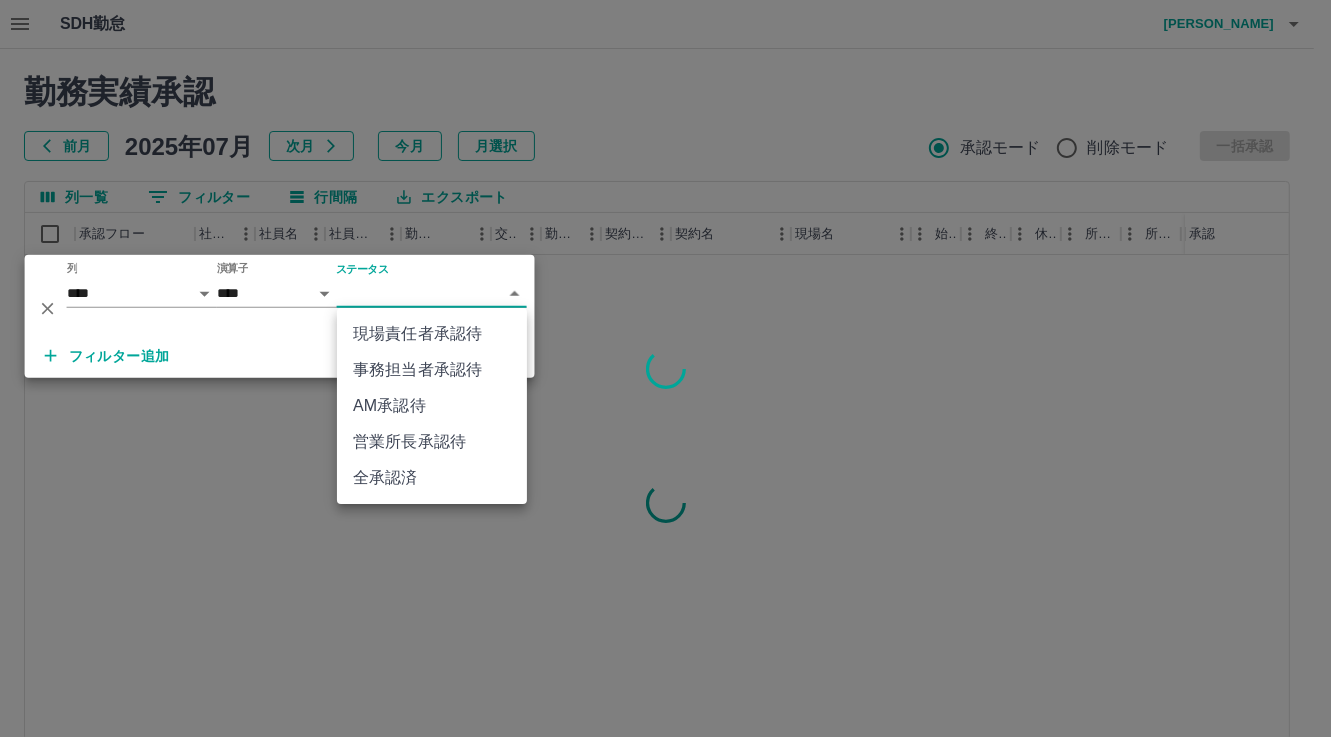 drag, startPoint x: 524, startPoint y: 288, endPoint x: 510, endPoint y: 289, distance: 14.035668 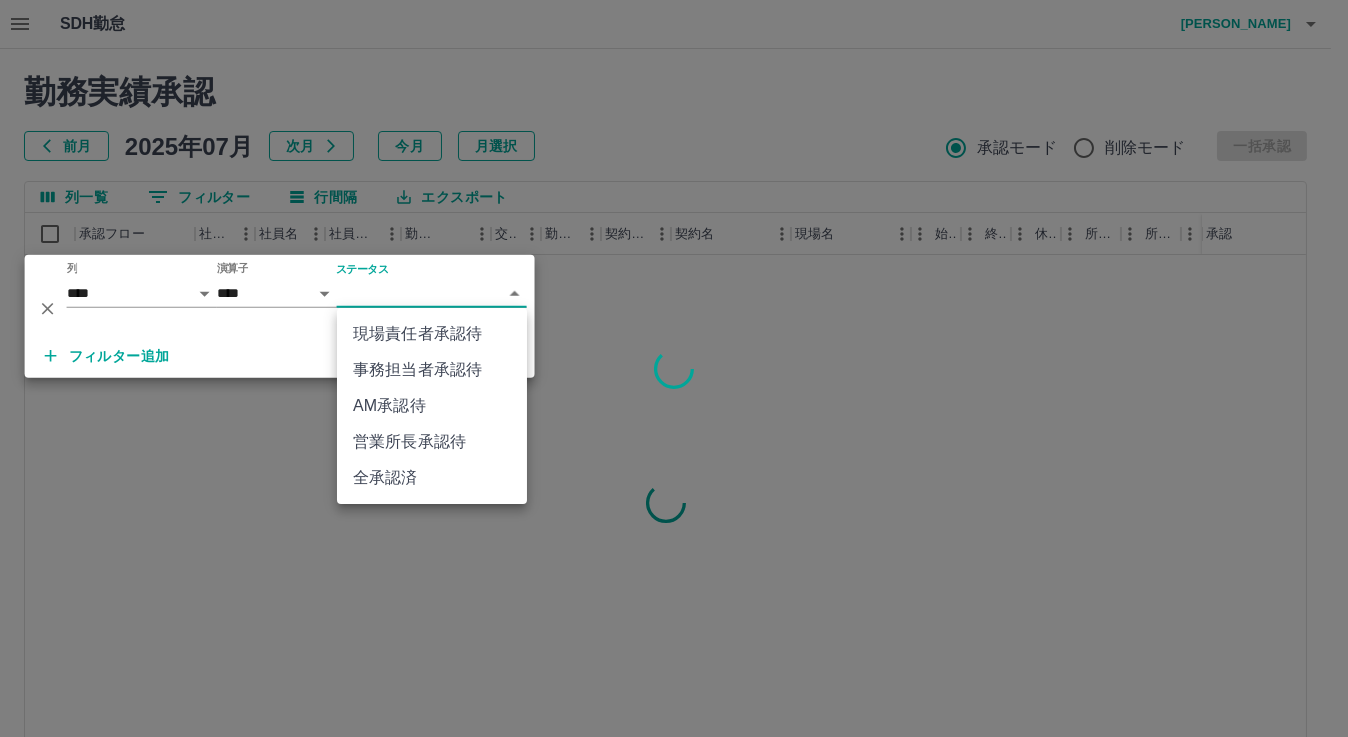 click on "事務担当者承認待" at bounding box center (432, 370) 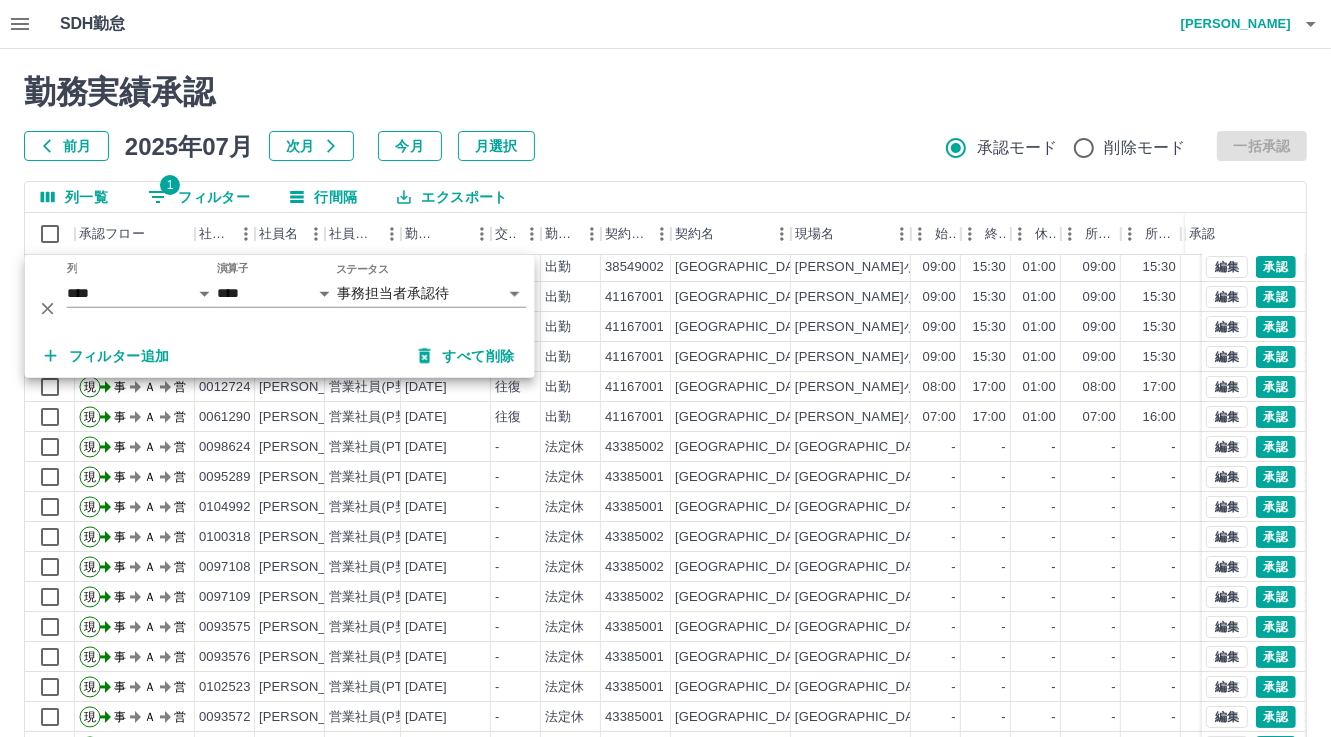 scroll, scrollTop: 103, scrollLeft: 0, axis: vertical 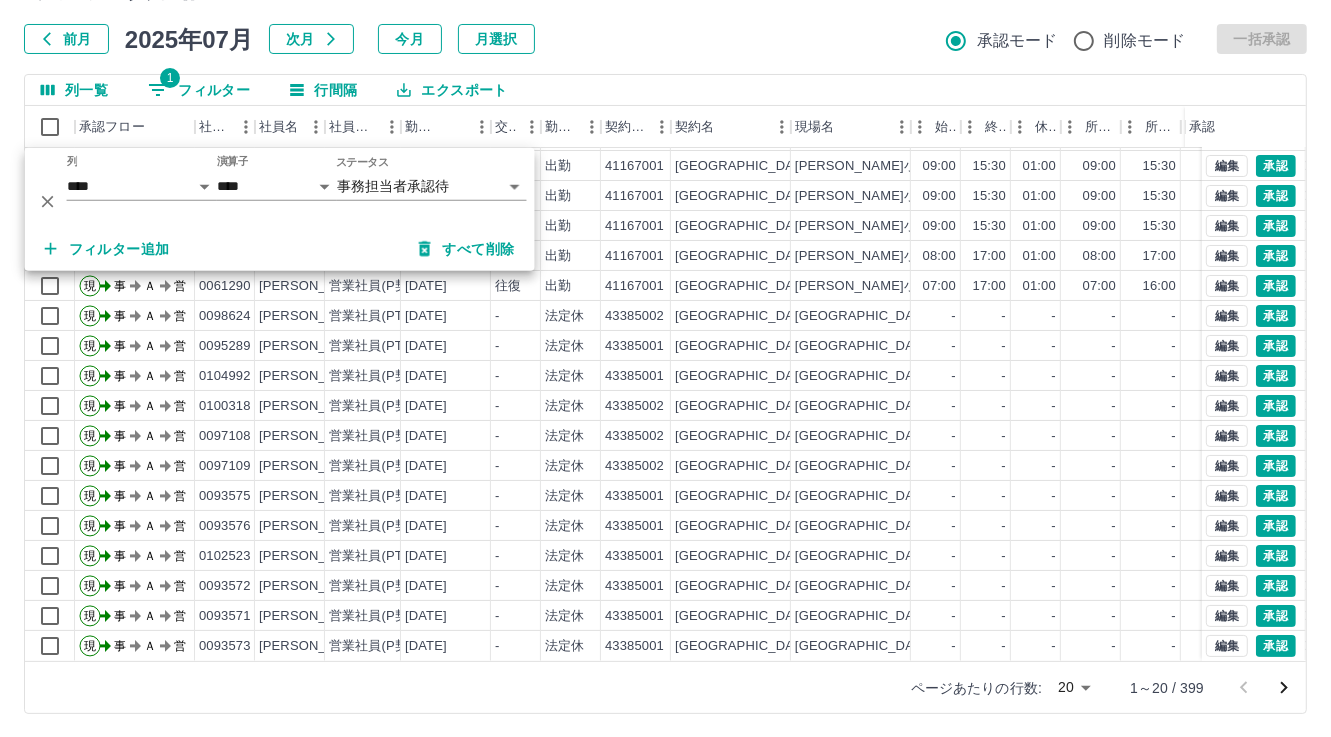 click at bounding box center (1284, 688) 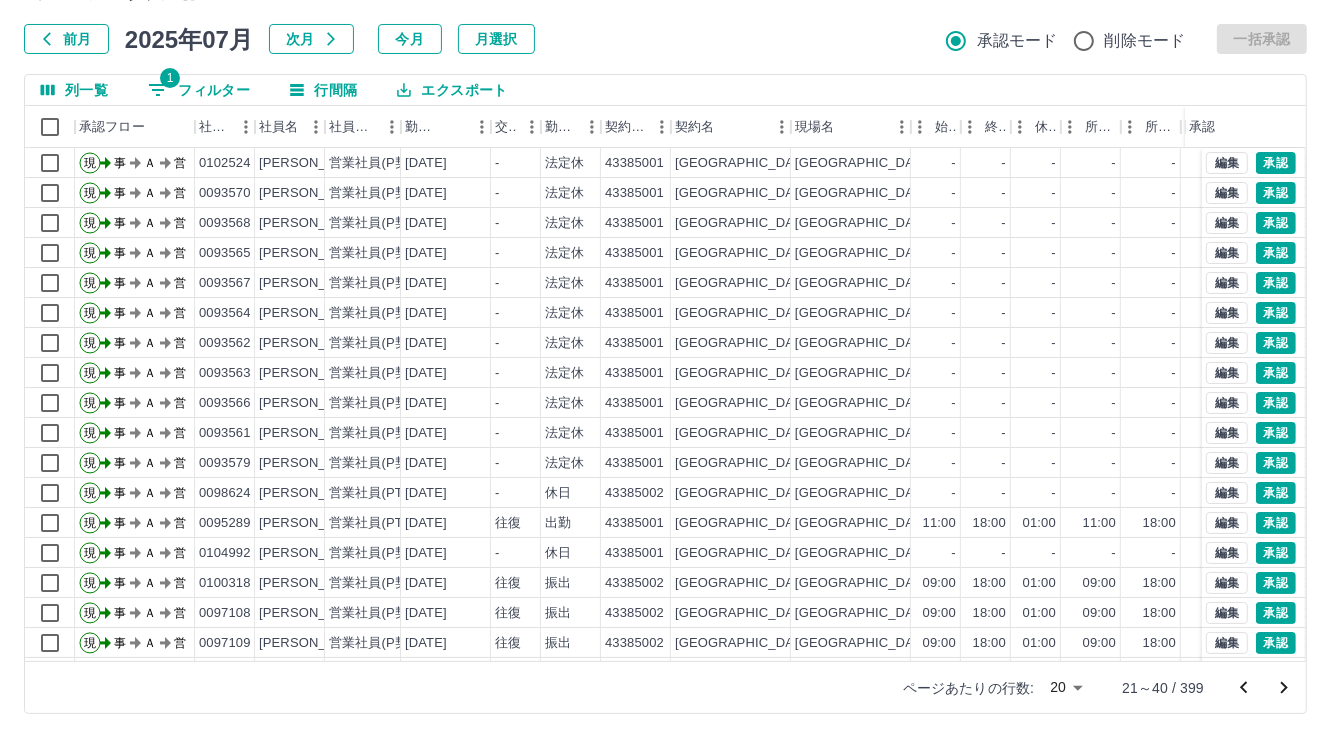 scroll, scrollTop: 103, scrollLeft: 0, axis: vertical 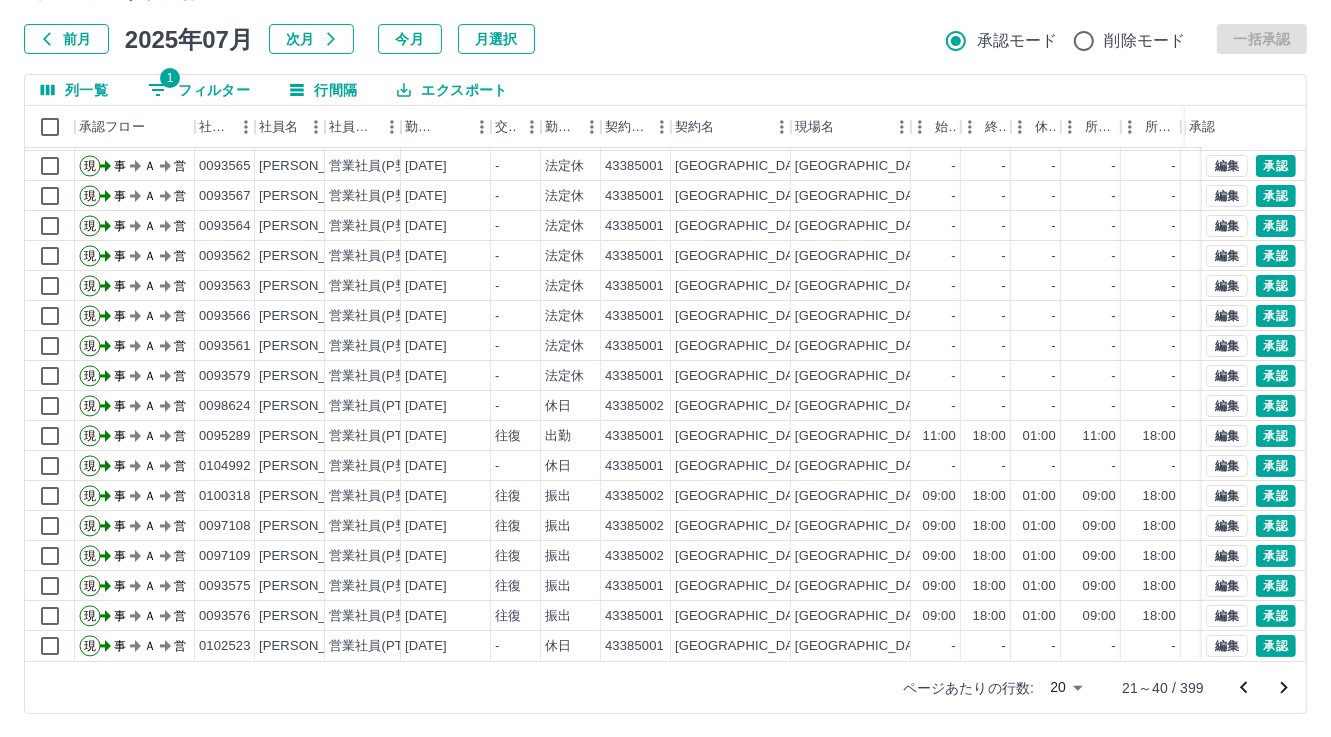 click 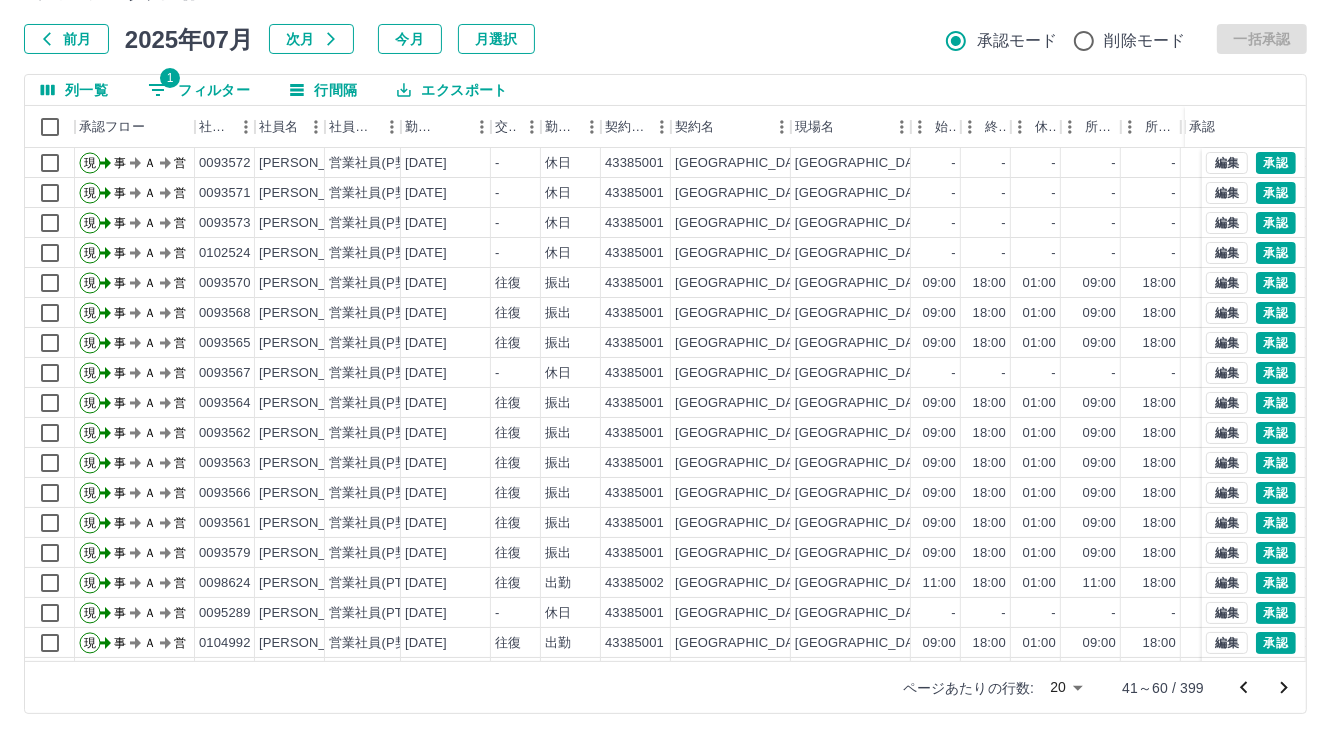 scroll, scrollTop: 103, scrollLeft: 0, axis: vertical 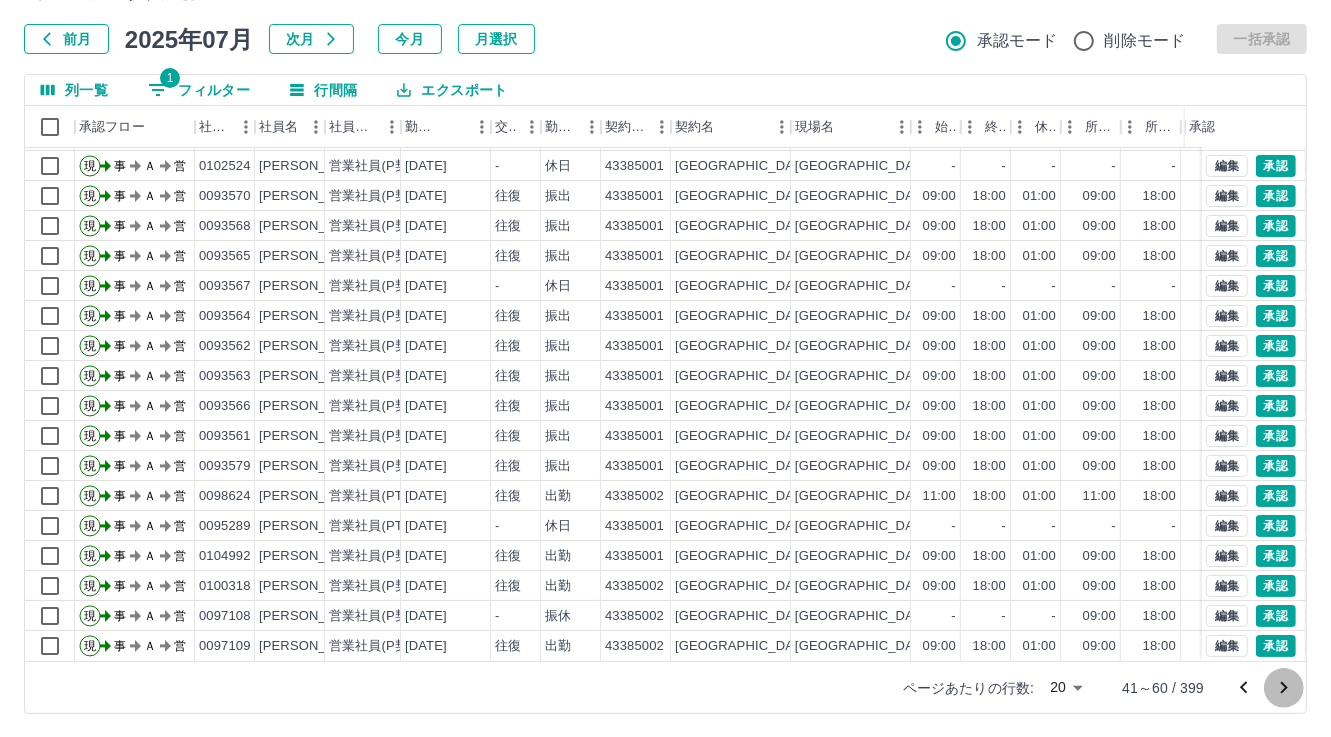 click at bounding box center (1284, 688) 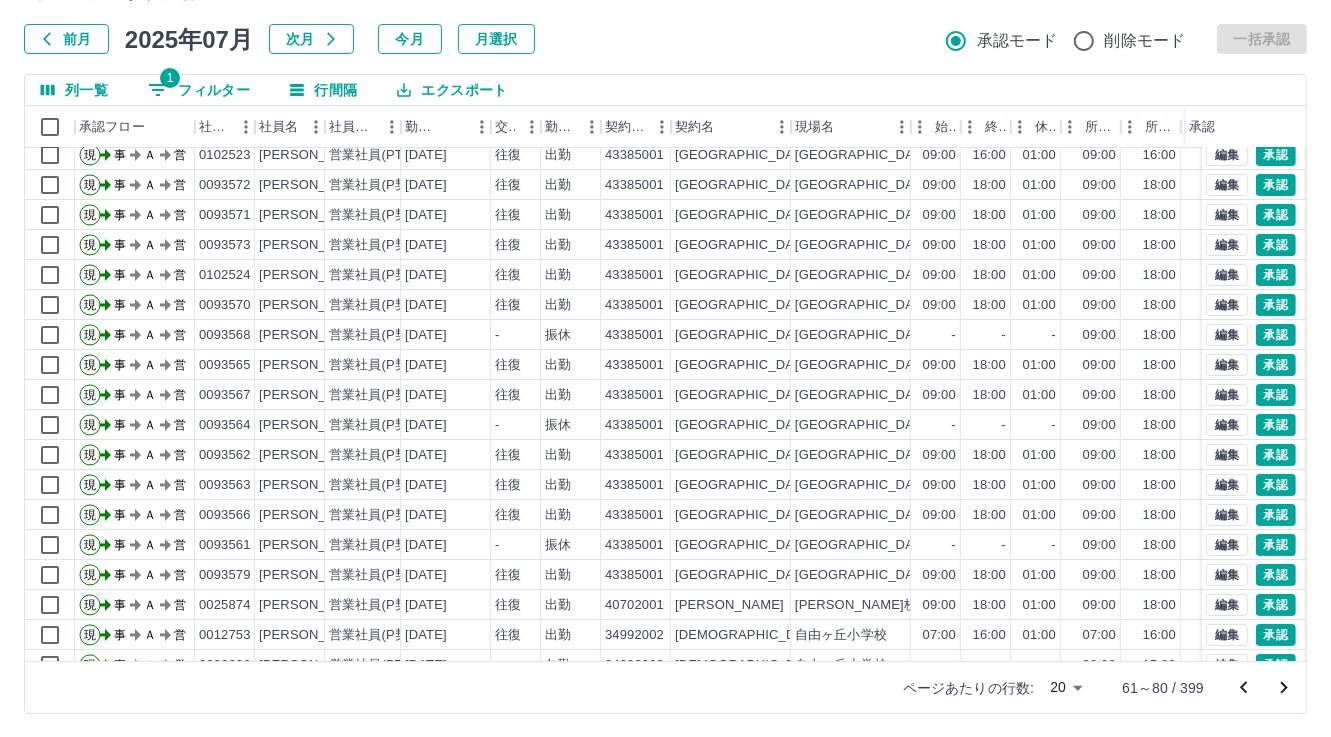 scroll, scrollTop: 103, scrollLeft: 0, axis: vertical 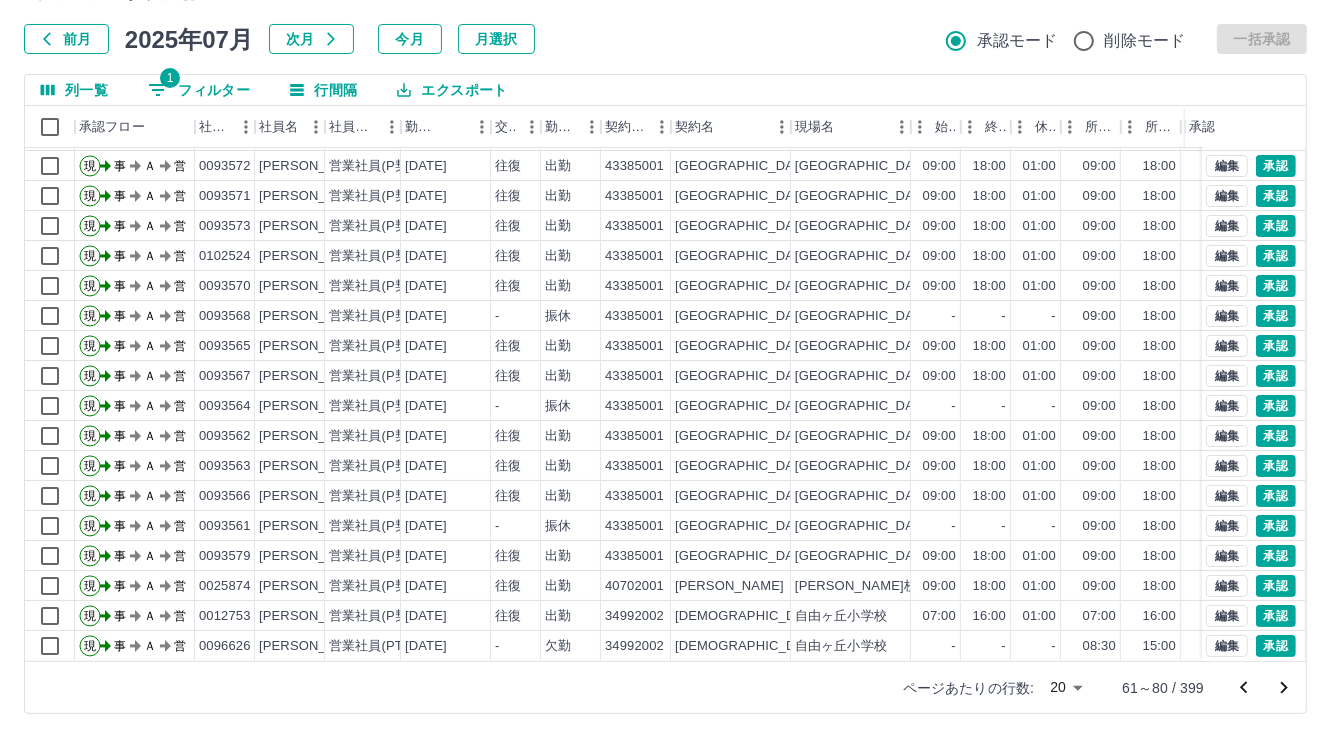 click 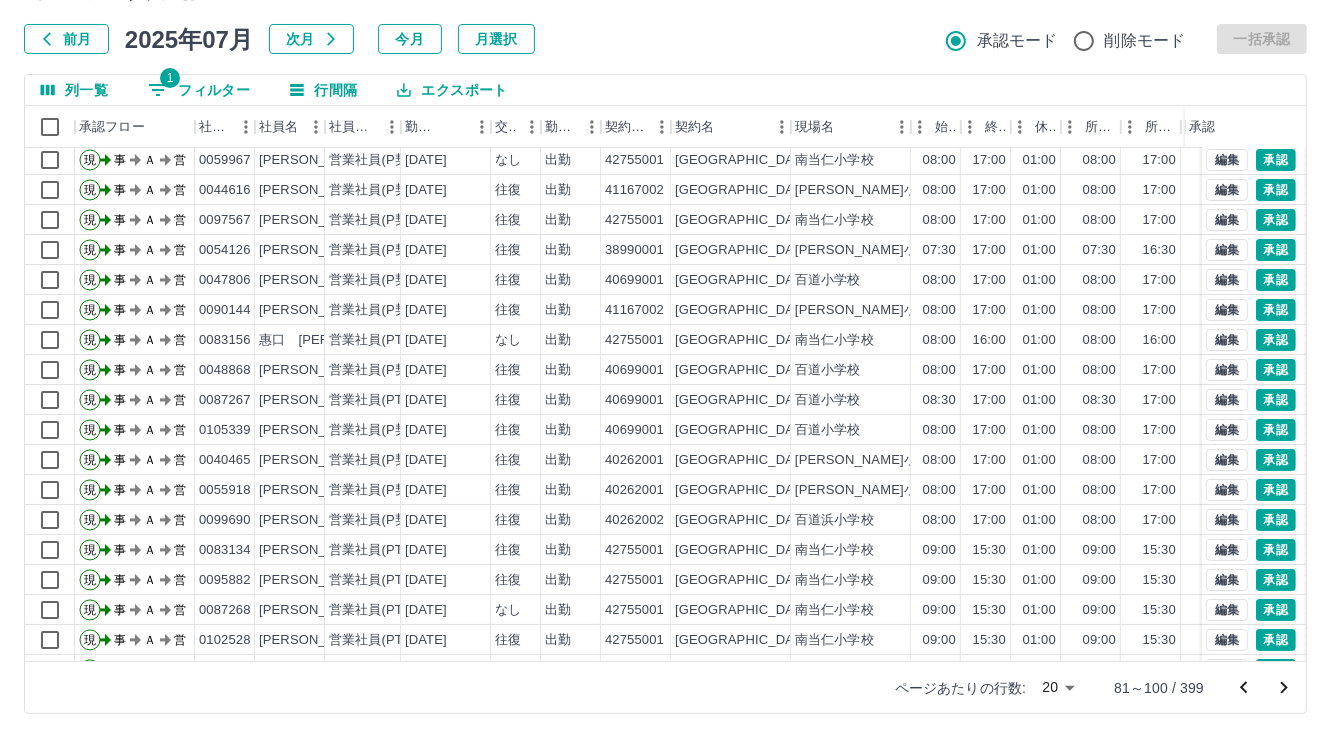 scroll, scrollTop: 103, scrollLeft: 0, axis: vertical 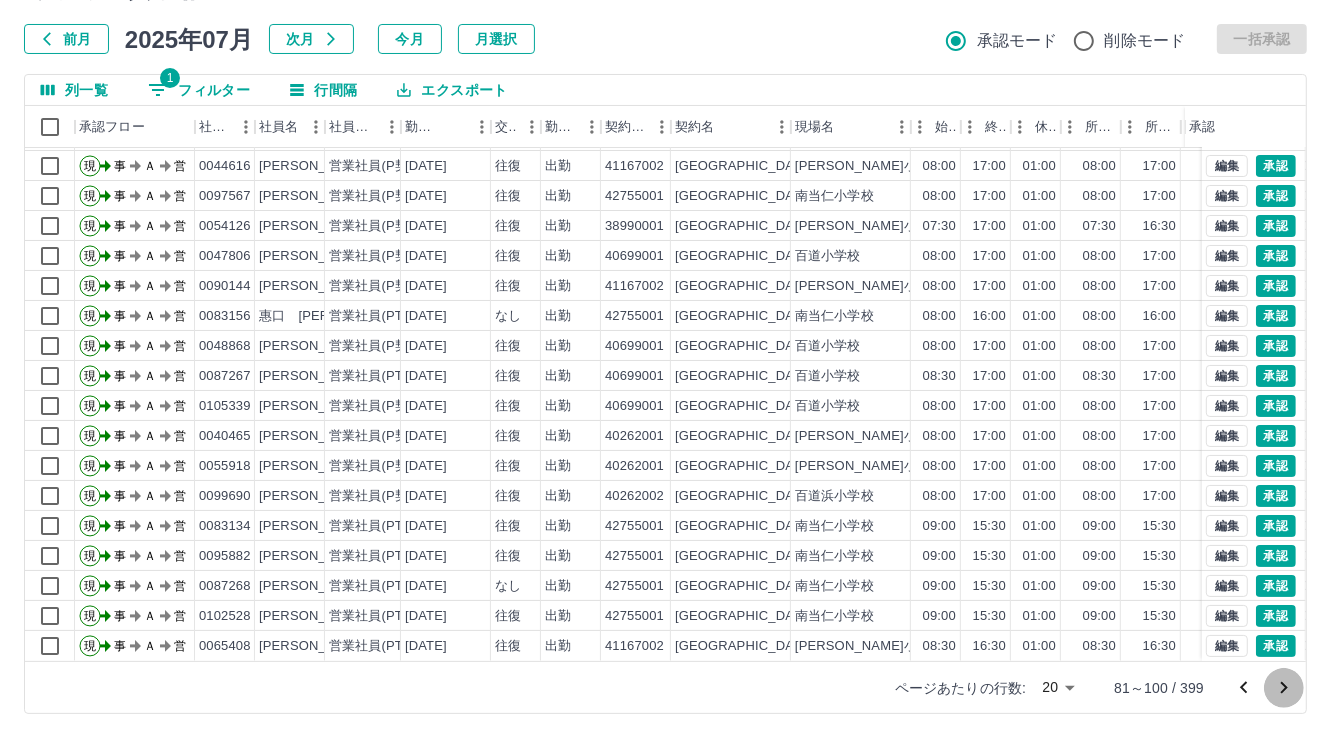 click 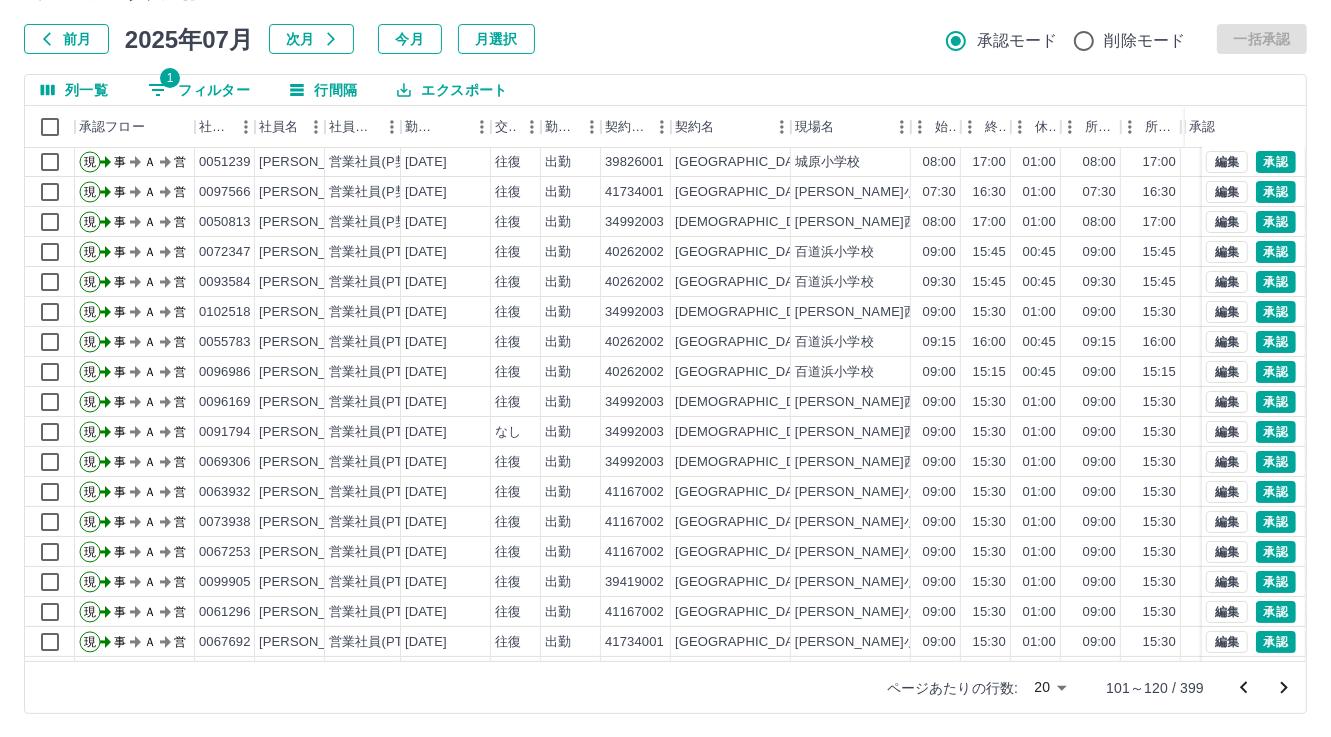scroll, scrollTop: 103, scrollLeft: 0, axis: vertical 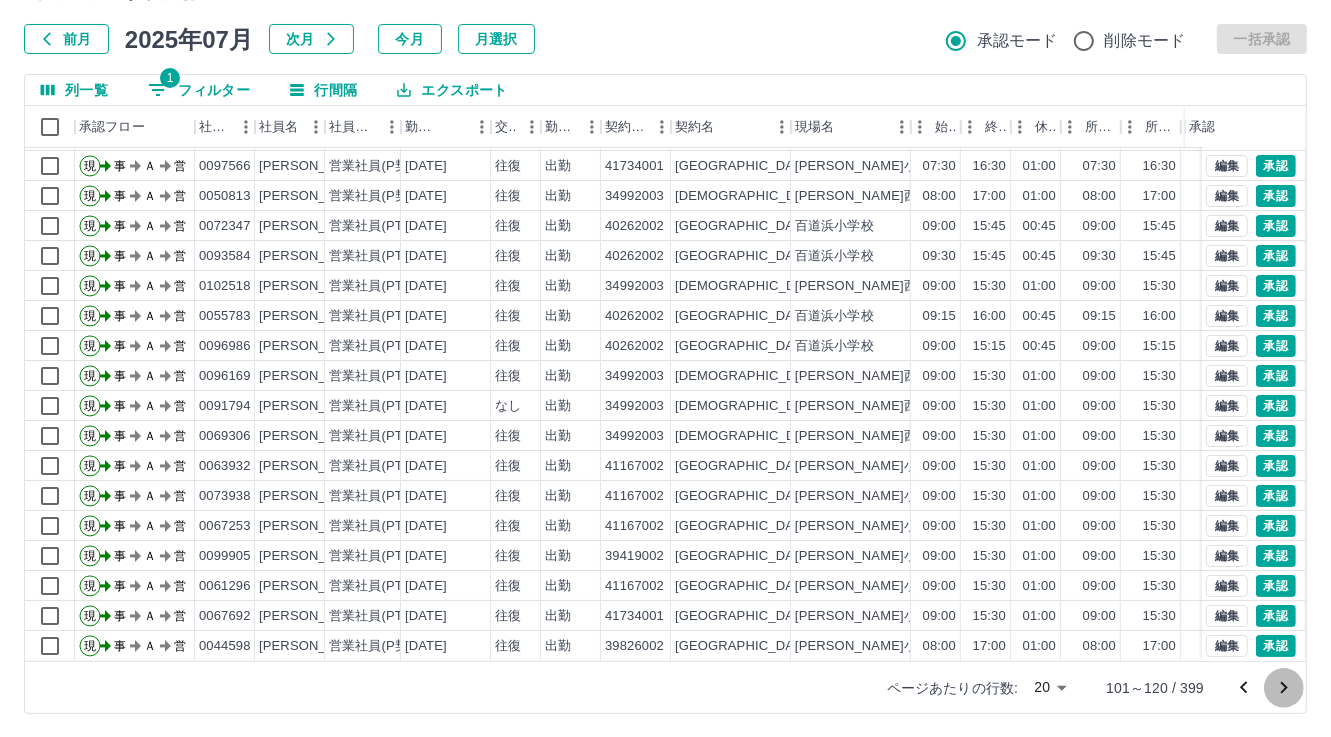 click 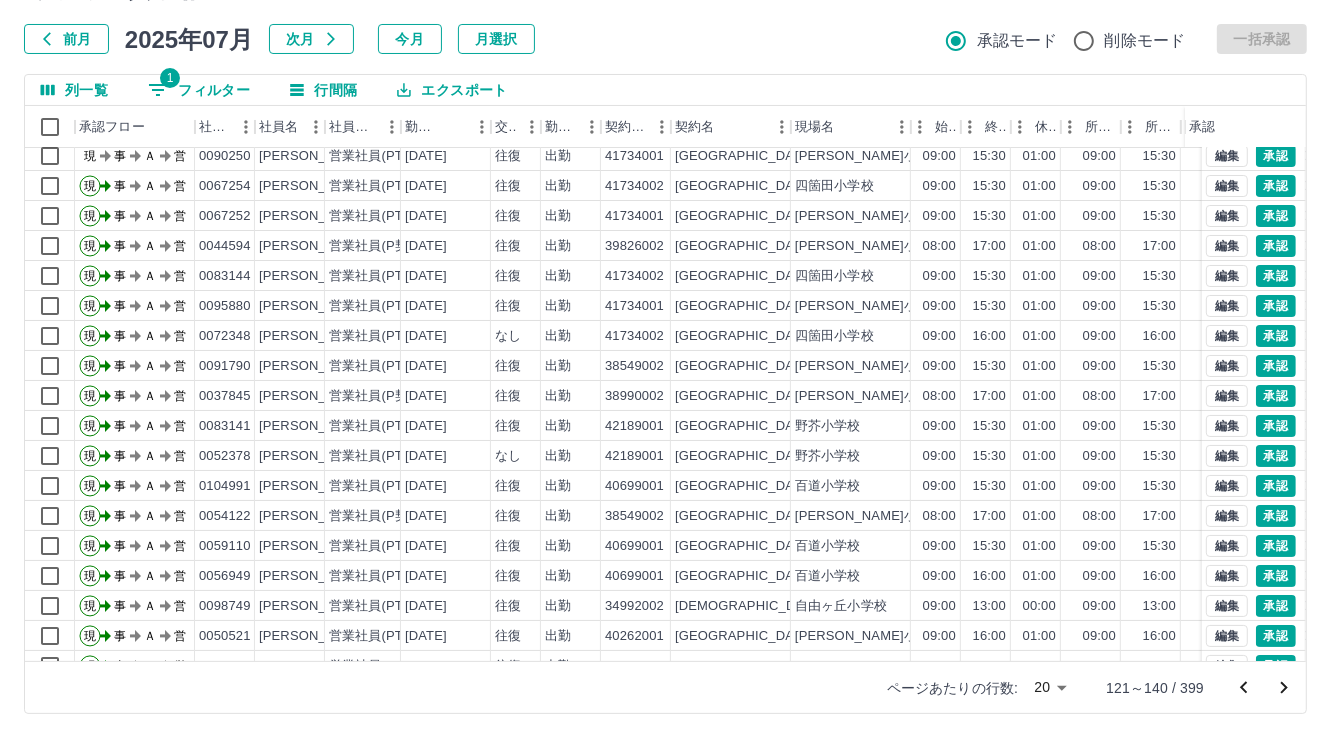 scroll, scrollTop: 0, scrollLeft: 0, axis: both 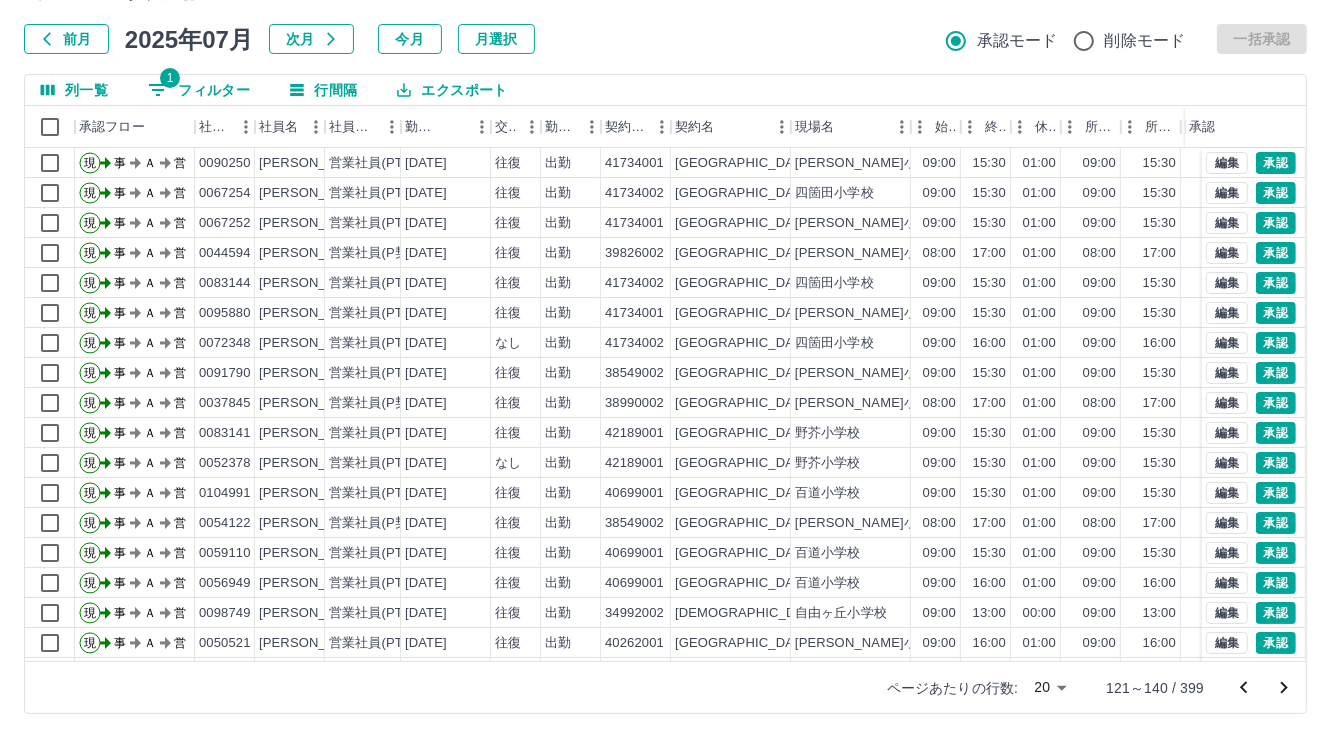click 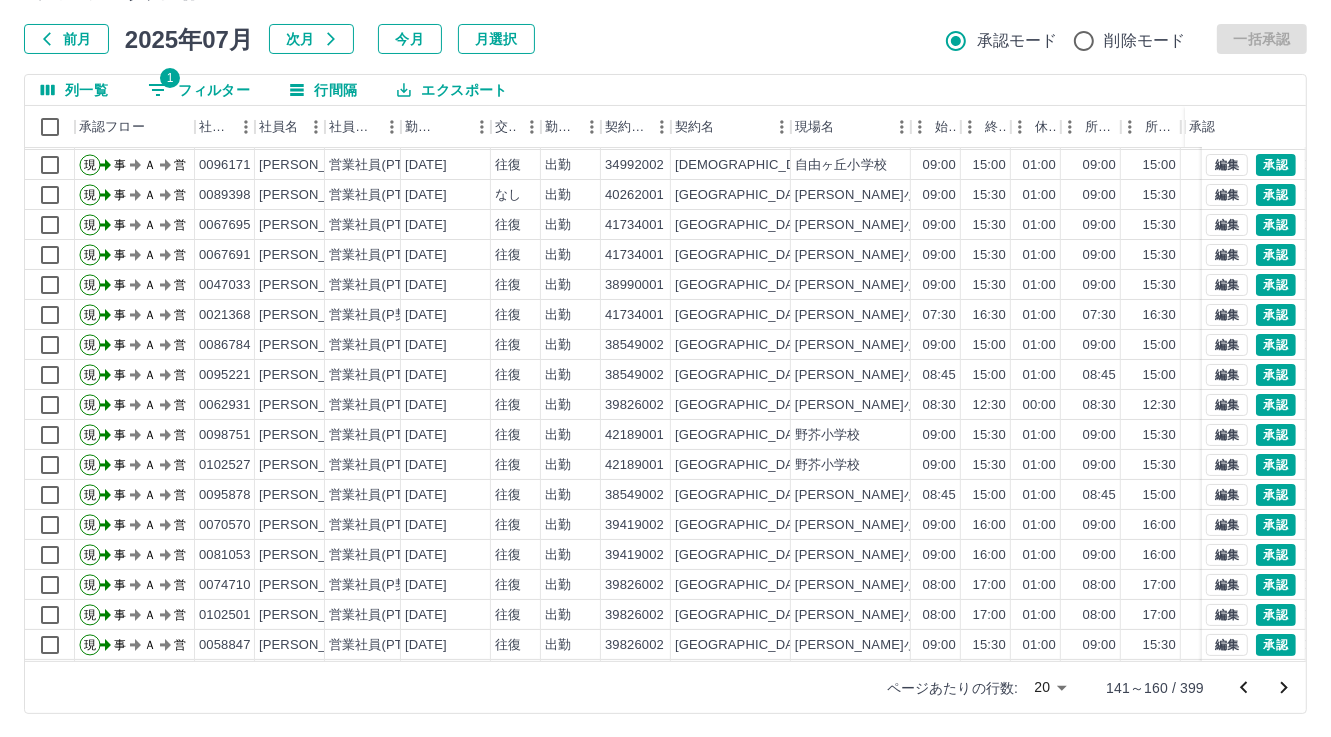 scroll, scrollTop: 103, scrollLeft: 0, axis: vertical 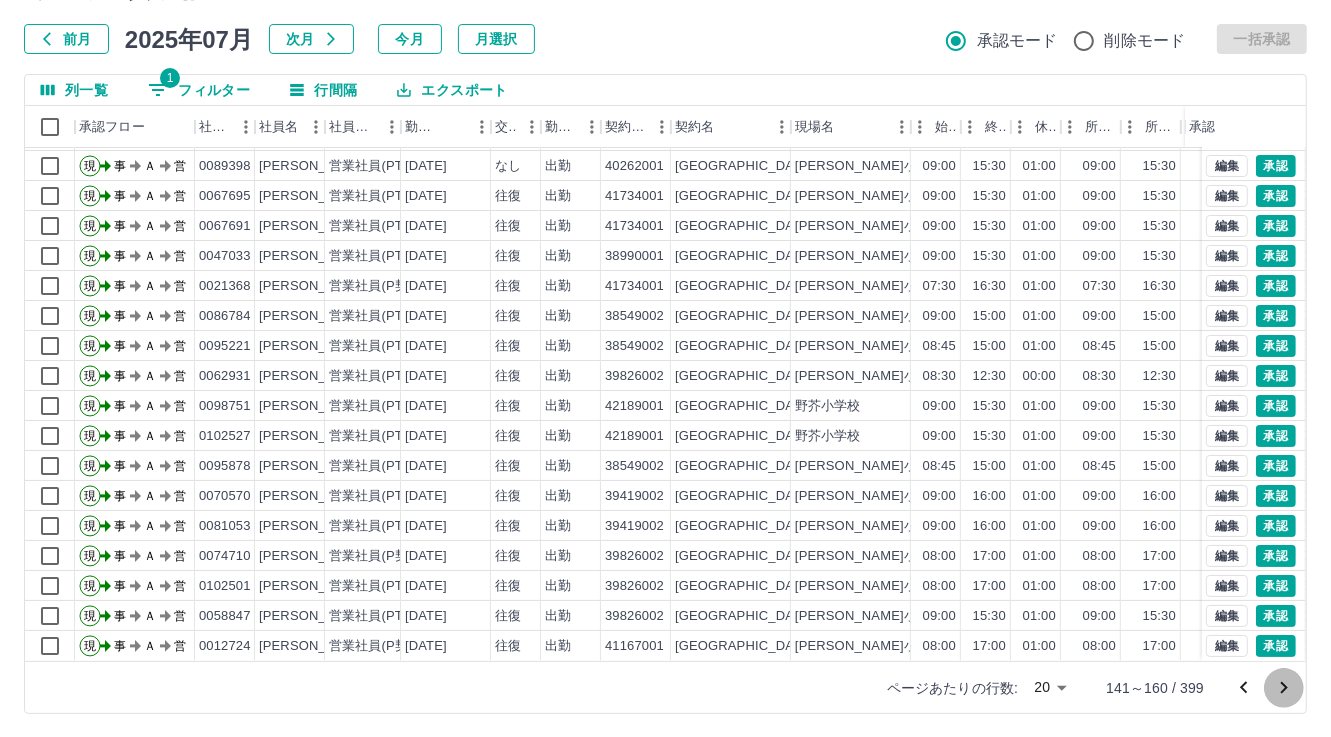 drag, startPoint x: 1295, startPoint y: 690, endPoint x: 1246, endPoint y: 676, distance: 50.96077 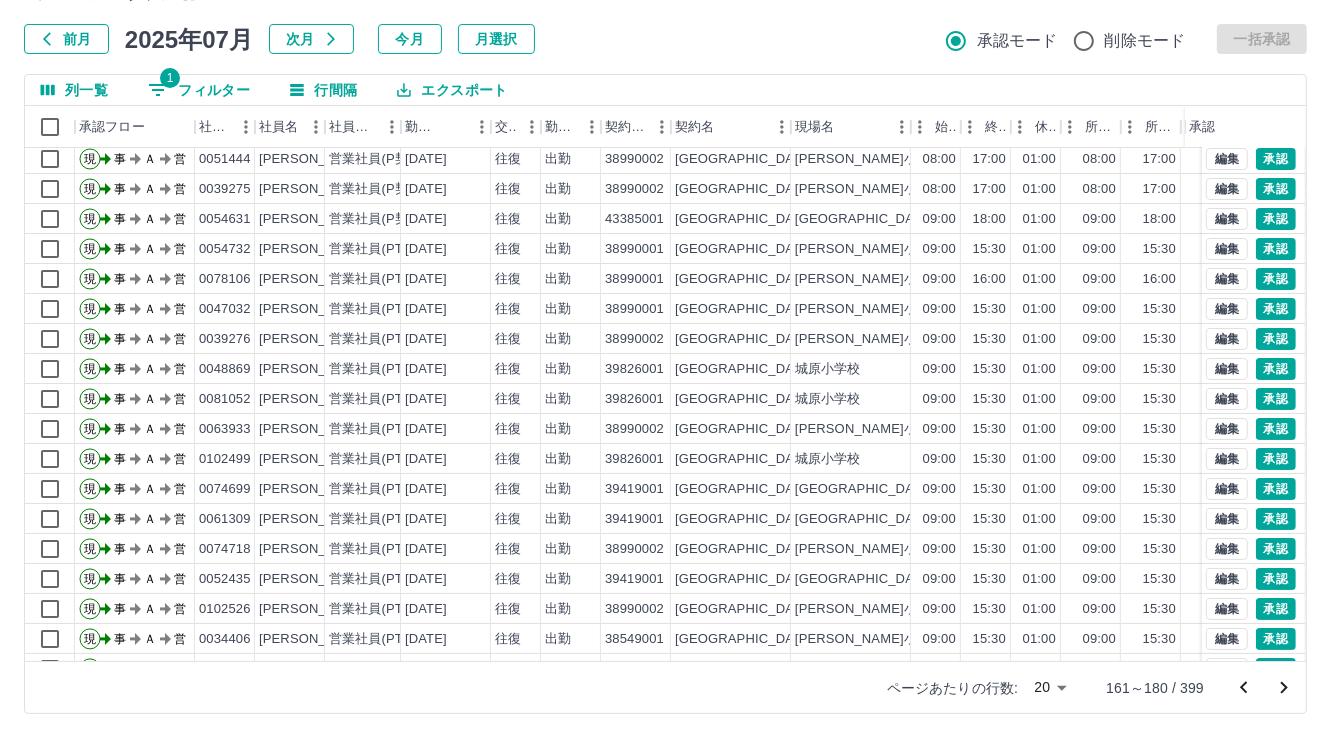 scroll, scrollTop: 103, scrollLeft: 0, axis: vertical 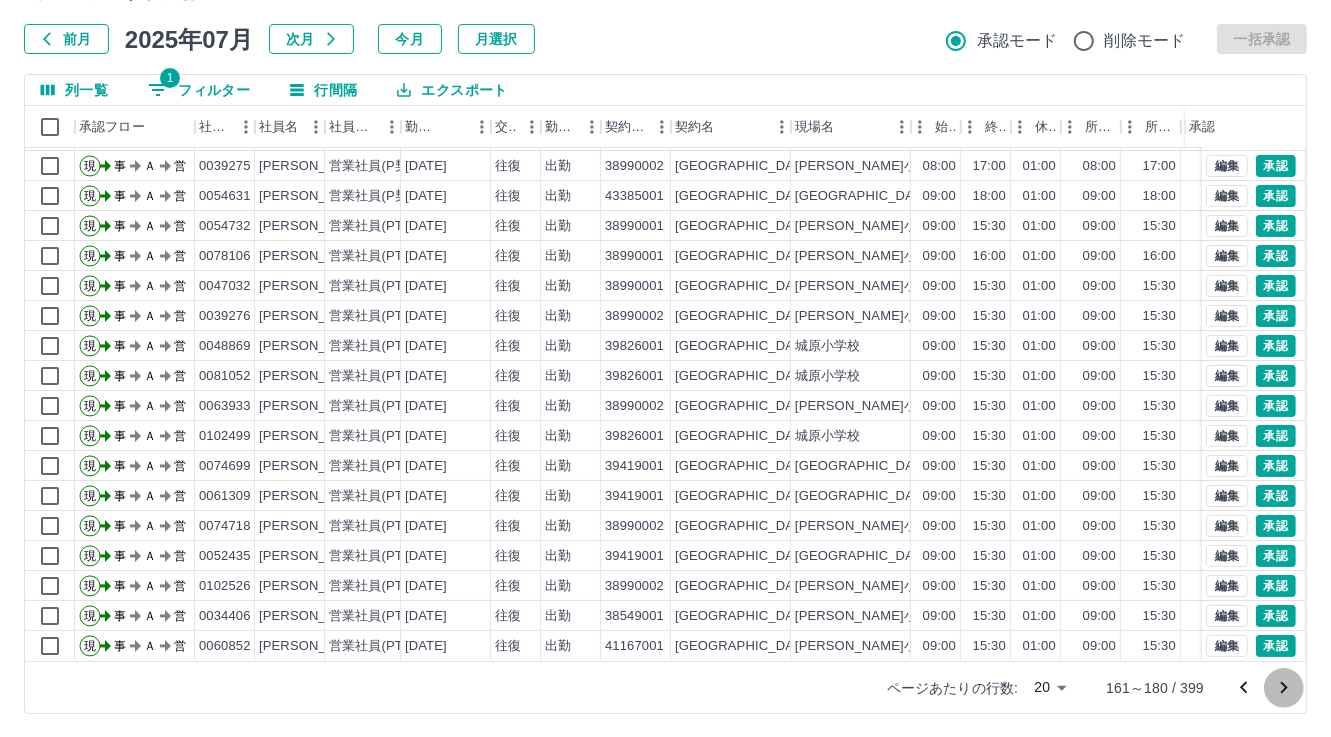 click at bounding box center [1284, 688] 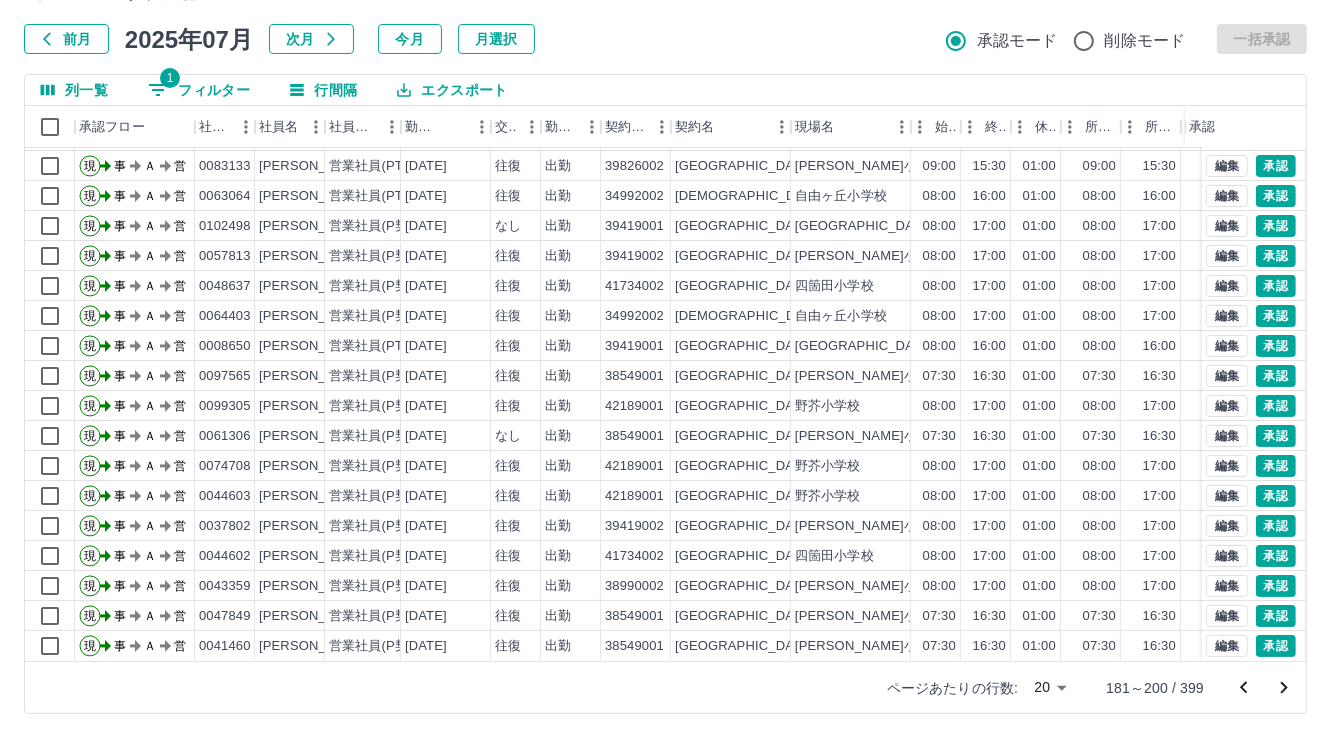 scroll, scrollTop: 103, scrollLeft: 0, axis: vertical 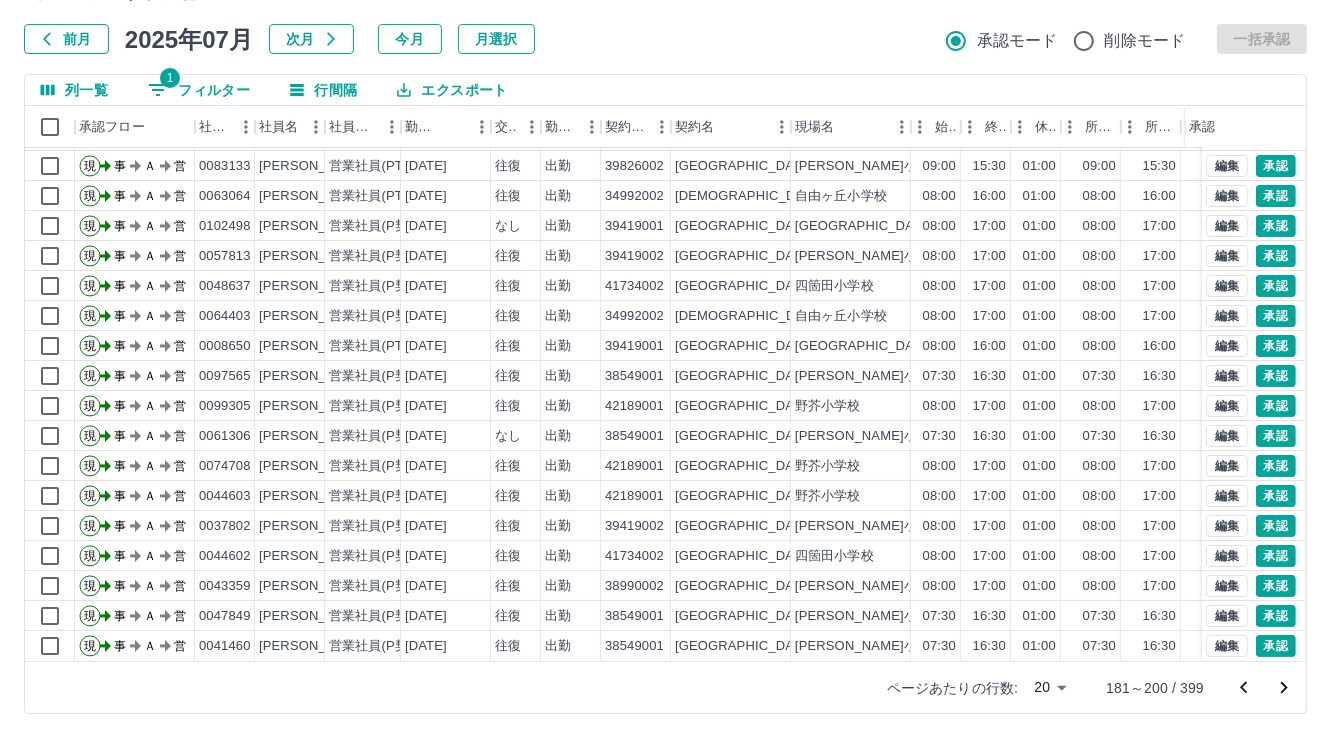 click 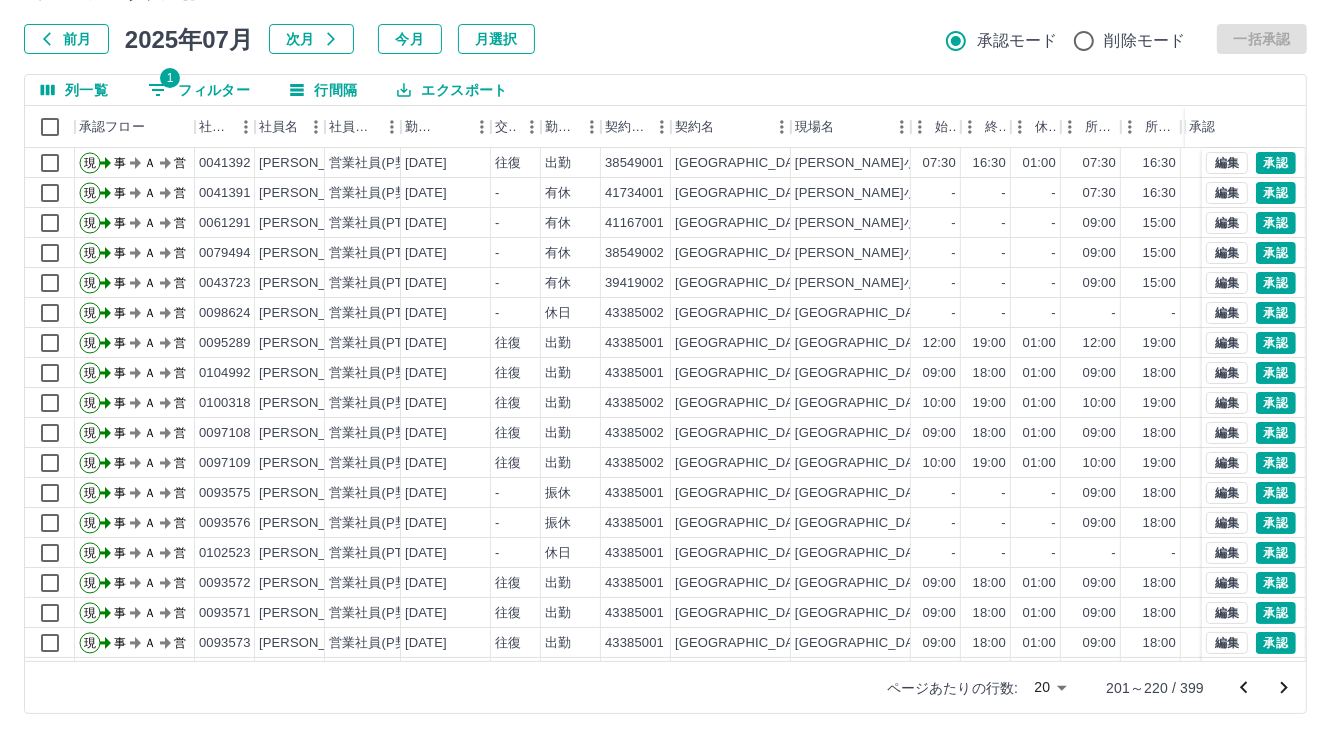 scroll, scrollTop: 103, scrollLeft: 0, axis: vertical 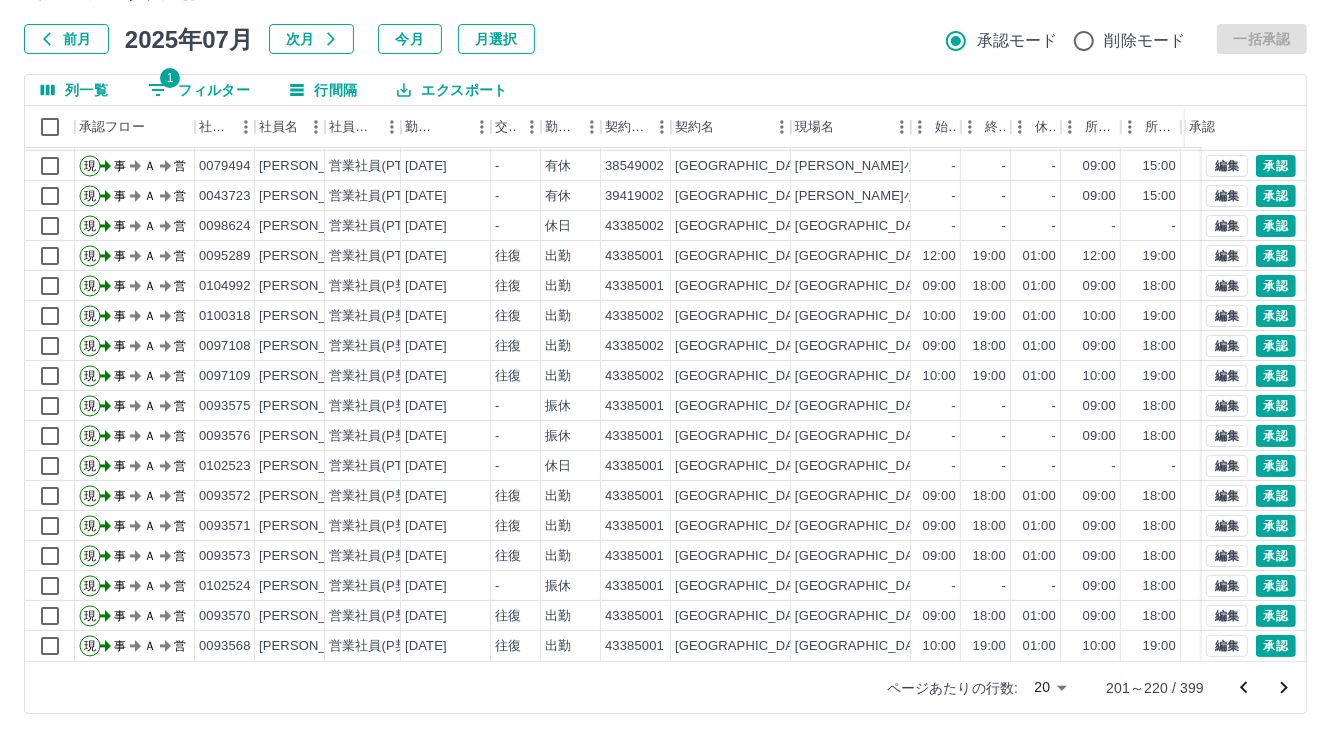 click at bounding box center [1284, 688] 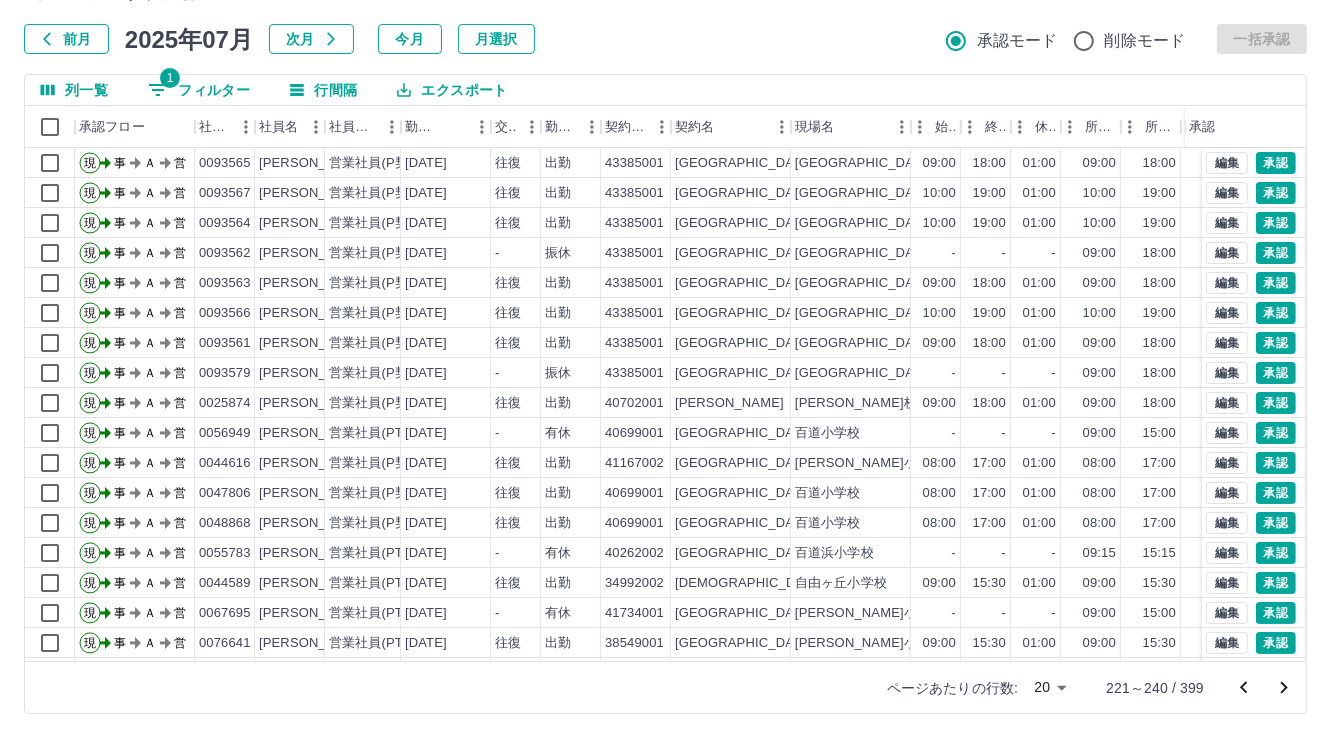 scroll, scrollTop: 103, scrollLeft: 0, axis: vertical 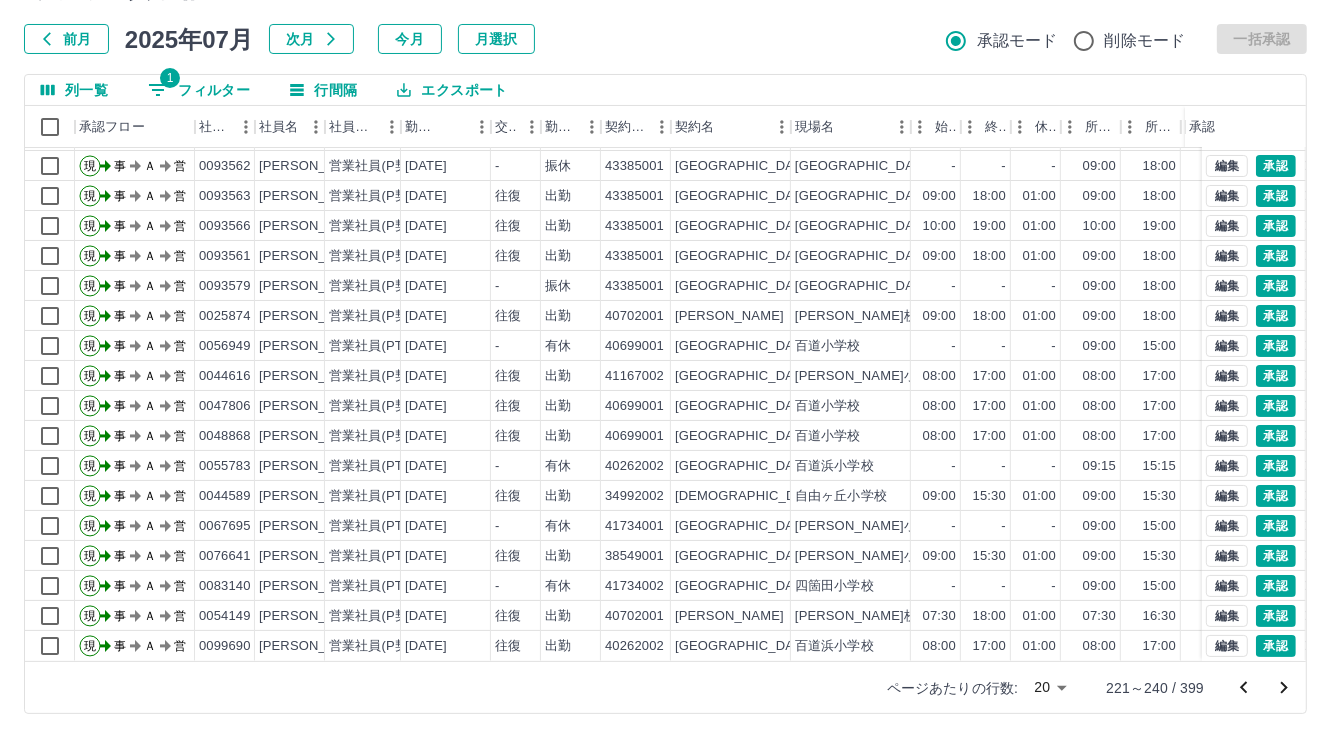 click 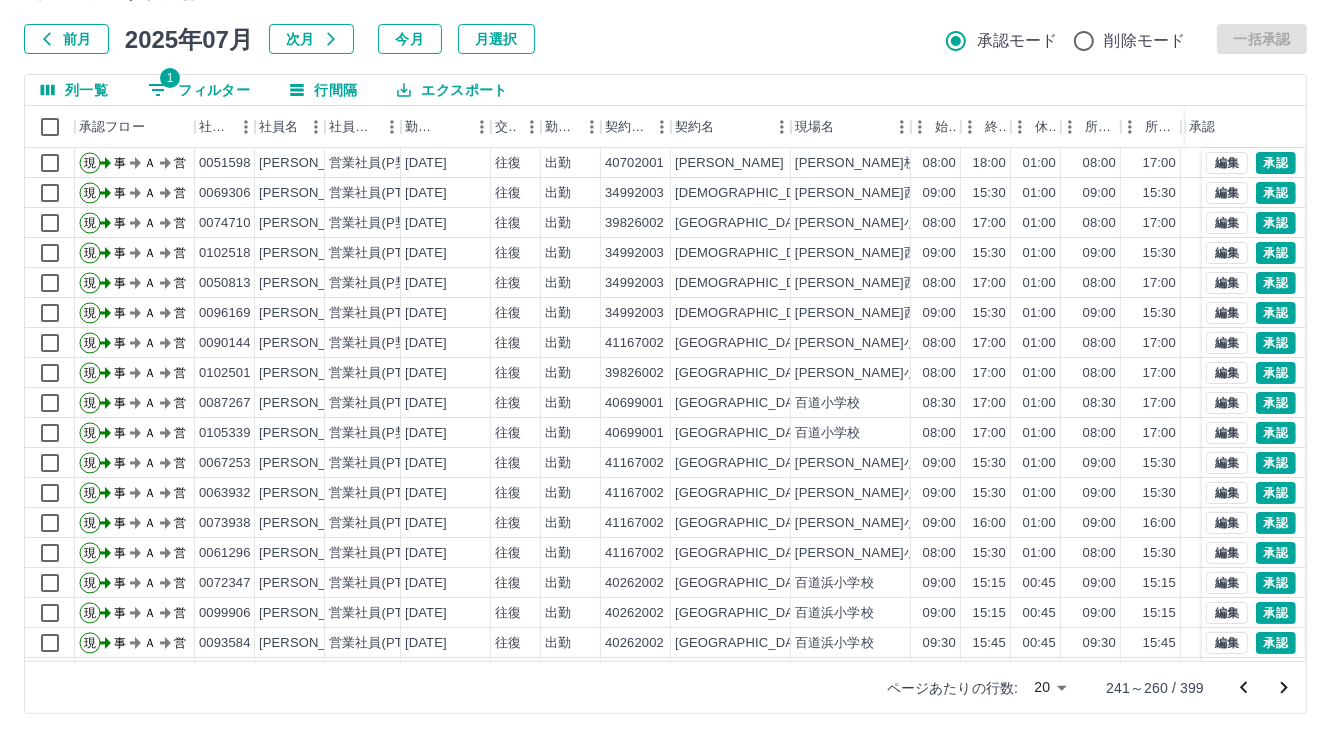 scroll, scrollTop: 103, scrollLeft: 0, axis: vertical 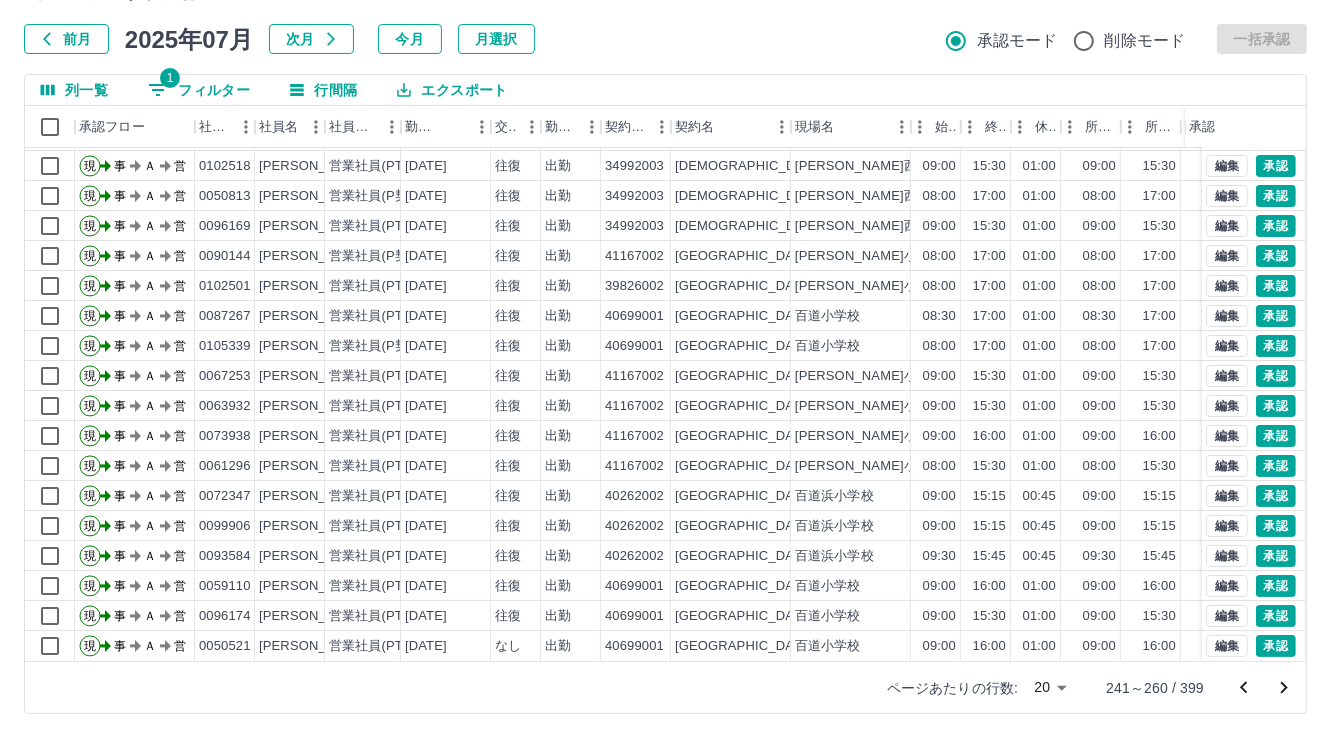 click 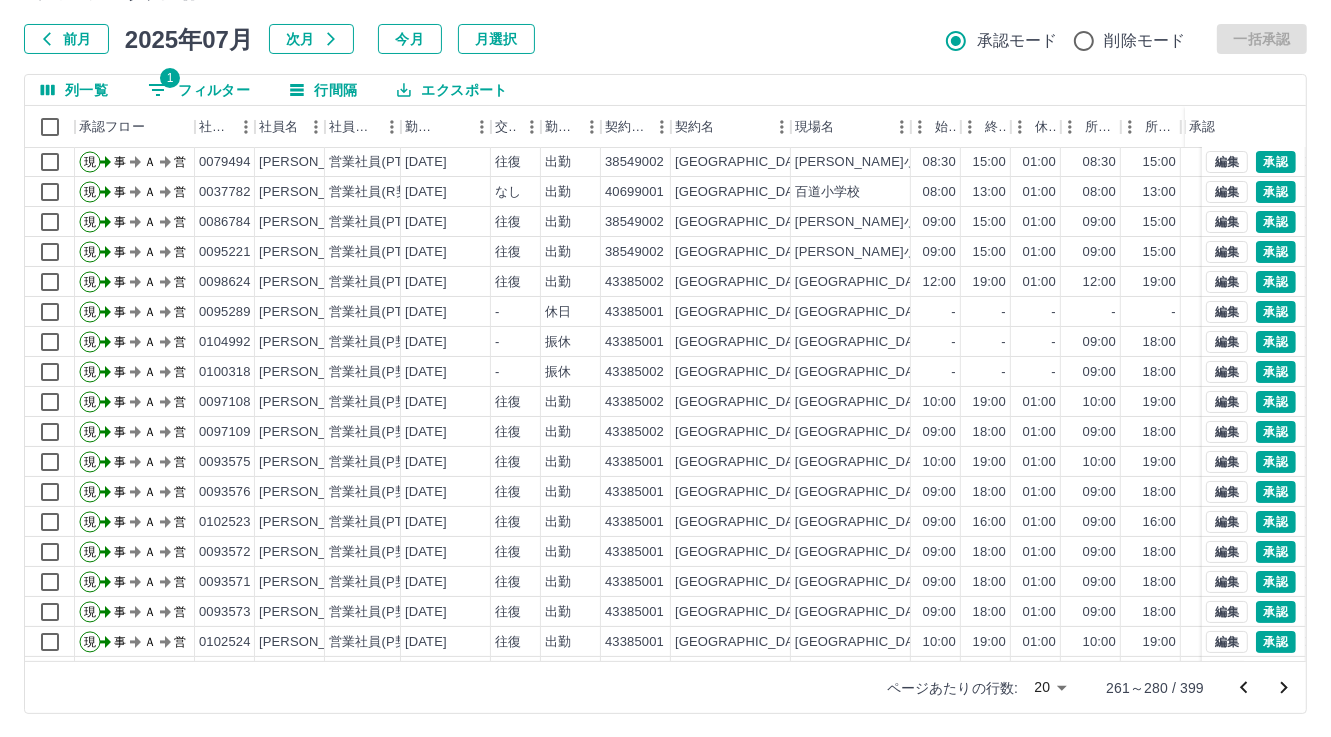 scroll, scrollTop: 103, scrollLeft: 0, axis: vertical 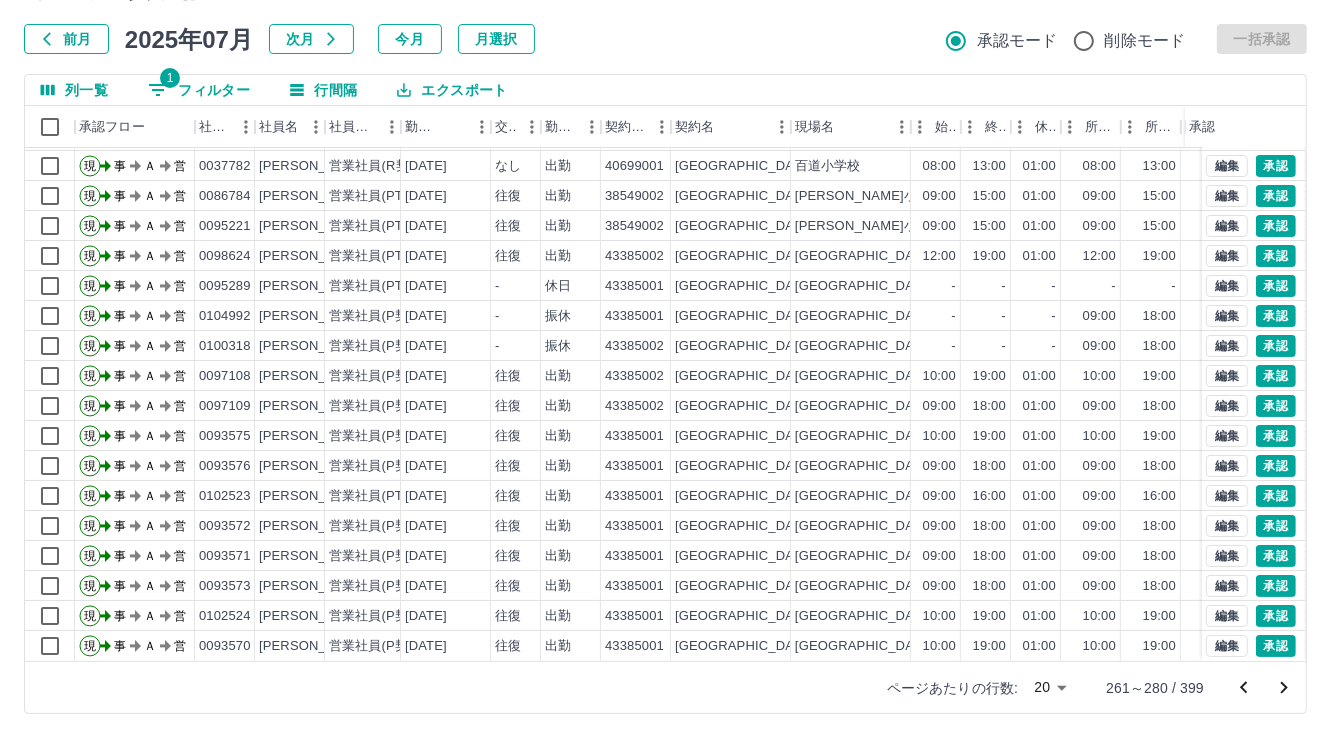 click 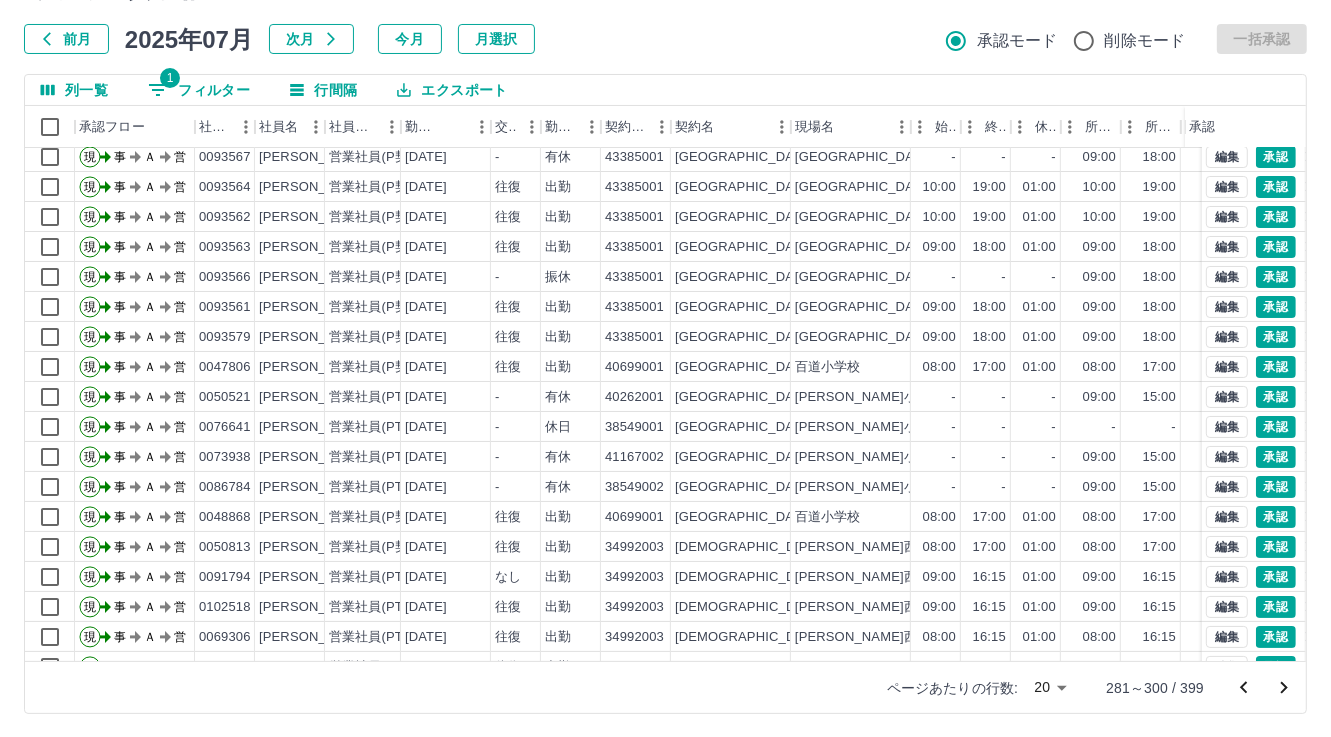 scroll, scrollTop: 103, scrollLeft: 0, axis: vertical 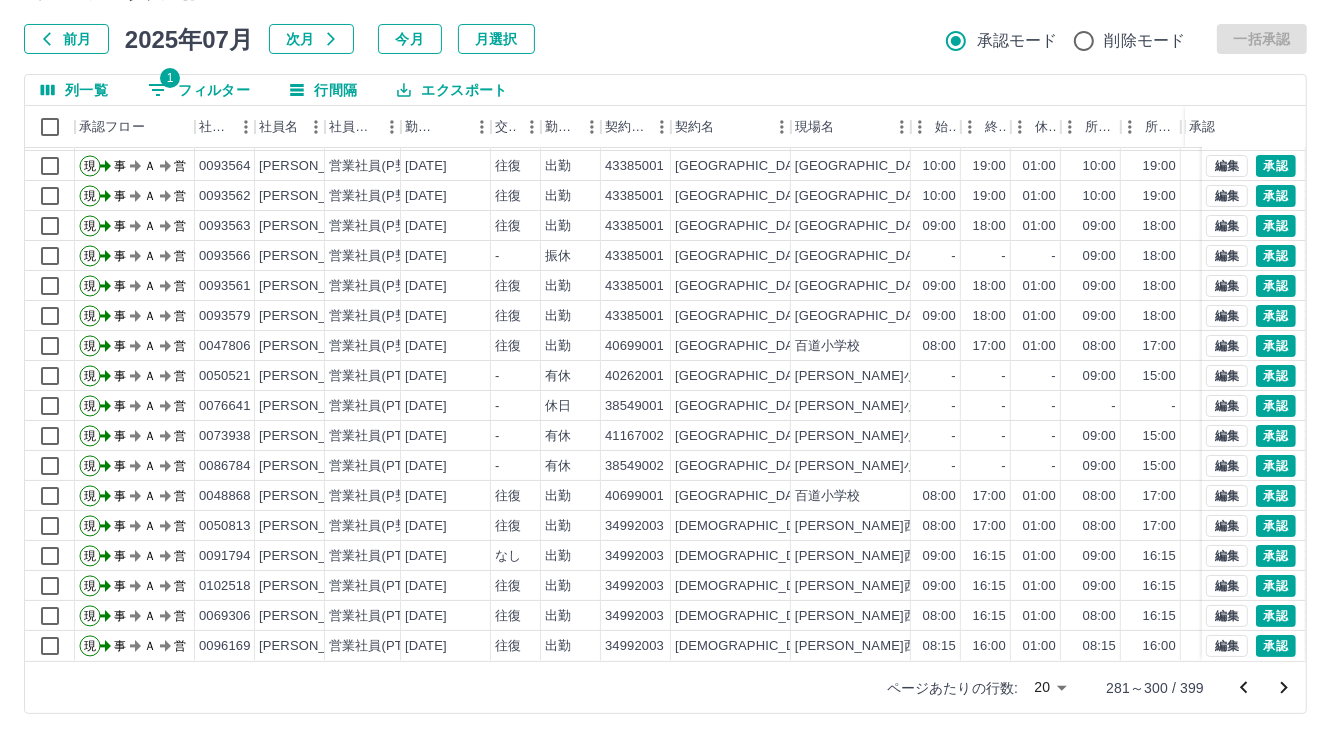 click 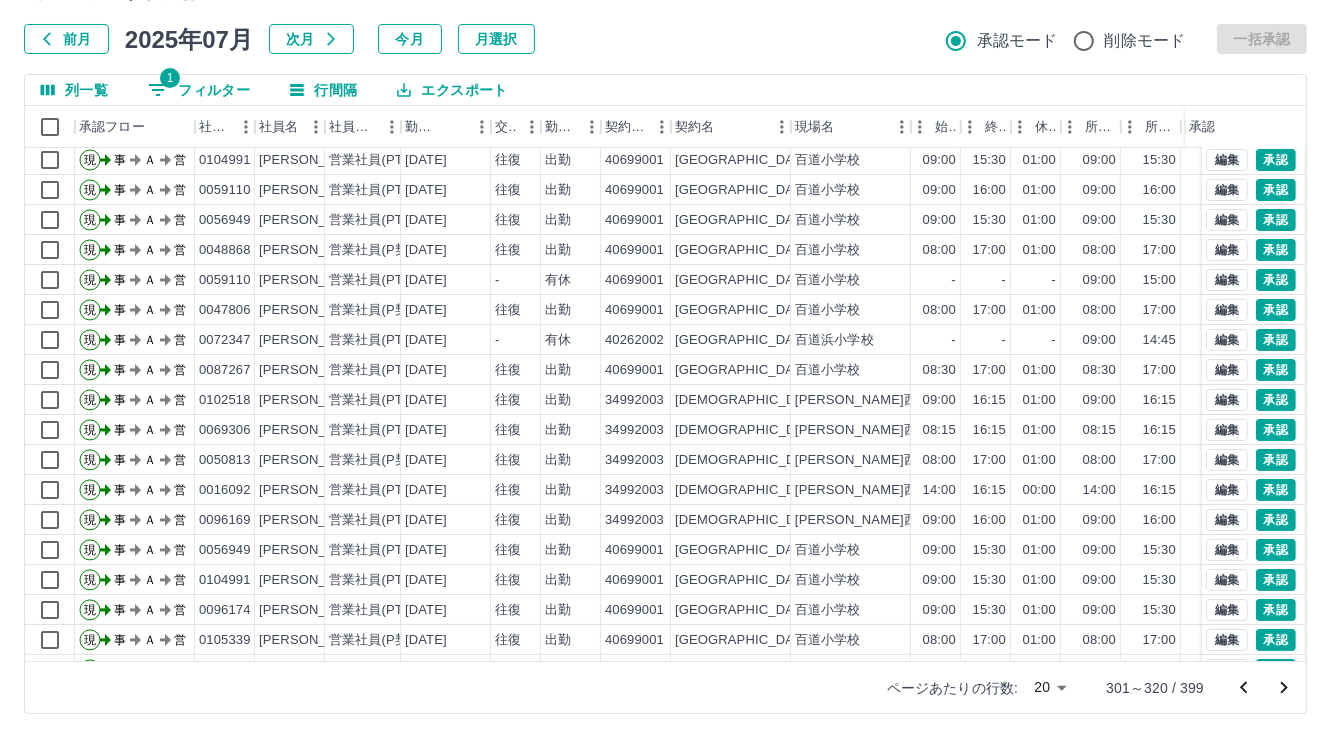 scroll, scrollTop: 103, scrollLeft: 0, axis: vertical 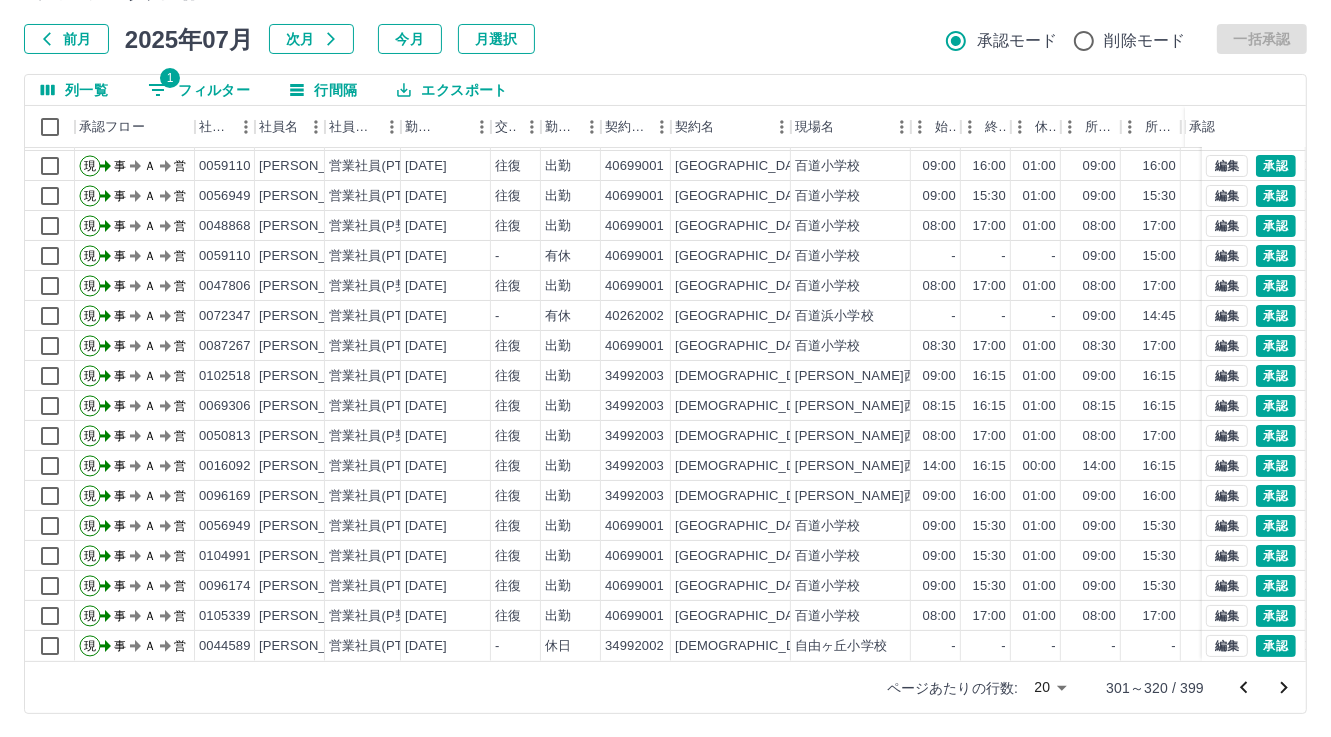 click 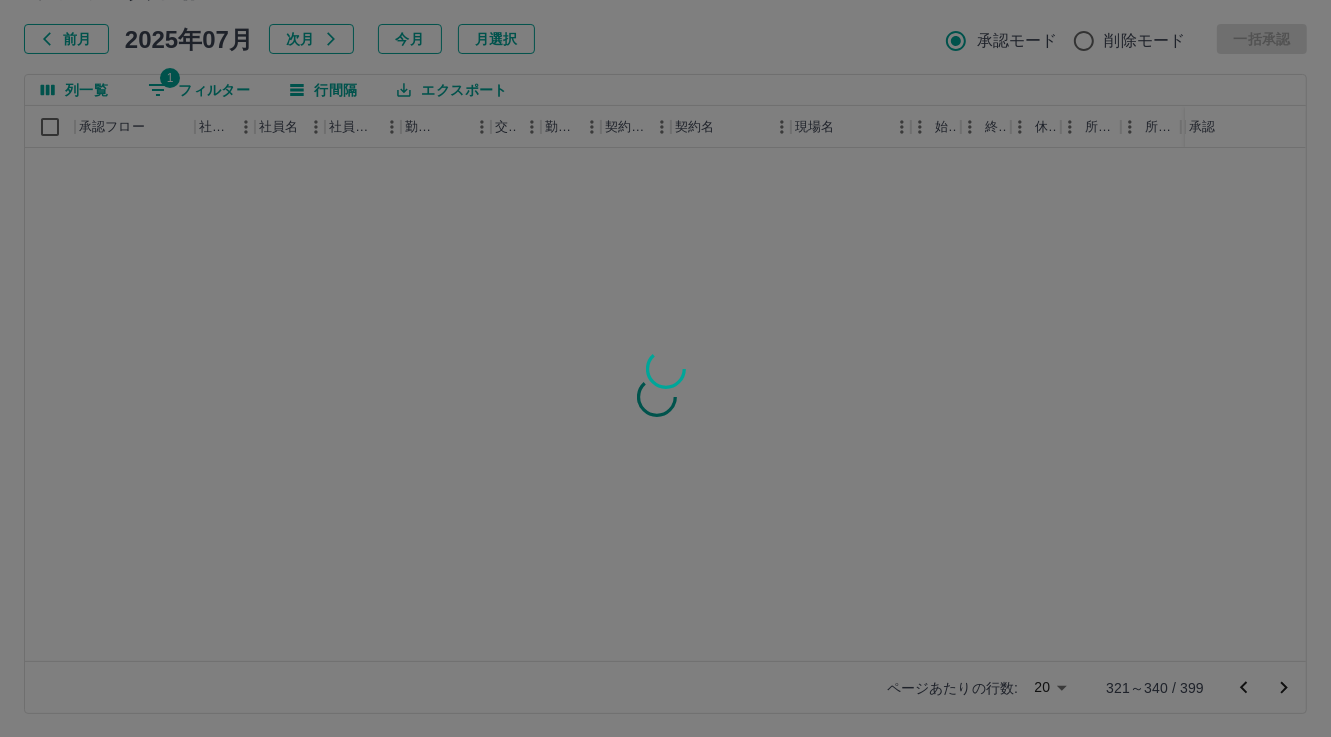 scroll, scrollTop: 0, scrollLeft: 0, axis: both 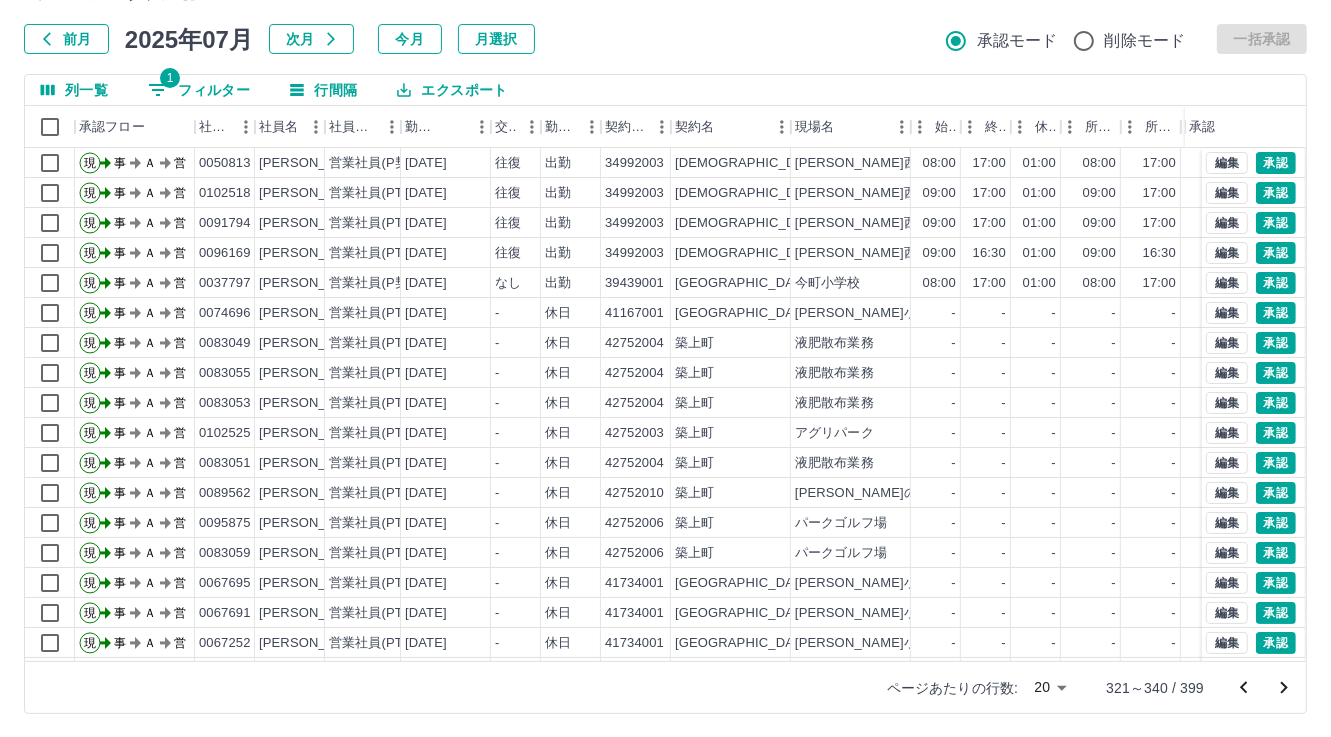 click on "1 フィルター" at bounding box center (199, 90) 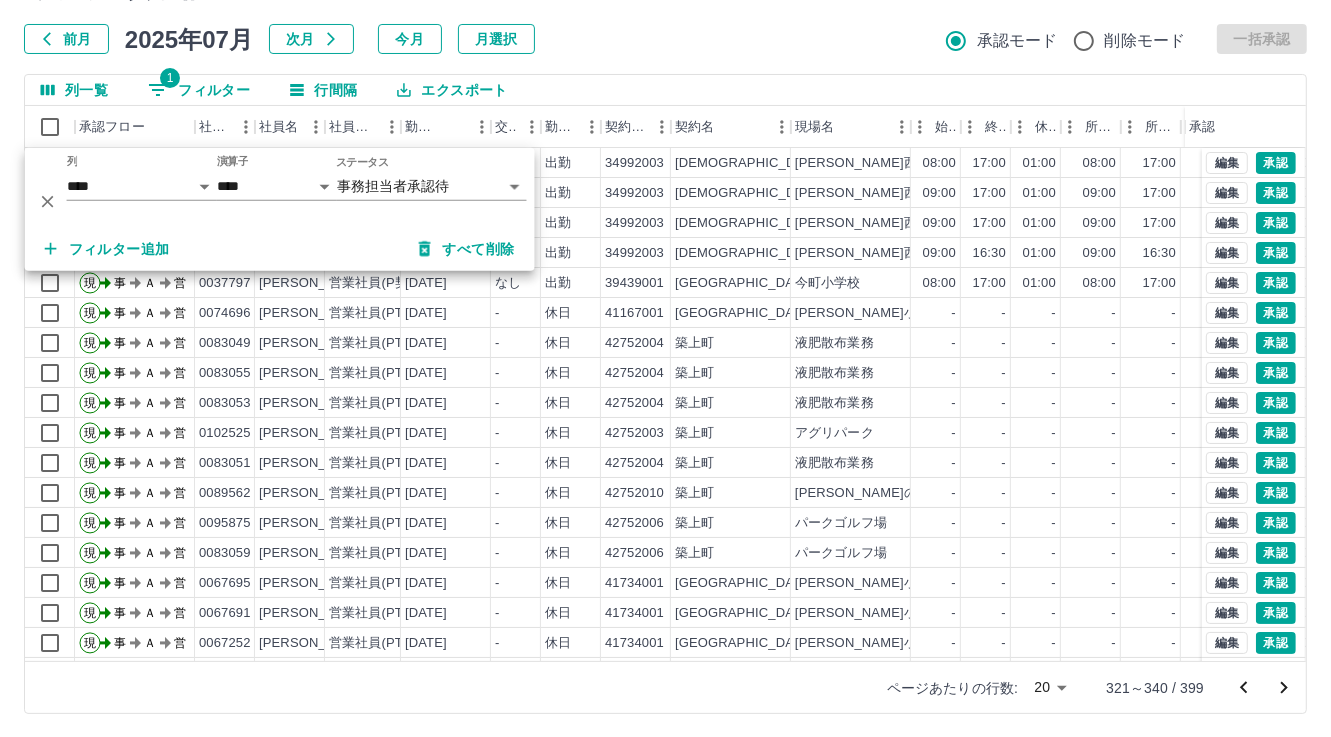click on "フィルター追加" at bounding box center [107, 249] 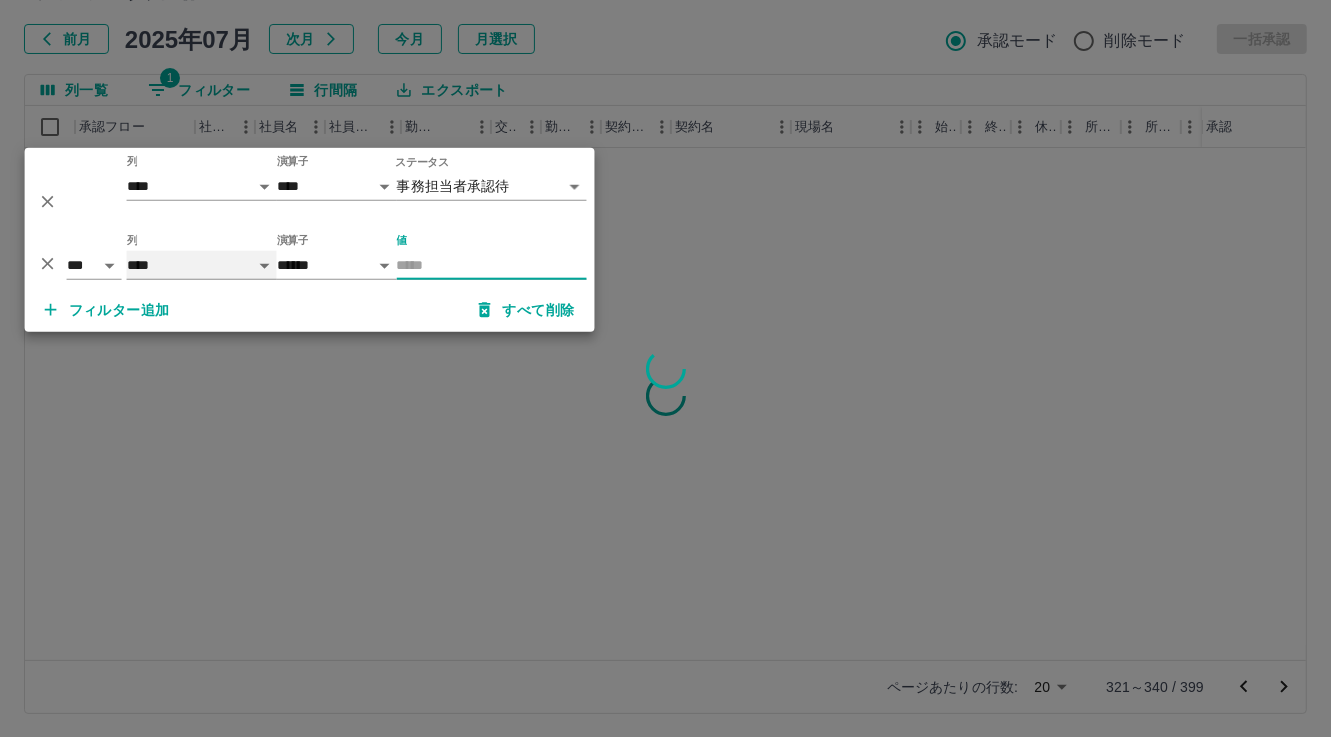 click on "**** *** **** *** *** **** ***** *** *** ** ** ** **** **** **** ** ** *** **** *****" at bounding box center (202, 265) 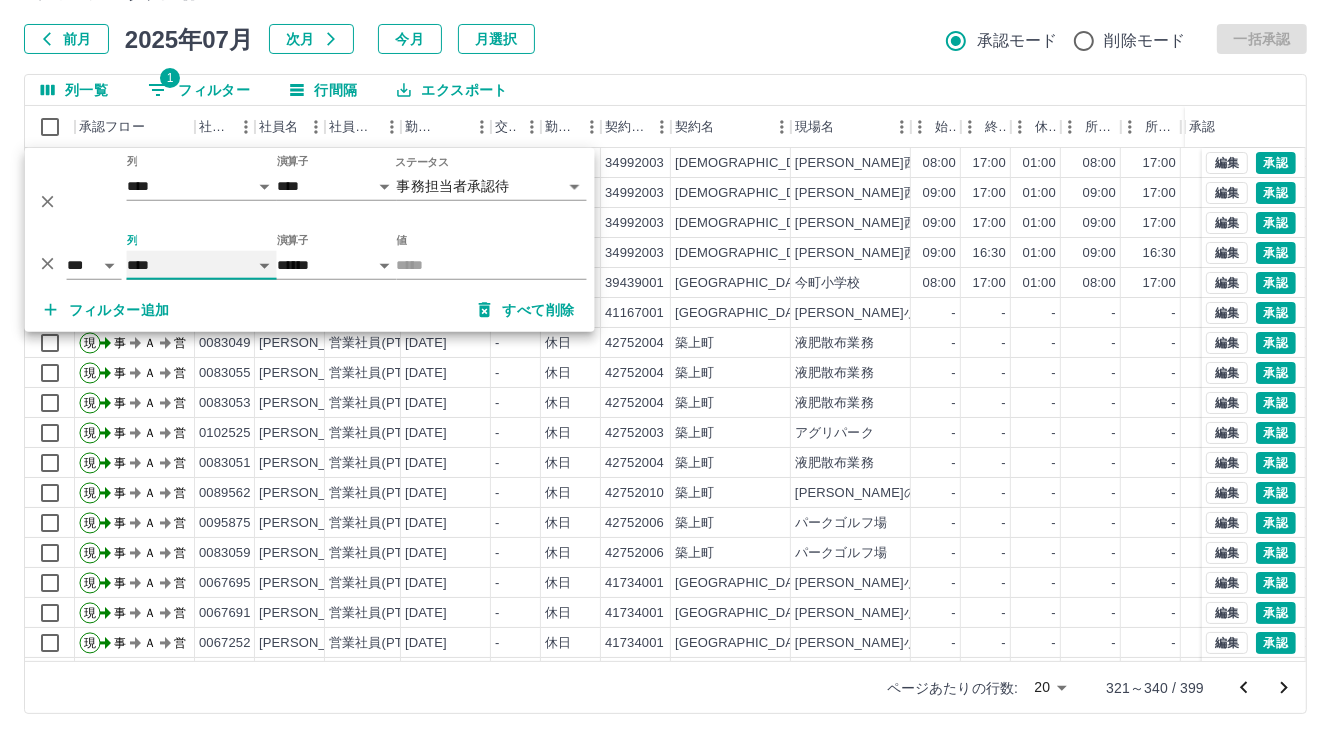 click on "**** *** **** *** *** **** ***** *** *** ** ** ** **** **** **** ** ** *** **** *****" at bounding box center (202, 265) 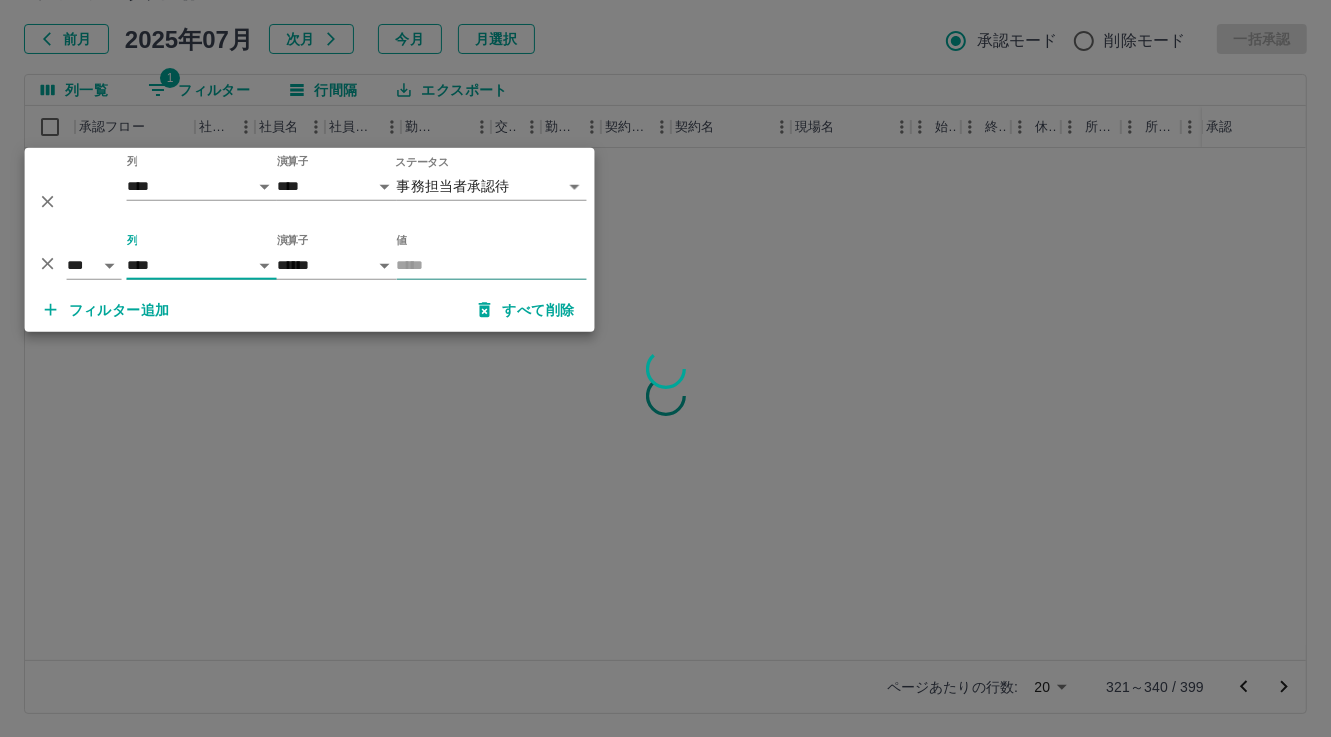click on "値" at bounding box center (492, 265) 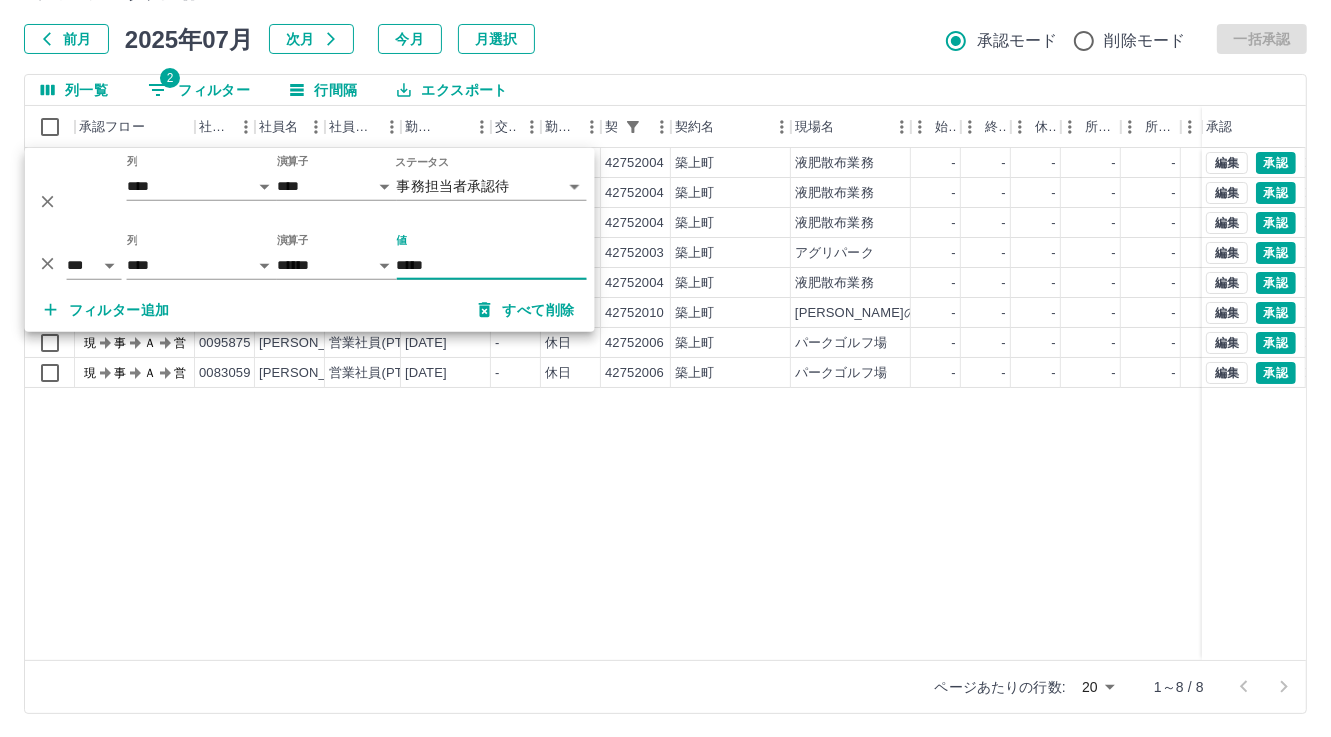 type on "*****" 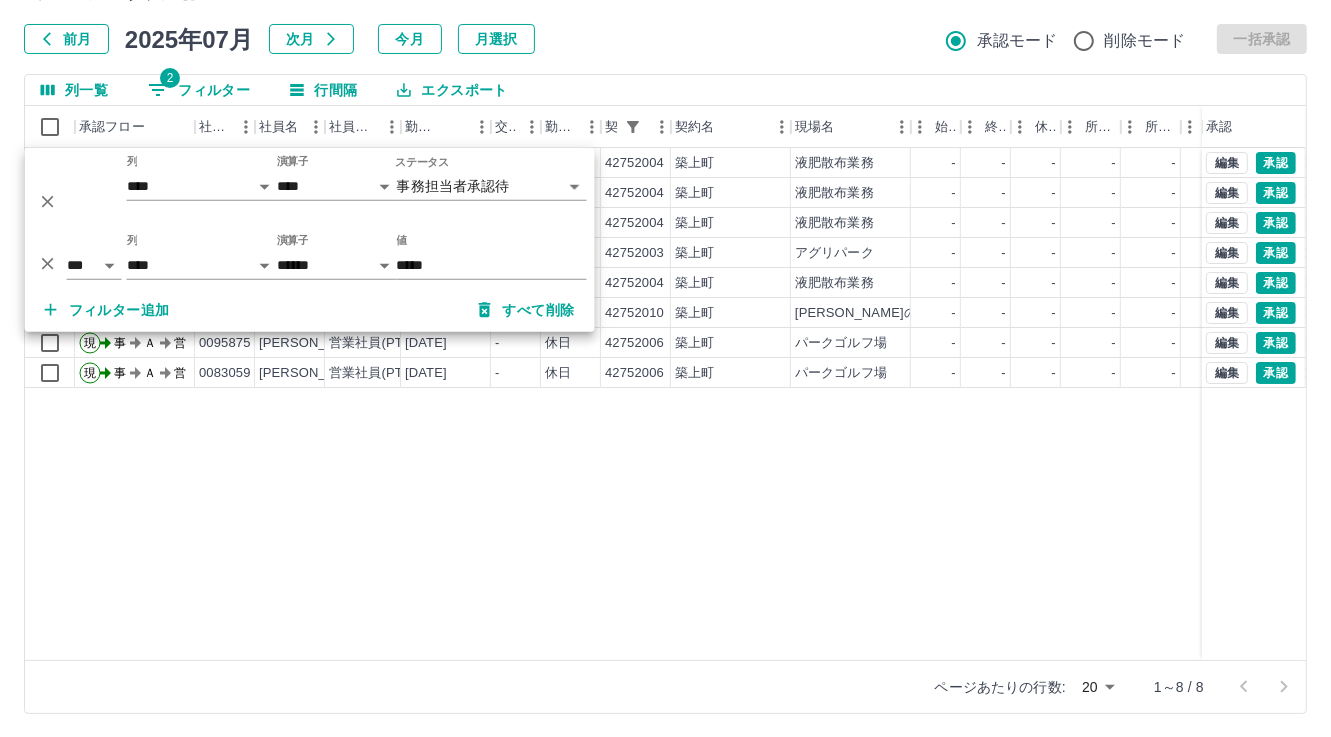 click on "現 事 Ａ 営 0083049 尾﨑　伸介 営業社員(PT契約) 2025-07-05  -  休日 42752004 築上町 液肥散布業務 - - - - - - 00:00 00:00 00:00 事務担当者承認待 現 事 Ａ 営 0083055 田村　初幸 営業社員(PT契約) 2025-07-05  -  休日 42752004 築上町 液肥散布業務 - - - - - - 00:00 00:00 00:00 事務担当者承認待 現 事 Ａ 営 0083053 本村　六夫 営業社員(PT契約) 2025-07-05  -  休日 42752004 築上町 液肥散布業務 - - - - - - 00:00 00:00 00:00 事務担当者承認待 現 事 Ａ 営 0102525 荒金　和巳 営業社員(PT契約) 2025-07-05  -  休日 42752003 築上町 アグリパーク - - - - - - 00:00 00:00 00:00 事務担当者承認待 現 事 Ａ 営 0083051 吉元　一也 営業社員(PT契約) 2025-07-05  -  休日 42752004 築上町 液肥散布業務 - - - - - - 00:00 00:00 00:00 事務担当者承認待 現 事 Ａ 営 0089562 堀川　主税 営業社員(PT契約) 2025-07-05  -  休日 42752010 築上町 町道の維持管理 - - - -" at bounding box center (898, 404) 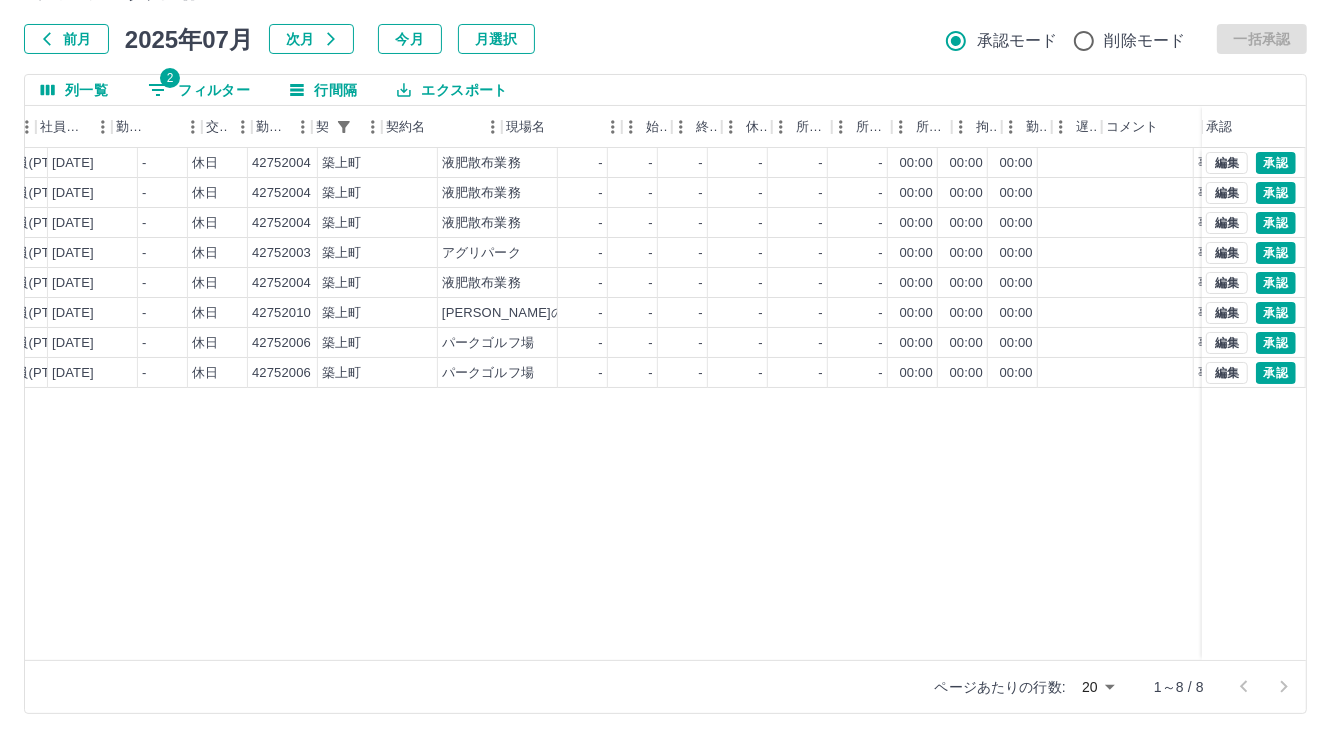 scroll, scrollTop: 0, scrollLeft: 0, axis: both 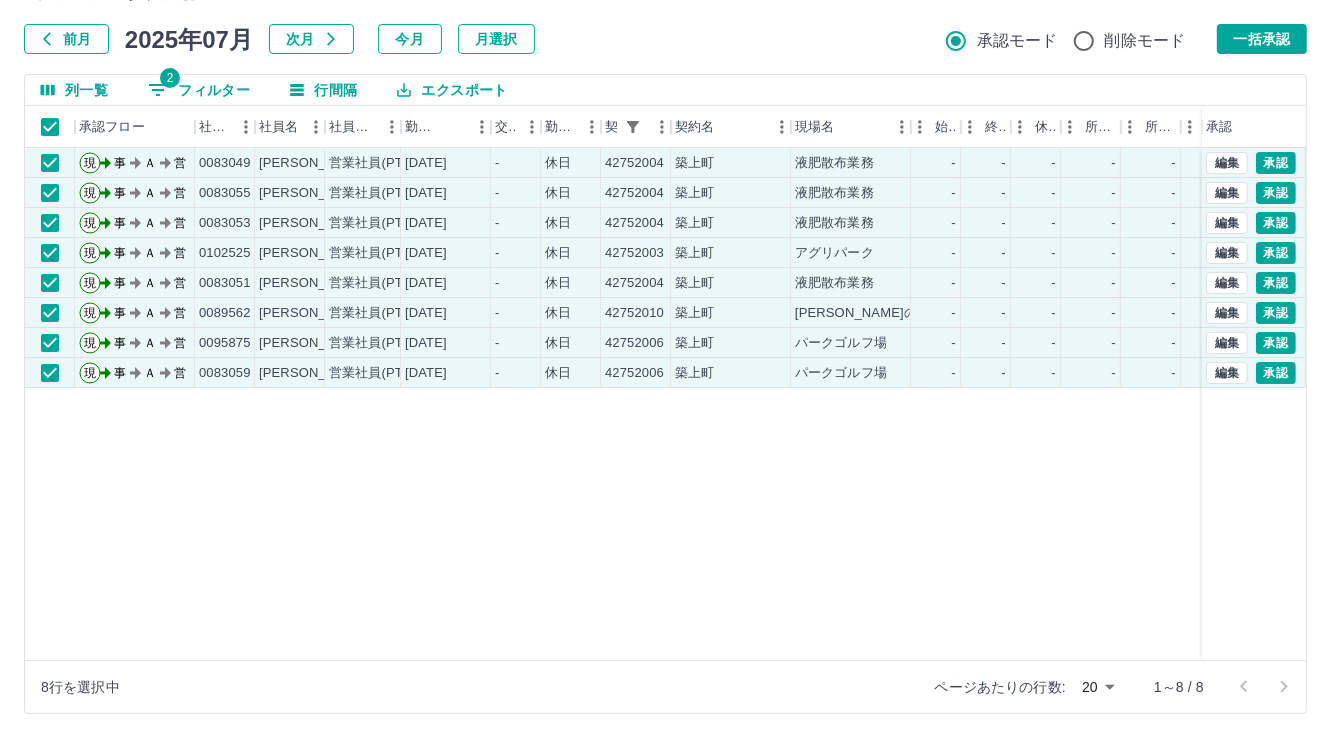 drag, startPoint x: 627, startPoint y: 439, endPoint x: 663, endPoint y: 469, distance: 46.8615 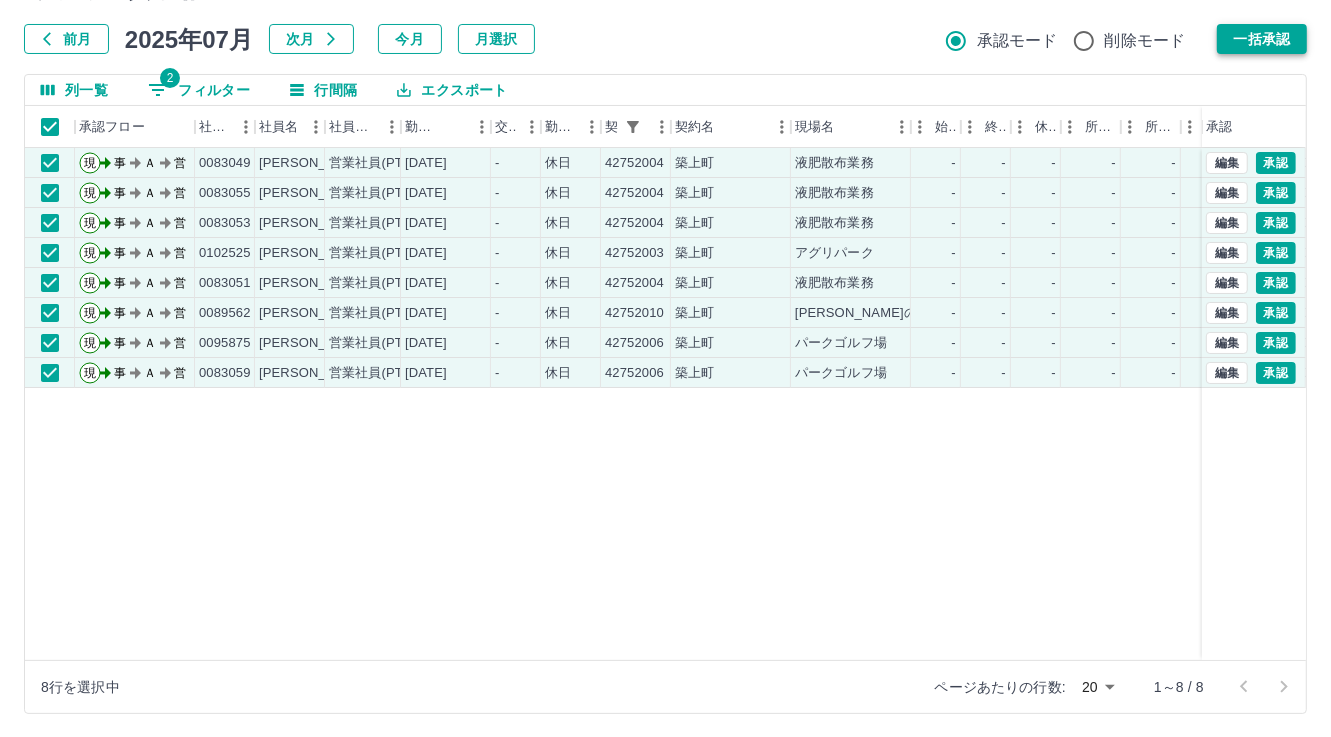click on "一括承認" at bounding box center (1262, 39) 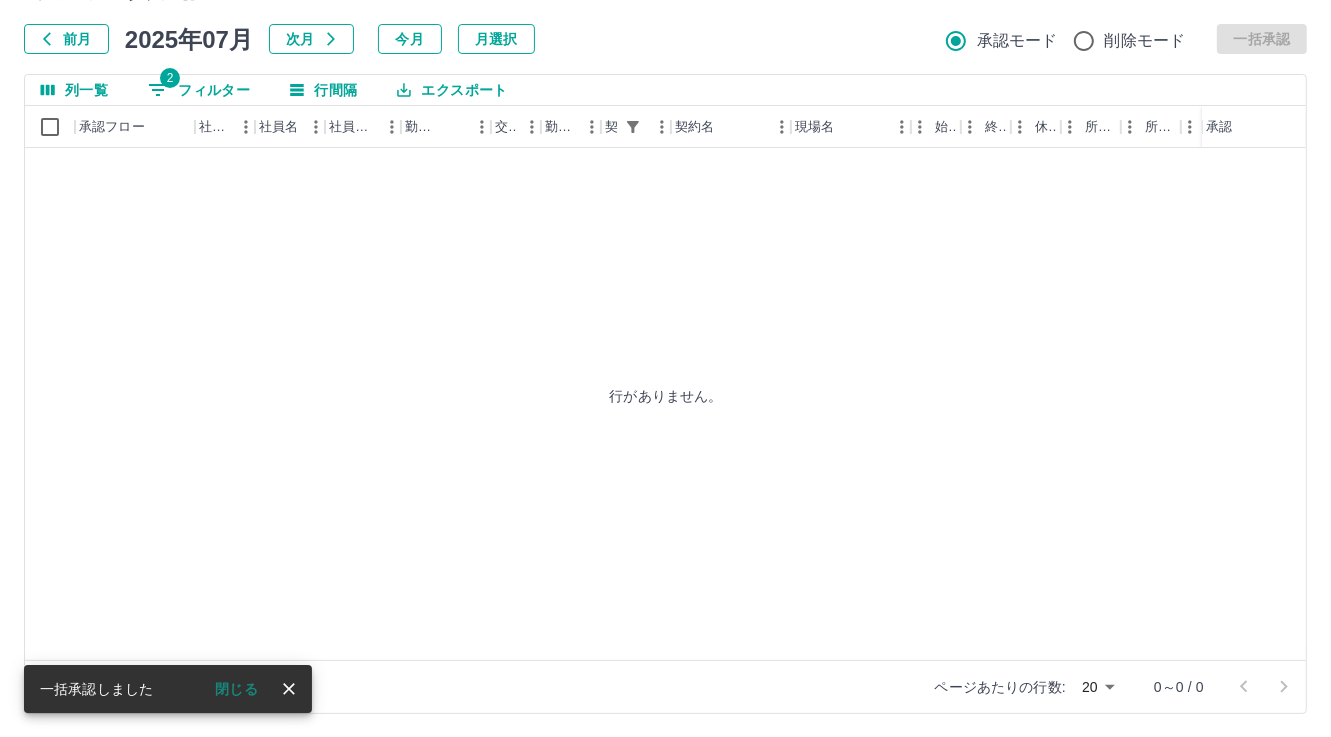 click on "2 フィルター" at bounding box center [199, 90] 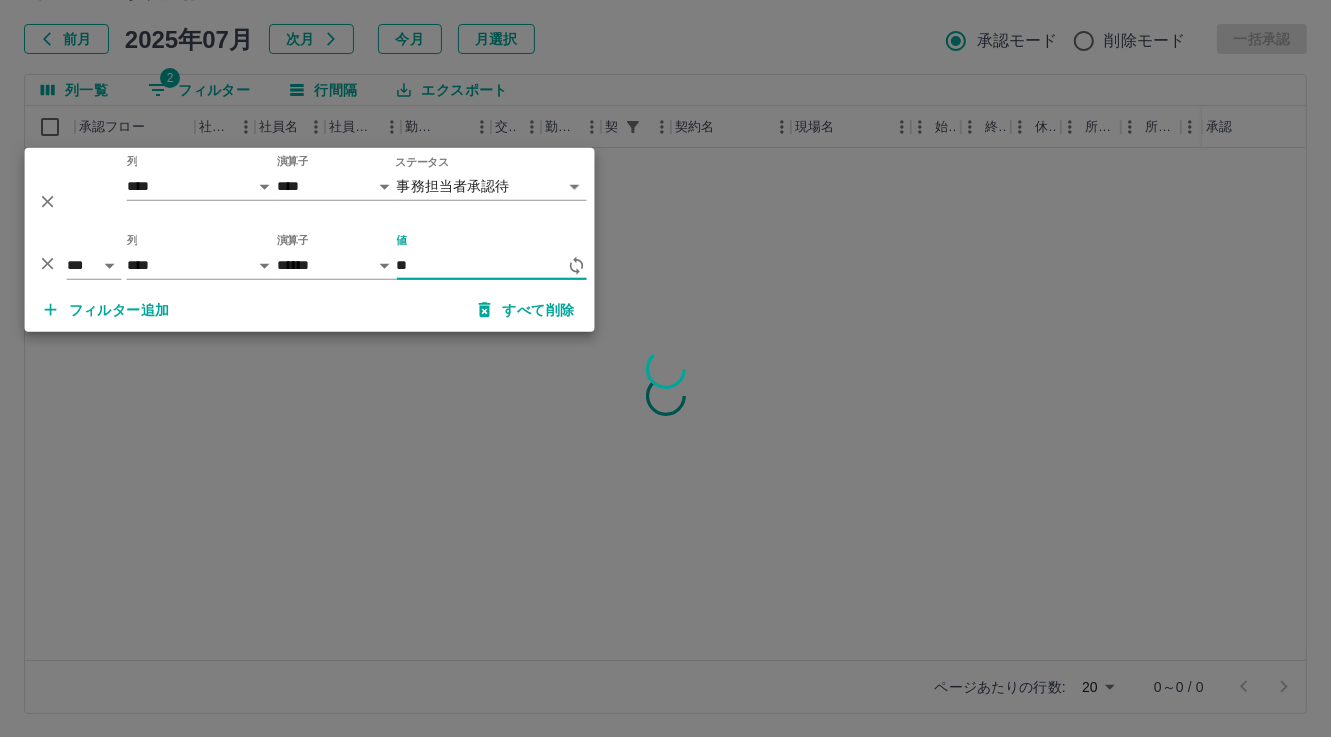 type on "*" 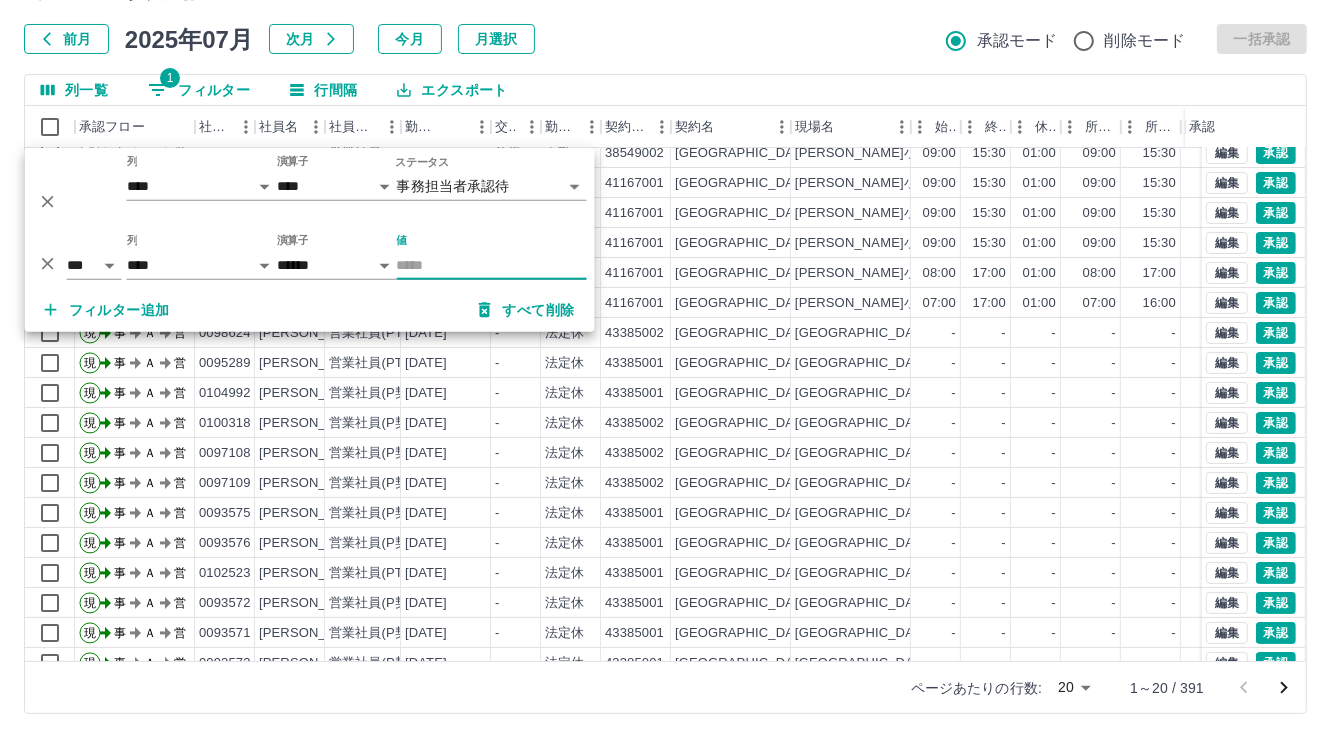 scroll, scrollTop: 103, scrollLeft: 0, axis: vertical 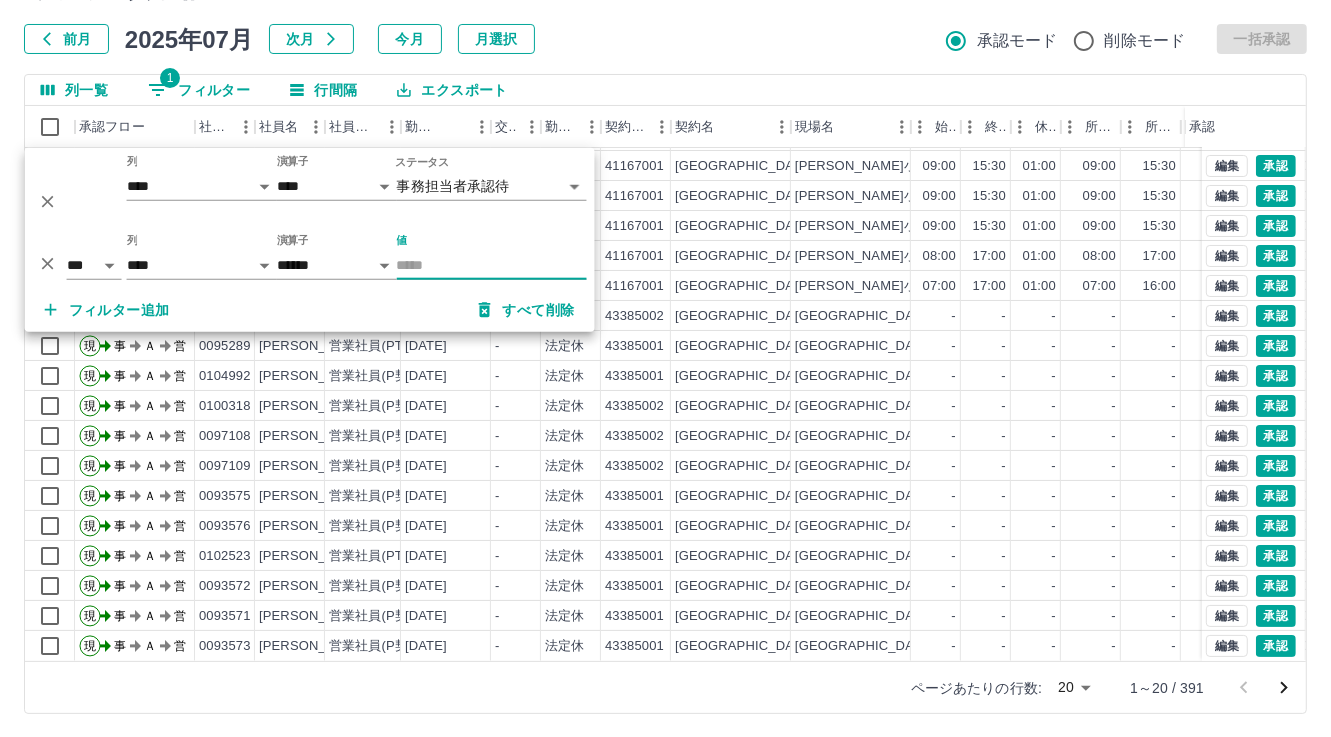 type 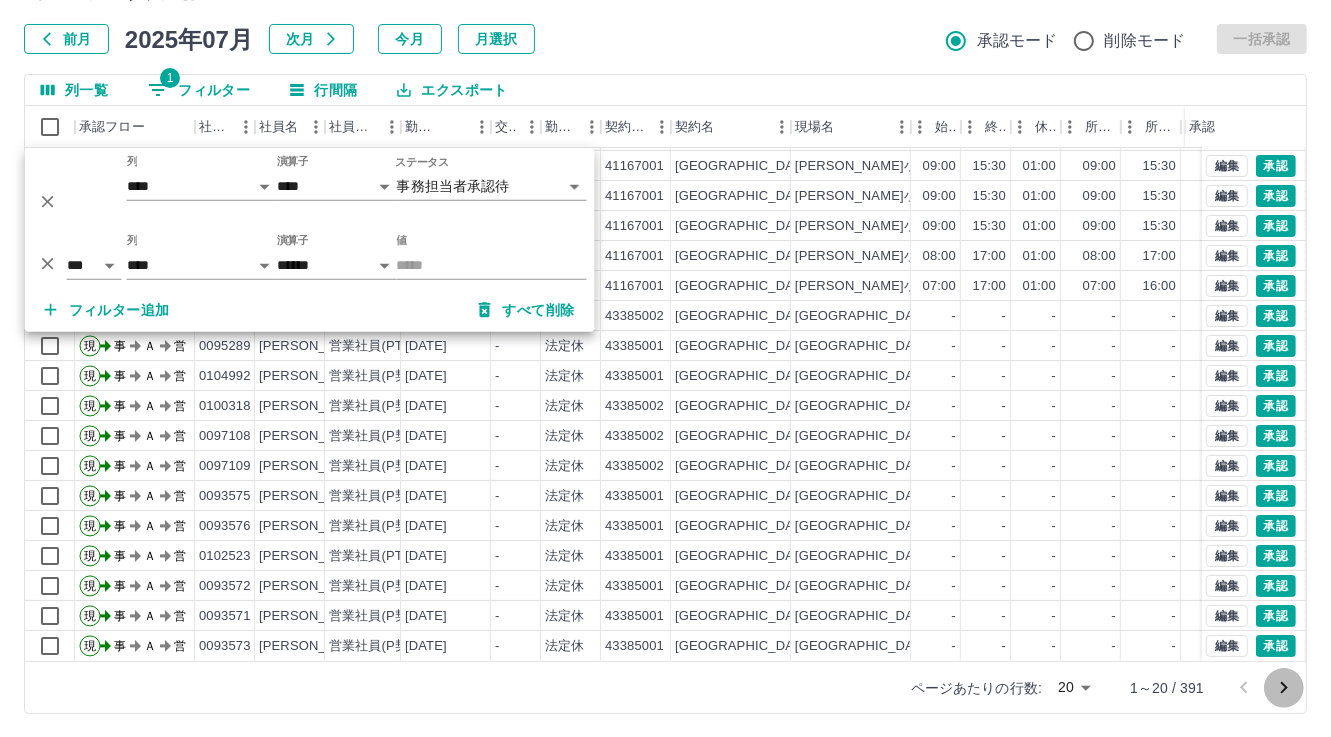 click 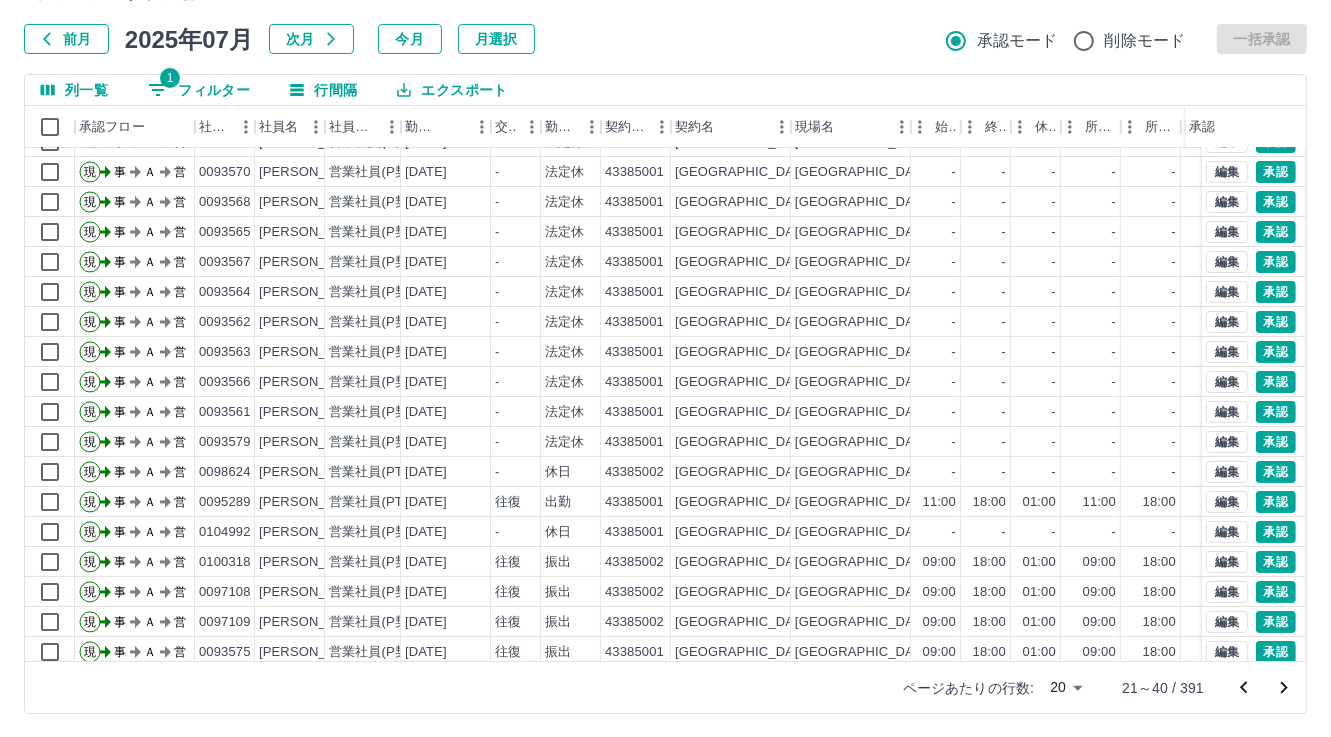 scroll, scrollTop: 0, scrollLeft: 0, axis: both 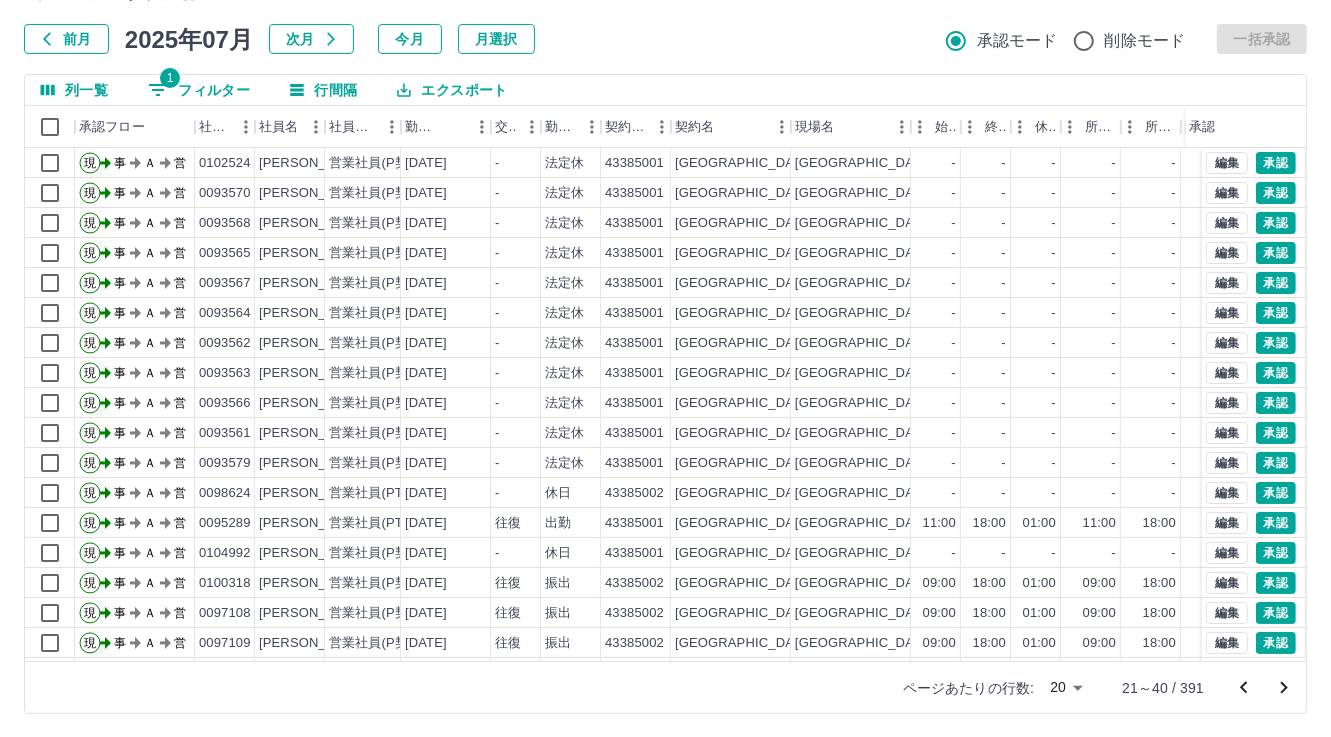 click 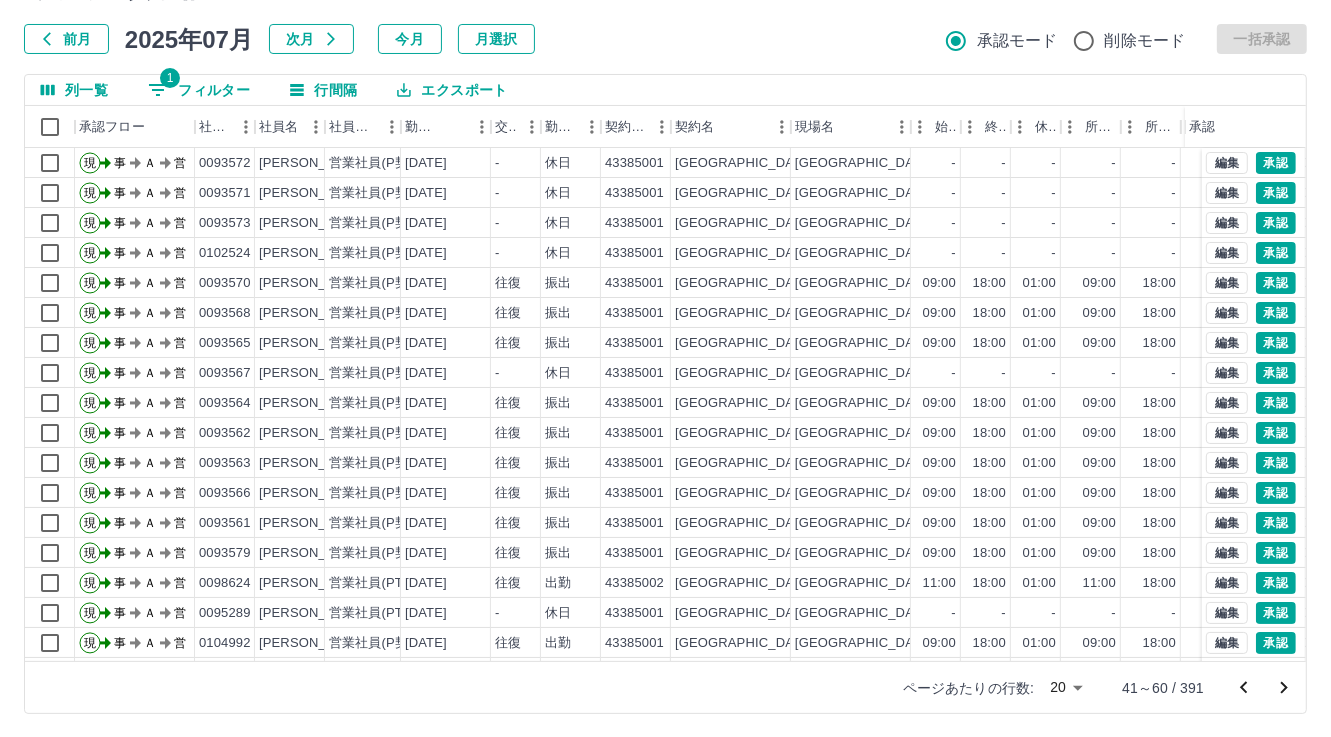 scroll, scrollTop: 89, scrollLeft: 0, axis: vertical 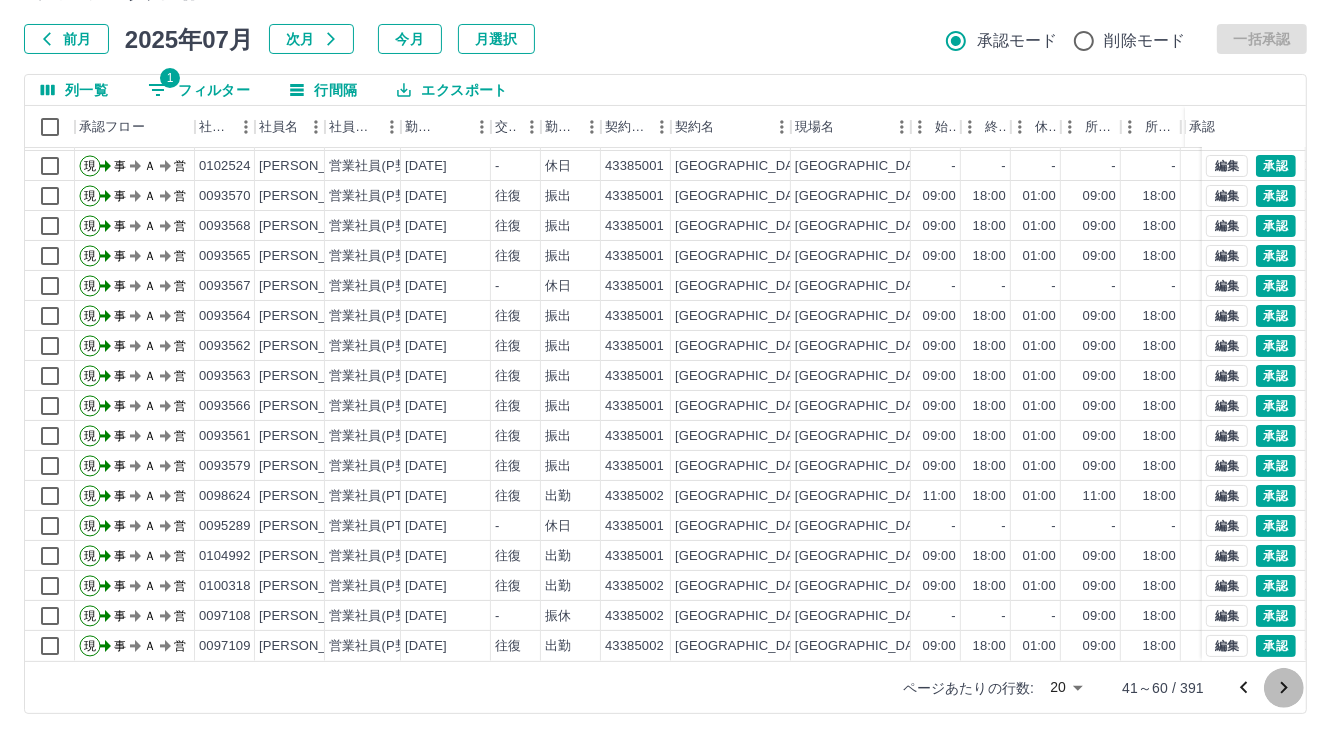 click 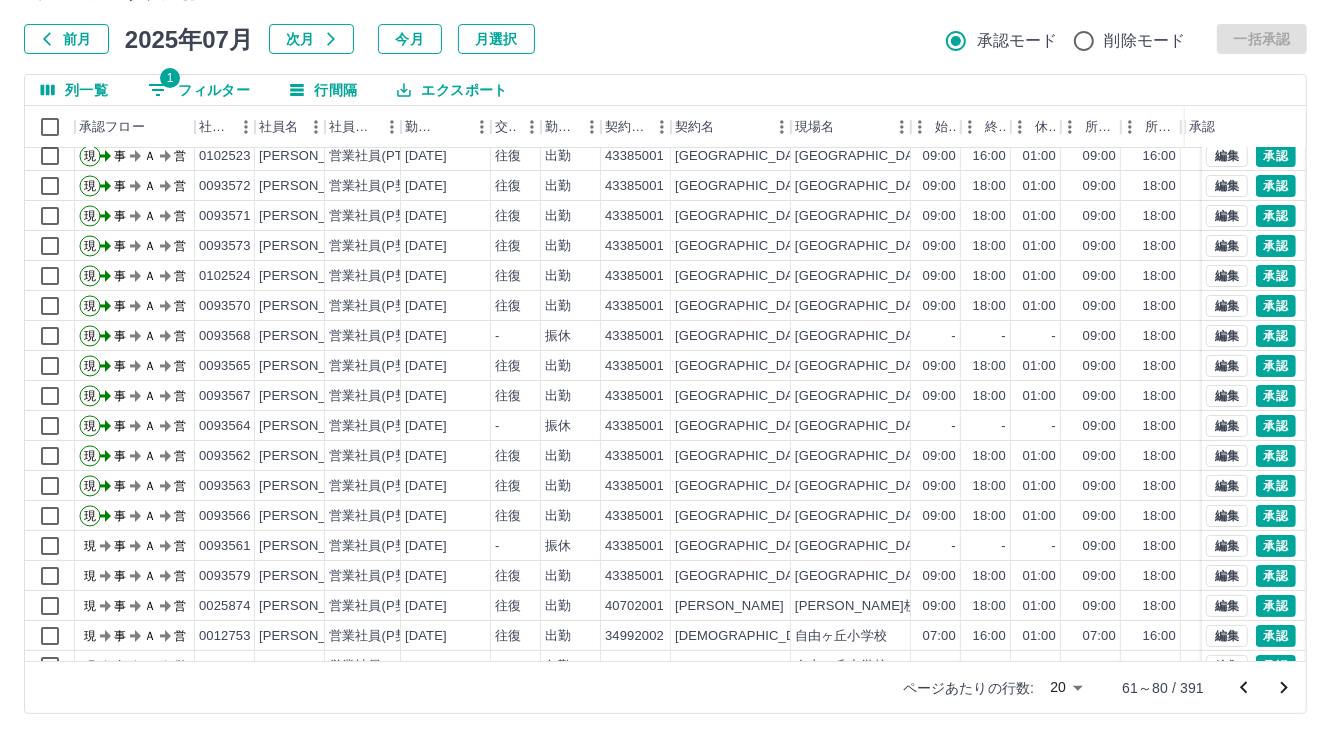 scroll, scrollTop: 103, scrollLeft: 0, axis: vertical 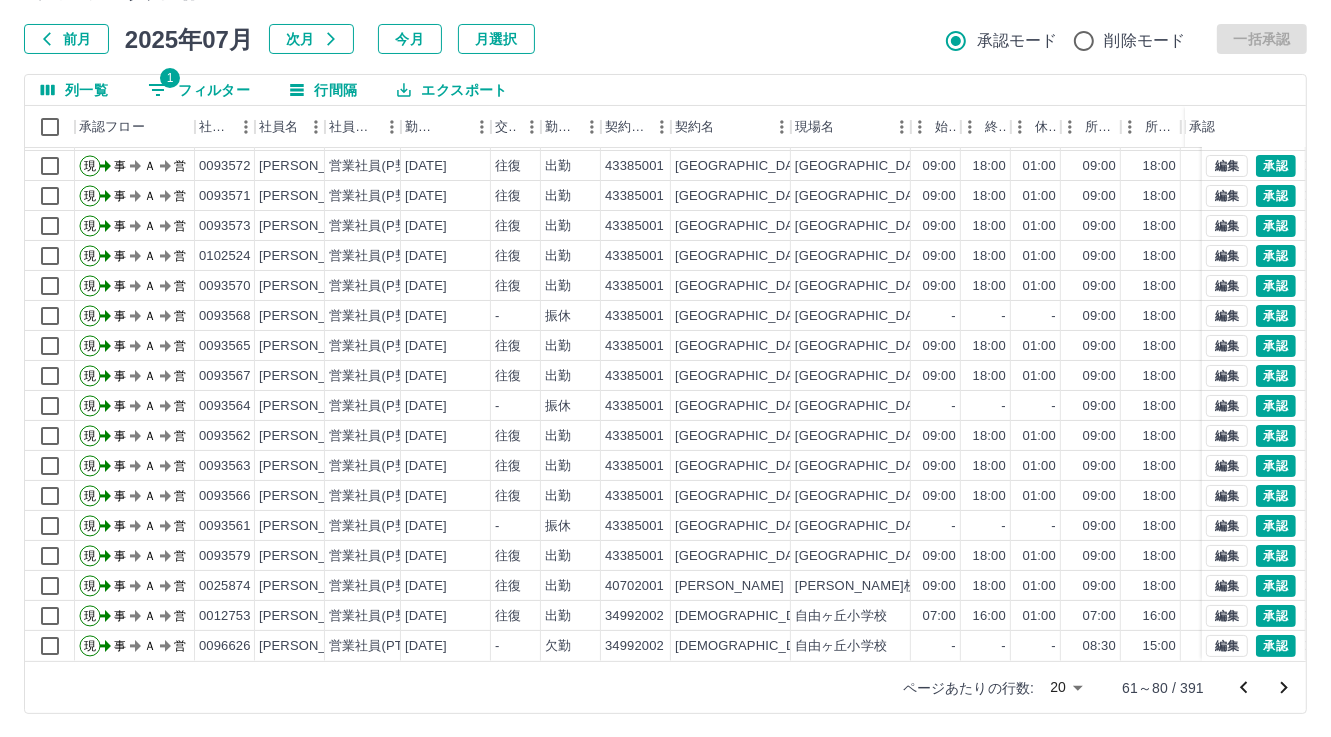 click 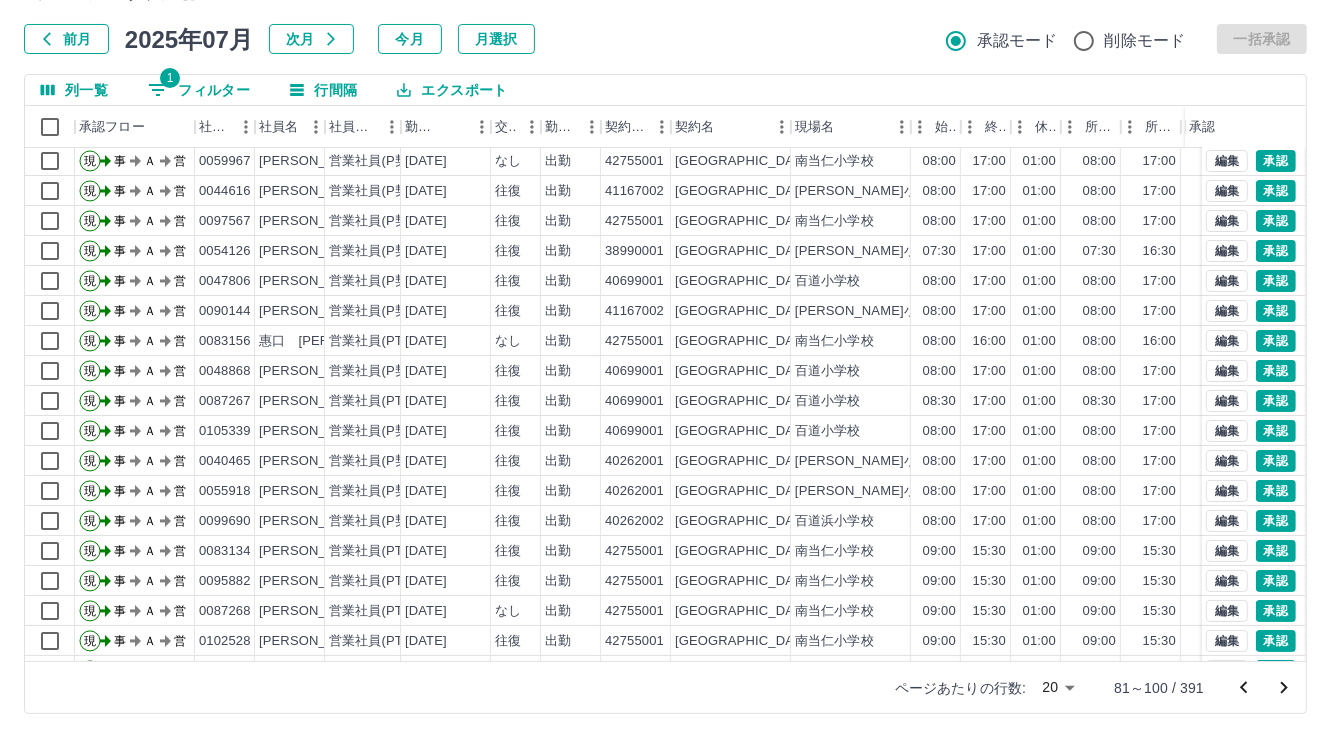 scroll, scrollTop: 103, scrollLeft: 0, axis: vertical 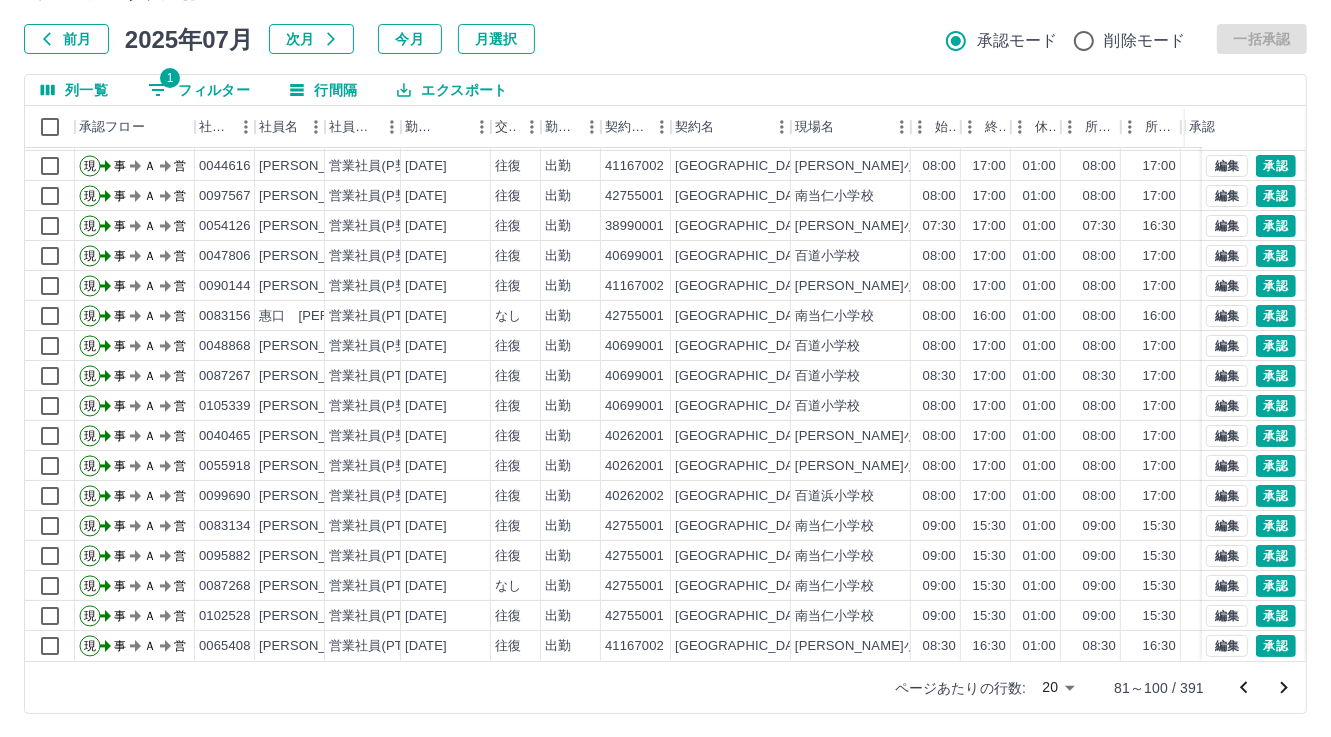 click 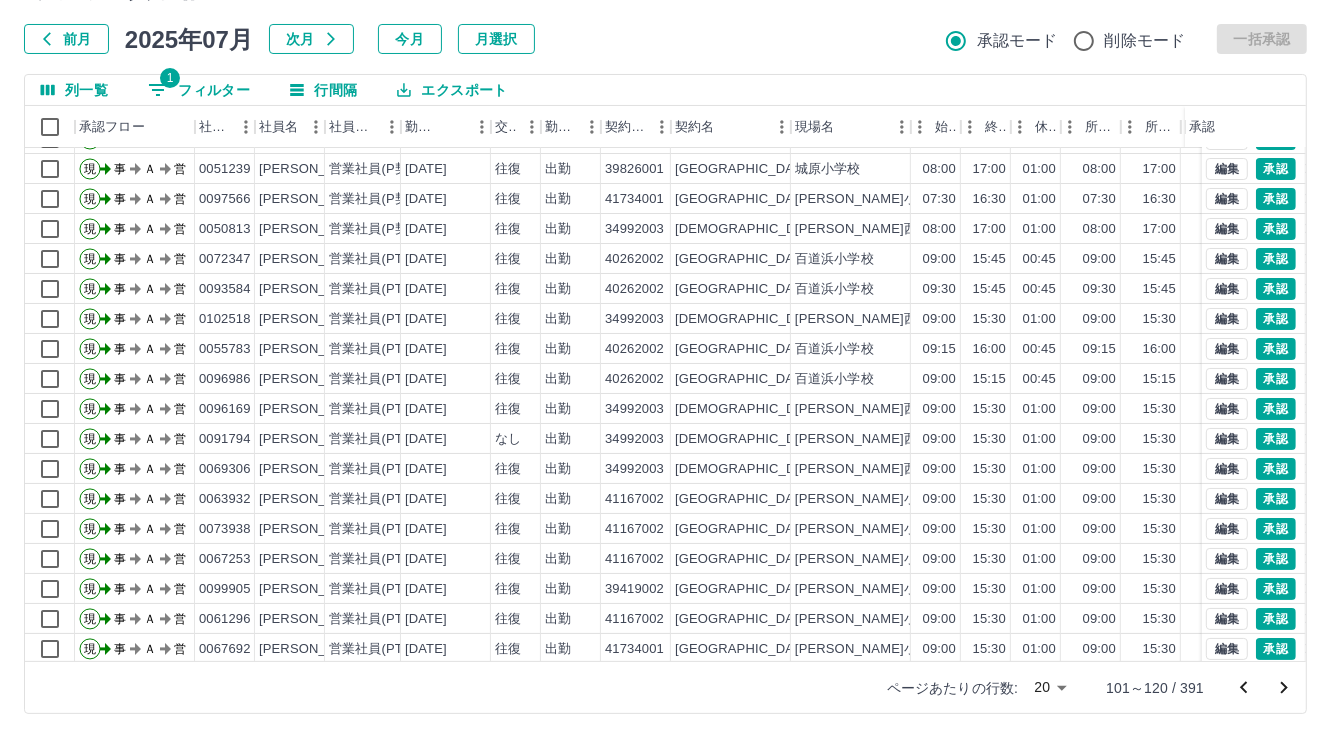 scroll, scrollTop: 103, scrollLeft: 0, axis: vertical 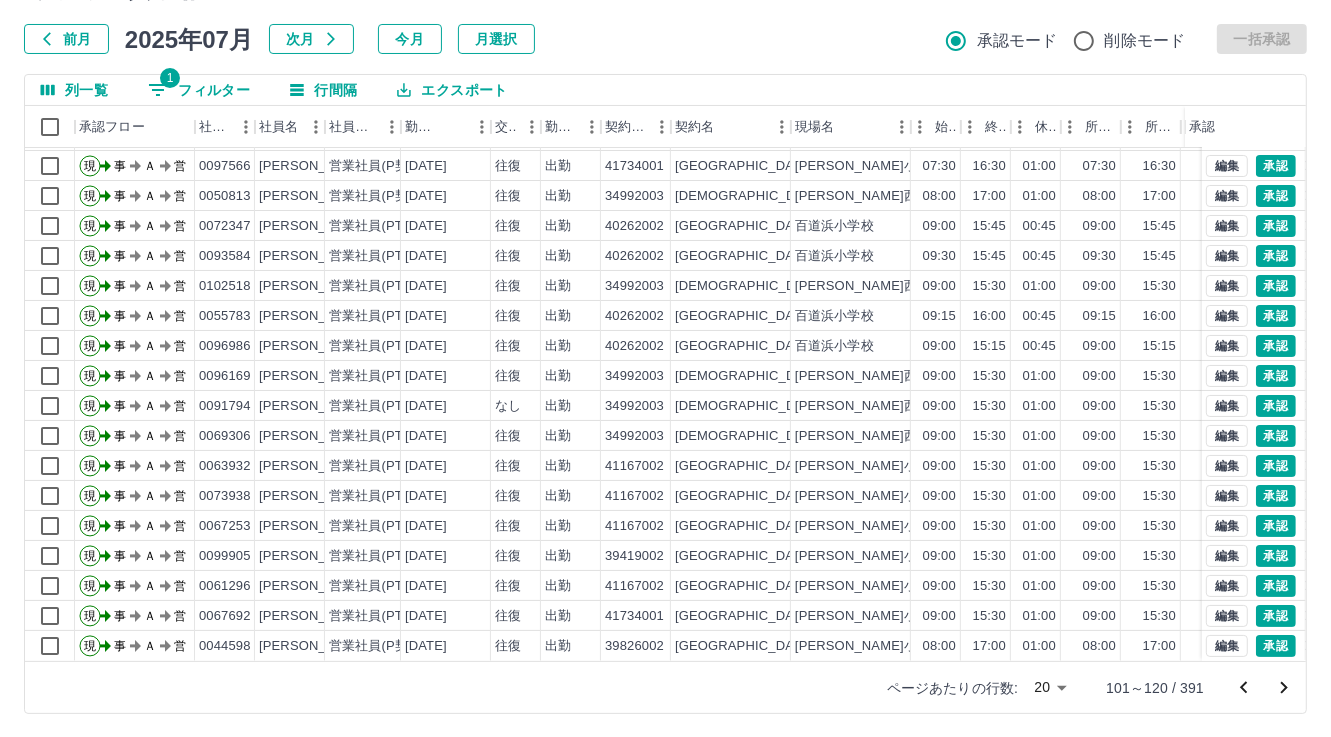 click 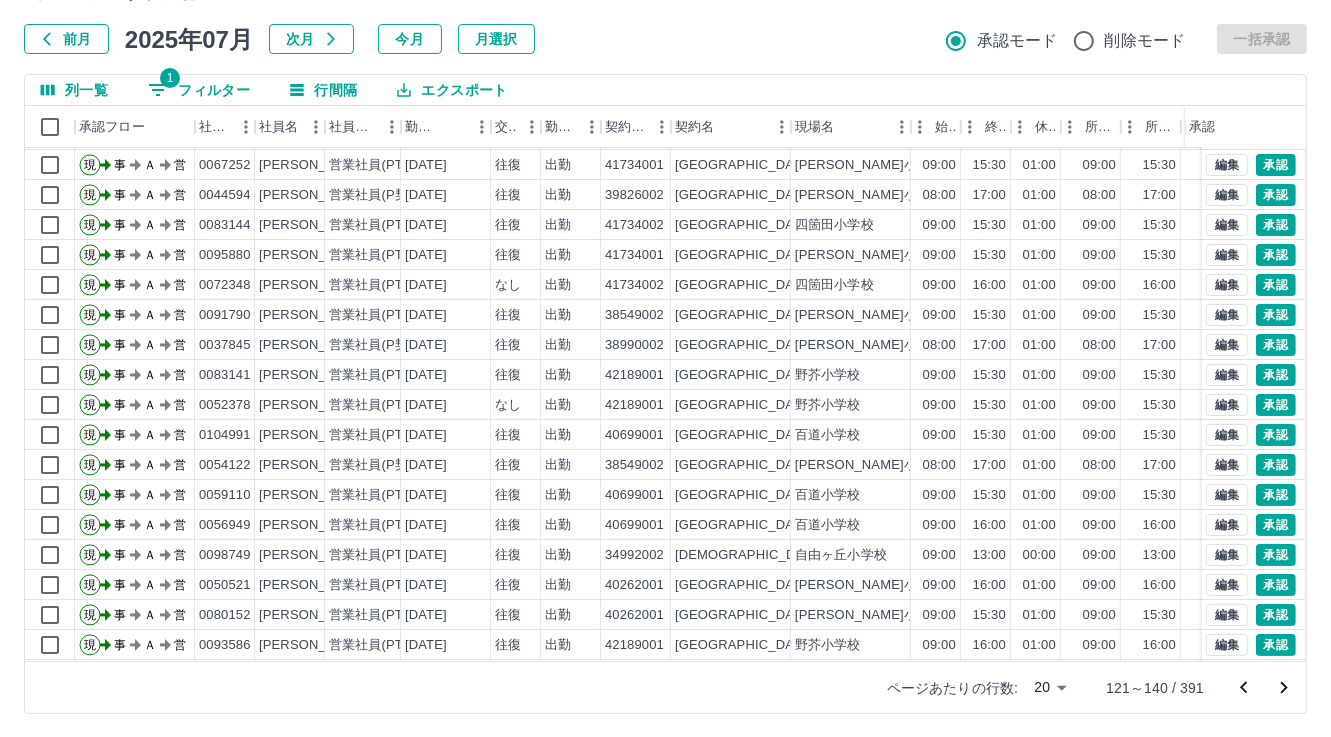 scroll, scrollTop: 103, scrollLeft: 0, axis: vertical 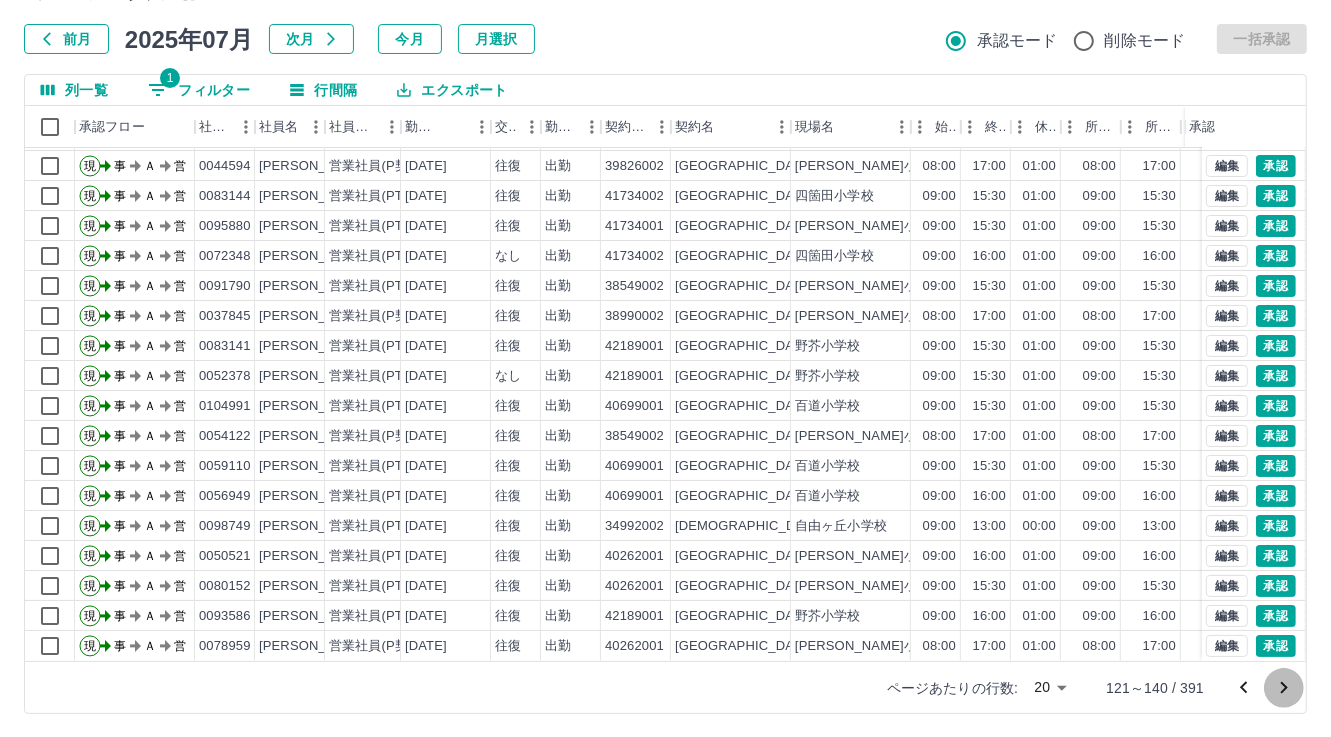 click 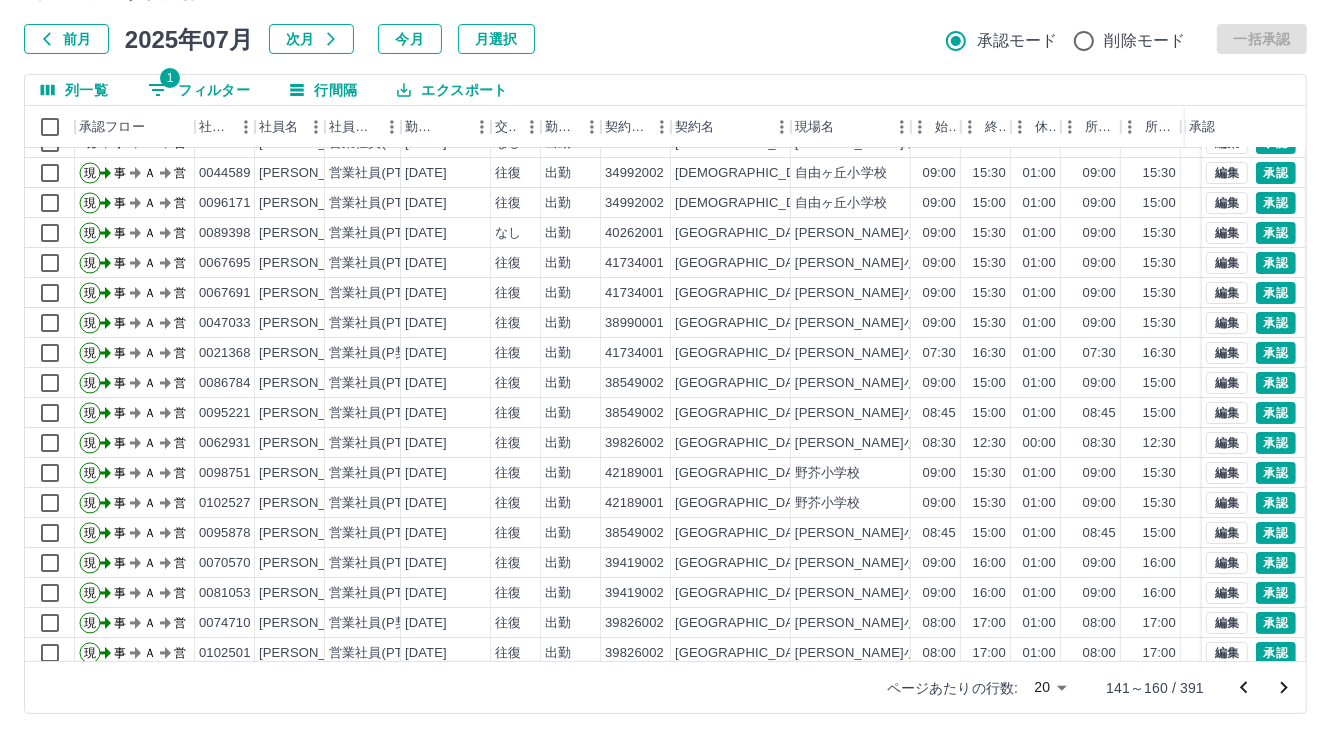 scroll, scrollTop: 0, scrollLeft: 0, axis: both 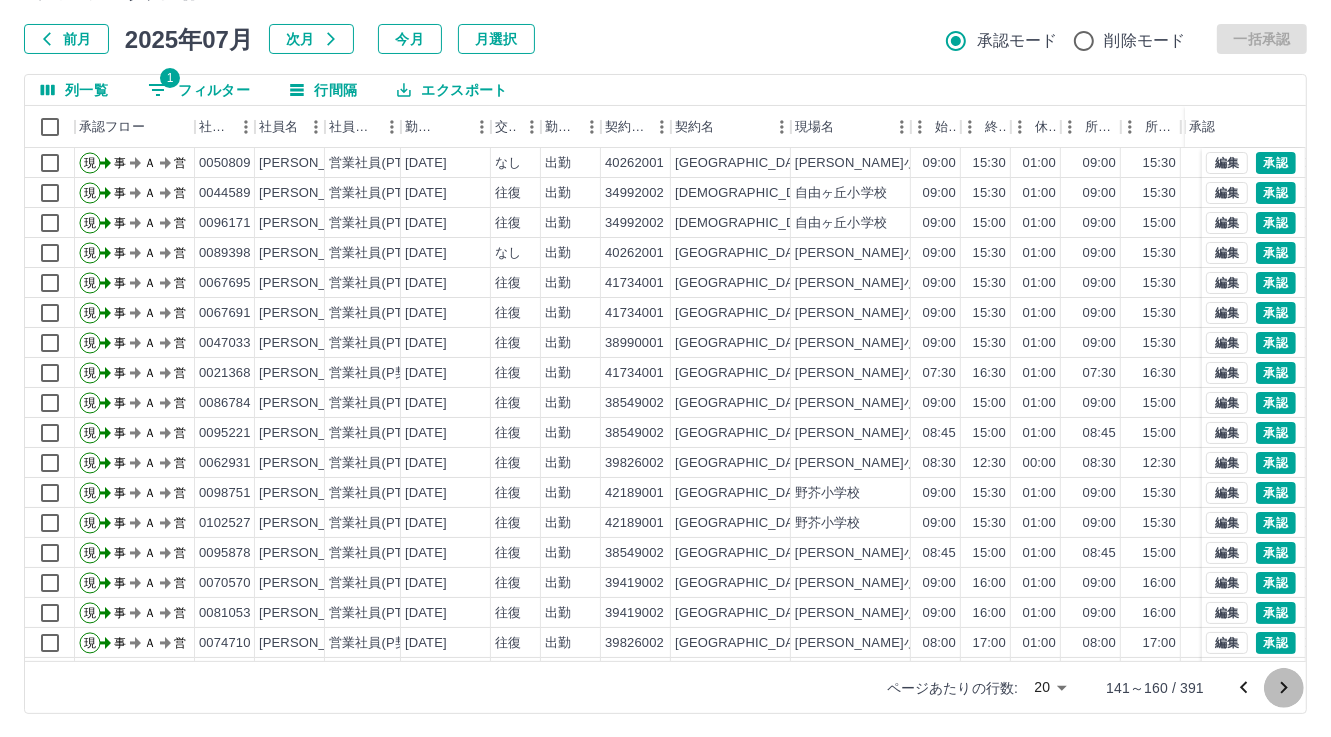 click 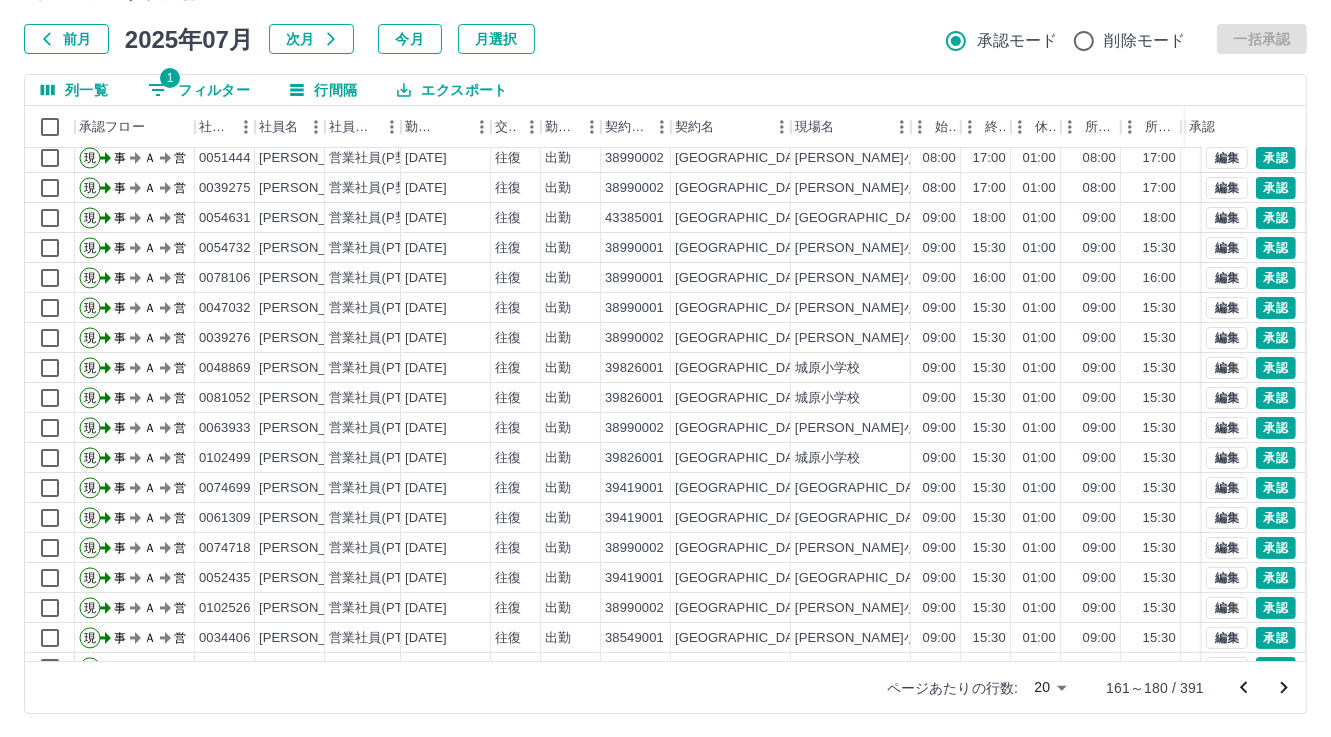 scroll, scrollTop: 103, scrollLeft: 0, axis: vertical 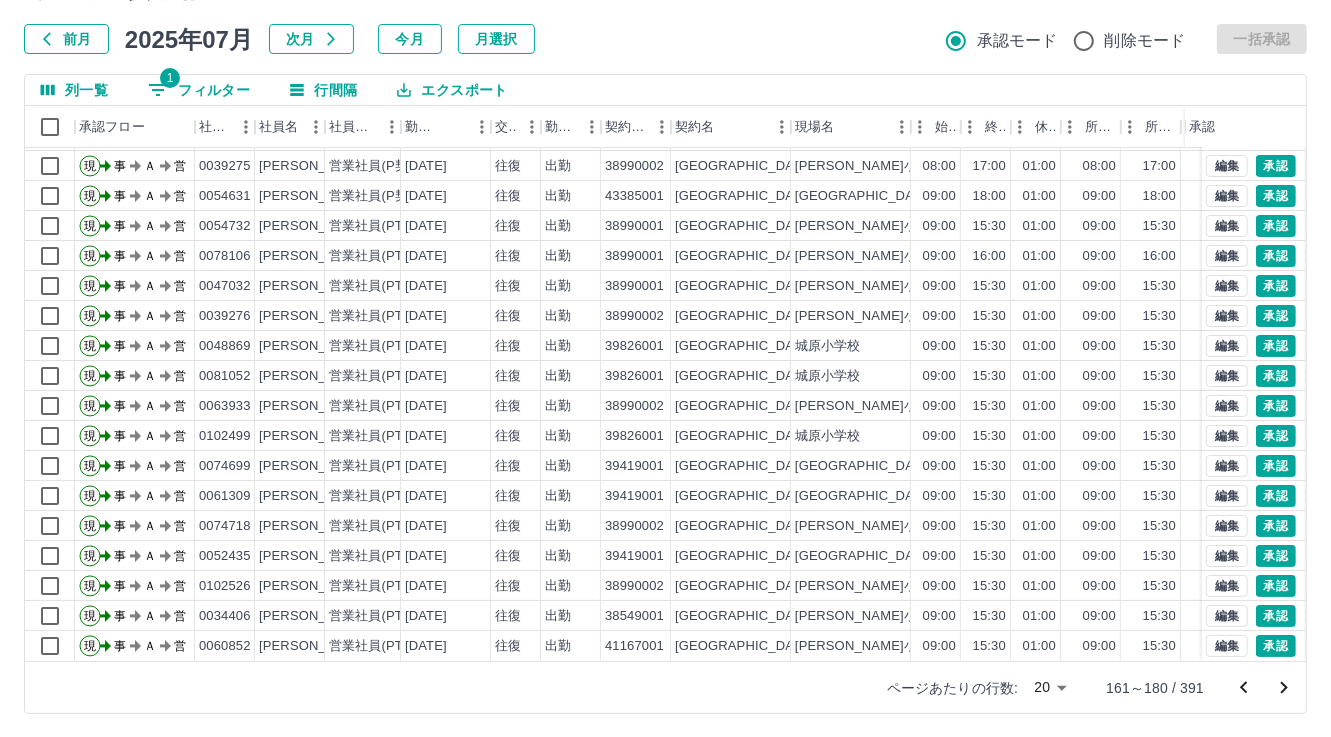 click 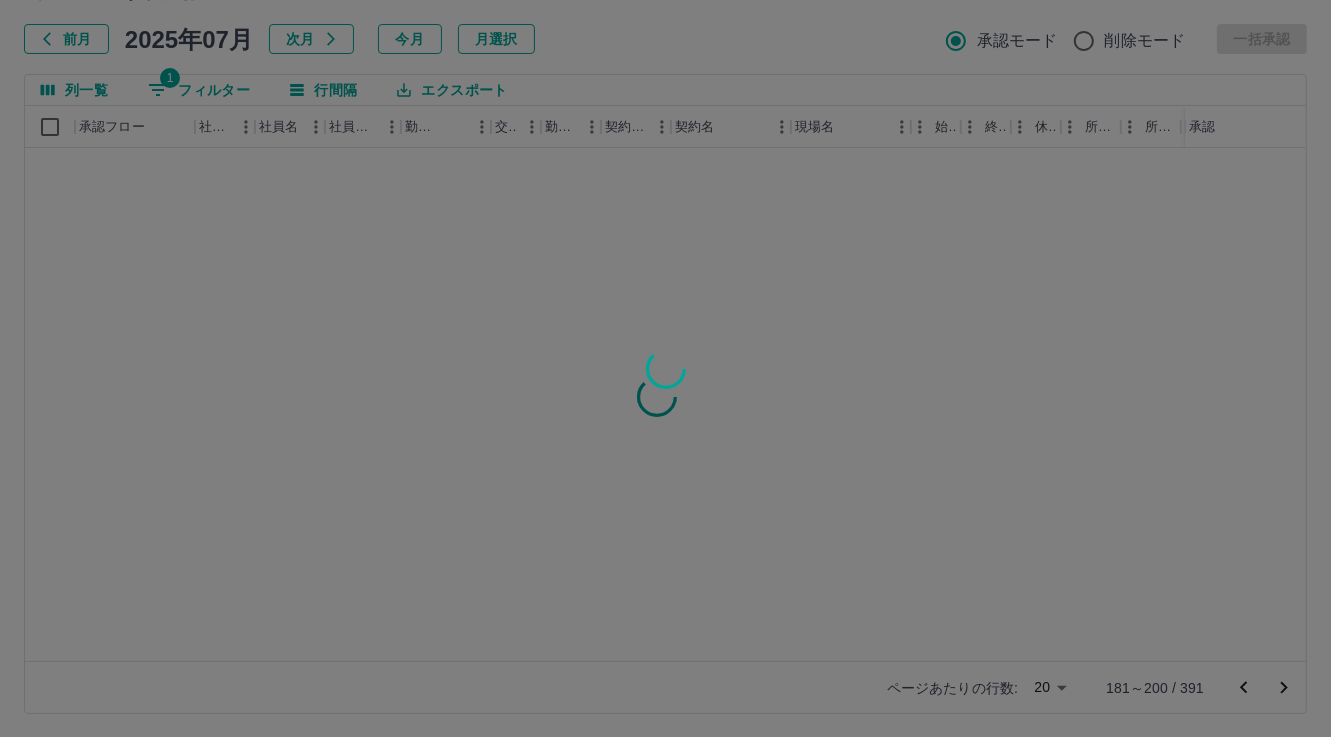 scroll, scrollTop: 0, scrollLeft: 0, axis: both 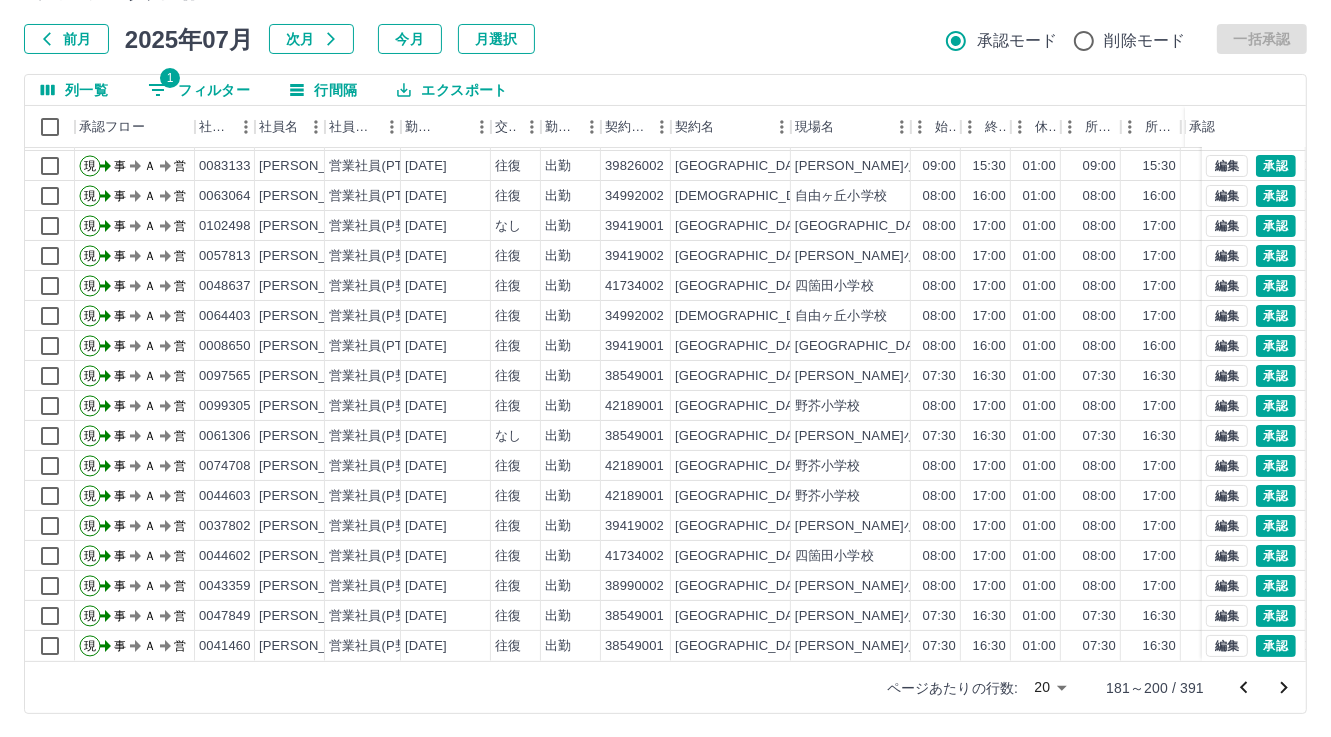 click 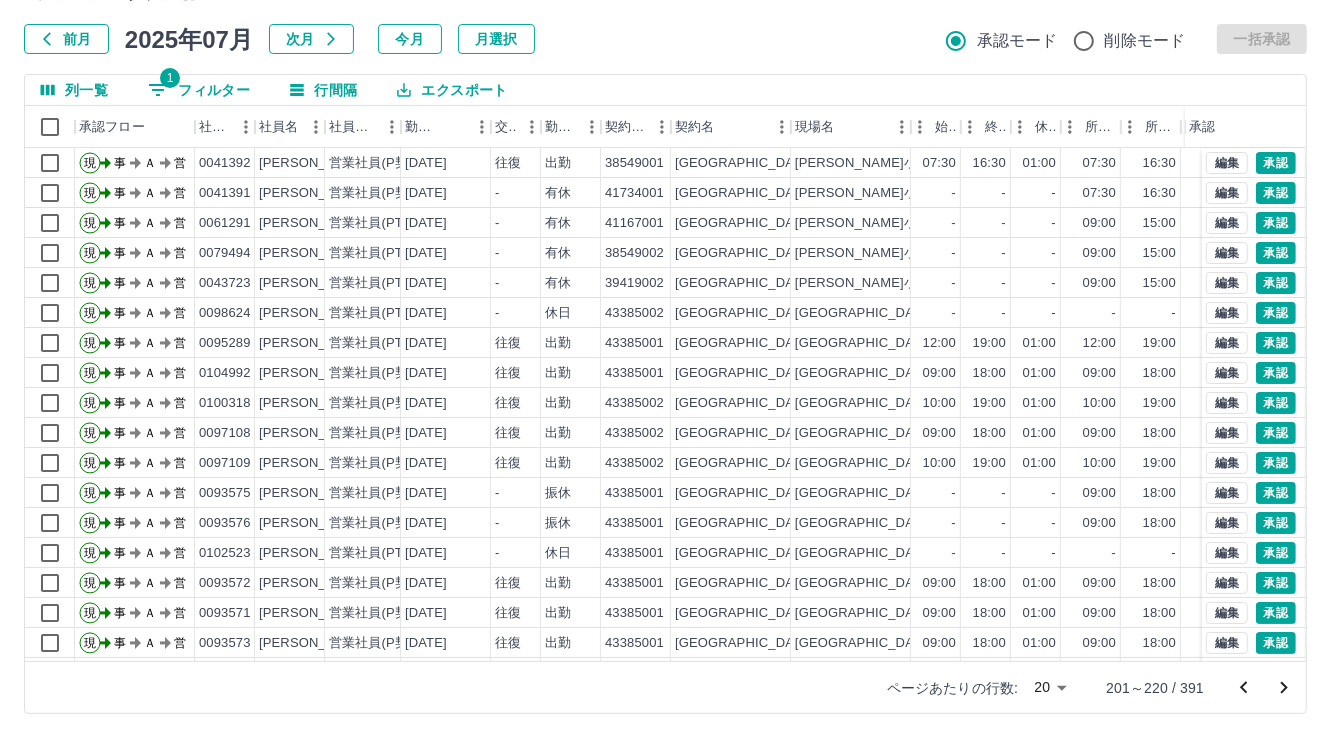scroll, scrollTop: 103, scrollLeft: 0, axis: vertical 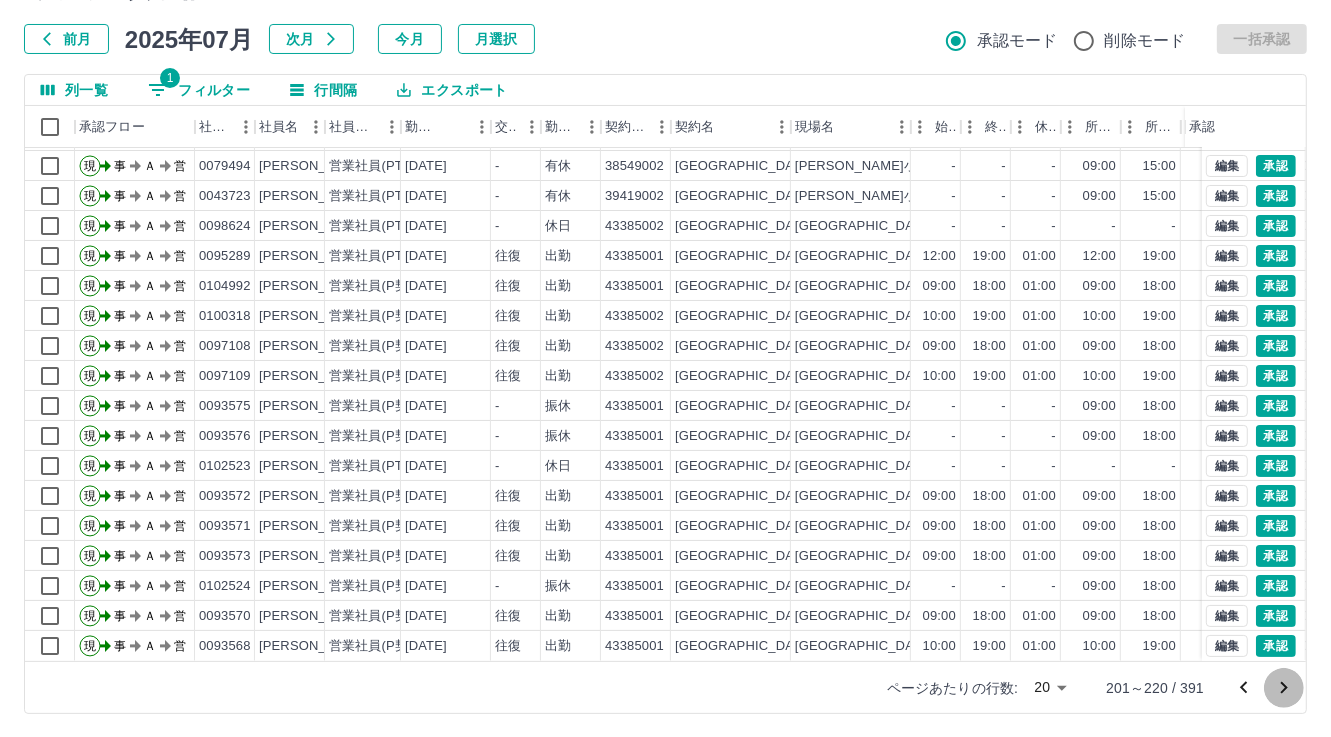 click at bounding box center (1284, 688) 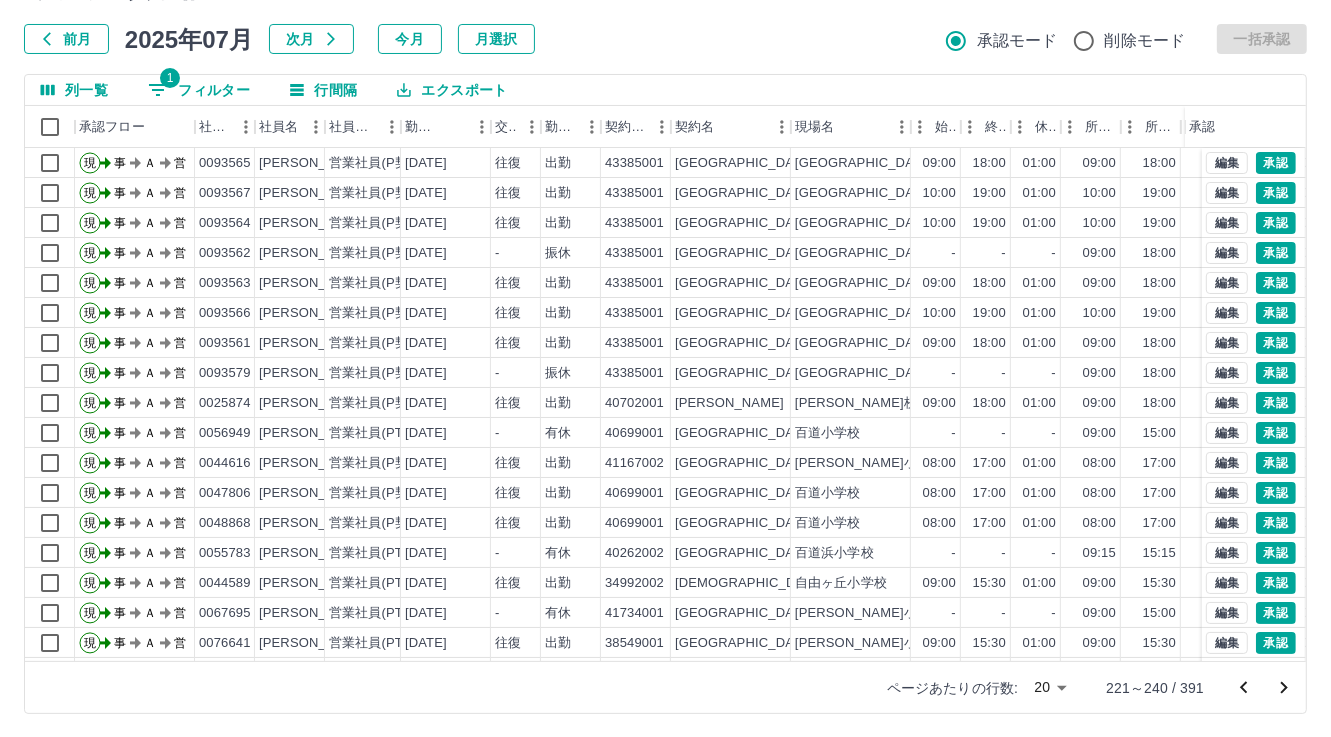 scroll, scrollTop: 103, scrollLeft: 0, axis: vertical 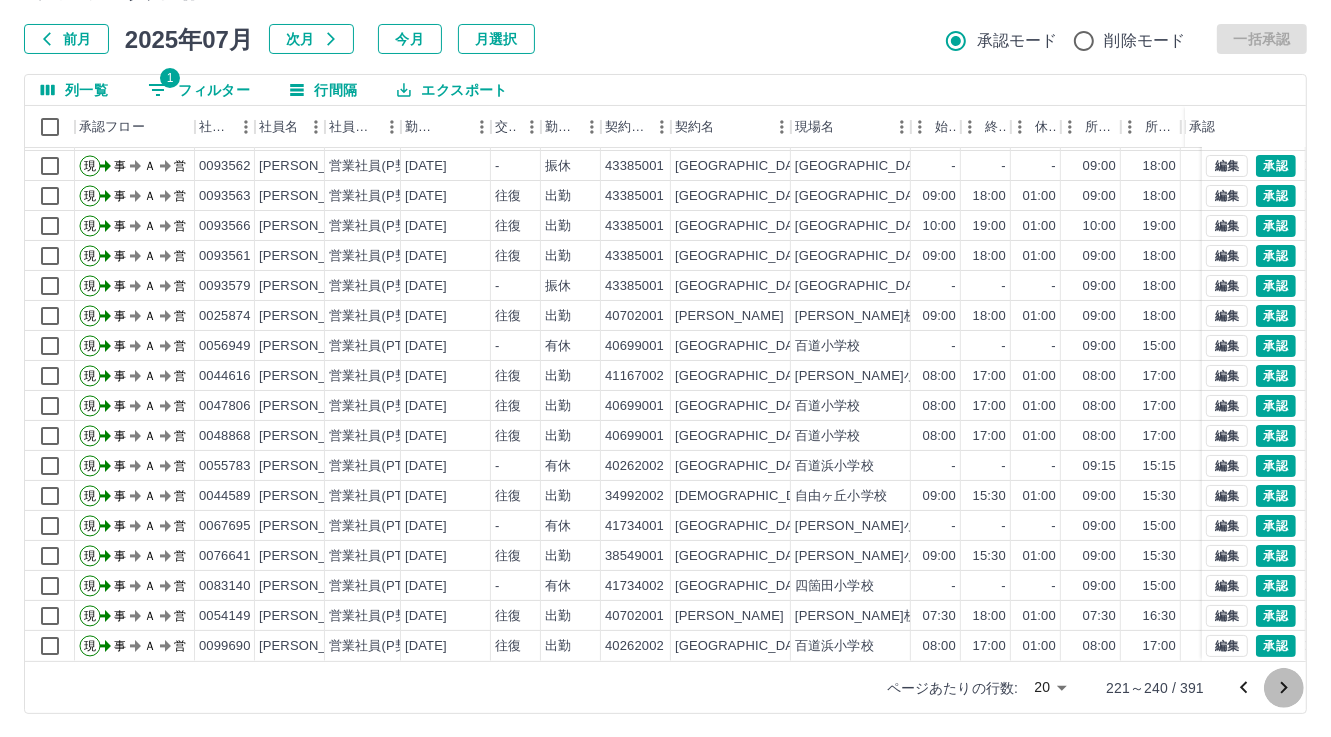 click 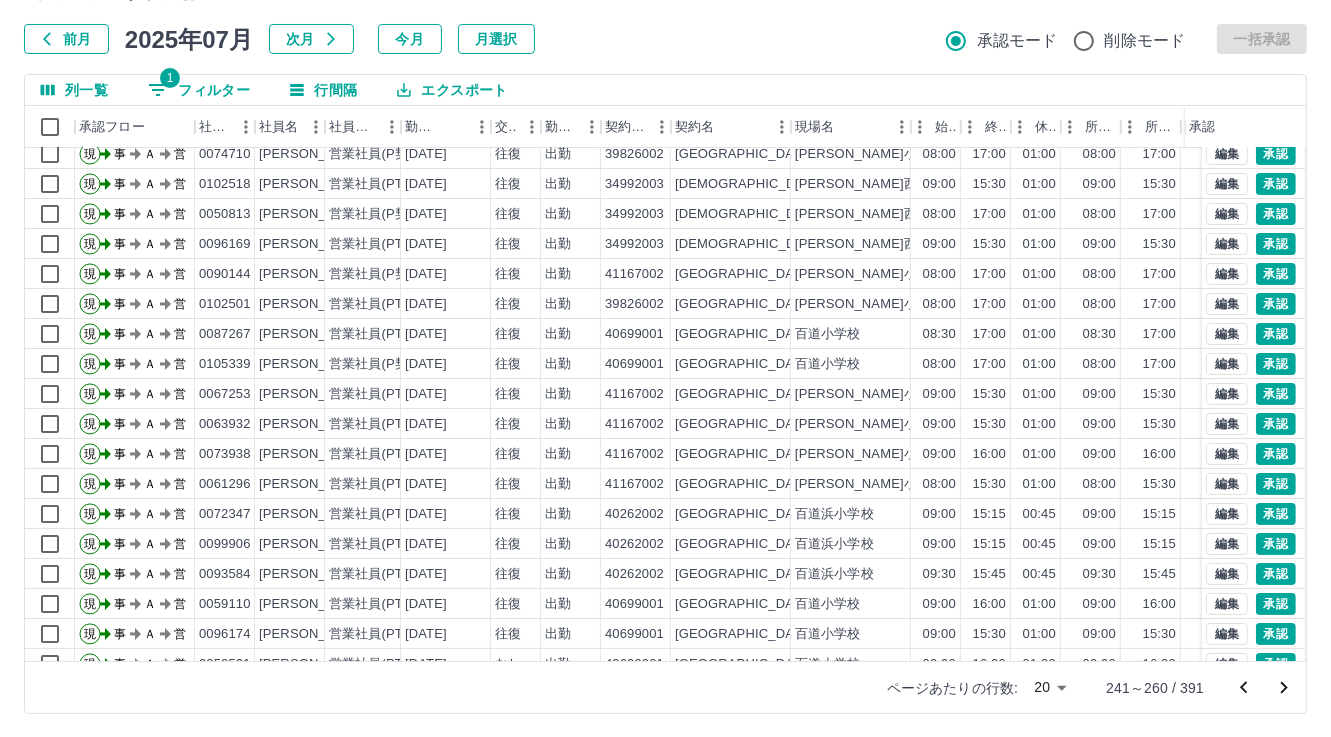 scroll, scrollTop: 103, scrollLeft: 0, axis: vertical 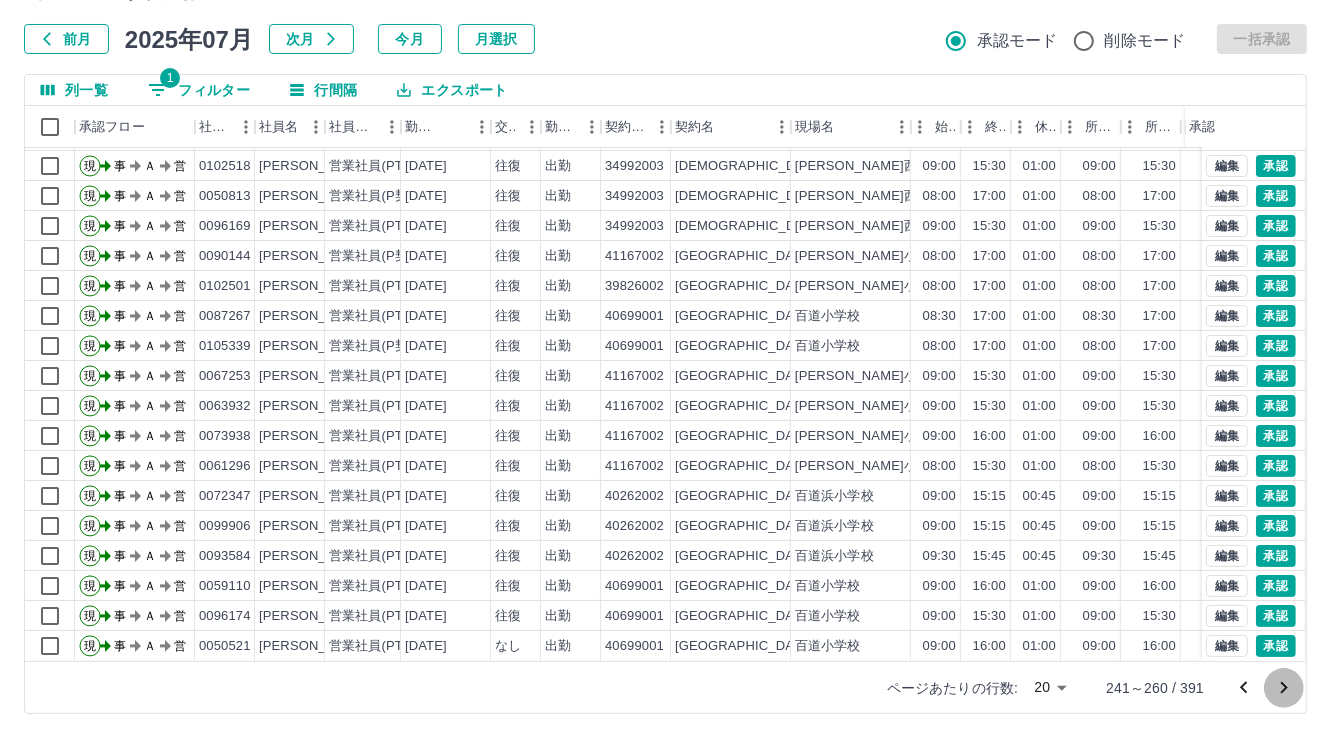 click 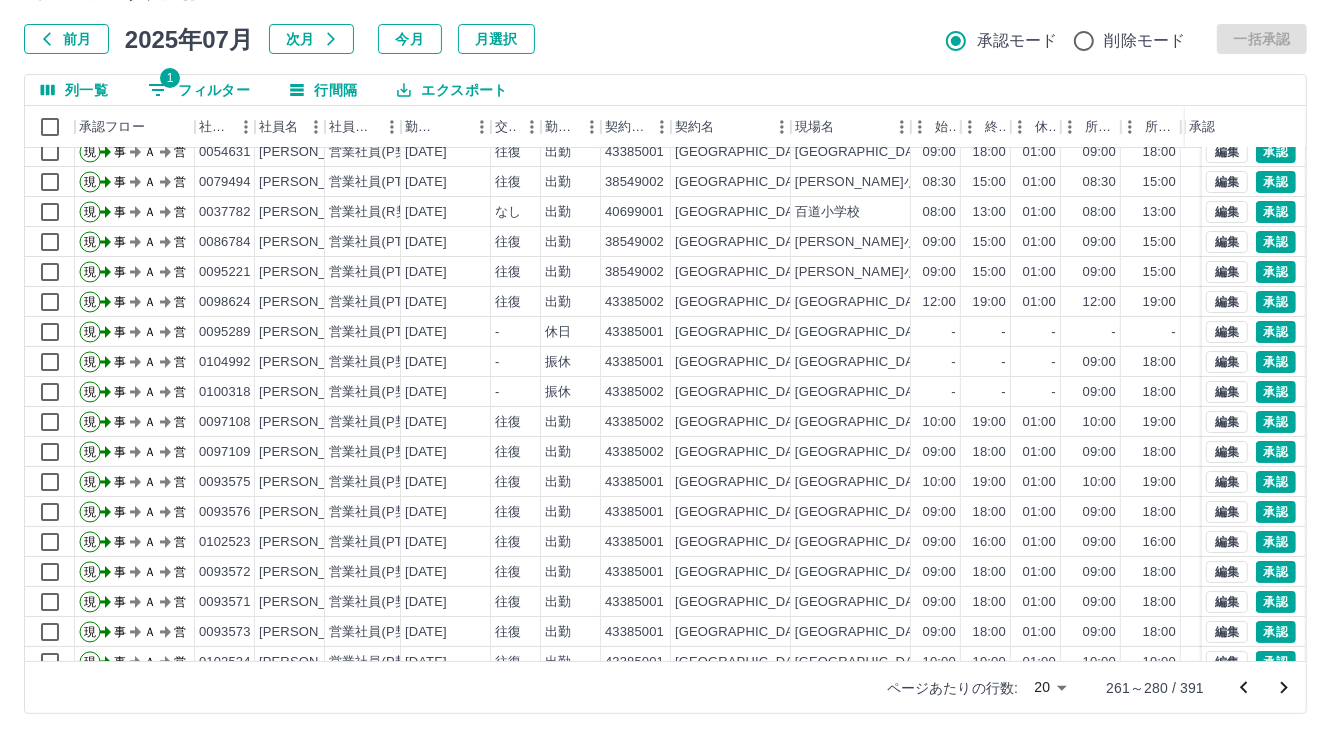 scroll, scrollTop: 103, scrollLeft: 0, axis: vertical 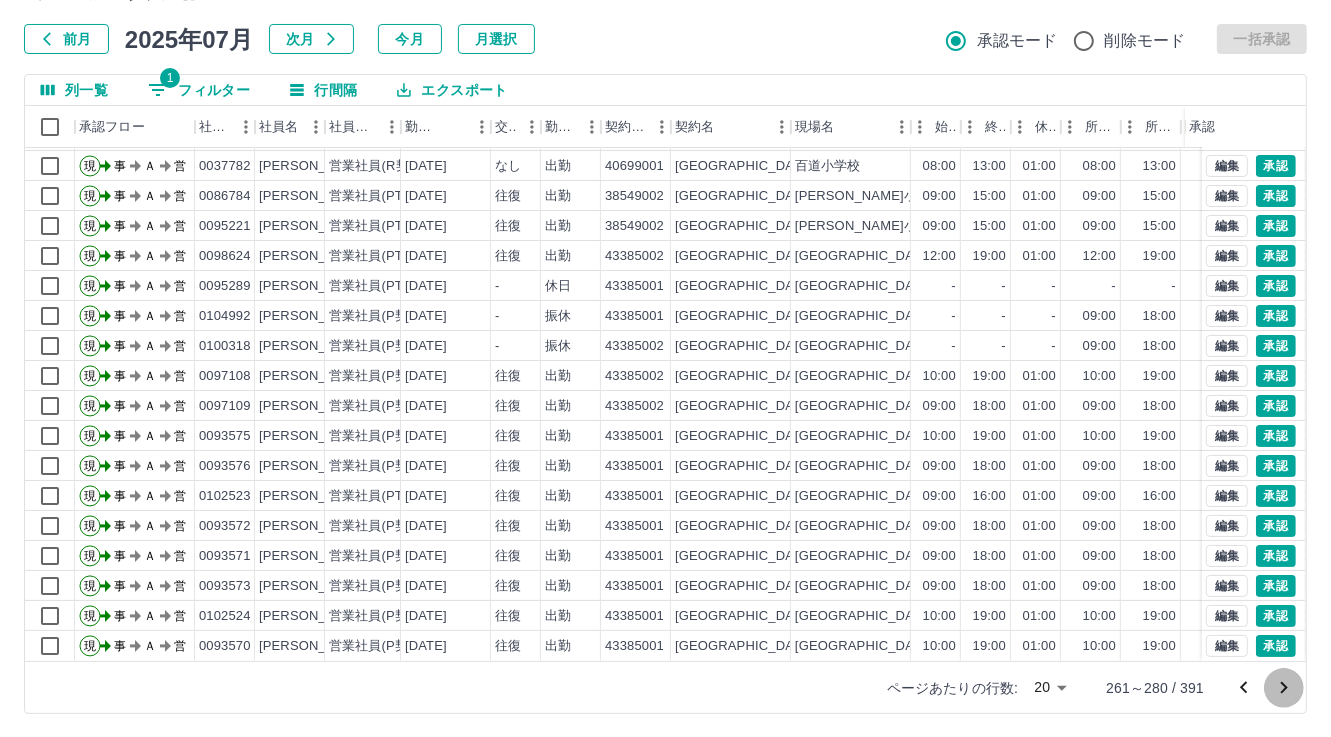 click 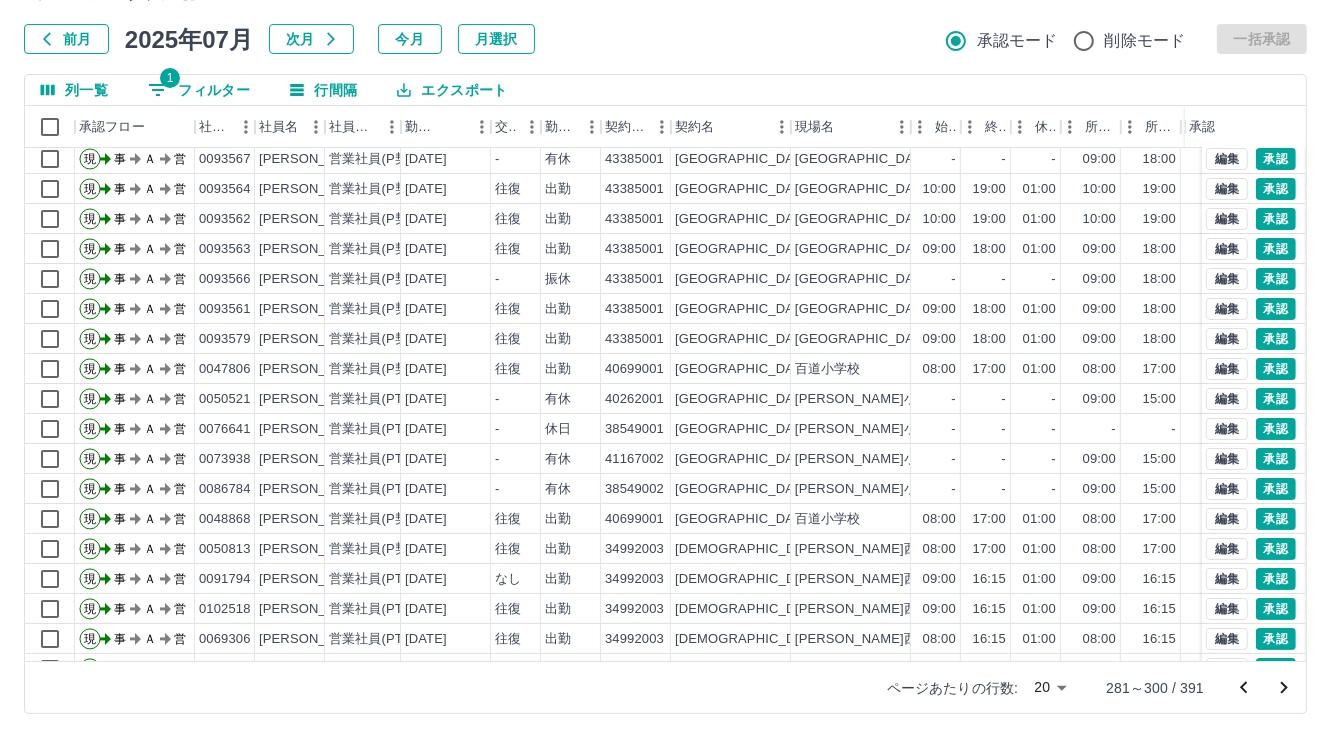 scroll, scrollTop: 103, scrollLeft: 0, axis: vertical 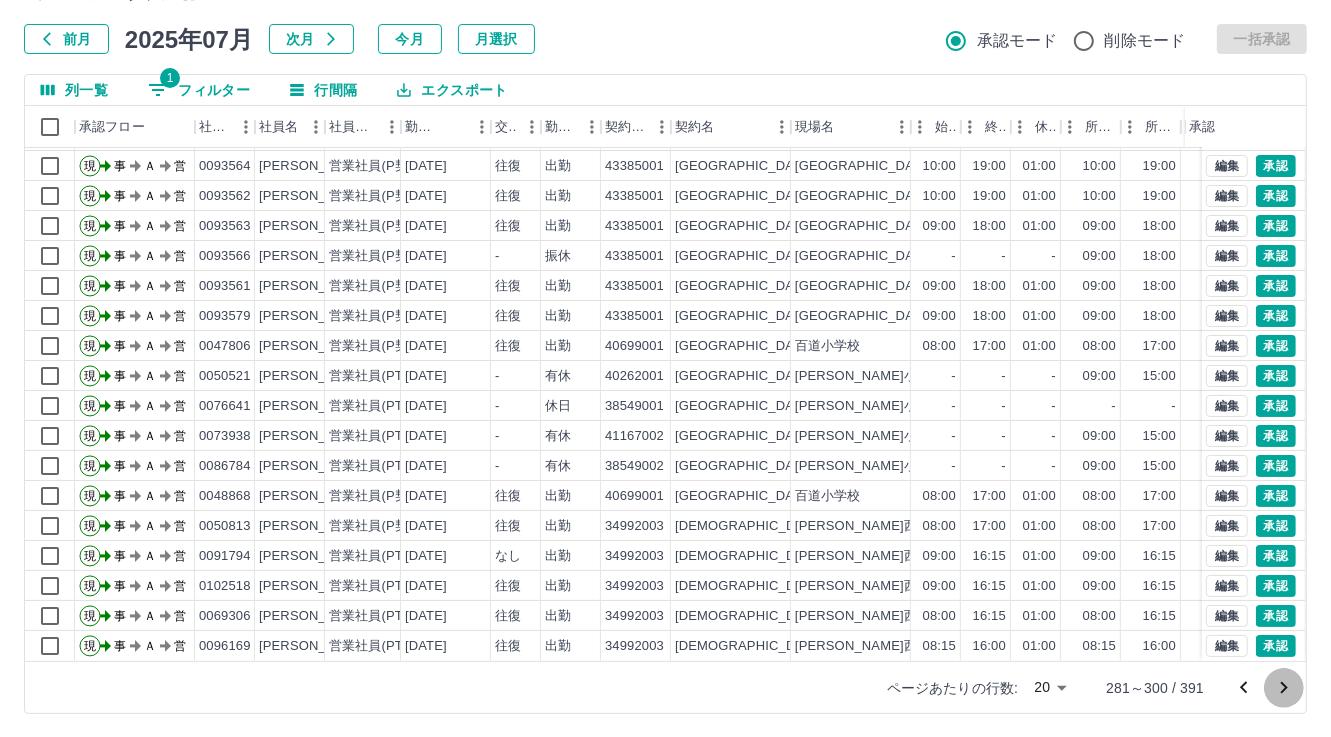 click 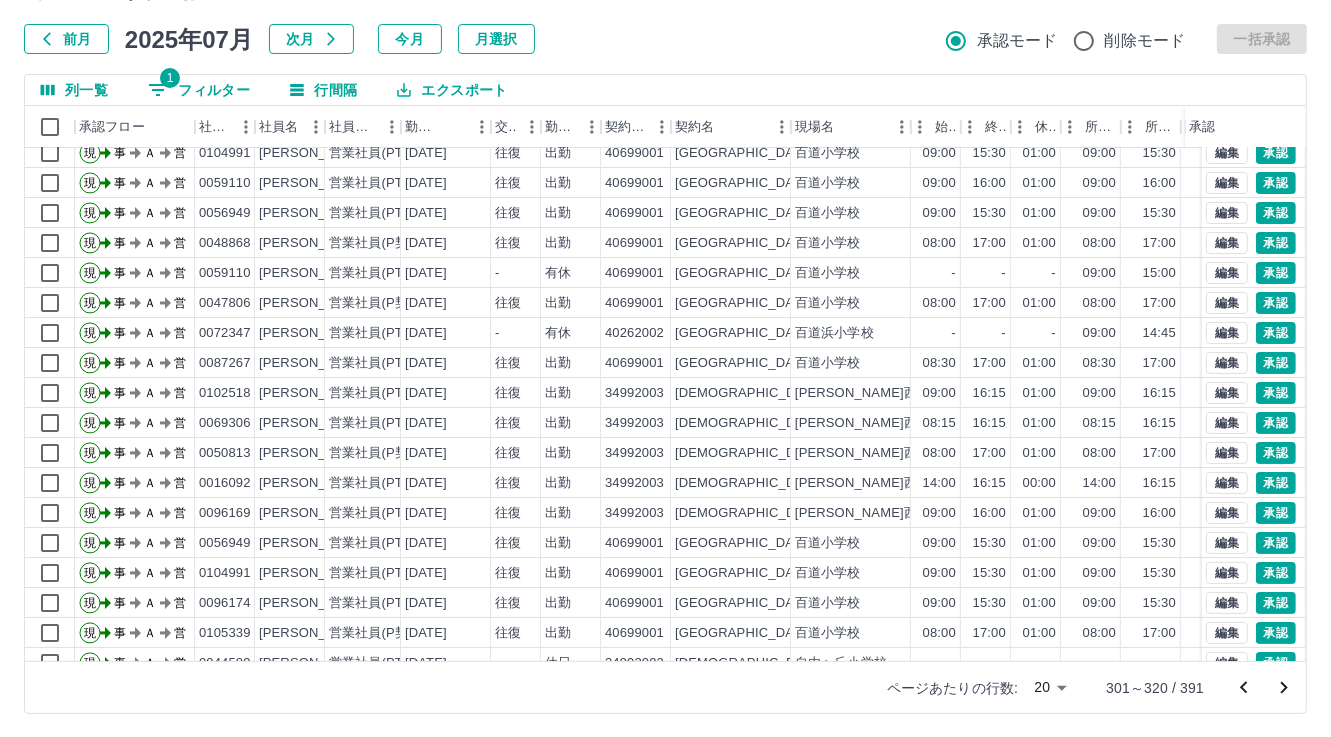scroll, scrollTop: 103, scrollLeft: 0, axis: vertical 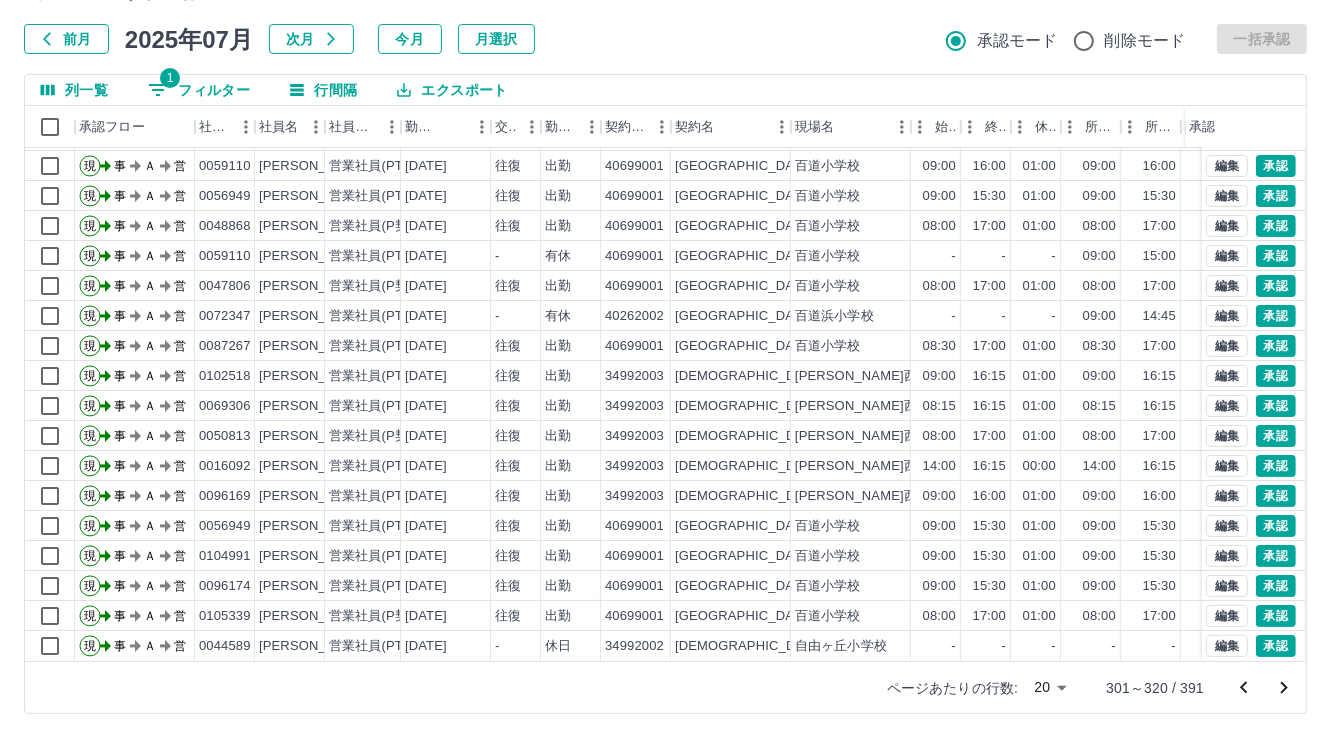 click 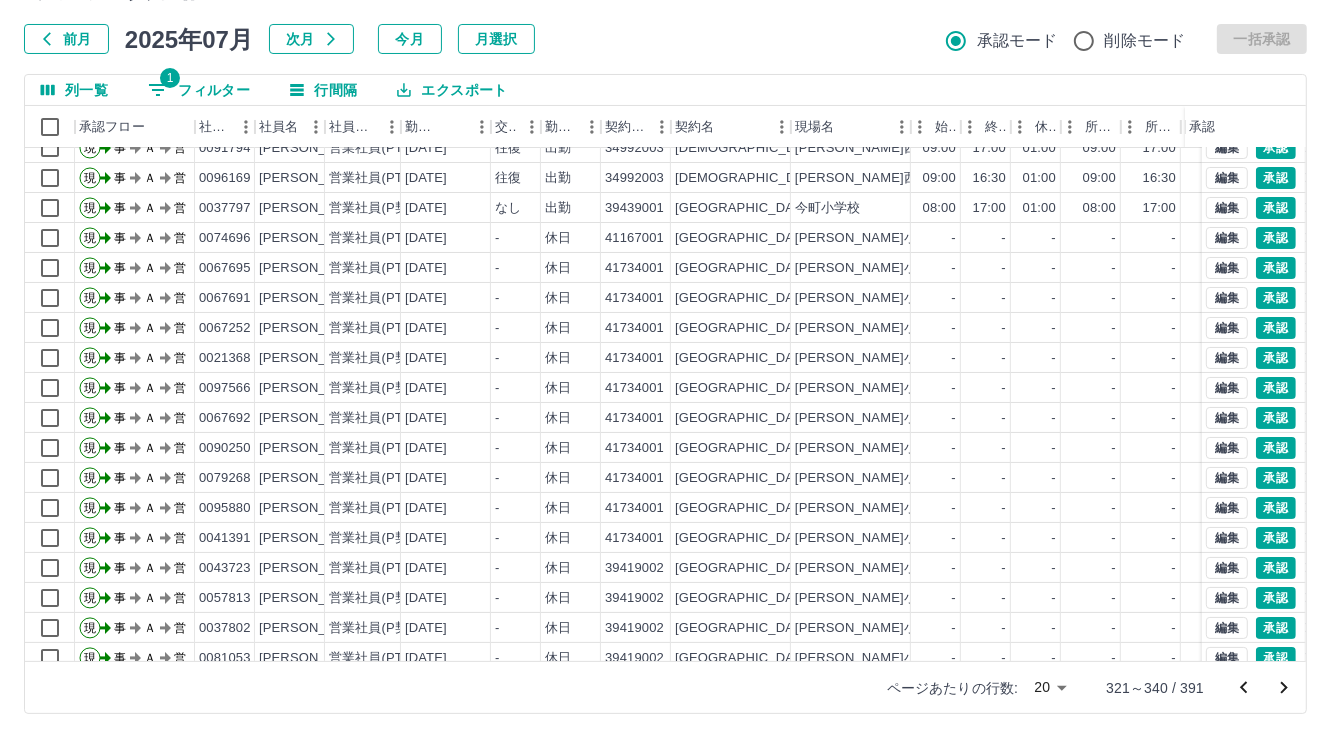 scroll, scrollTop: 103, scrollLeft: 0, axis: vertical 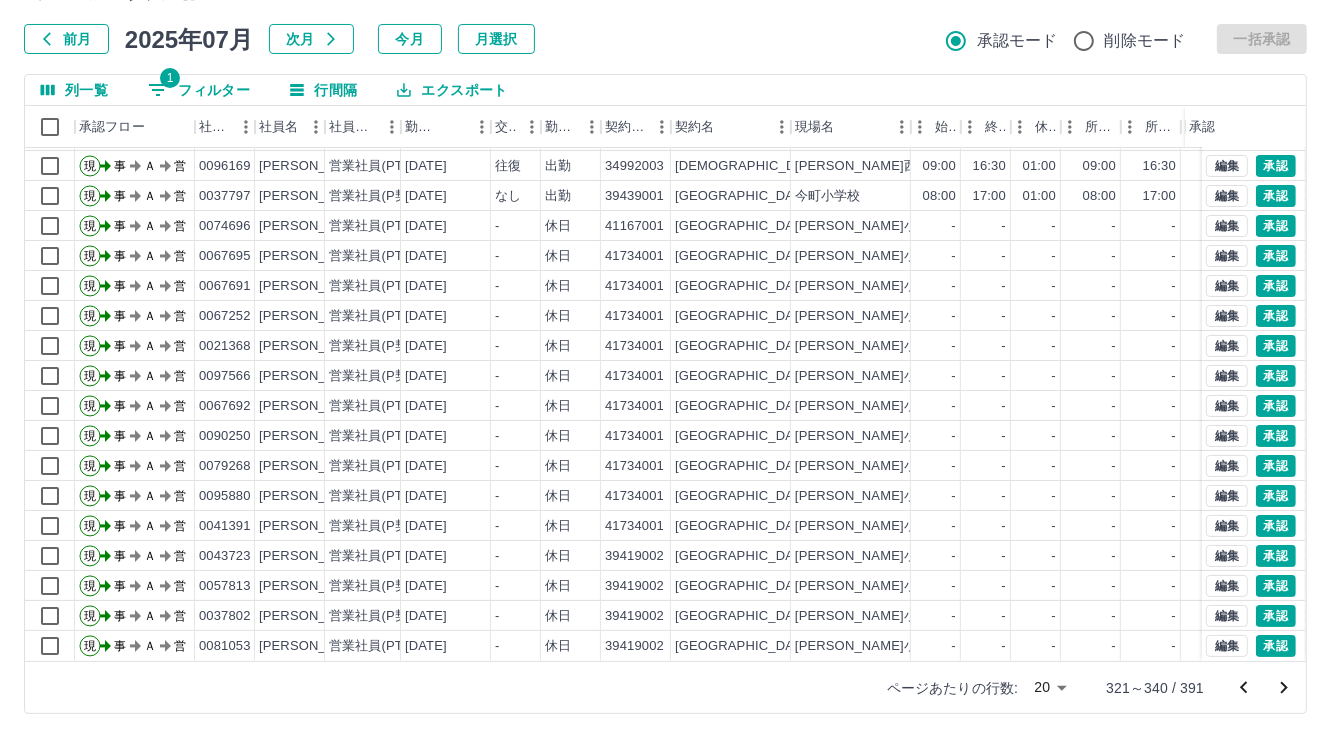 click at bounding box center (1284, 688) 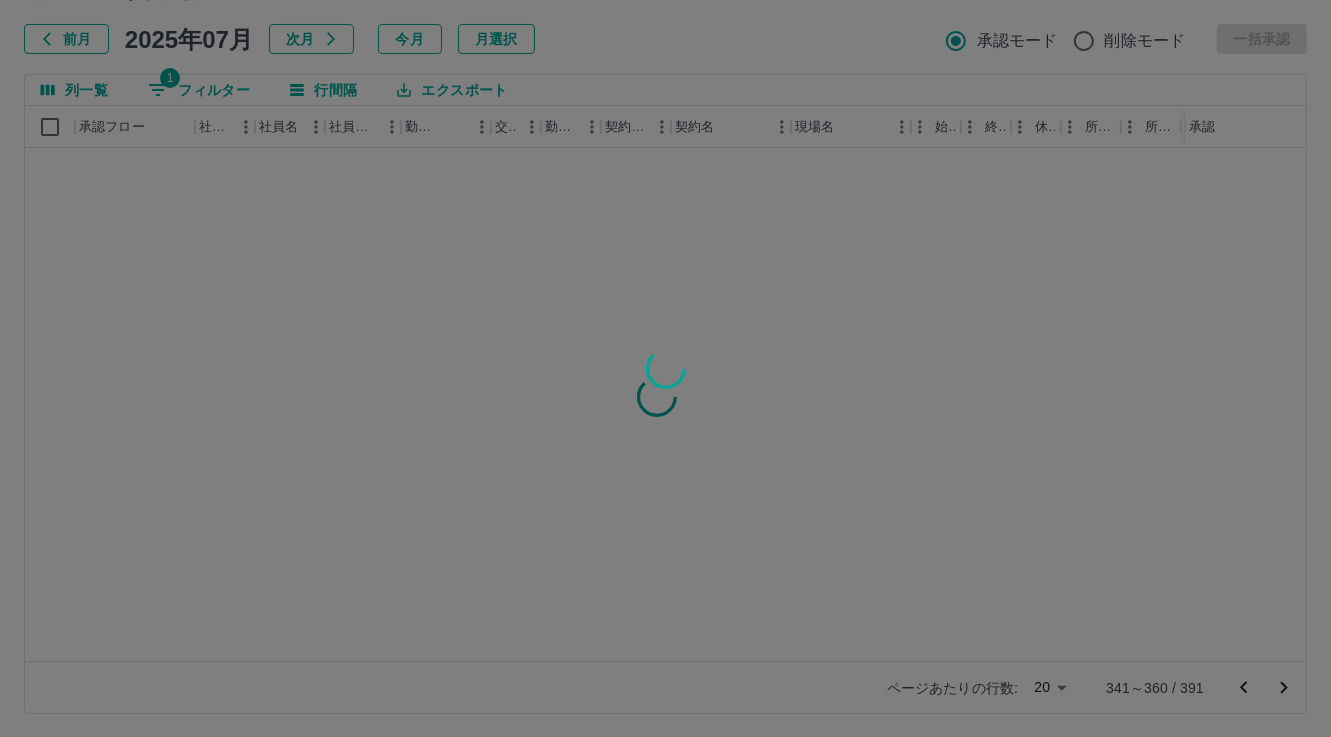 scroll, scrollTop: 0, scrollLeft: 0, axis: both 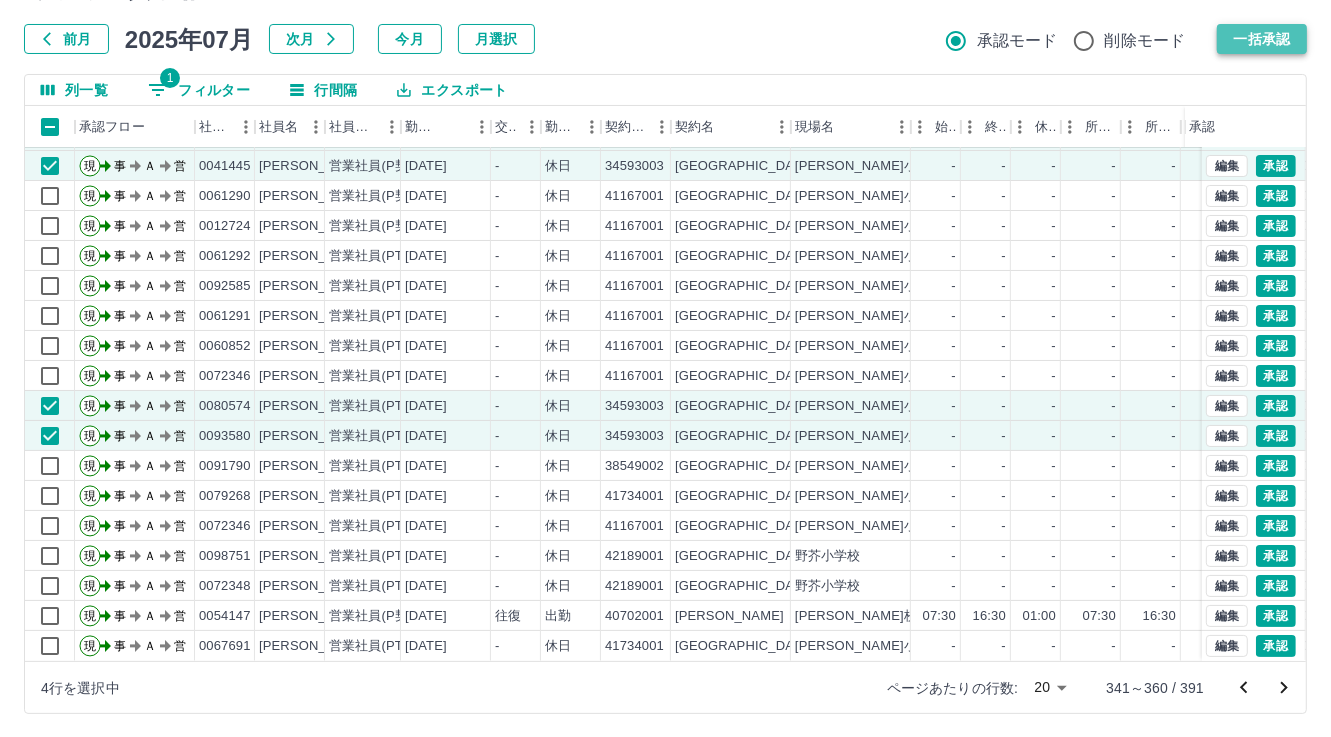 click on "一括承認" at bounding box center [1262, 39] 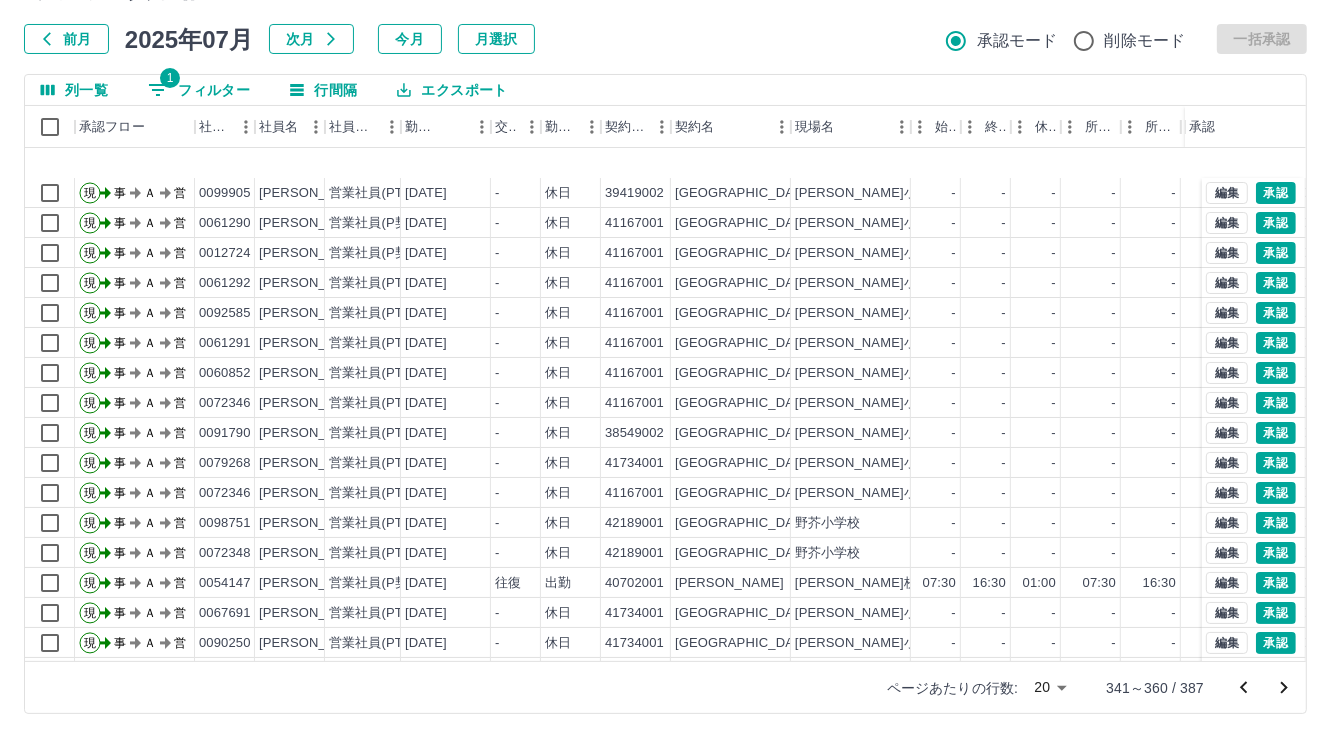 scroll, scrollTop: 103, scrollLeft: 0, axis: vertical 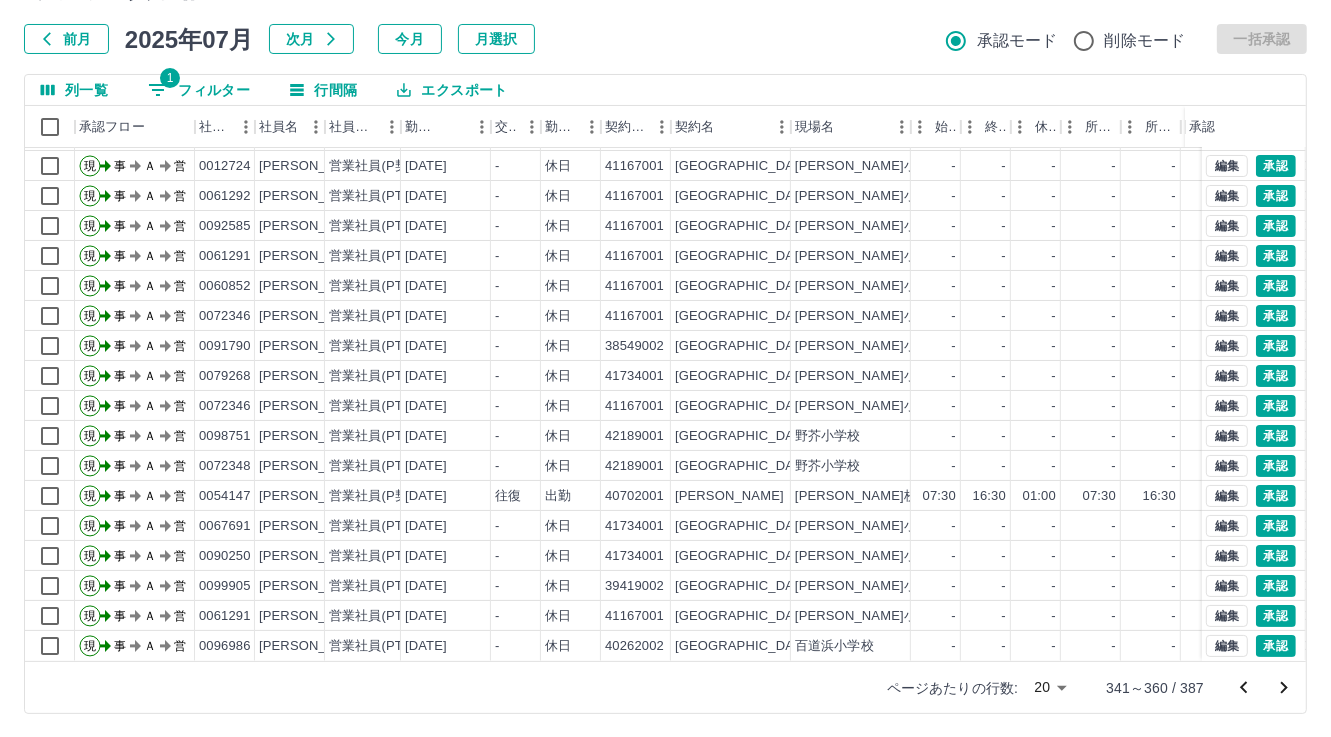 click 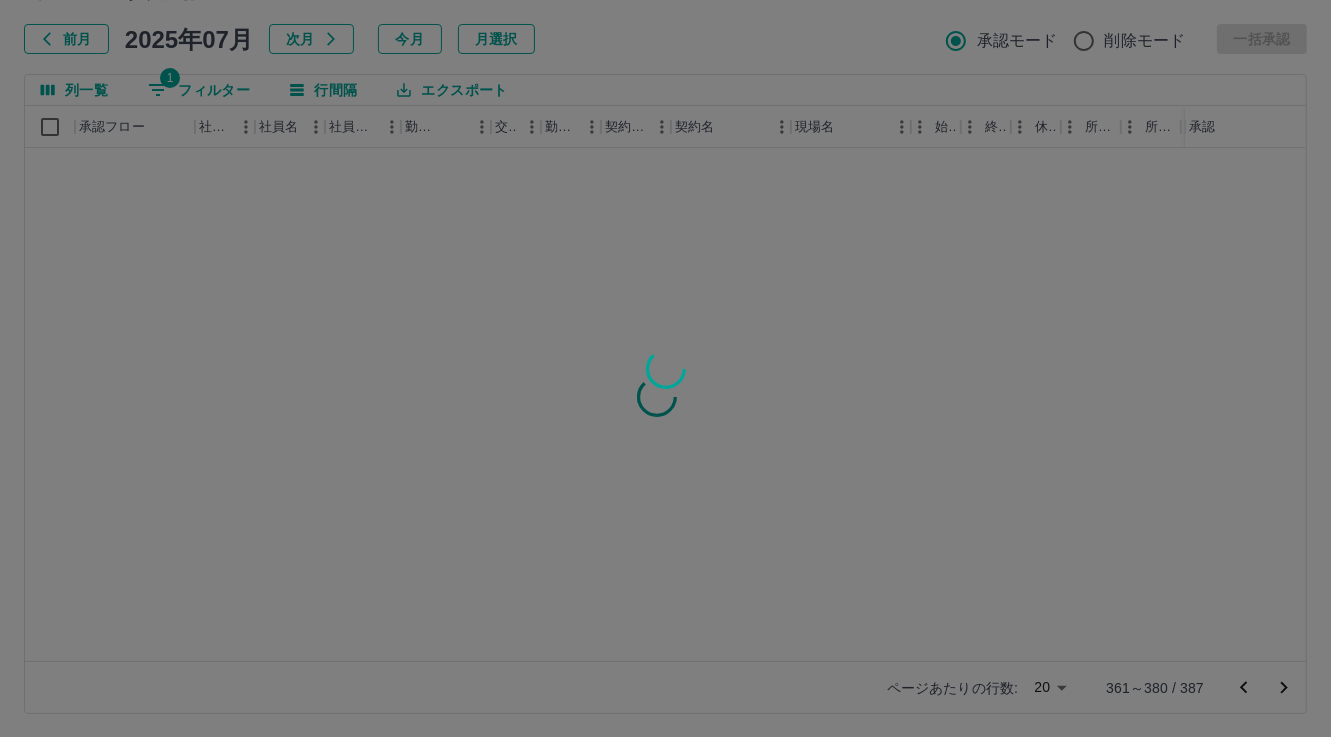 scroll, scrollTop: 0, scrollLeft: 0, axis: both 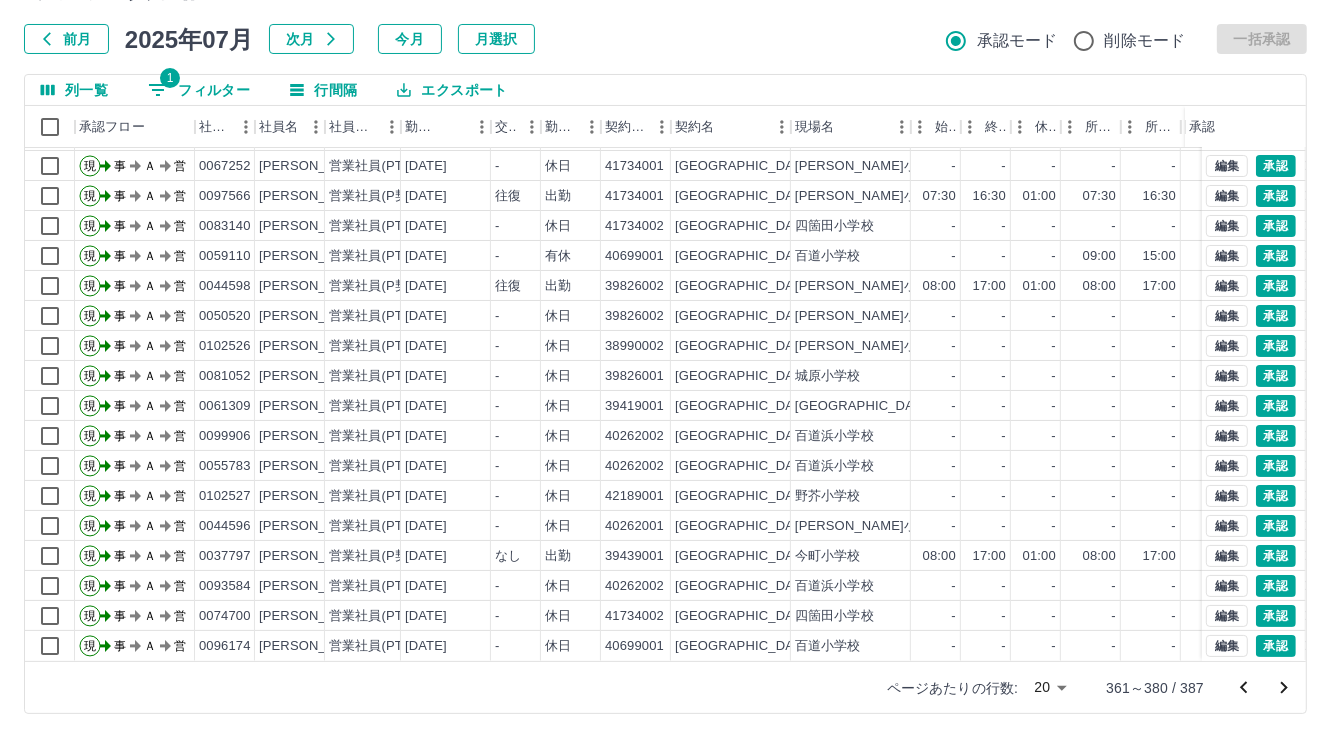 click 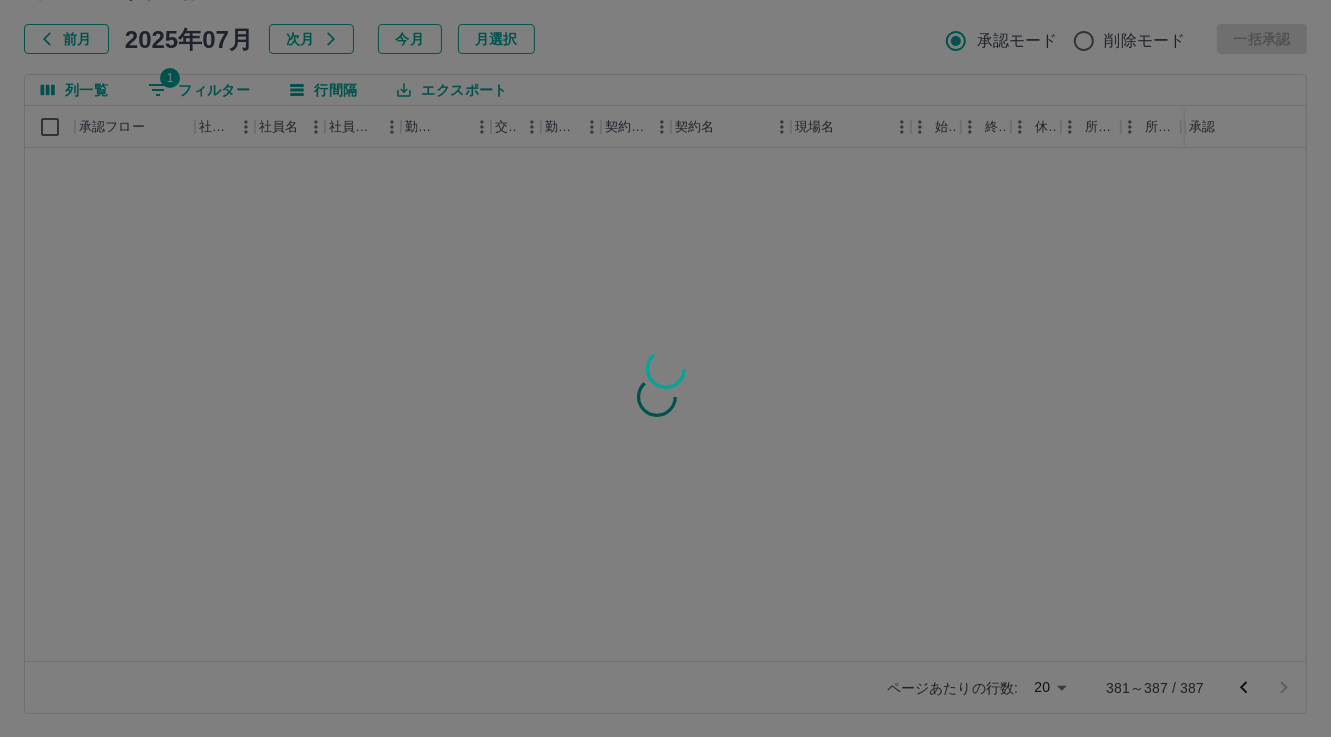 scroll, scrollTop: 0, scrollLeft: 0, axis: both 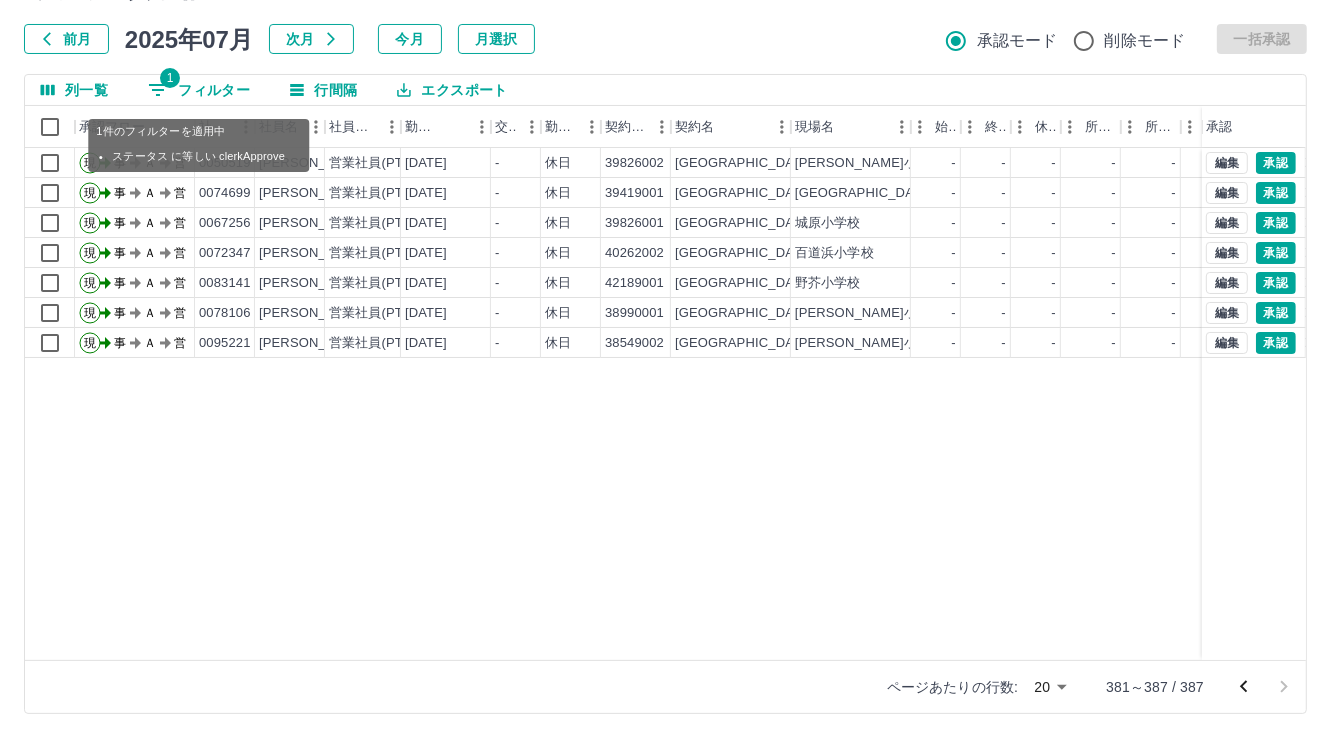 click on "1 フィルター" at bounding box center (199, 90) 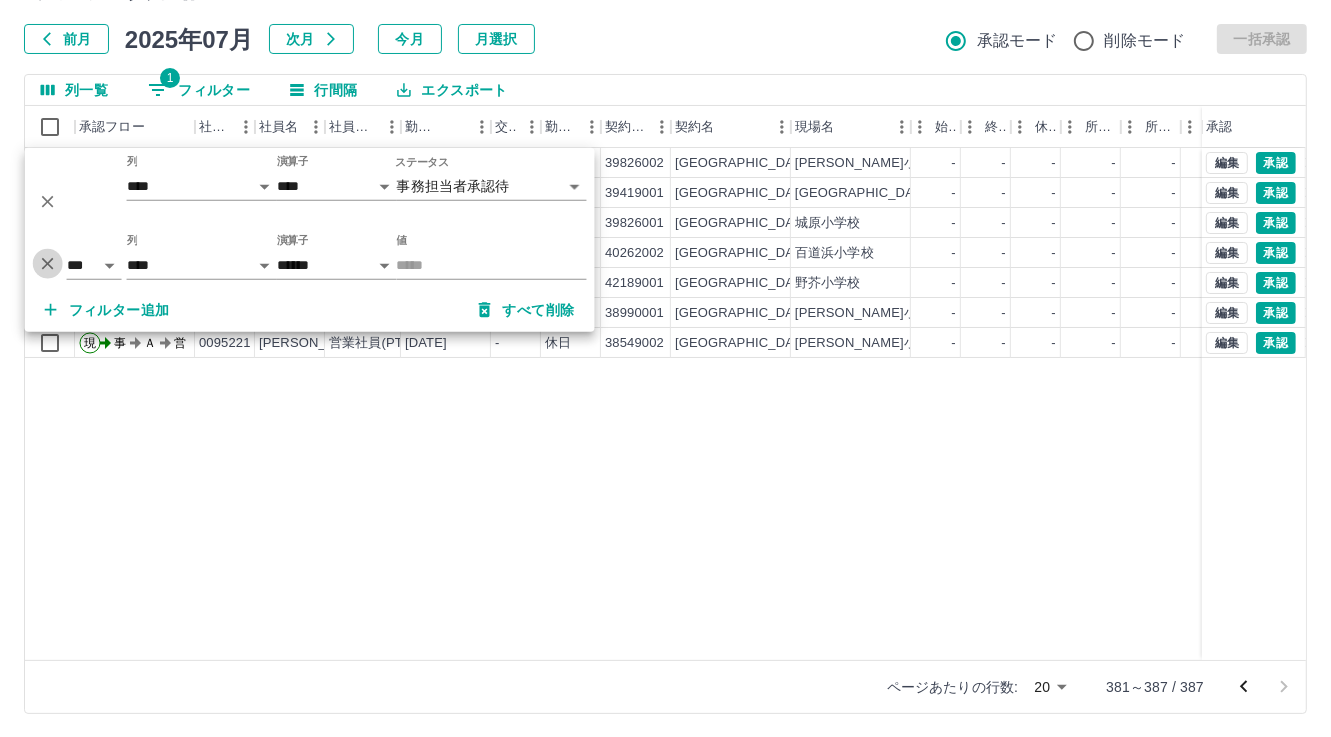 drag, startPoint x: 51, startPoint y: 262, endPoint x: 97, endPoint y: 289, distance: 53.338543 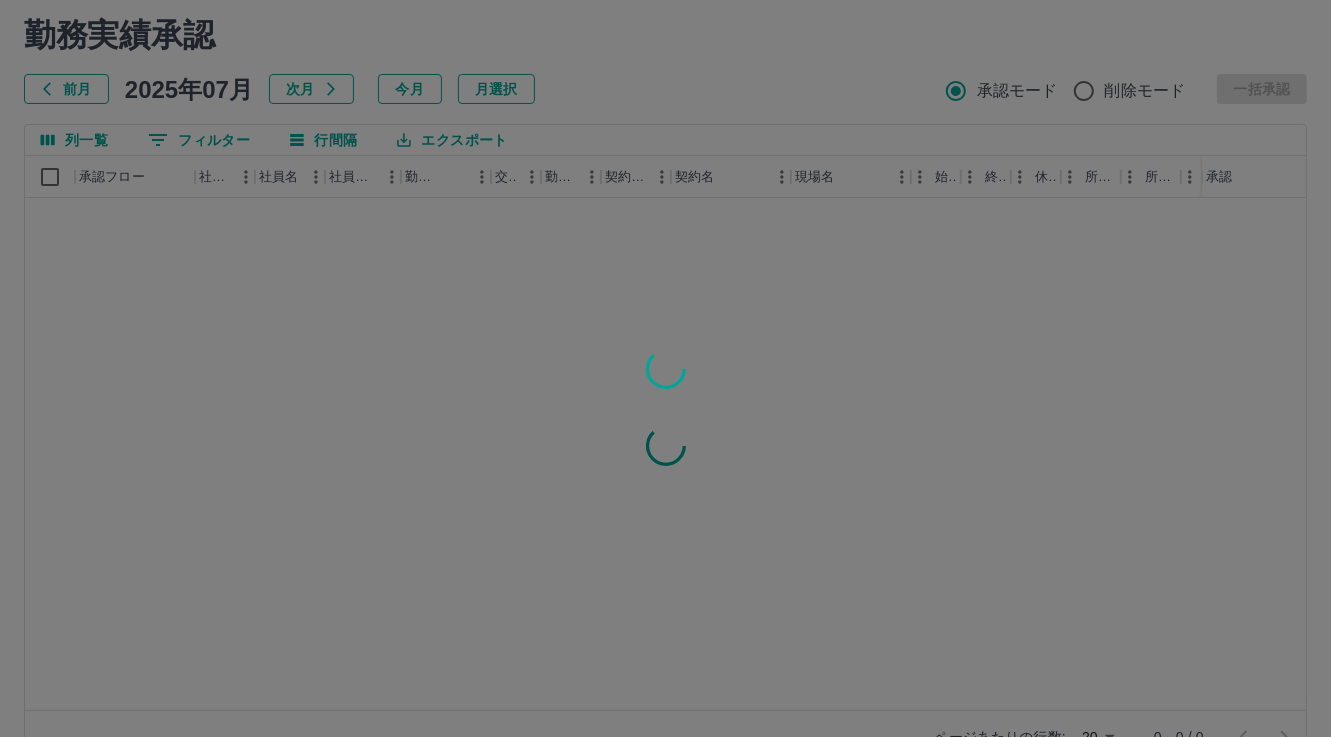 scroll, scrollTop: 106, scrollLeft: 0, axis: vertical 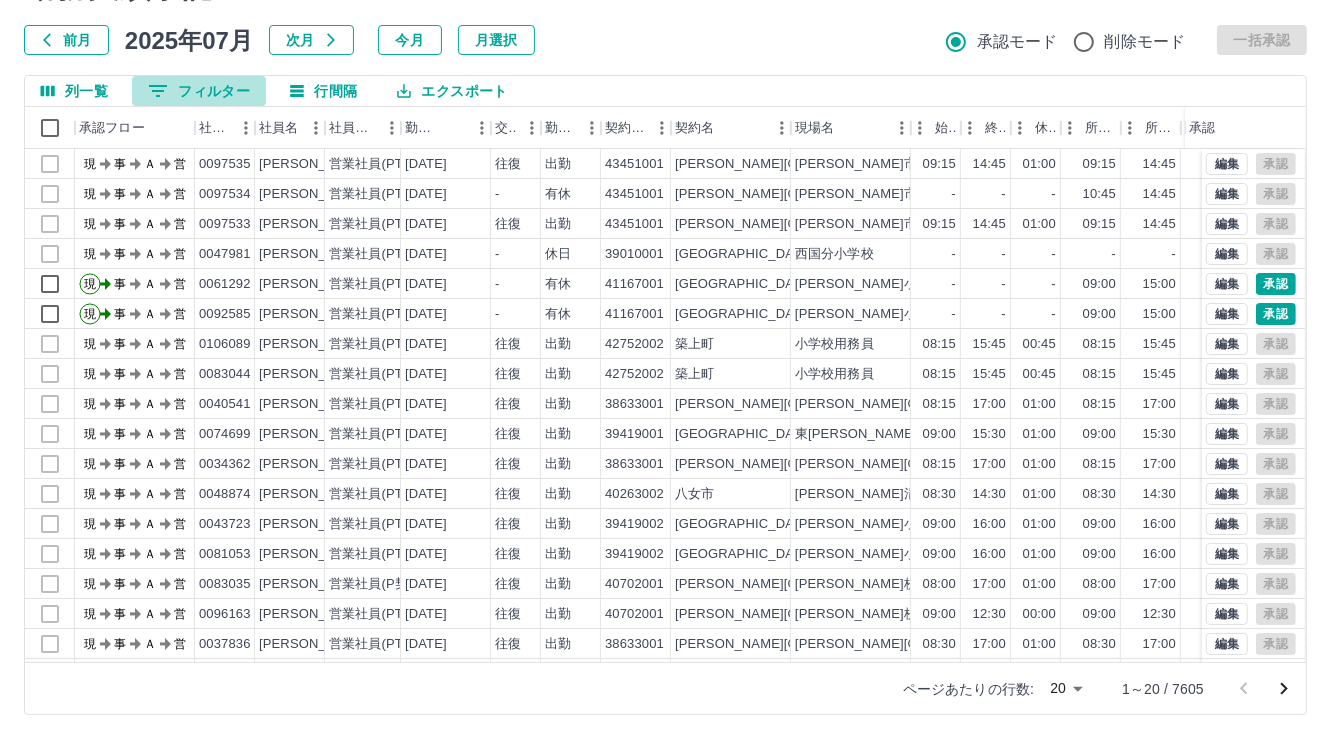 click on "0 フィルター" at bounding box center (199, 91) 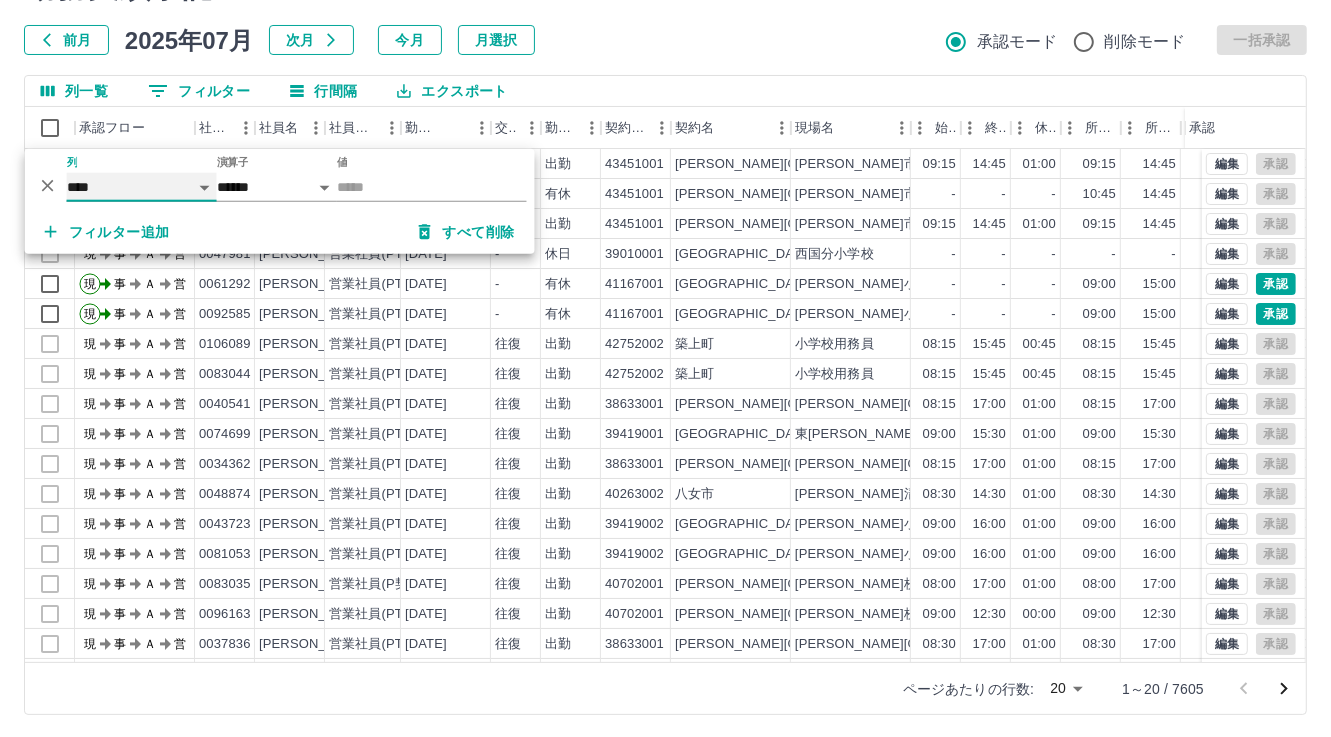 click on "**** *** **** *** *** **** ***** *** *** ** ** ** **** **** **** ** ** *** **** *****" at bounding box center [142, 187] 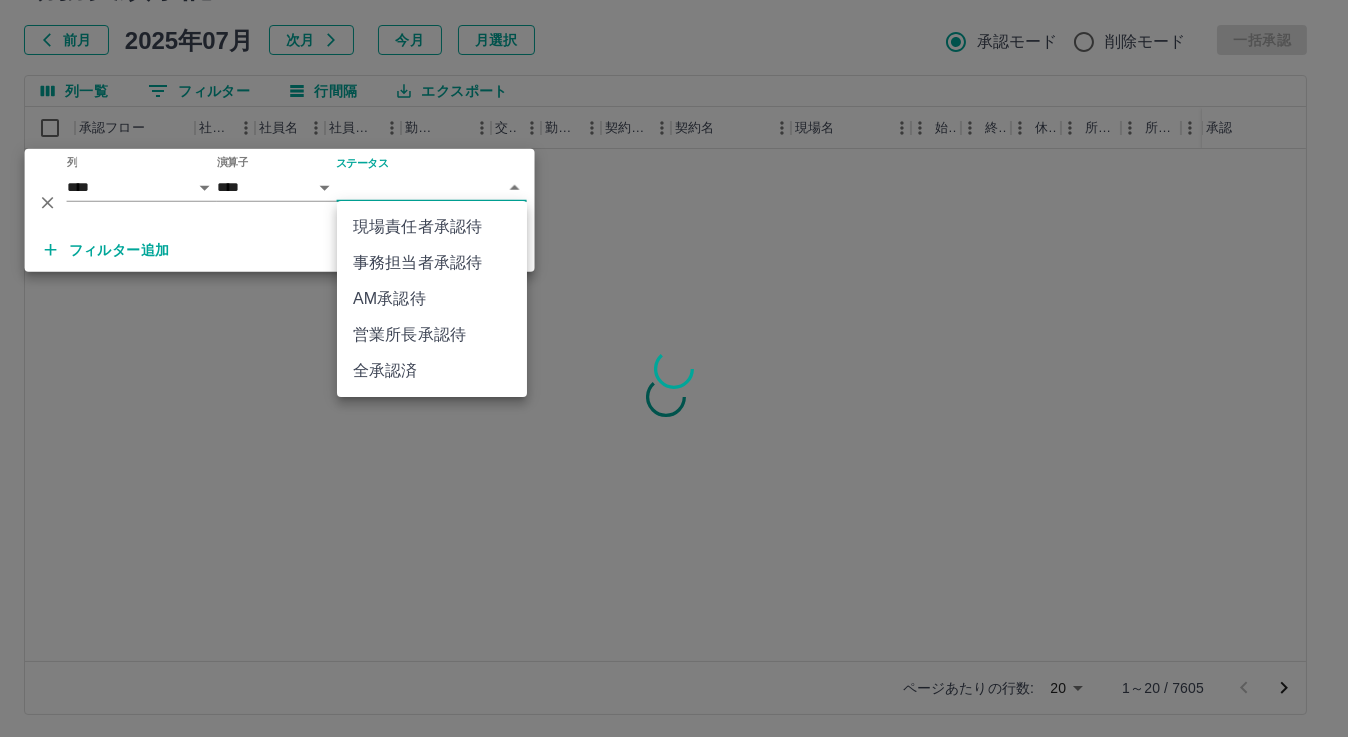 click on "SDH勤怠 松元　美江 勤務実績承認 前月 2025年07月 次月 今月 月選択 承認モード 削除モード 一括承認 列一覧 0 フィルター 行間隔 エクスポート 承認フロー 社員番号 社員名 社員区分 勤務日 交通費 勤務区分 契約コード 契約名 現場名 始業 終業 休憩 所定開始 所定終業 所定休憩 拘束 勤務 遅刻等 コメント 承認 ページあたりの行数: 20 ** 1～20 / 7605 SDH勤怠 *** ** 列 **** *** **** *** *** **** ***** *** *** ** ** ** **** **** **** ** ** *** **** ***** 演算子 **** ****** ステータス ​ ********* フィルター追加 すべて削除 現場責任者承認待 事務担当者承認待 AM承認待 営業所長承認待 全承認済" at bounding box center (674, 316) 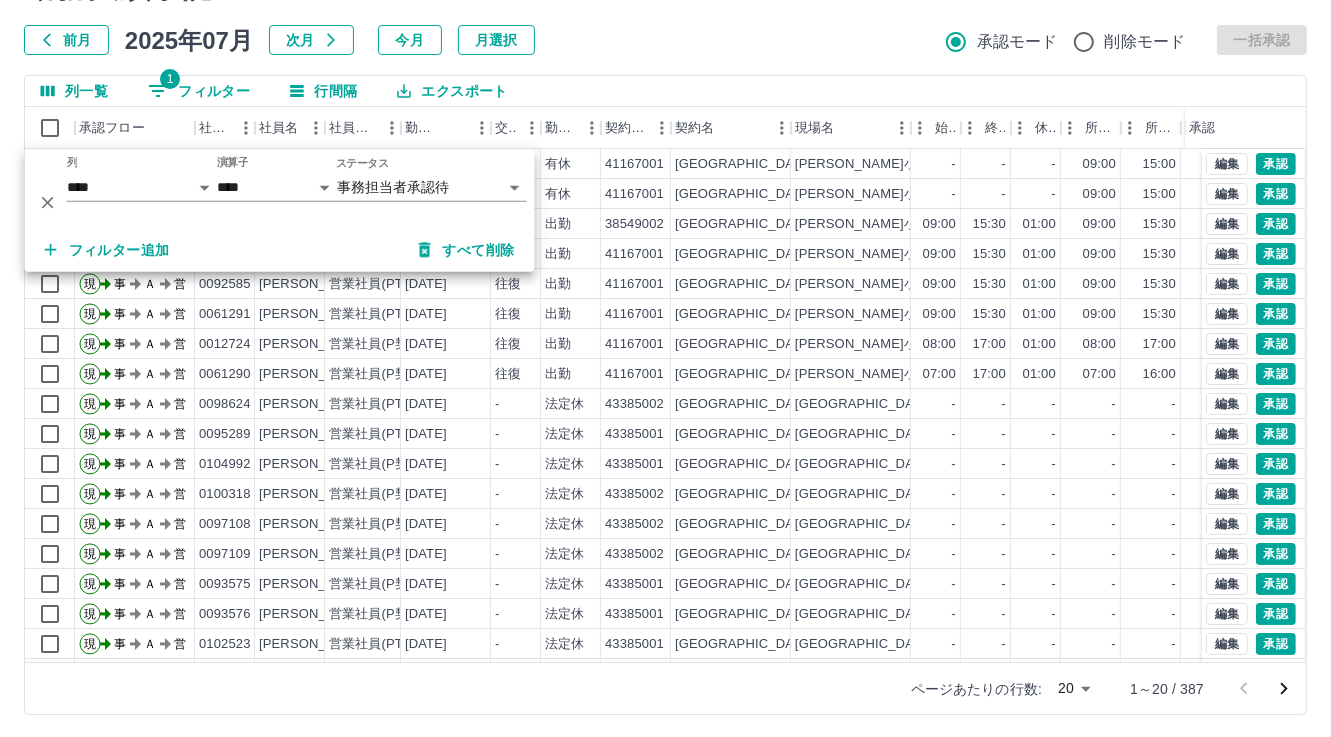click on "勤務実績承認 前月 2025年07月 次月 今月 月選択 承認モード 削除モード 一括承認" at bounding box center [665, 11] 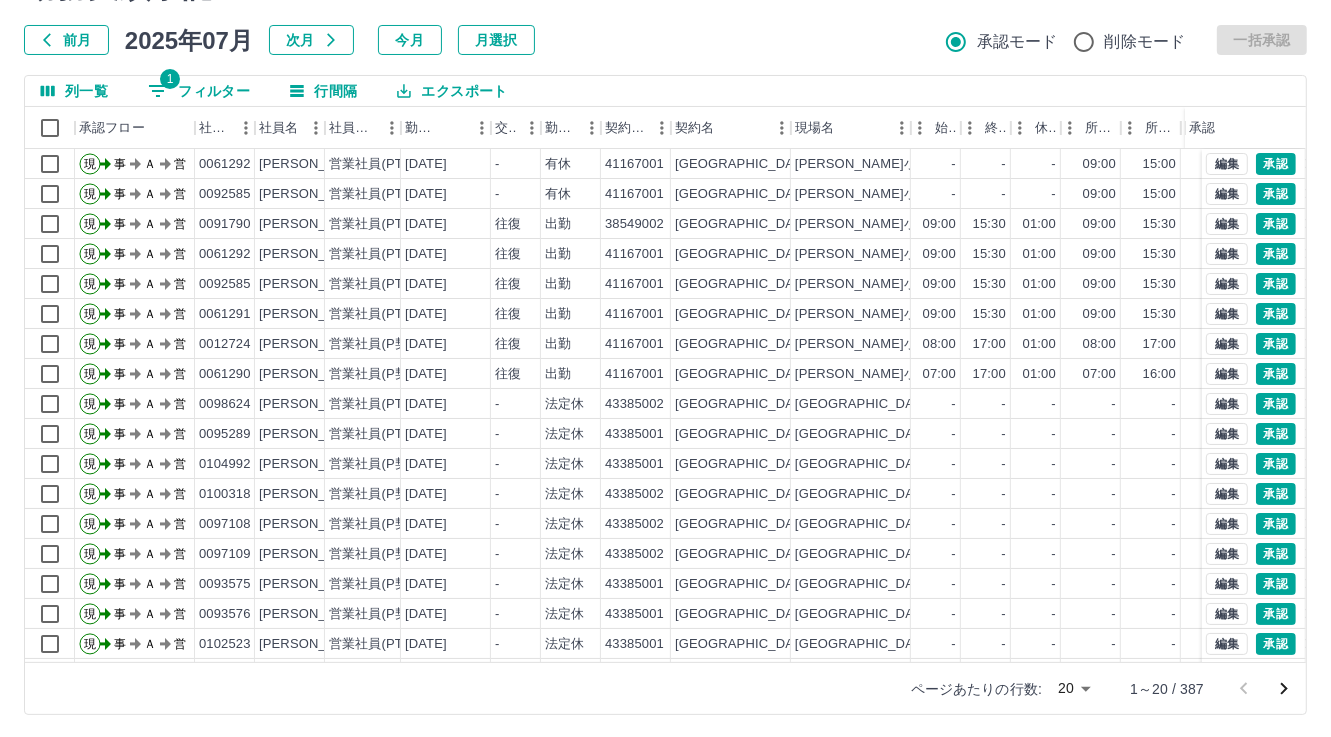 scroll, scrollTop: 103, scrollLeft: 0, axis: vertical 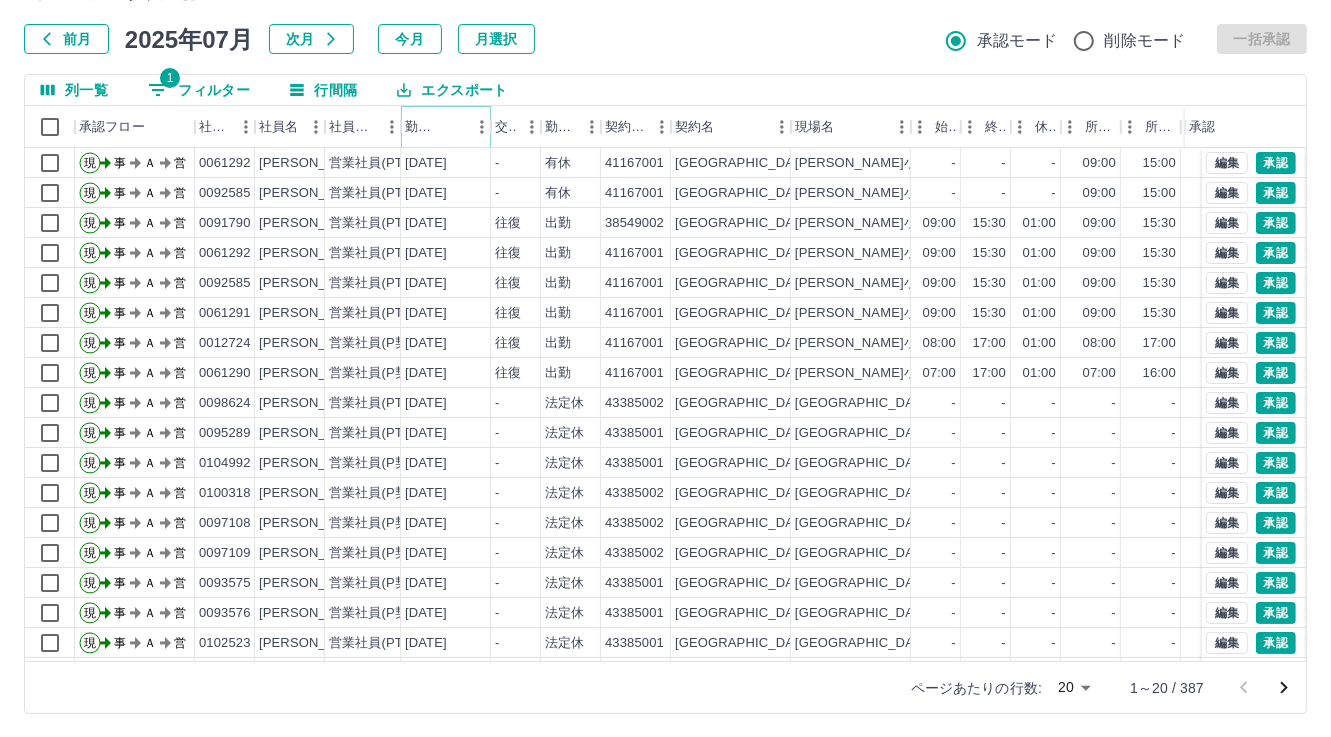 click at bounding box center (453, 127) 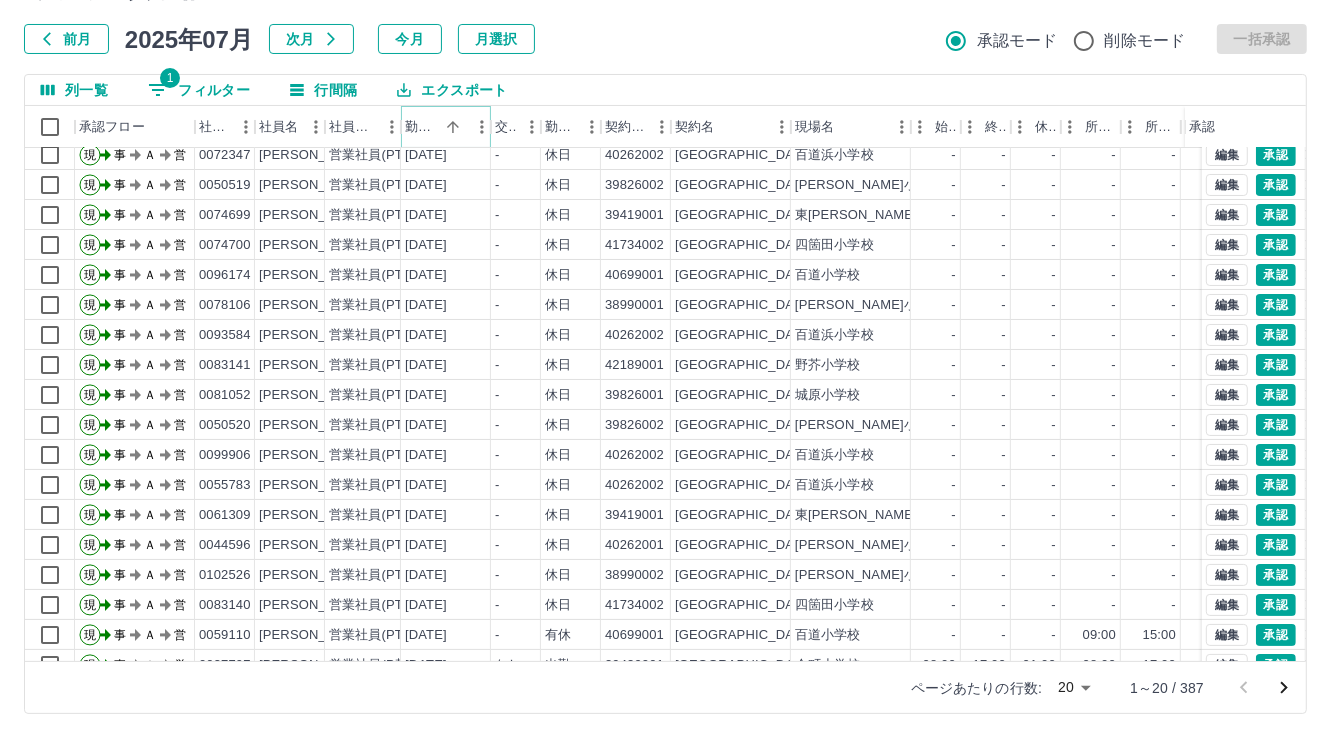 scroll, scrollTop: 103, scrollLeft: 0, axis: vertical 